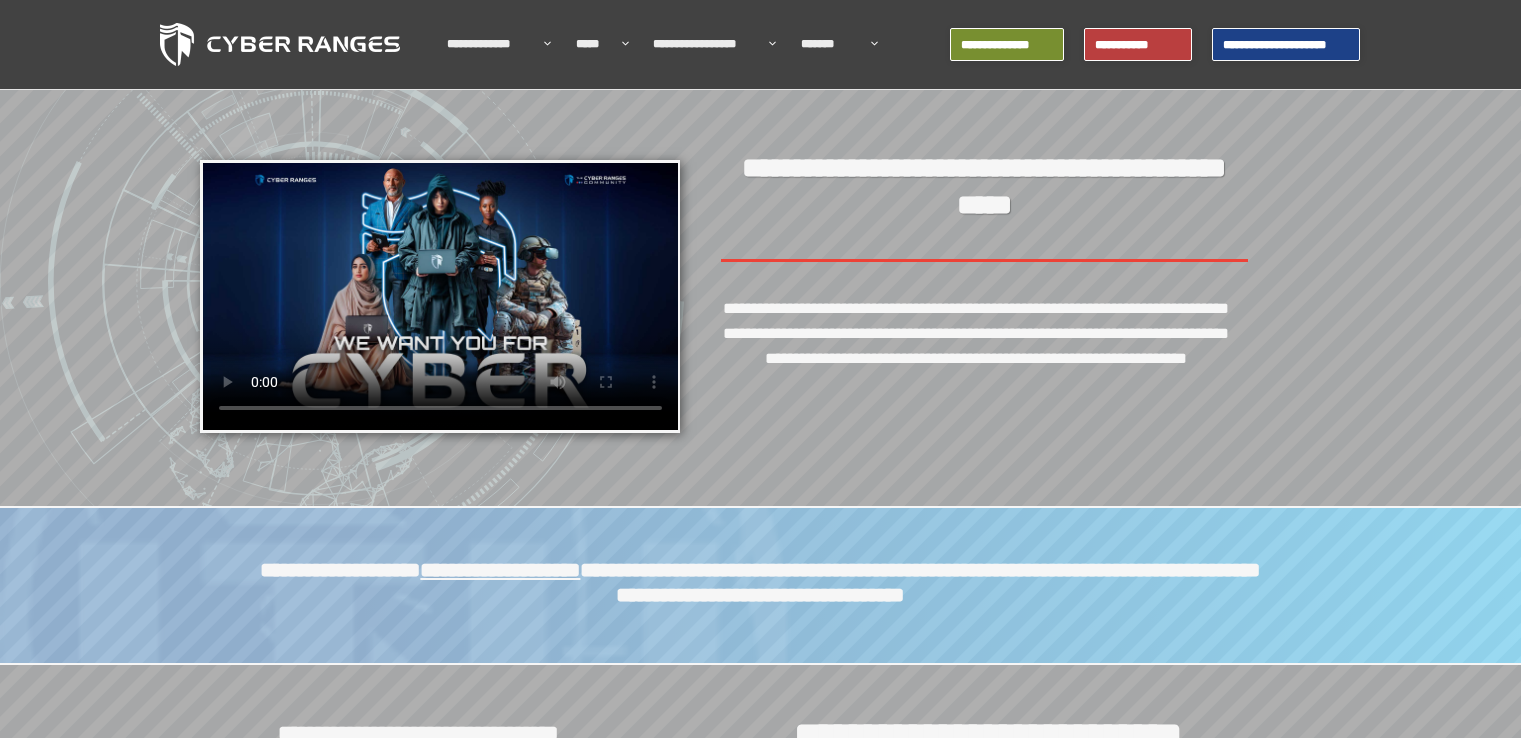 scroll, scrollTop: 0, scrollLeft: 0, axis: both 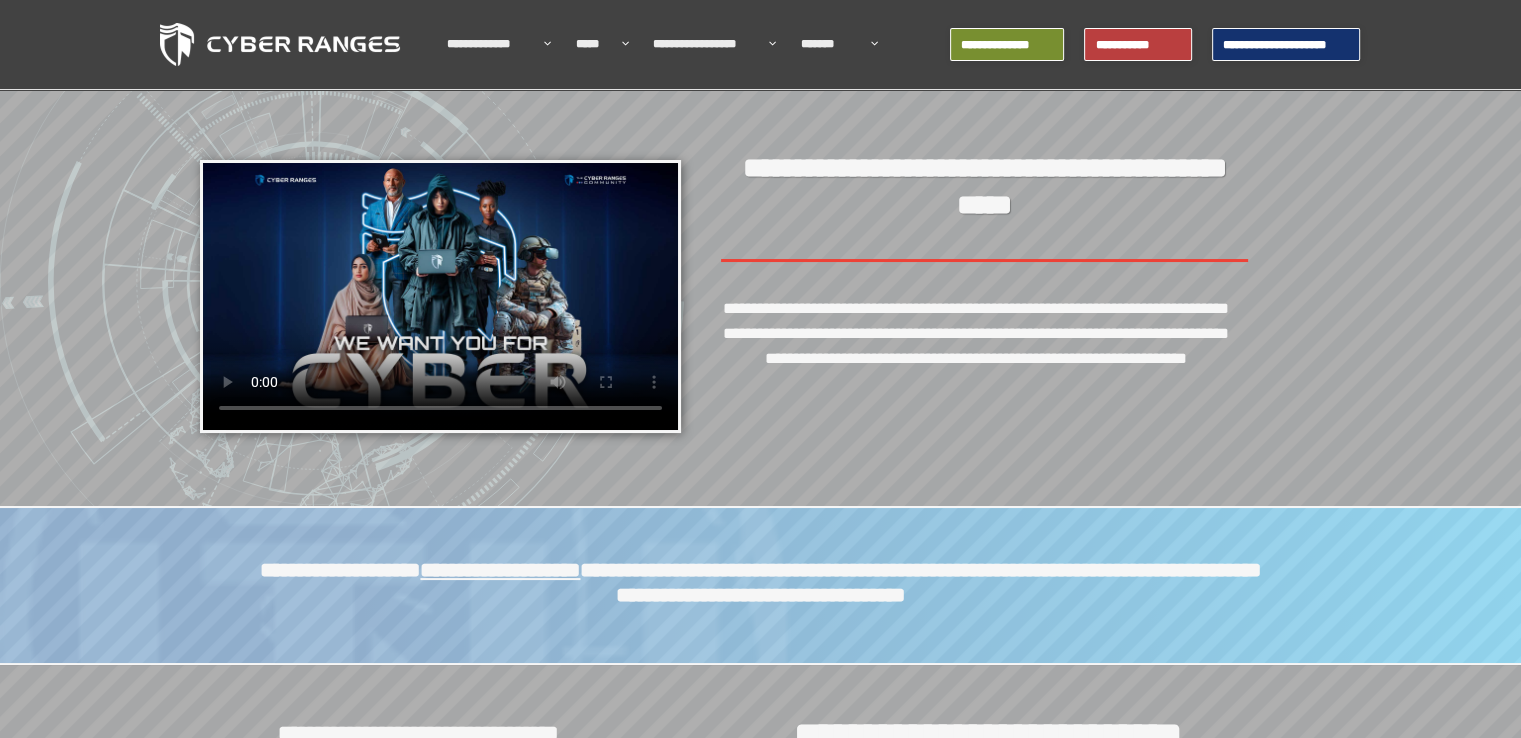 click on "**********" at bounding box center [1286, 45] 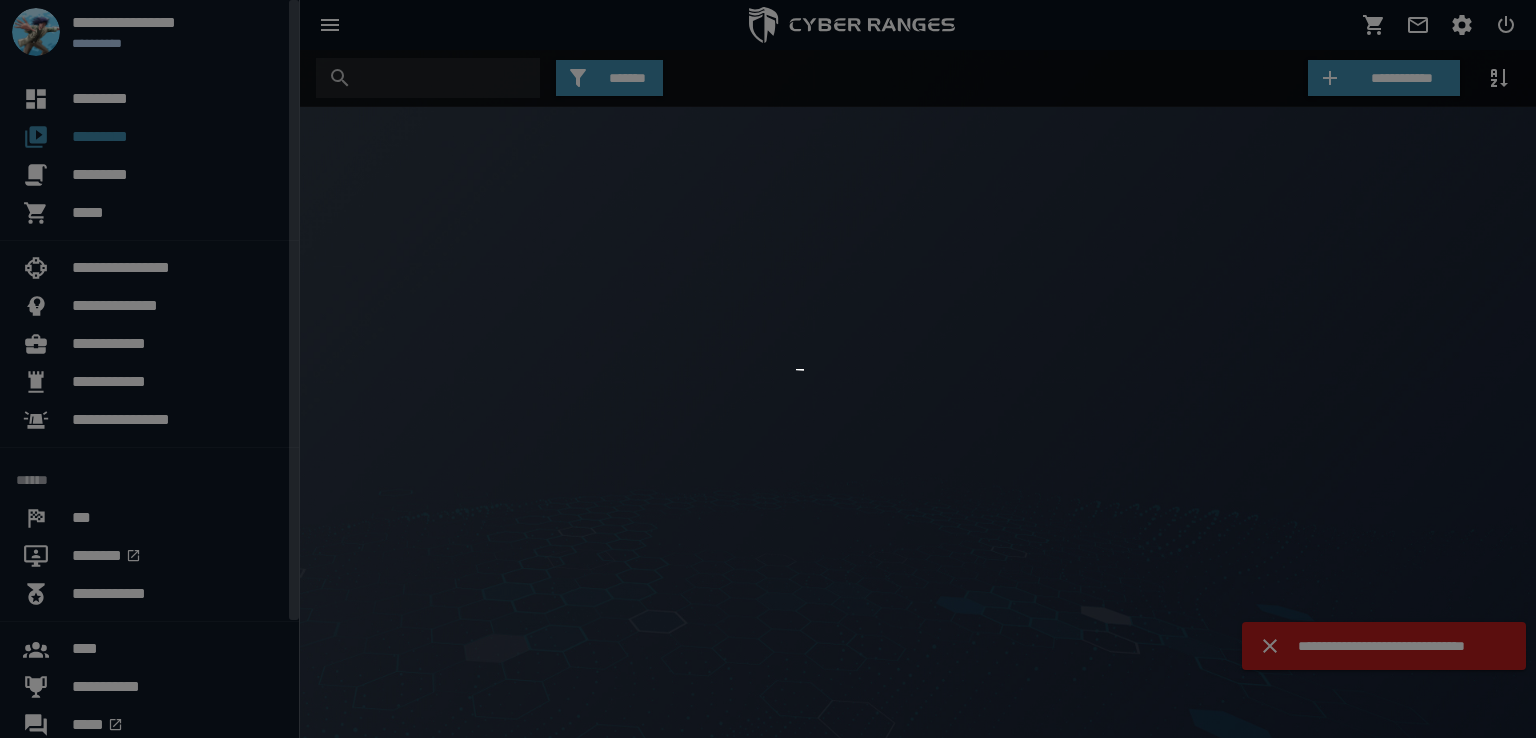 scroll, scrollTop: 0, scrollLeft: 0, axis: both 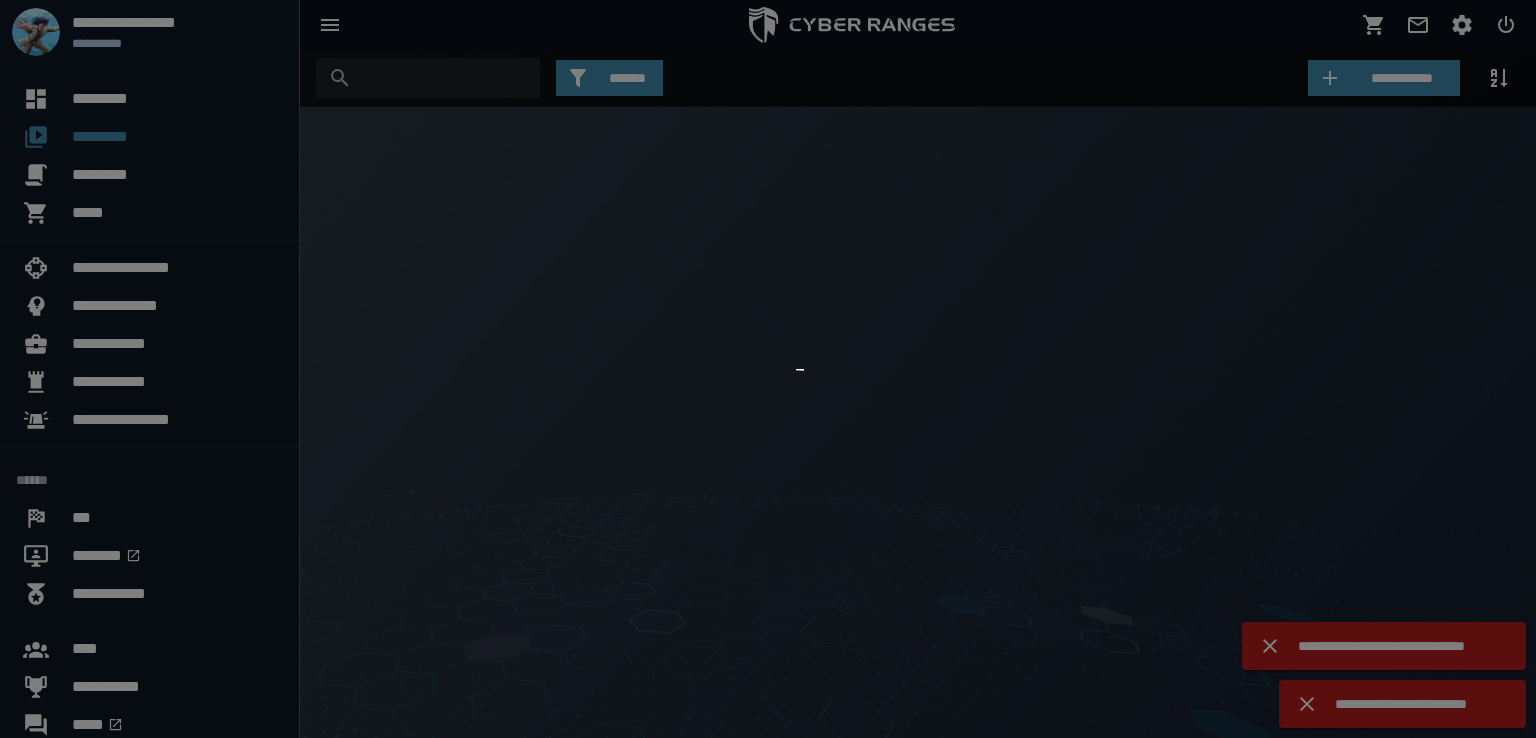 click at bounding box center [768, 369] 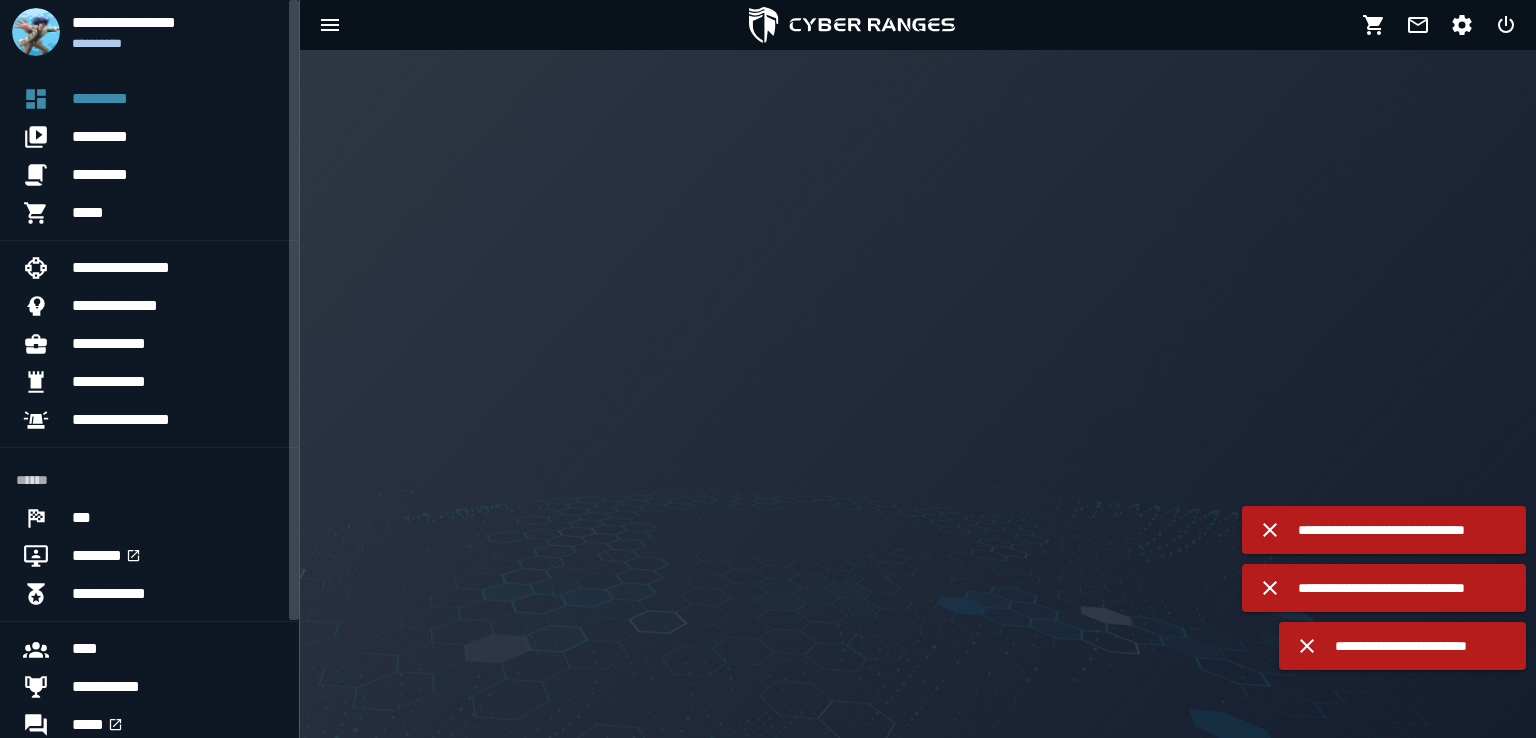 scroll, scrollTop: 0, scrollLeft: 0, axis: both 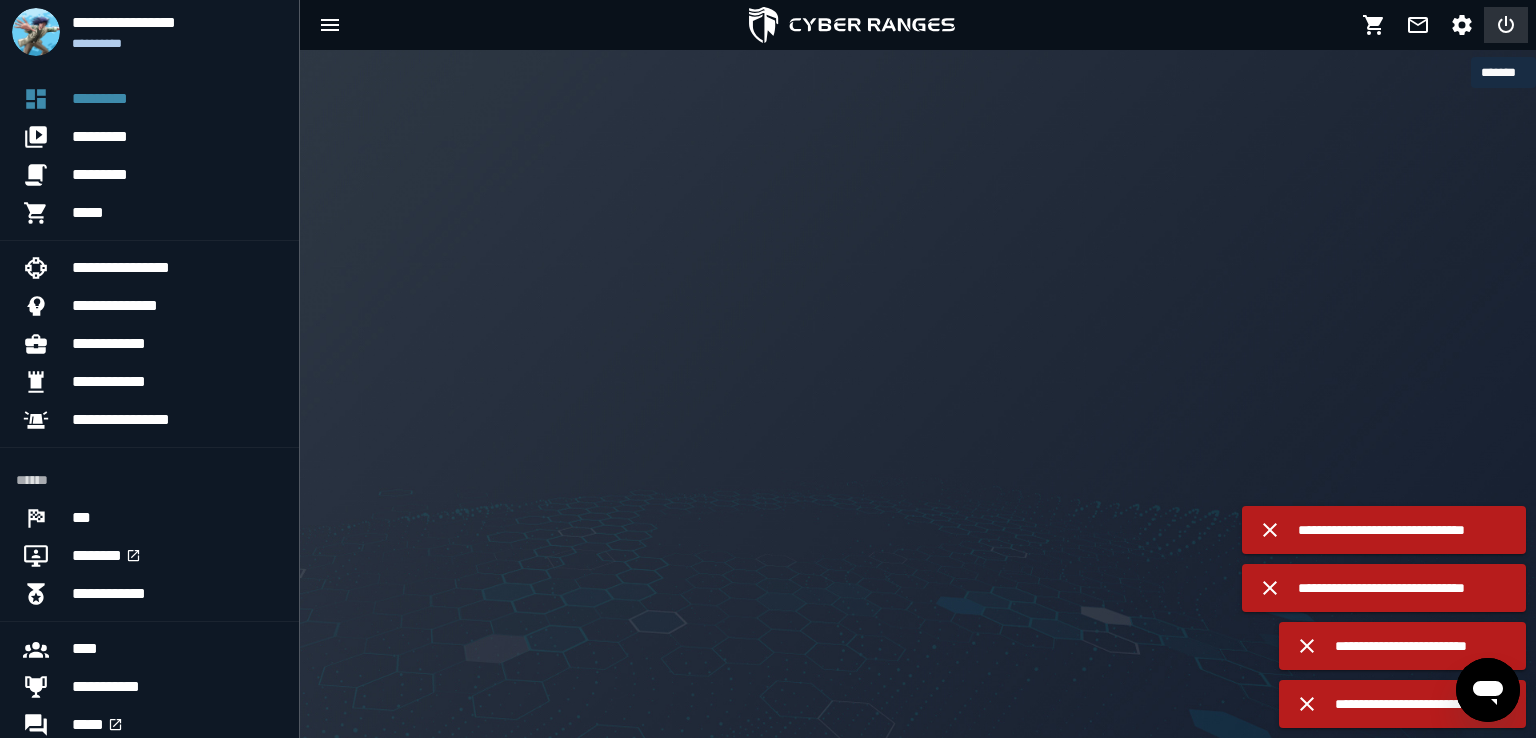 click 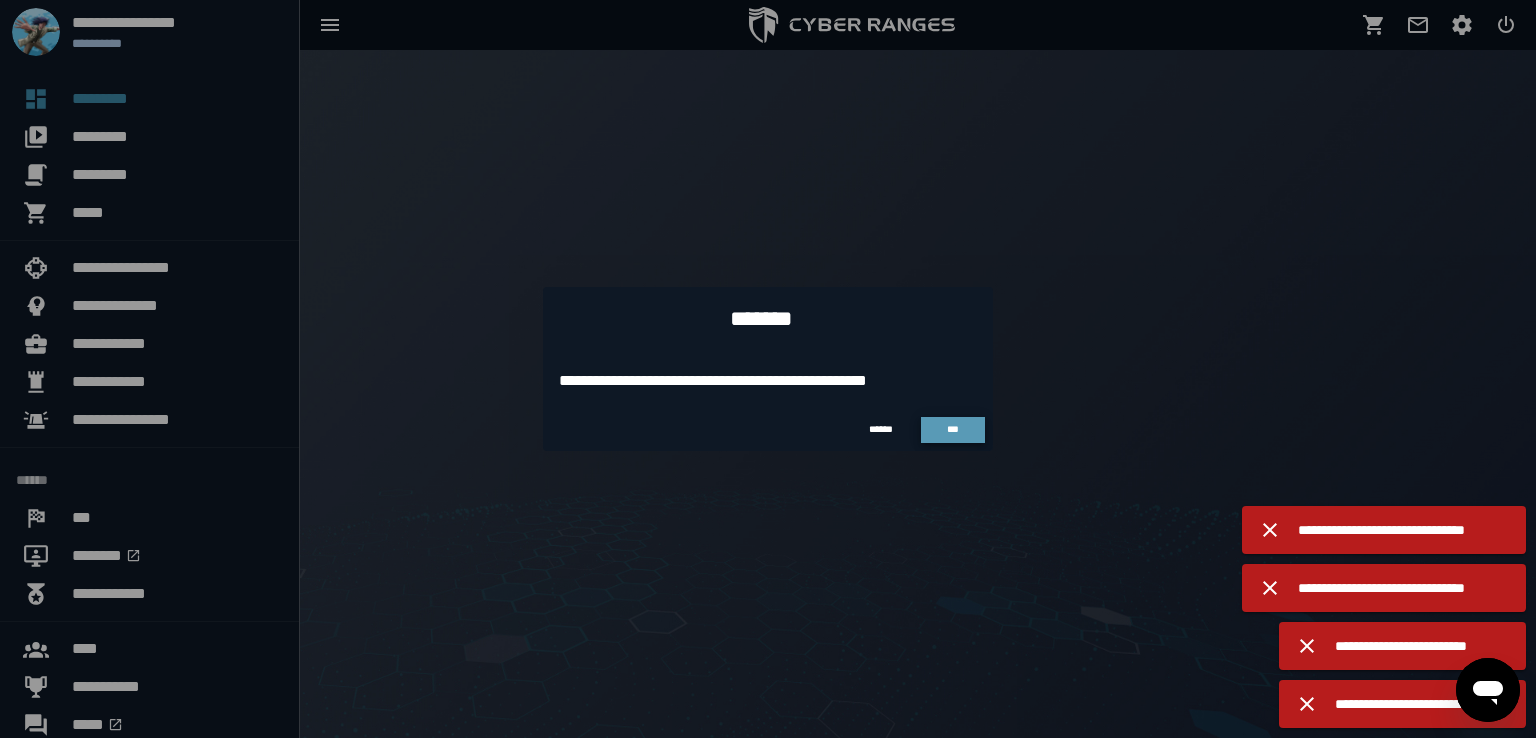 click on "***" at bounding box center [953, 429] 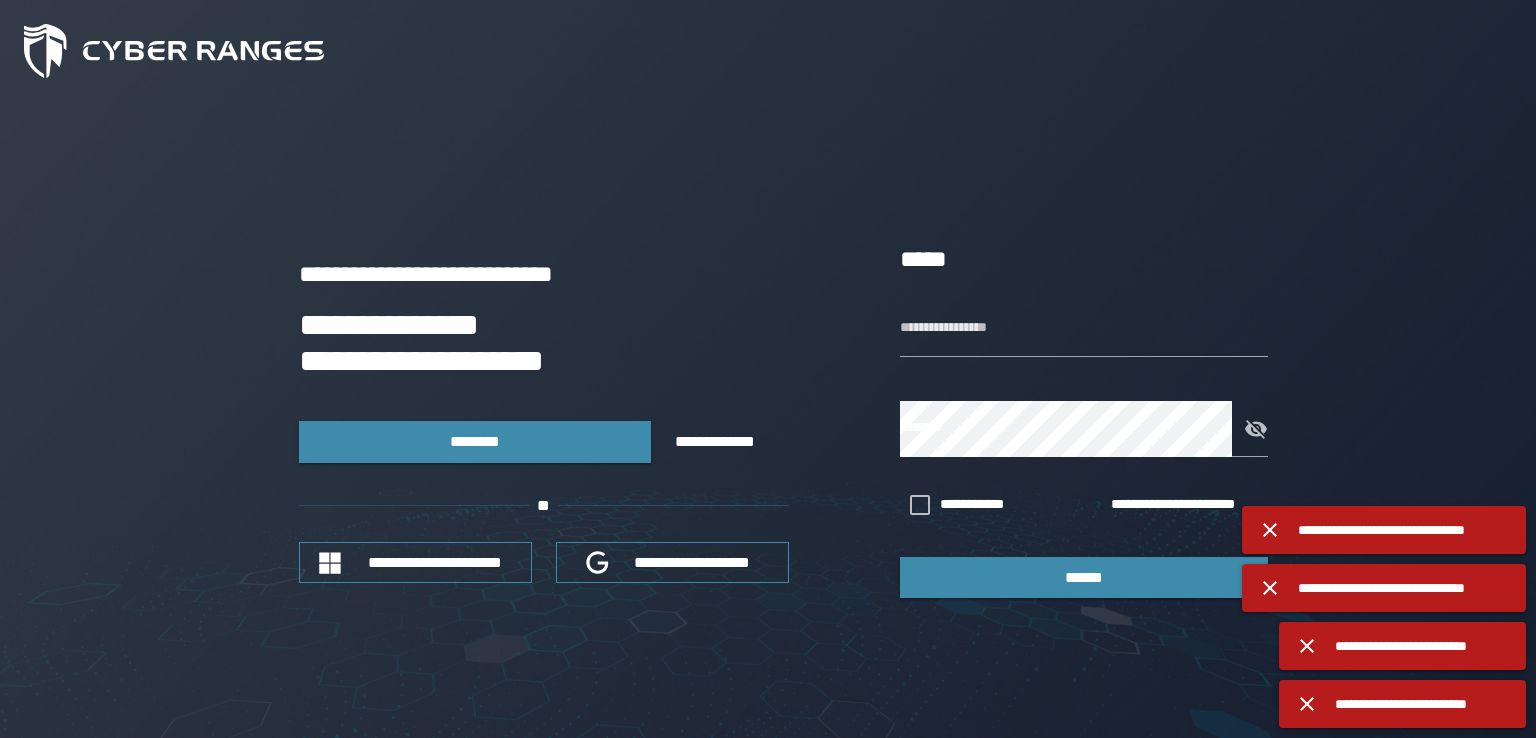 type on "**********" 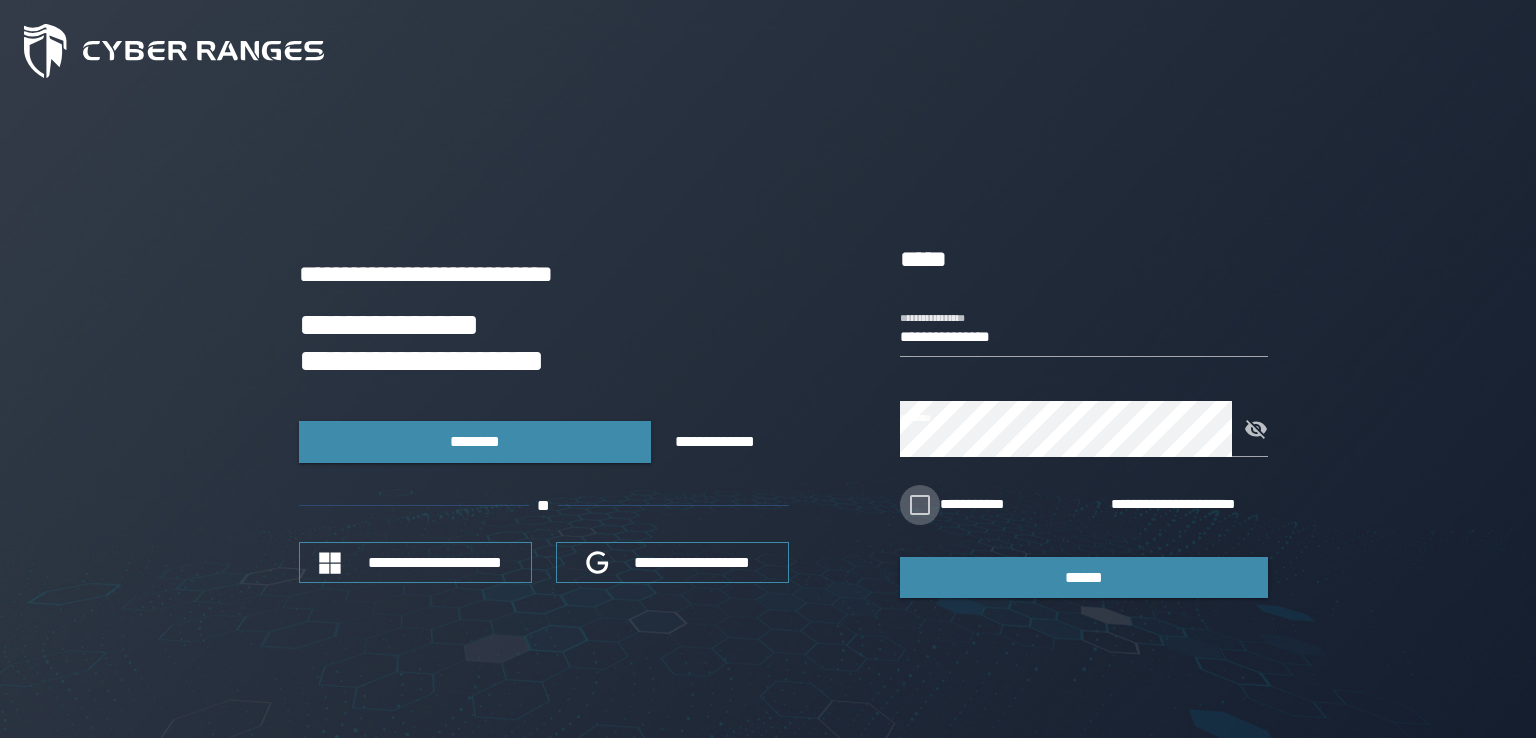 click 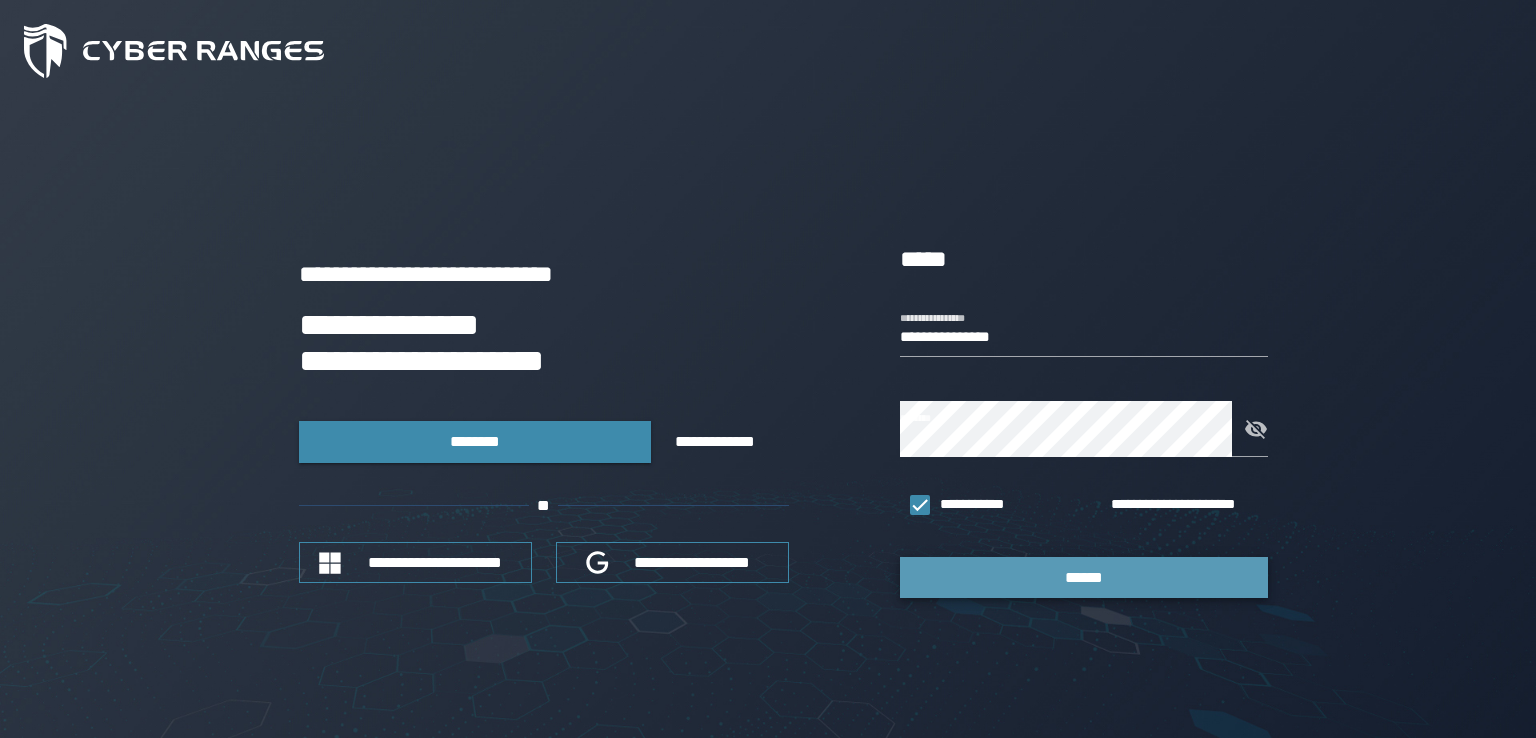 click on "******" at bounding box center (1084, 577) 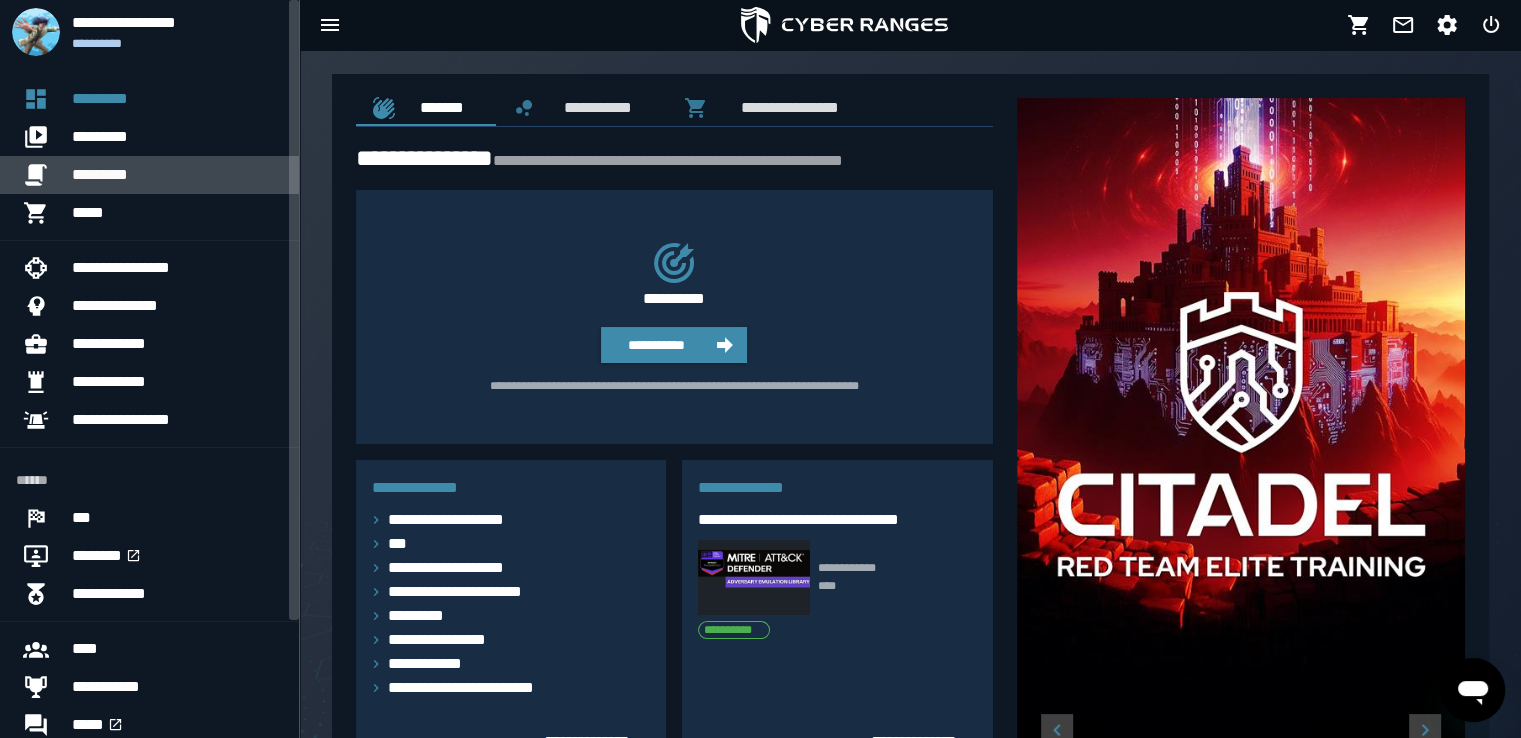 click on "*********" at bounding box center (177, 175) 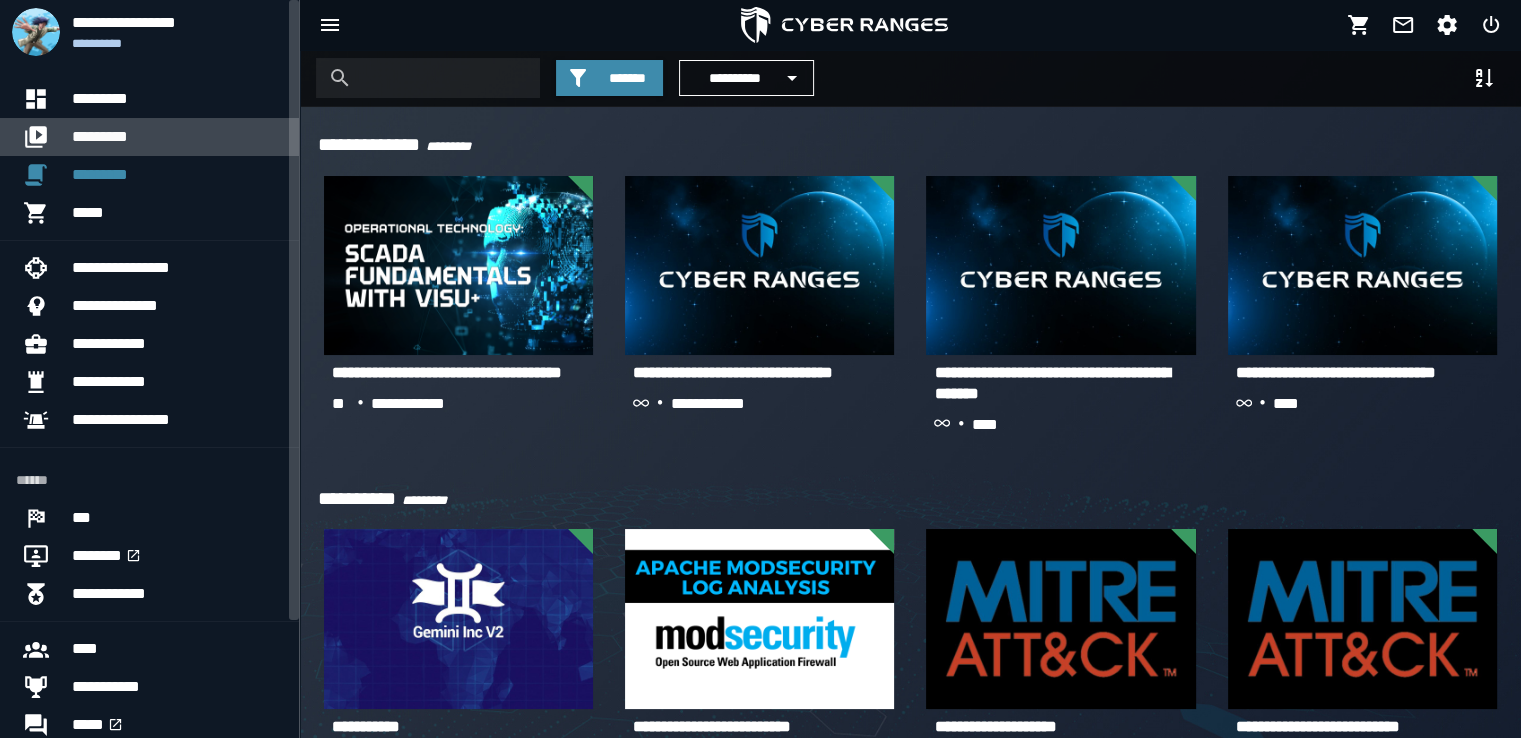 click on "*********" at bounding box center (177, 137) 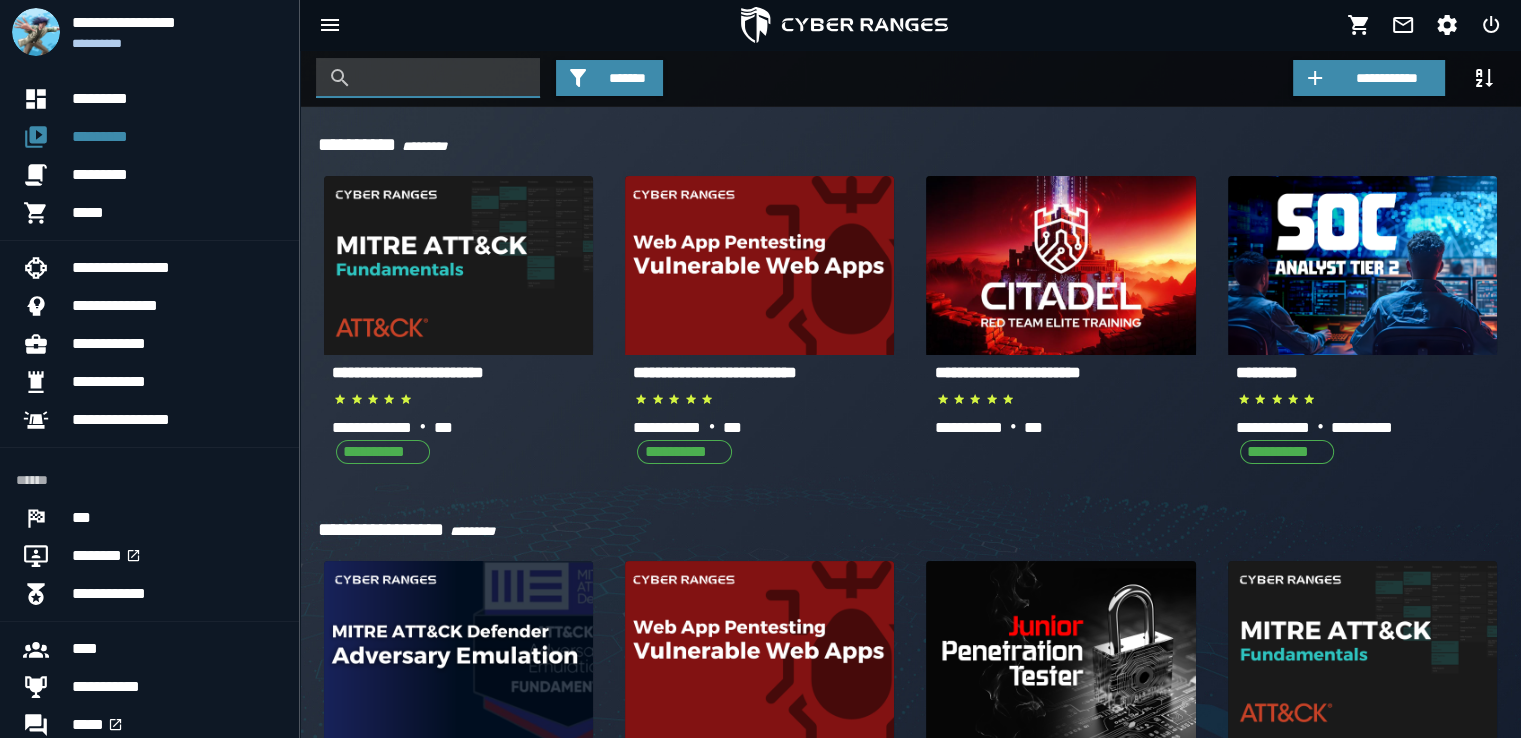 click at bounding box center [443, 78] 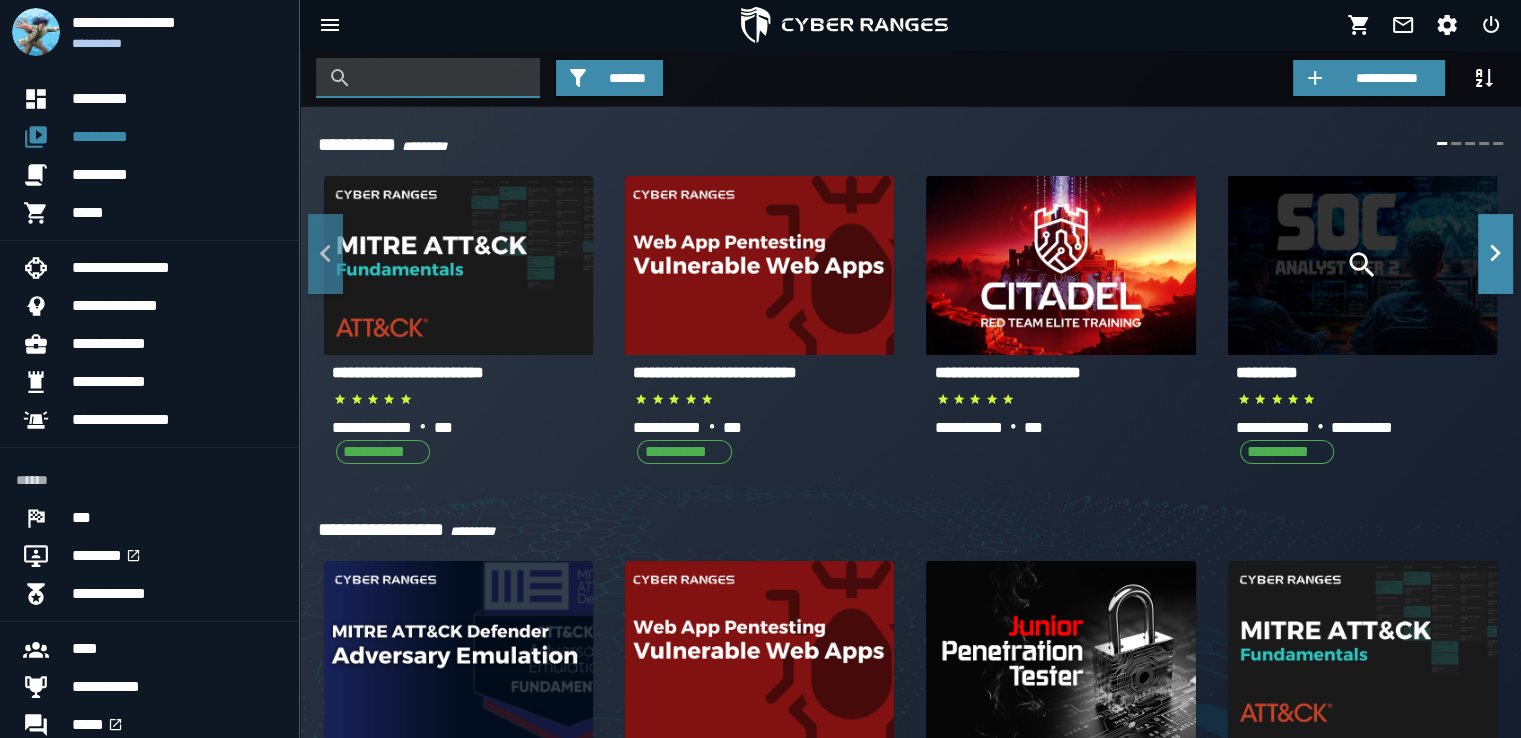 click 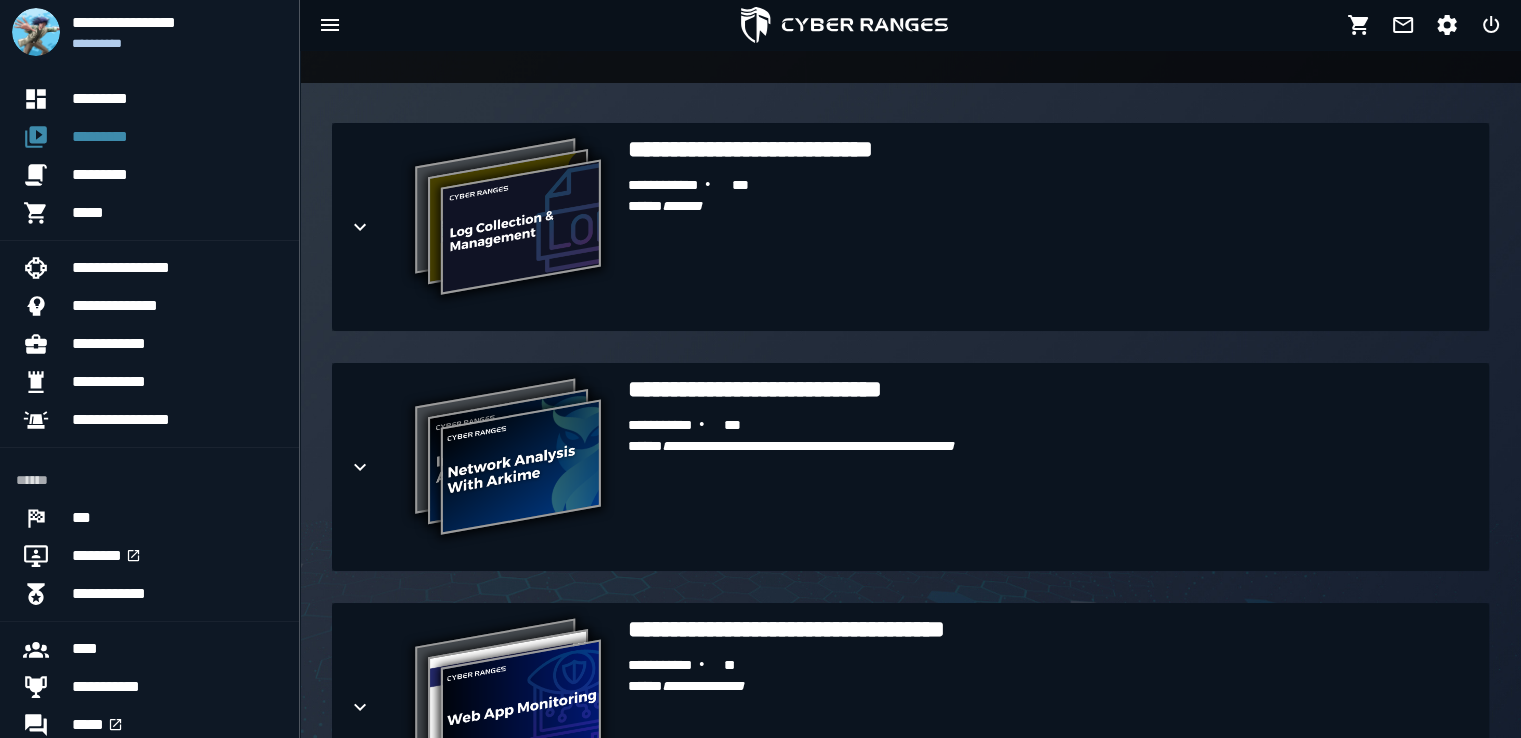 scroll, scrollTop: 450, scrollLeft: 0, axis: vertical 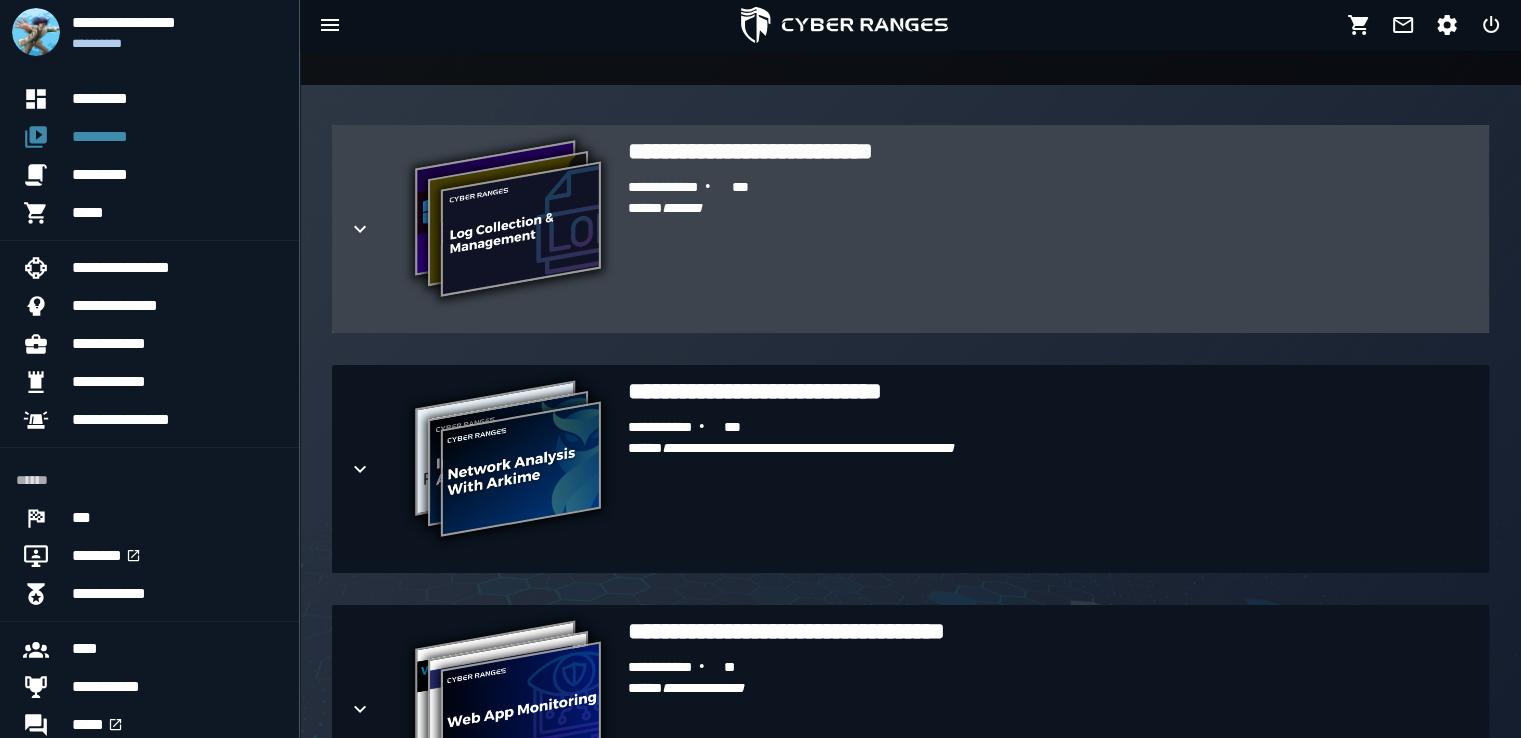 click on "**********" at bounding box center (1050, 247) 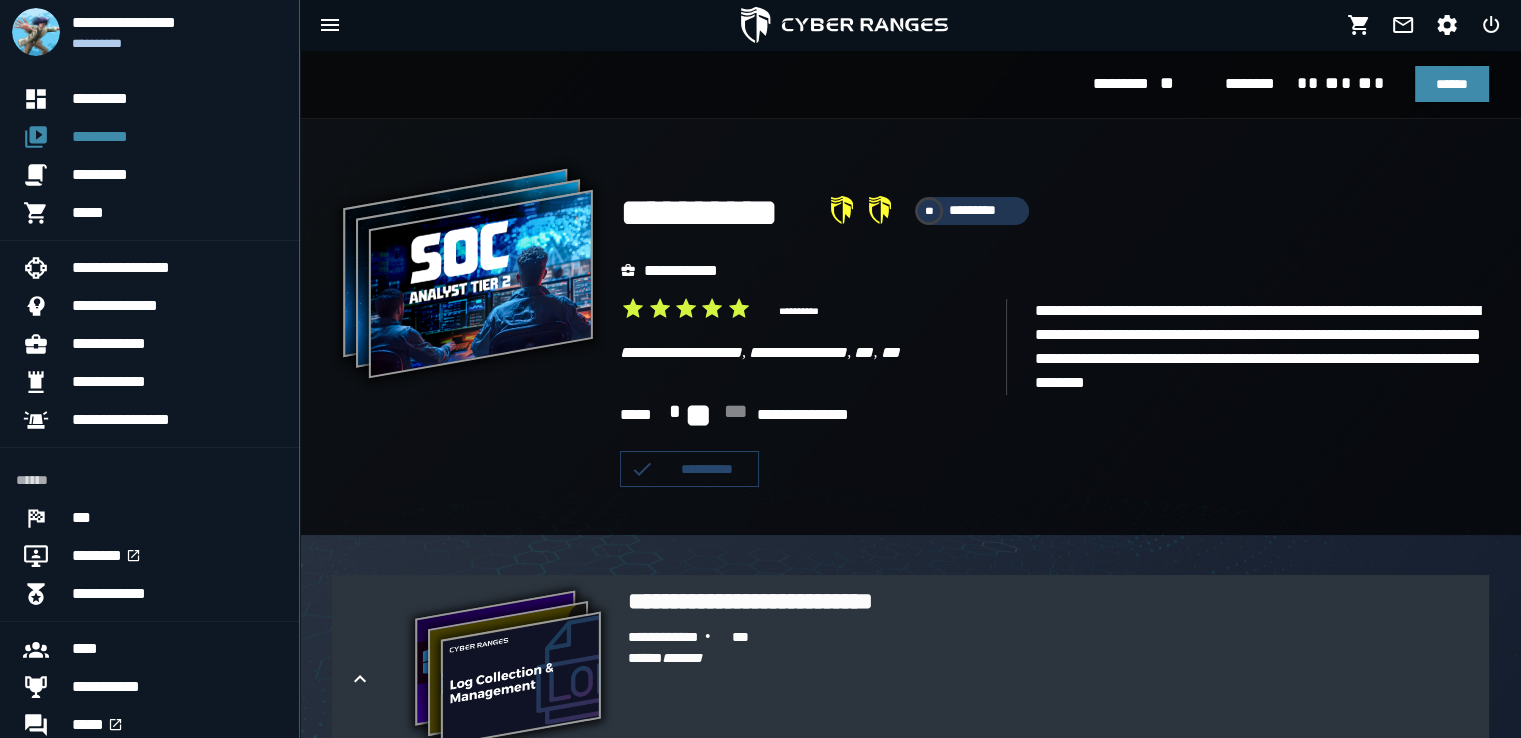 scroll, scrollTop: 284, scrollLeft: 0, axis: vertical 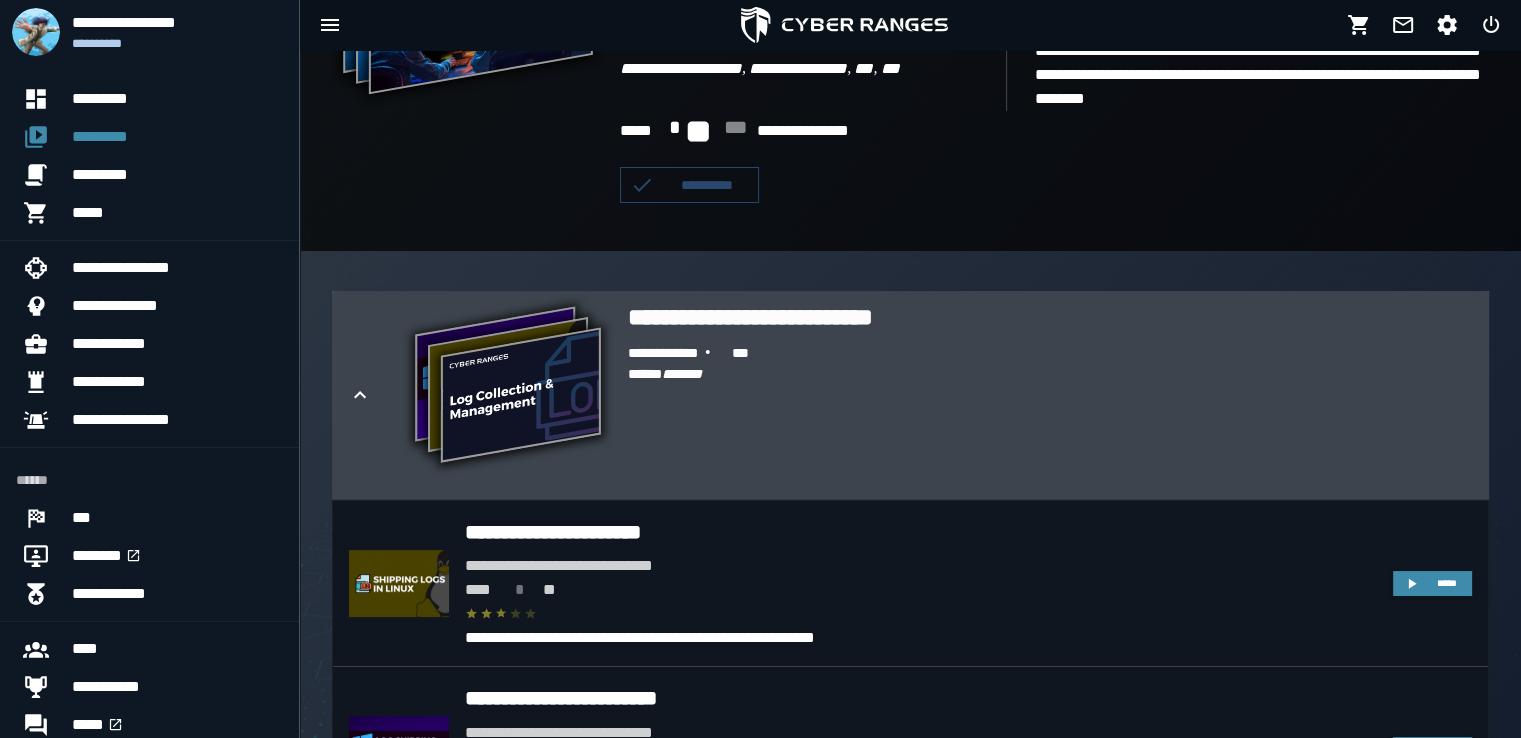 click at bounding box center (376, 395) 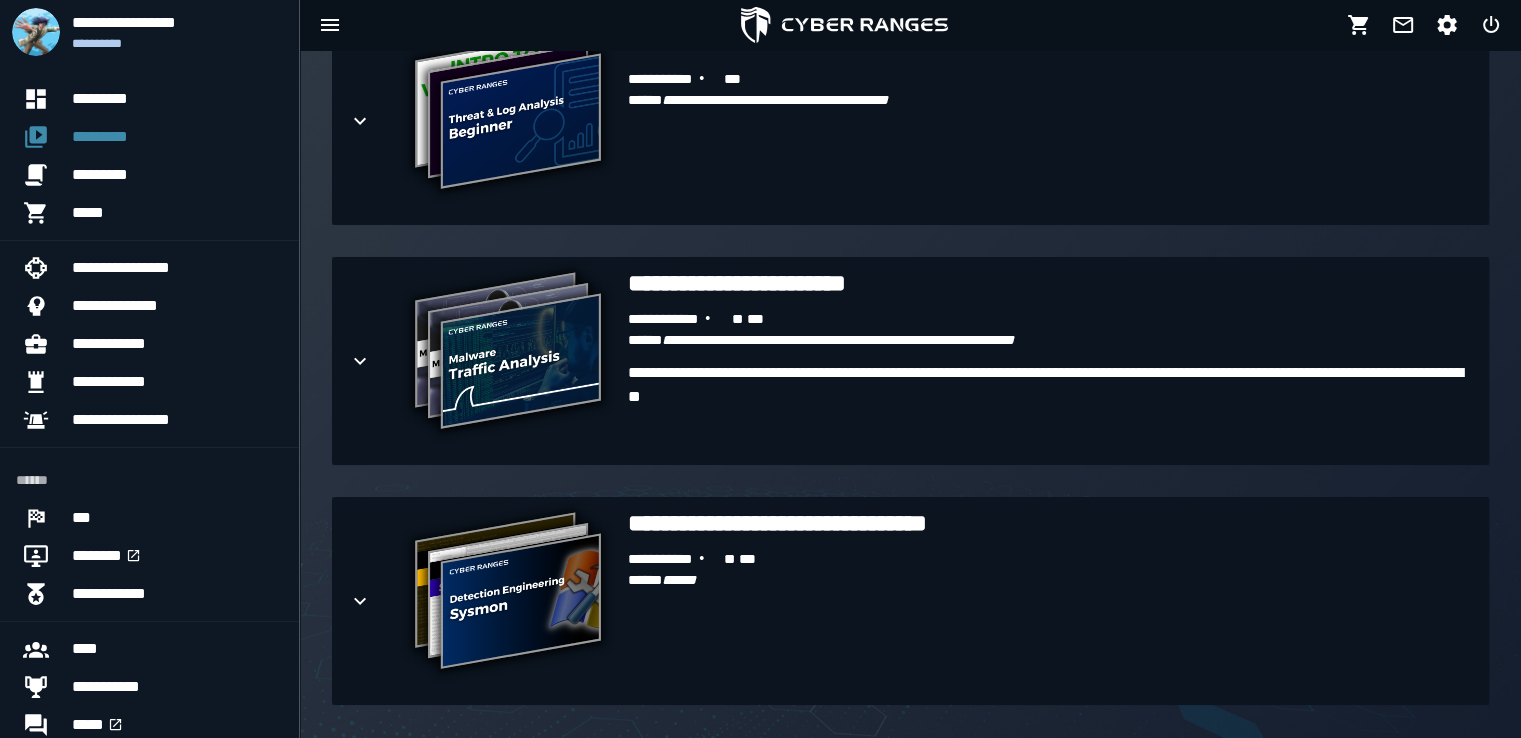 scroll, scrollTop: 1280, scrollLeft: 0, axis: vertical 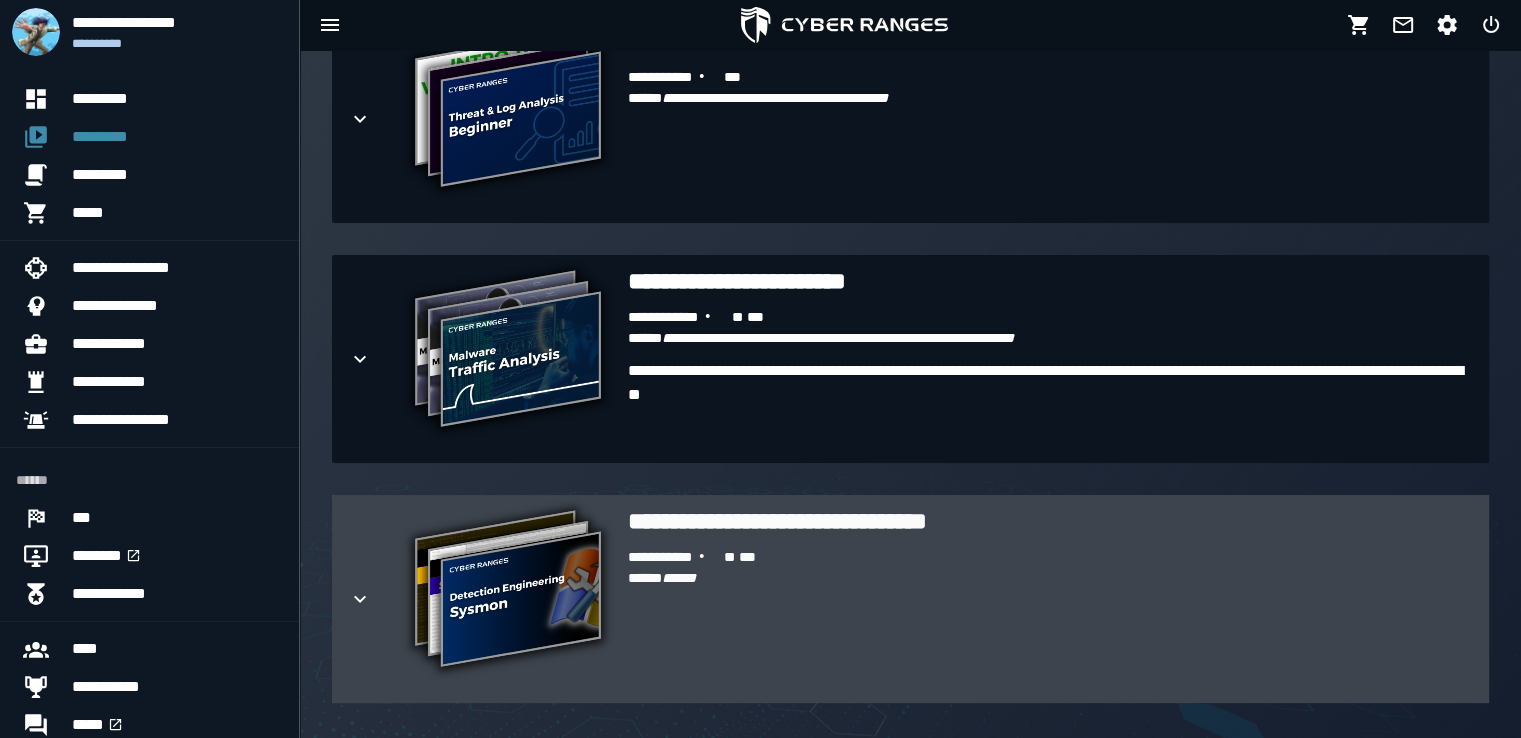 click on "**********" at bounding box center (675, 558) 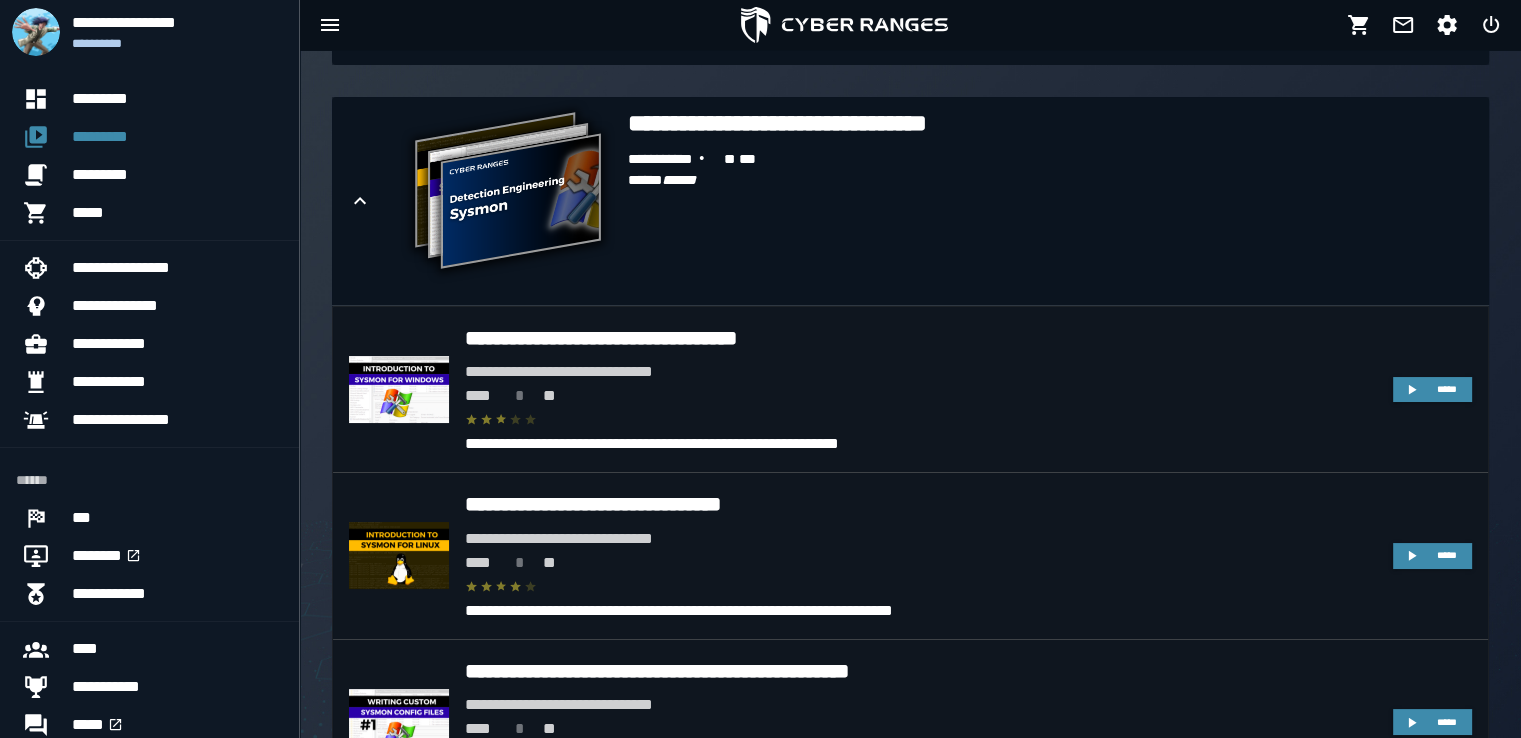 scroll, scrollTop: 1679, scrollLeft: 0, axis: vertical 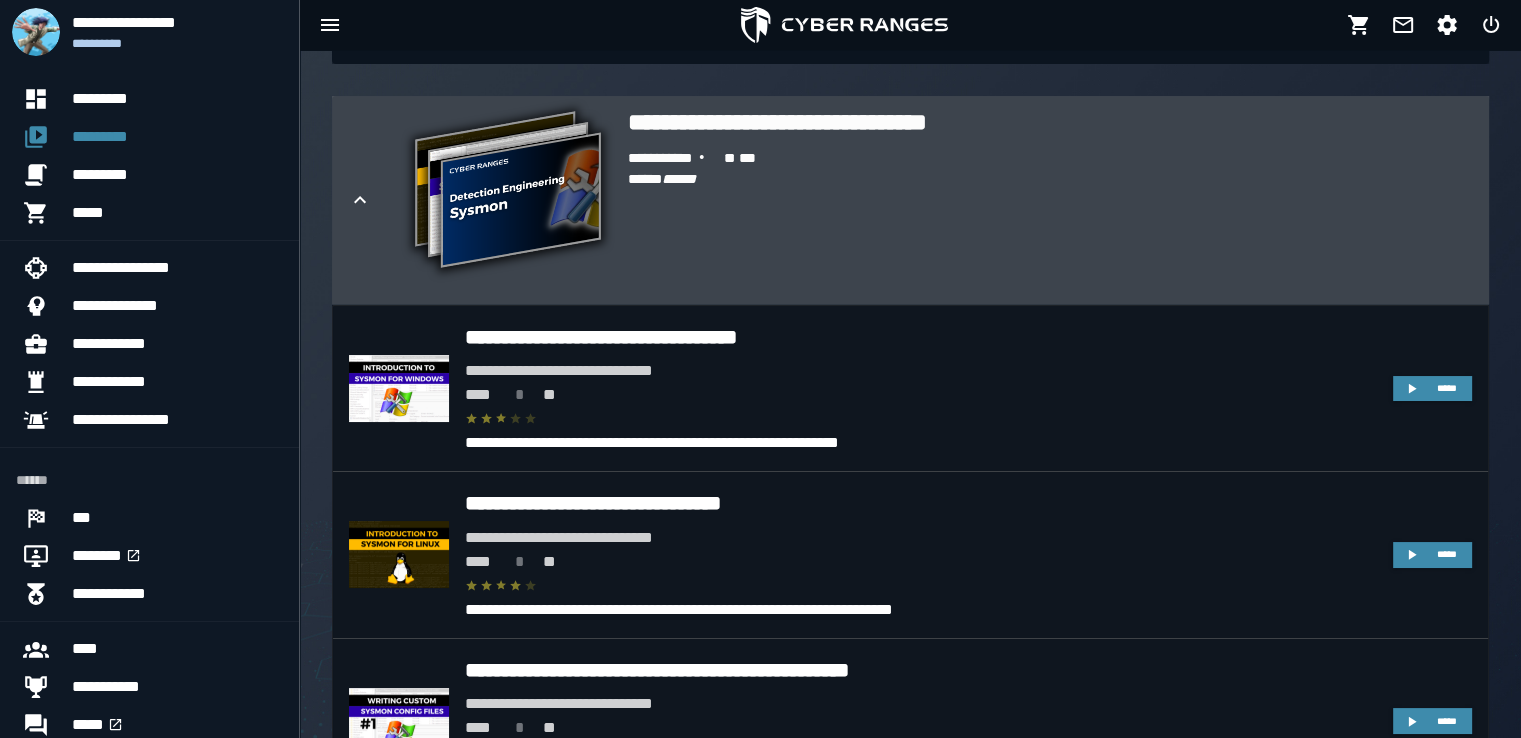click 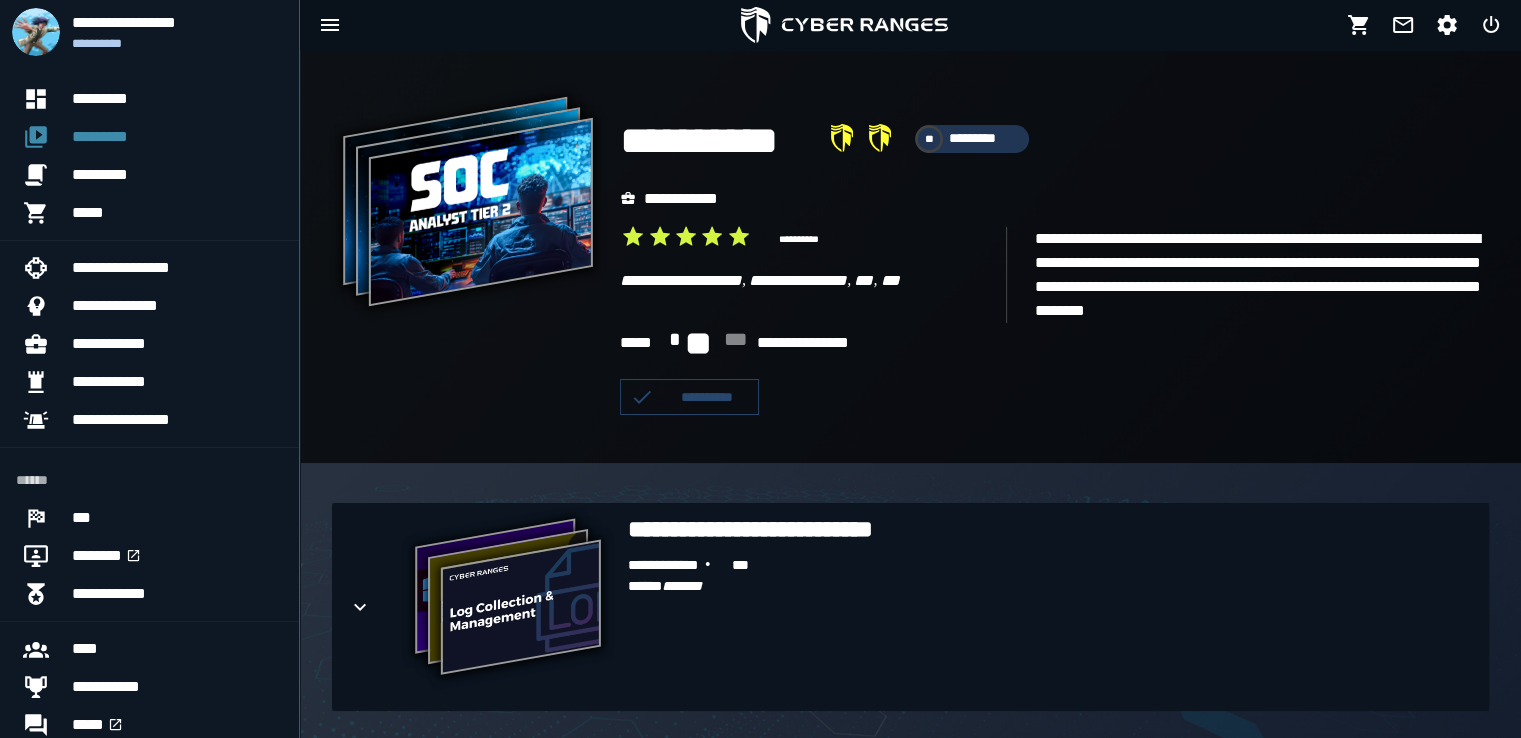 scroll, scrollTop: 0, scrollLeft: 0, axis: both 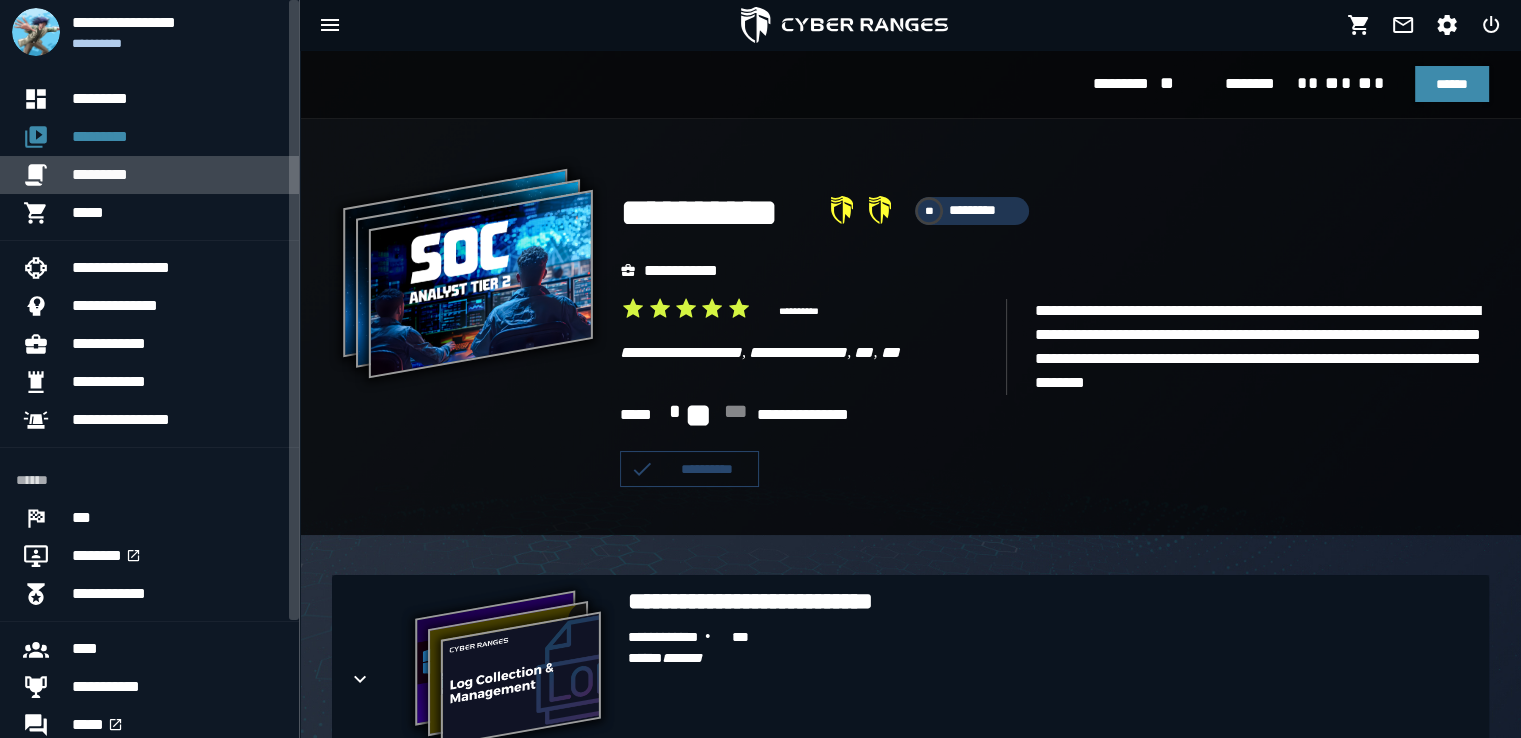 click on "*********" at bounding box center (177, 175) 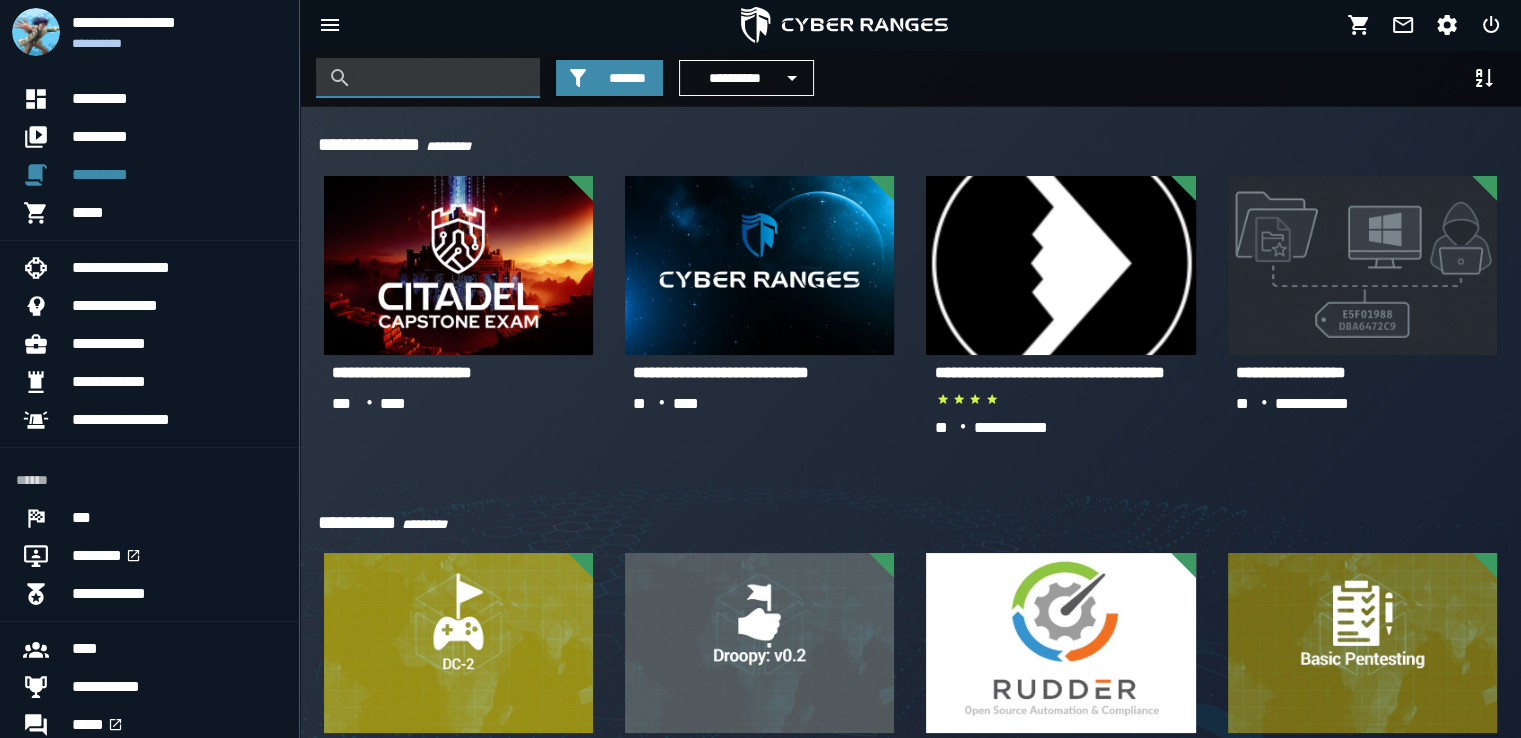 click at bounding box center (443, 78) 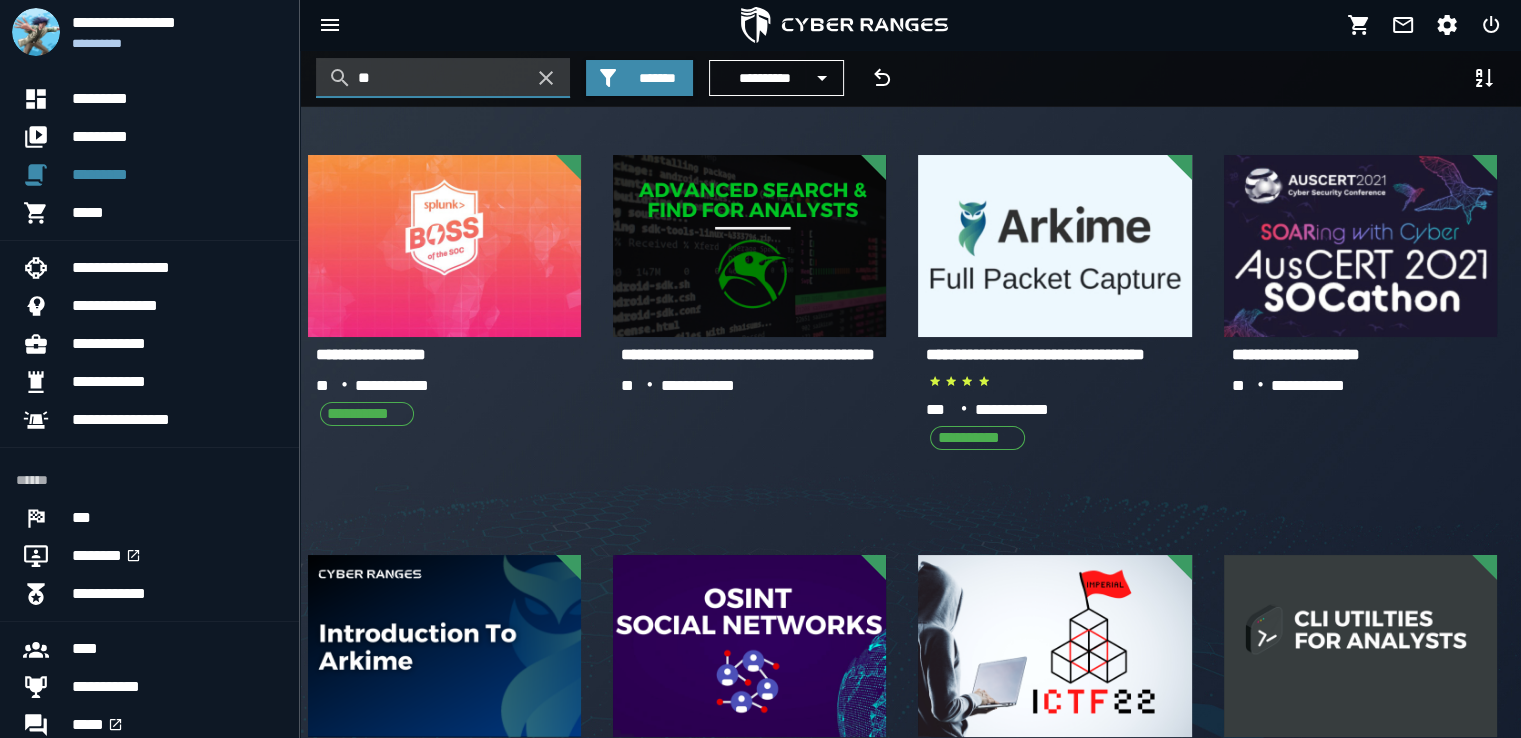 type on "*" 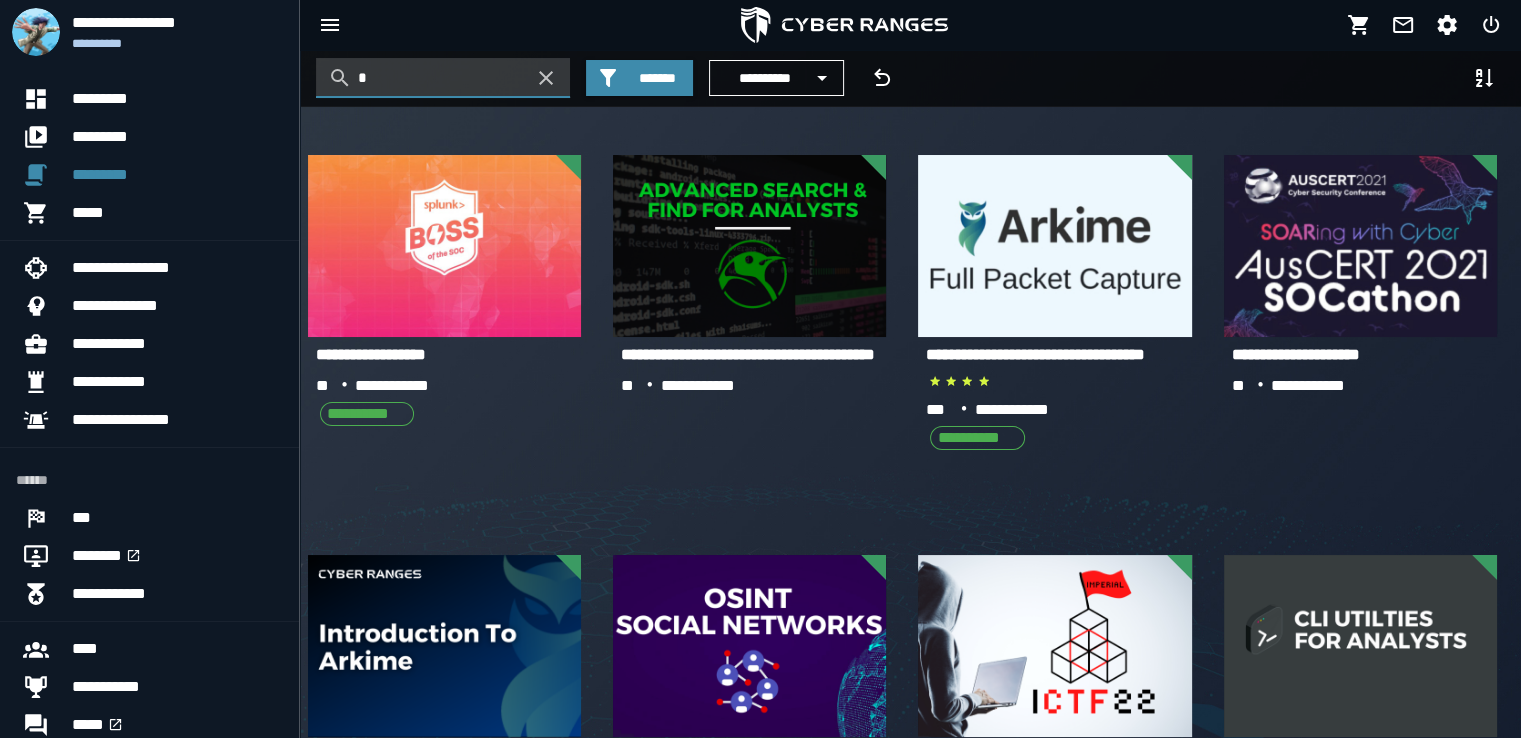 type 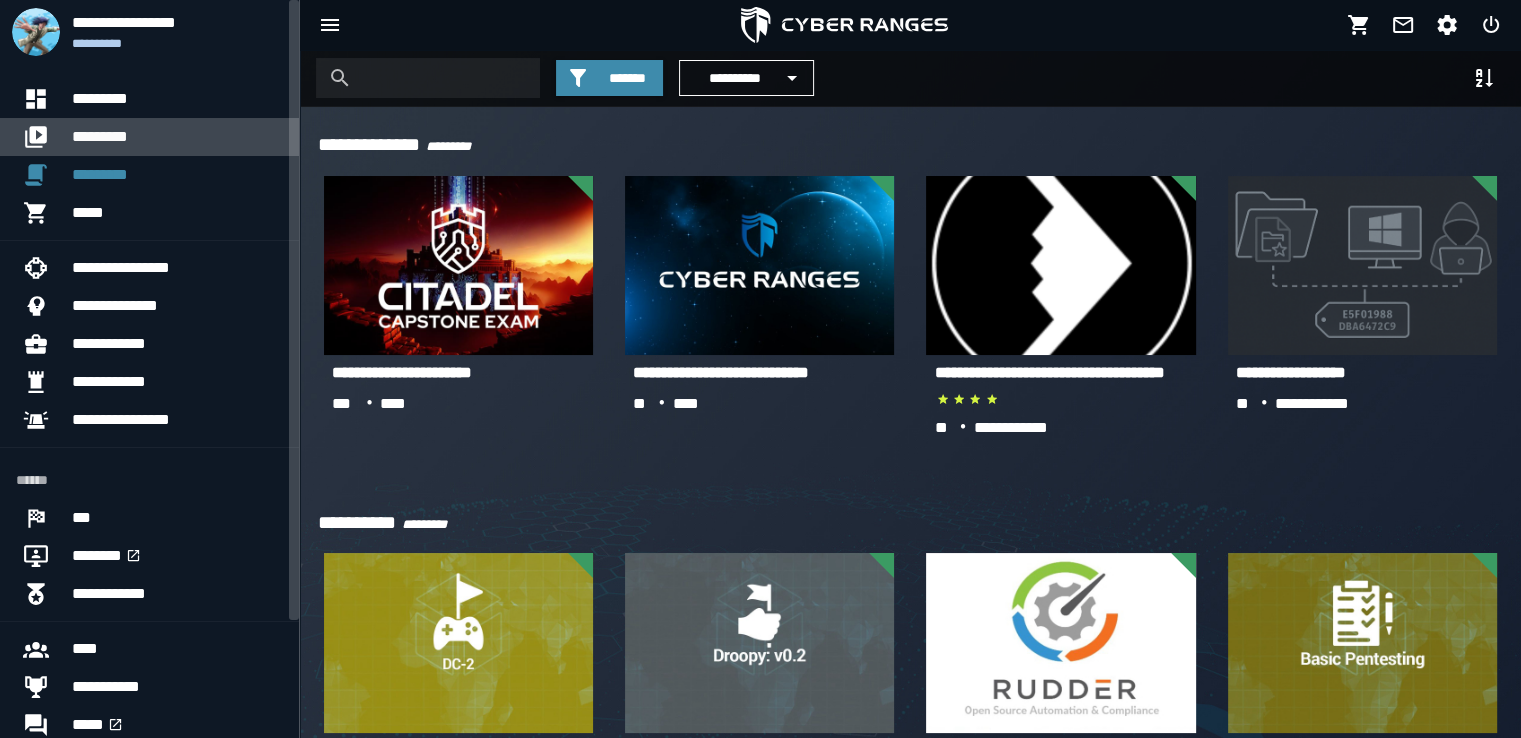 click on "*********" at bounding box center (177, 137) 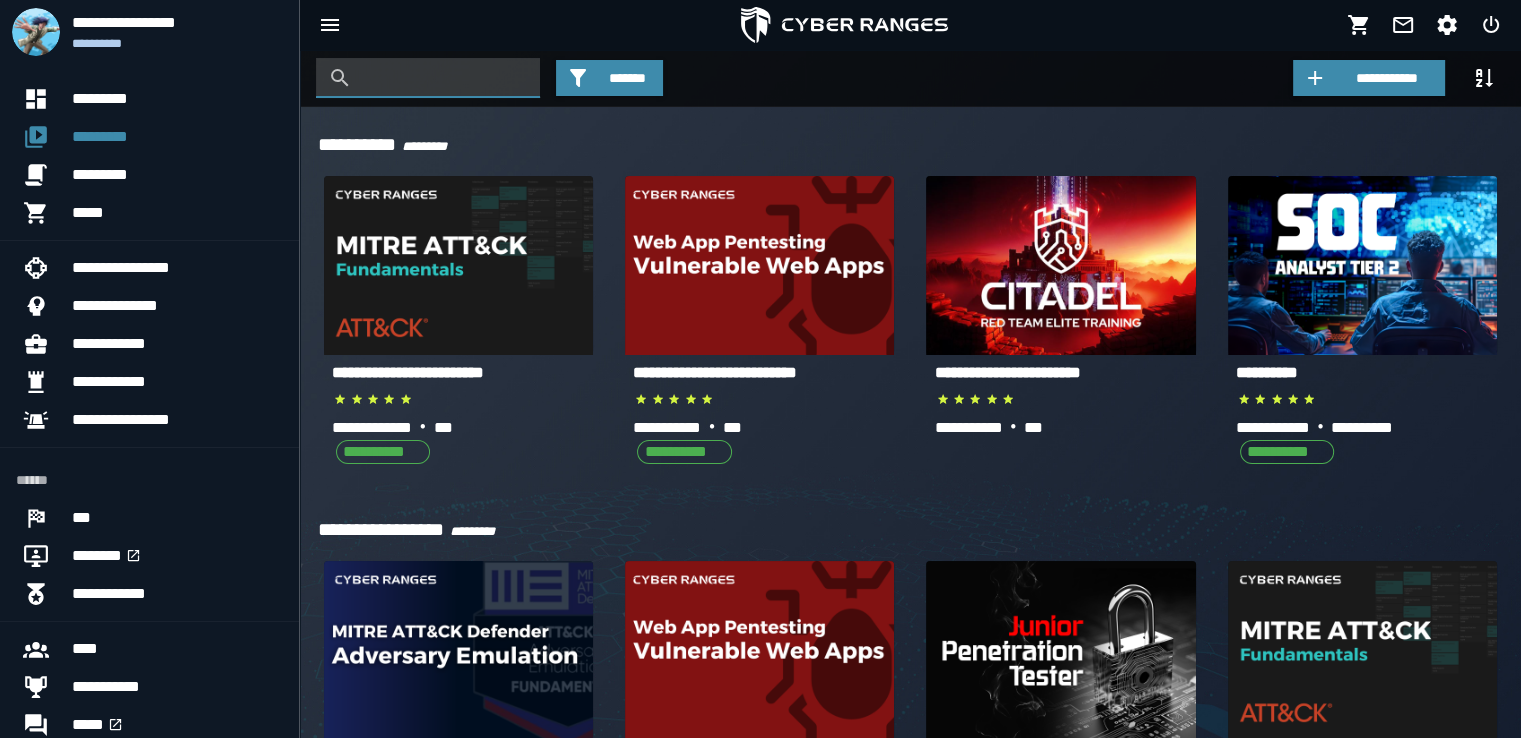 click at bounding box center (443, 78) 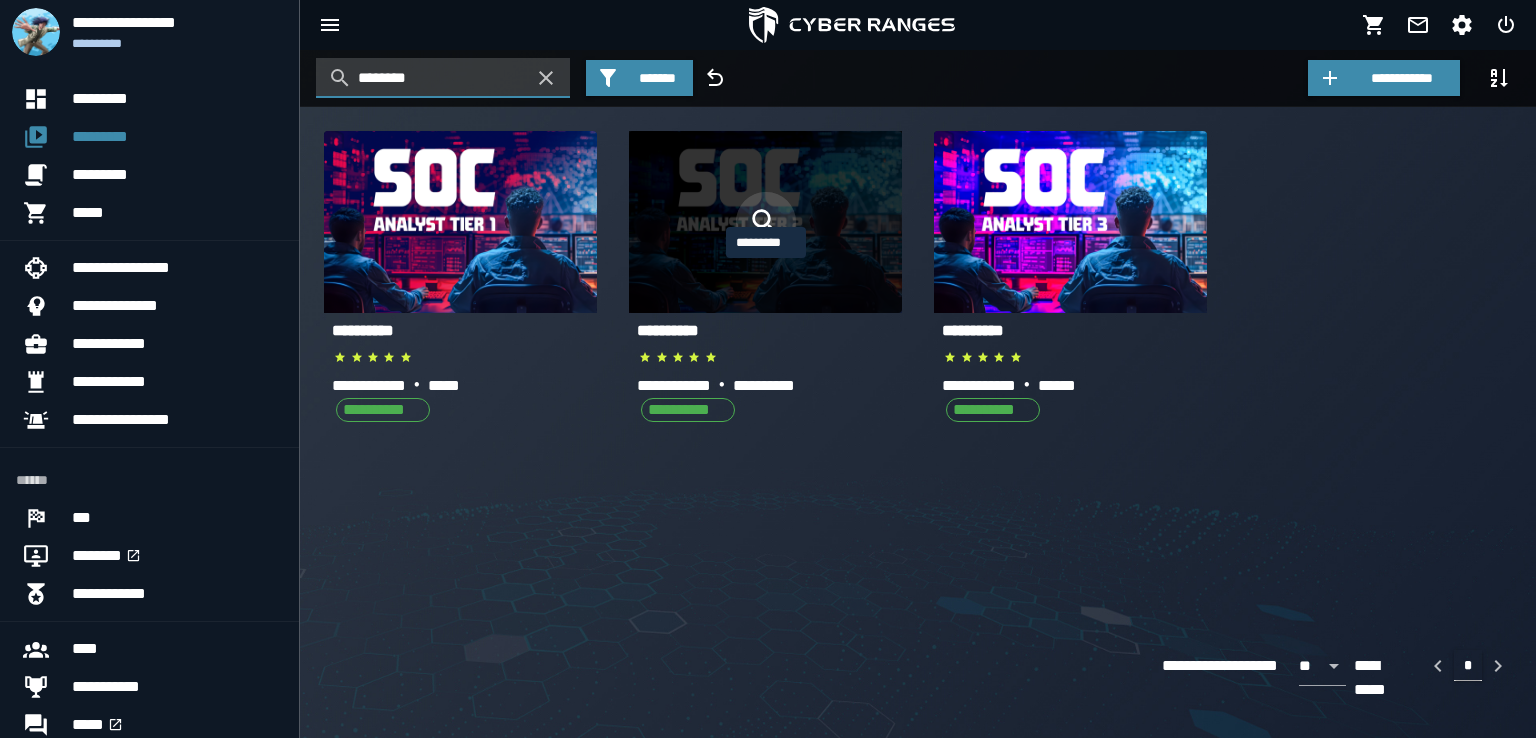 type on "********" 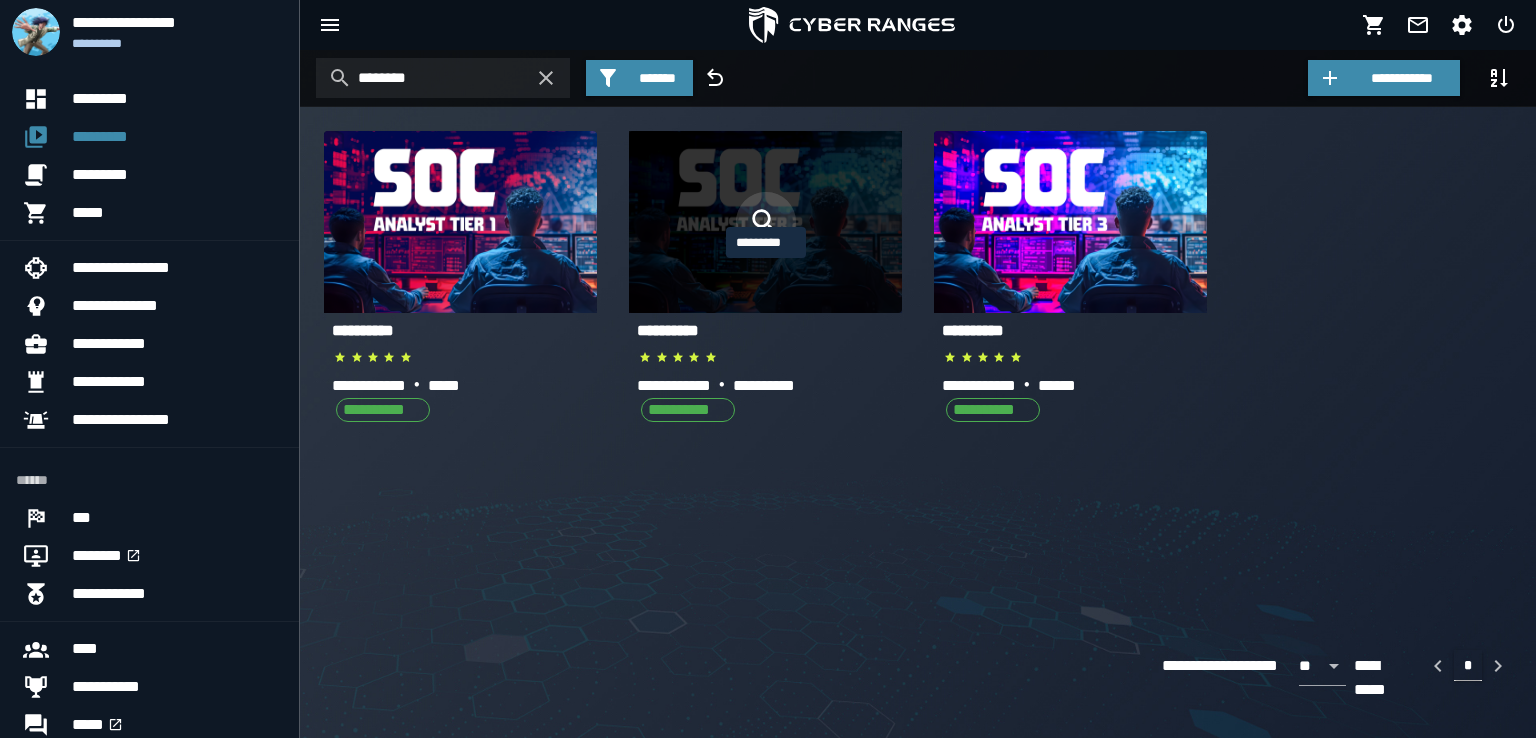 click at bounding box center (766, 222) 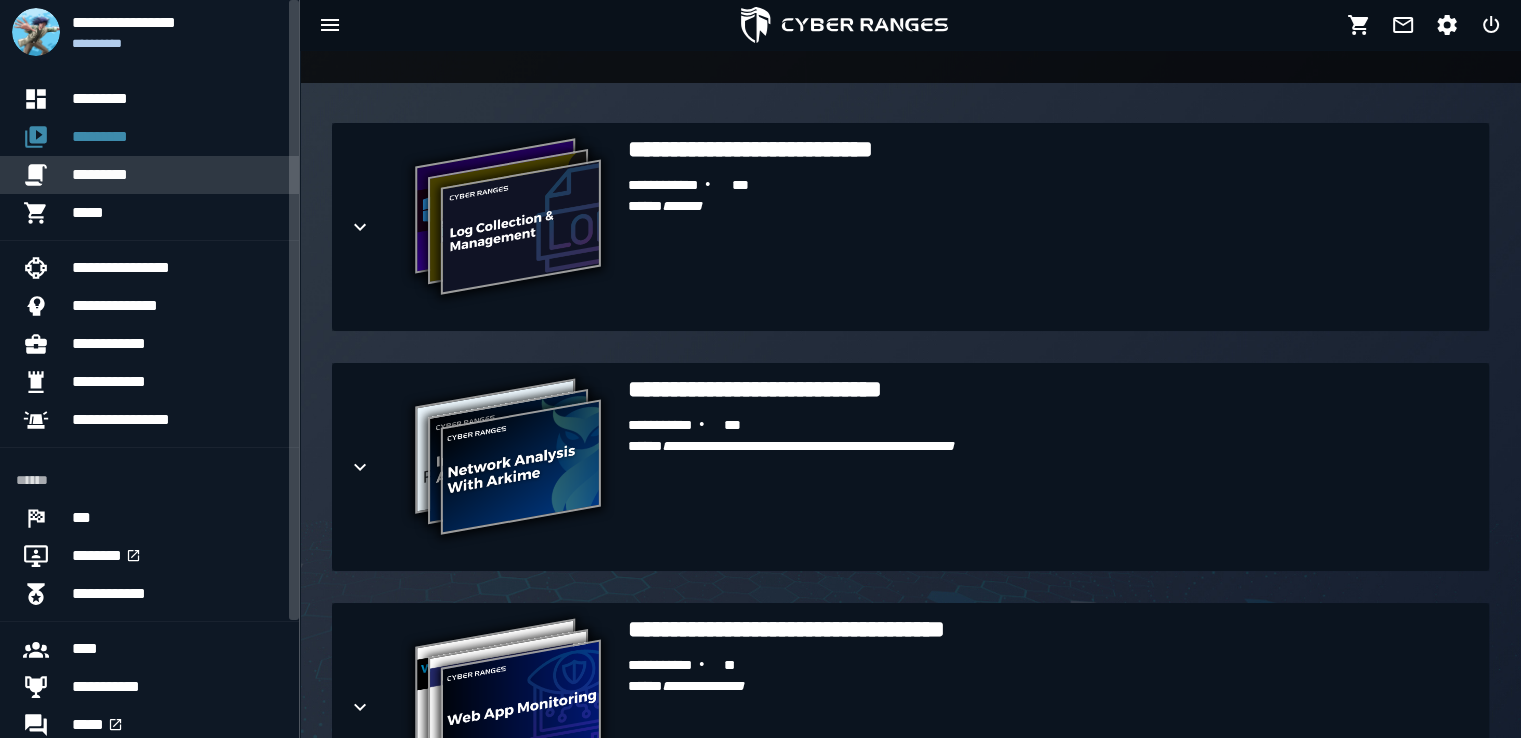 scroll, scrollTop: 0, scrollLeft: 0, axis: both 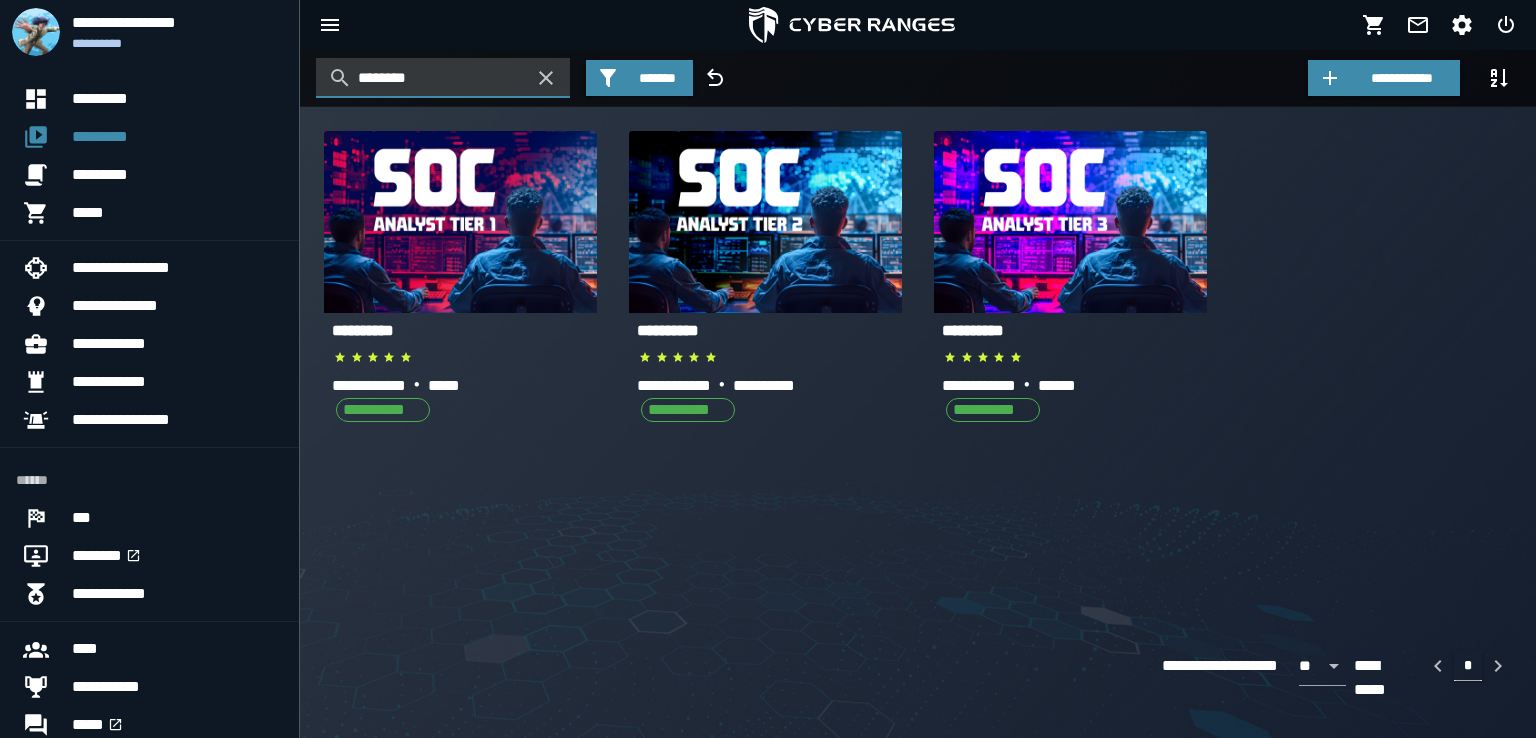 click 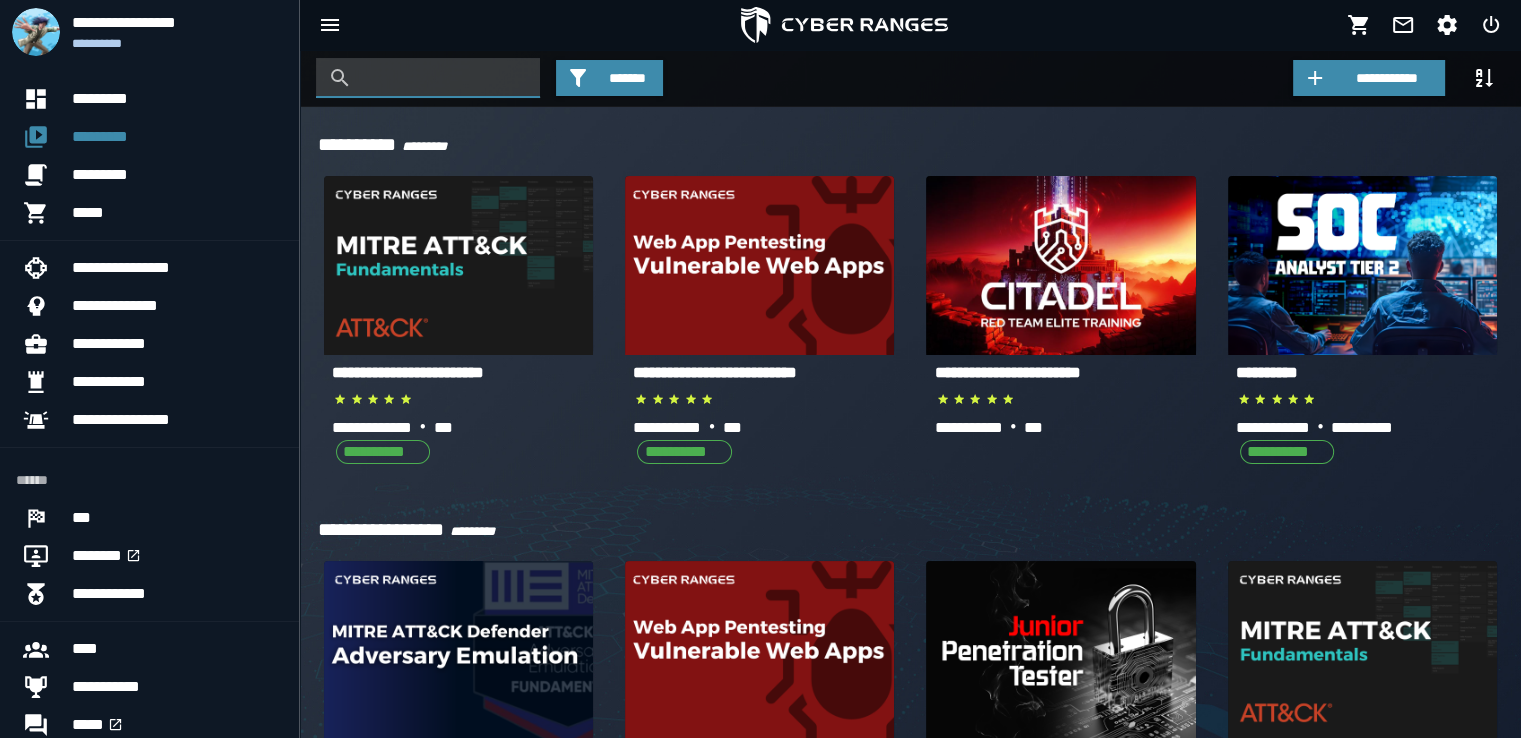 click at bounding box center [443, 78] 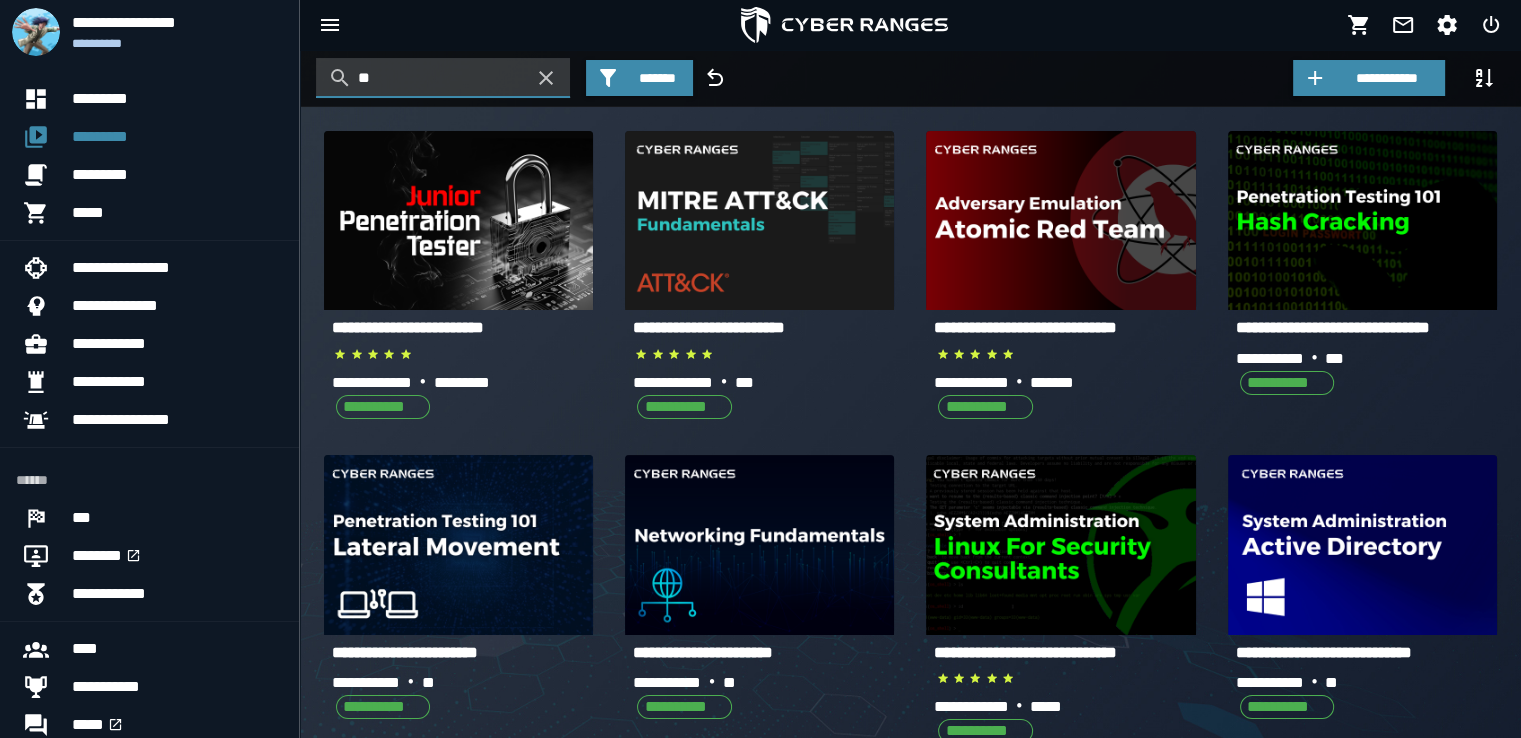 type on "*" 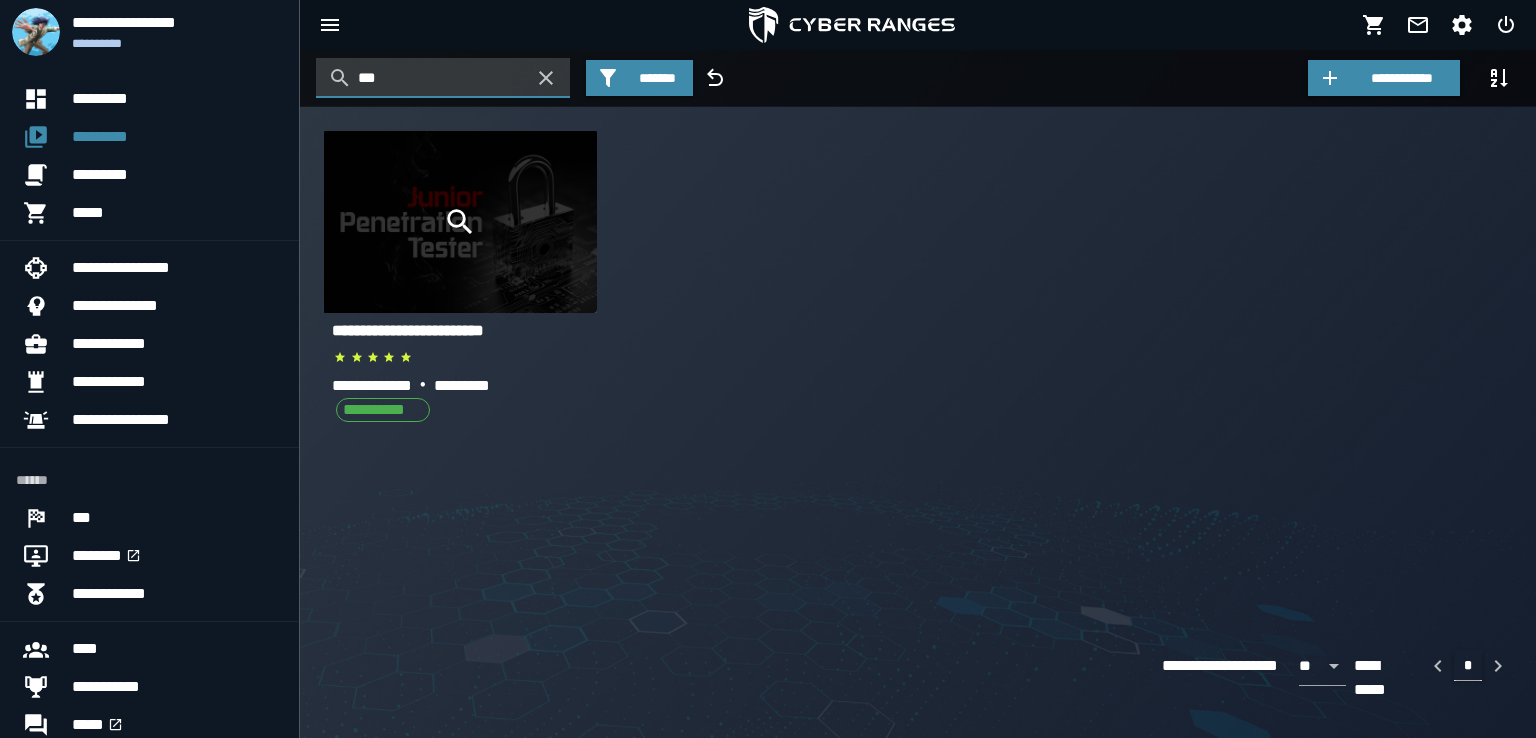 type on "***" 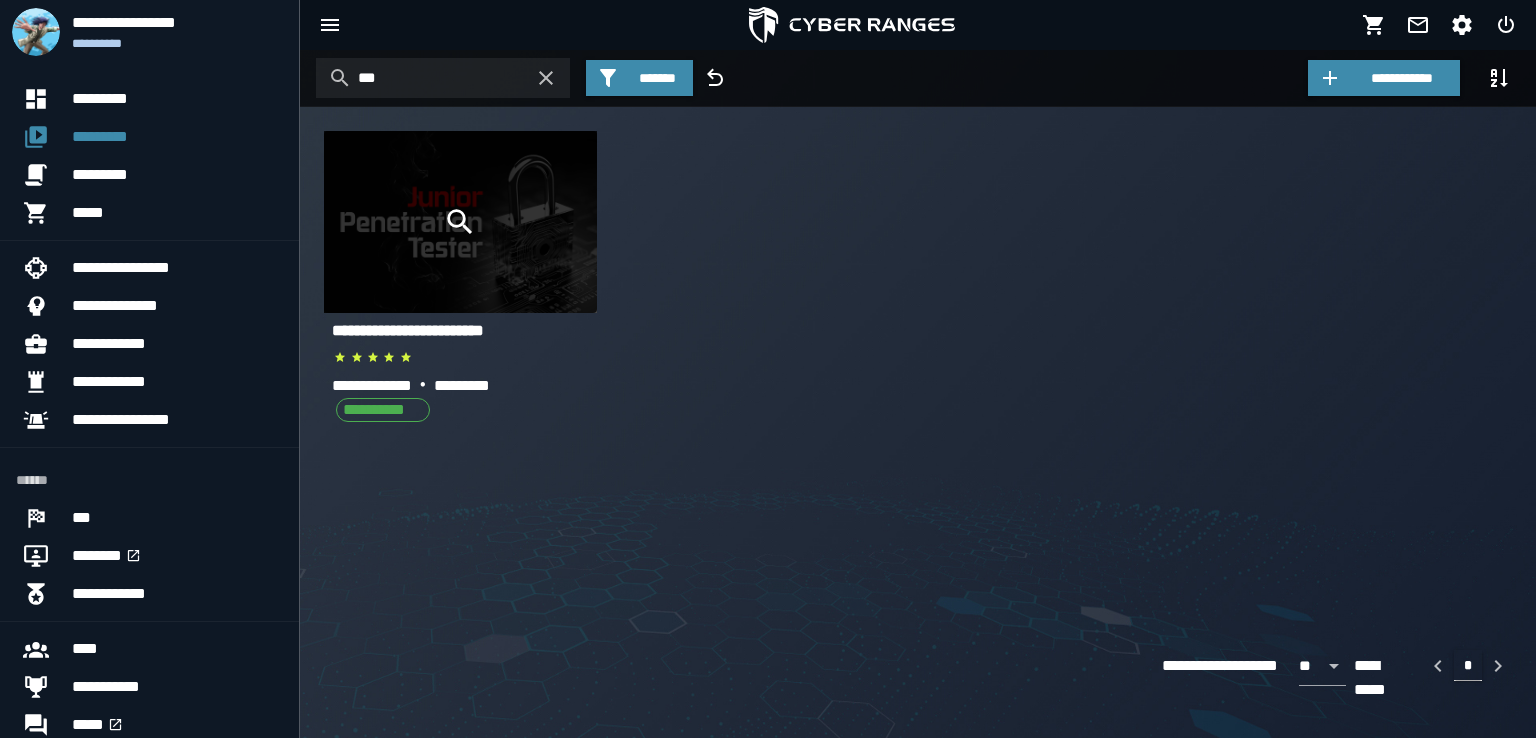 click 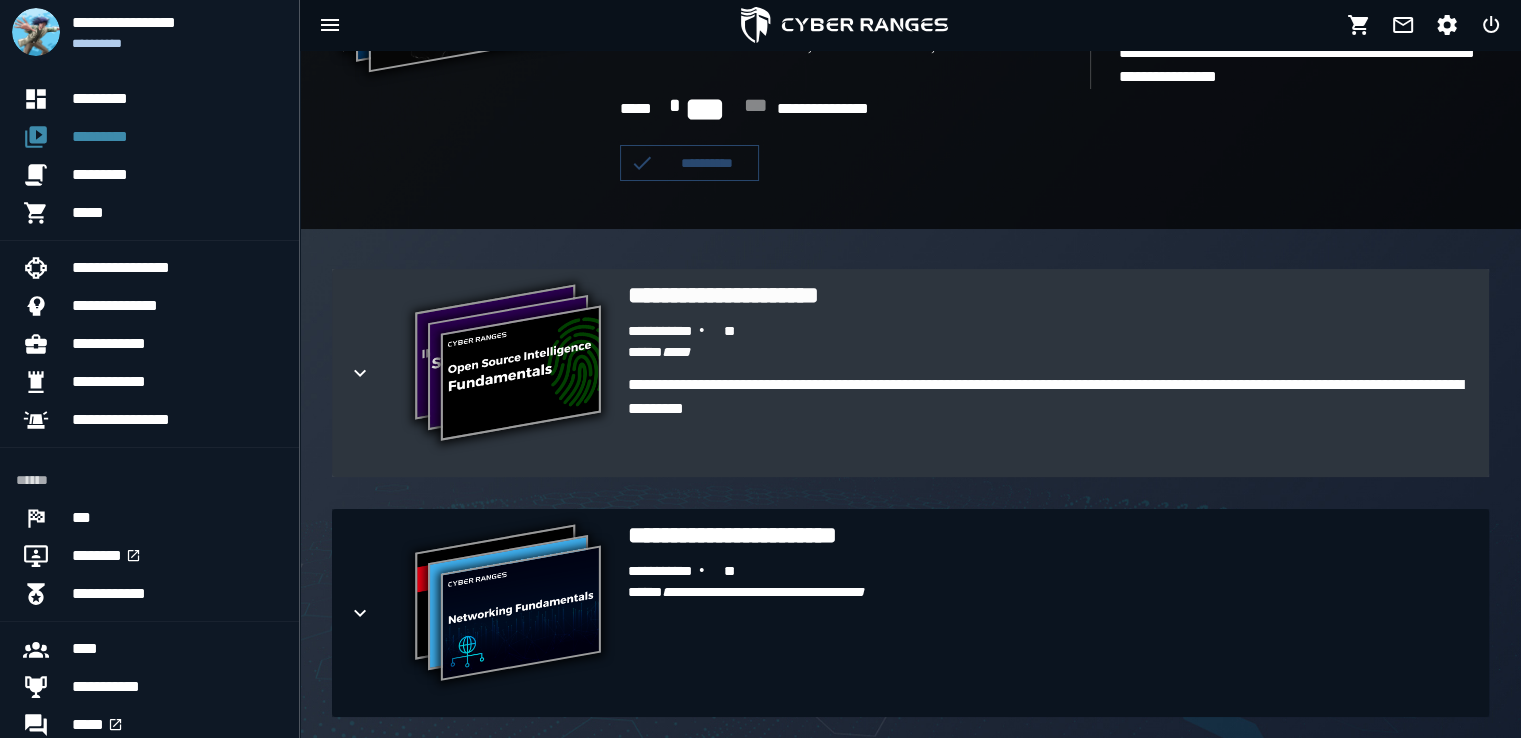scroll, scrollTop: 307, scrollLeft: 0, axis: vertical 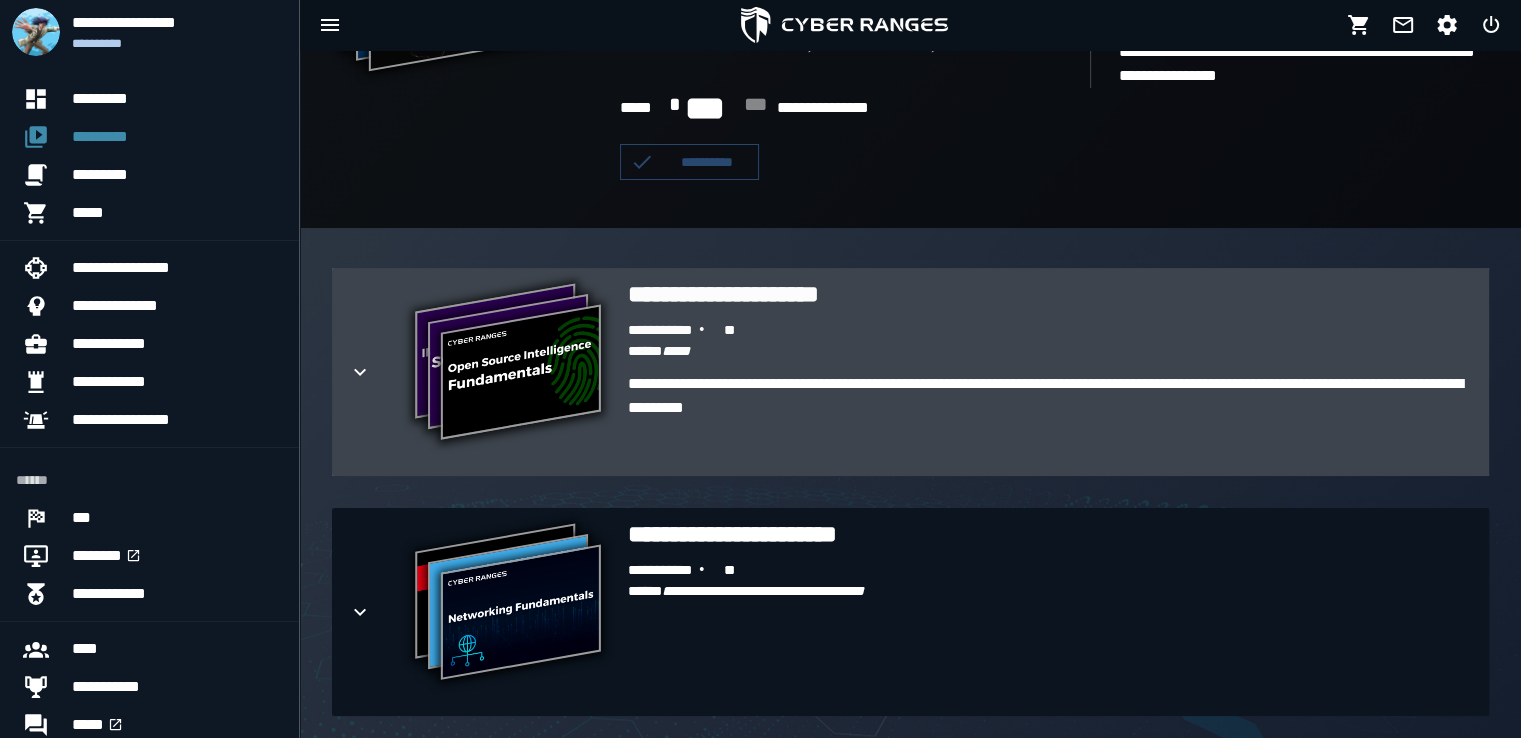 click on "**********" at bounding box center [1050, 294] 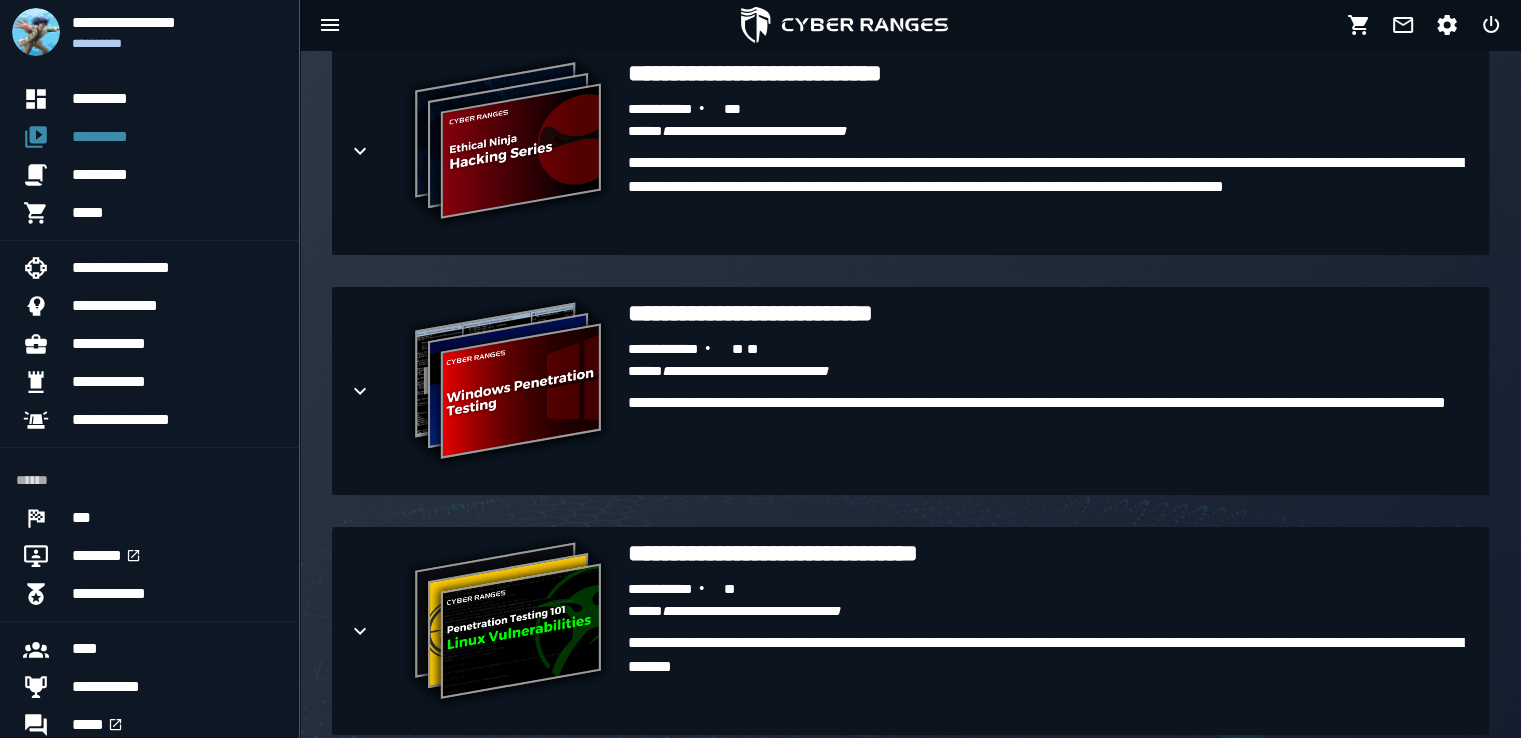 scroll, scrollTop: 2228, scrollLeft: 0, axis: vertical 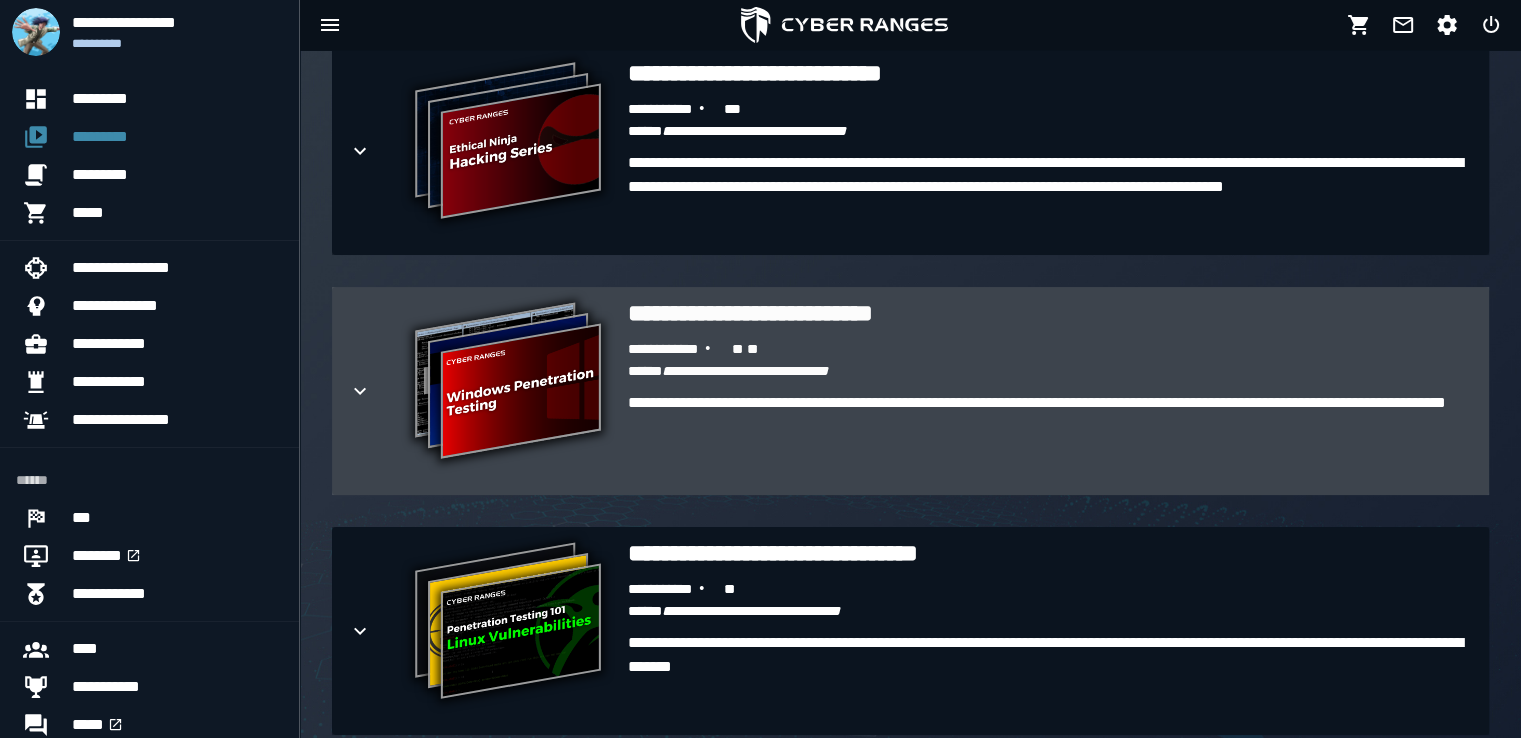 click 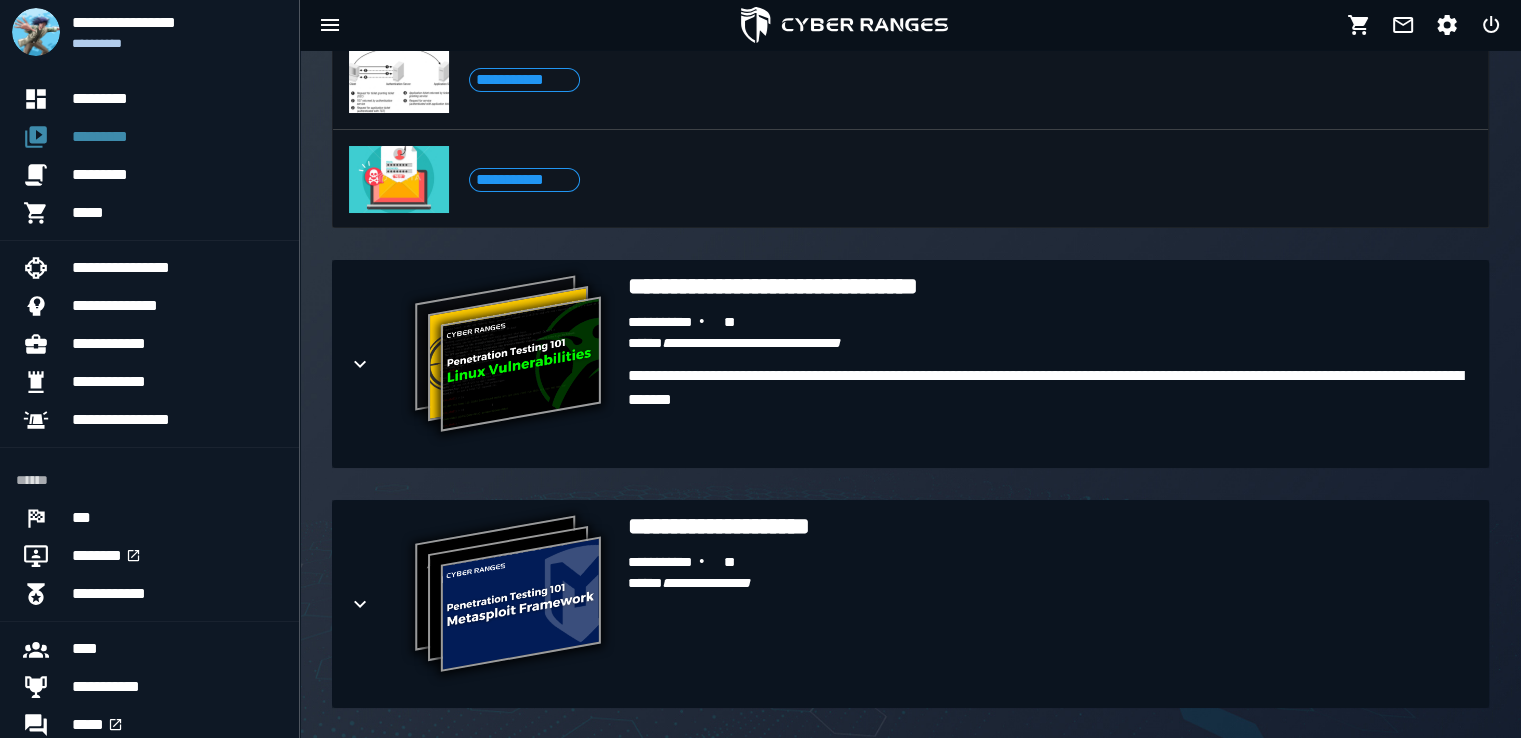 scroll, scrollTop: 4102, scrollLeft: 0, axis: vertical 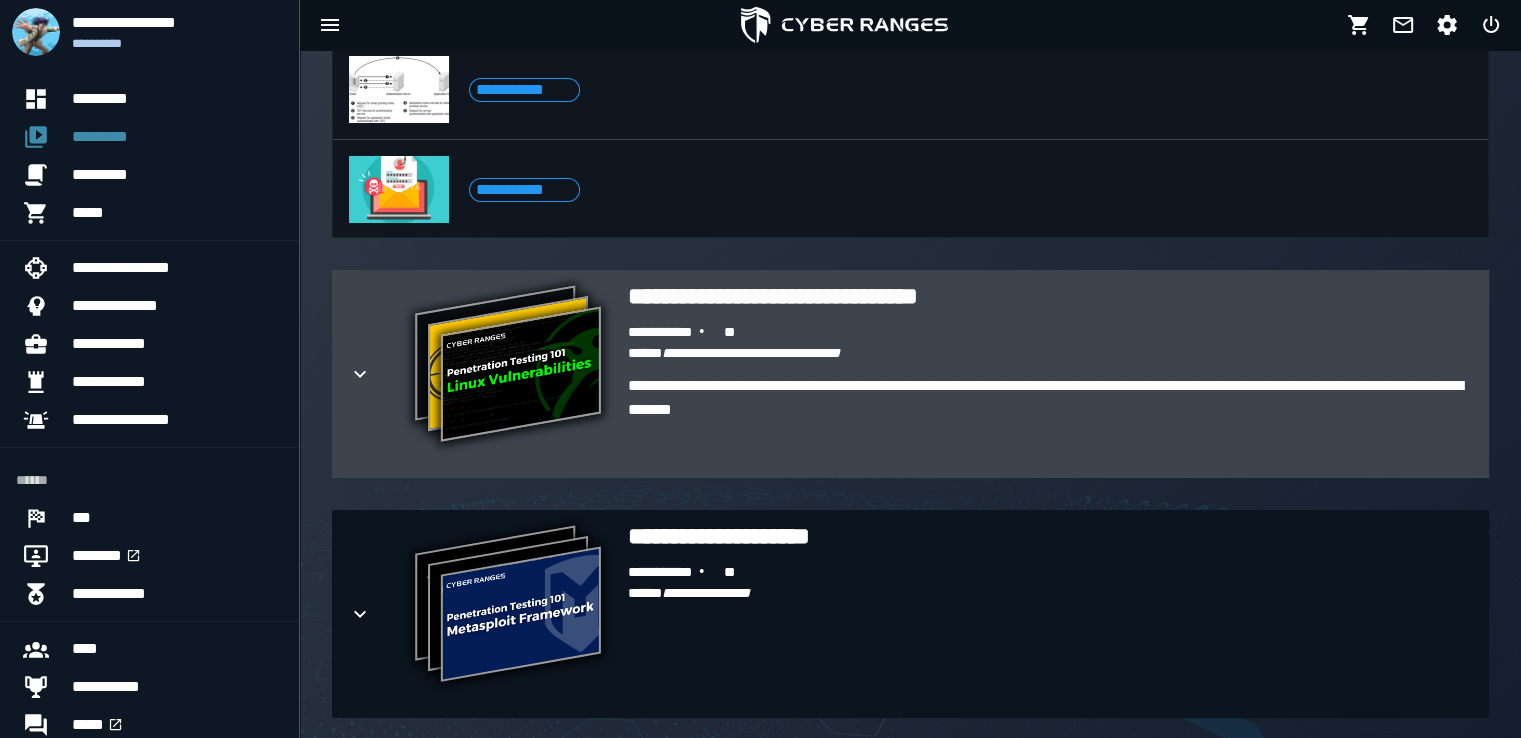 click 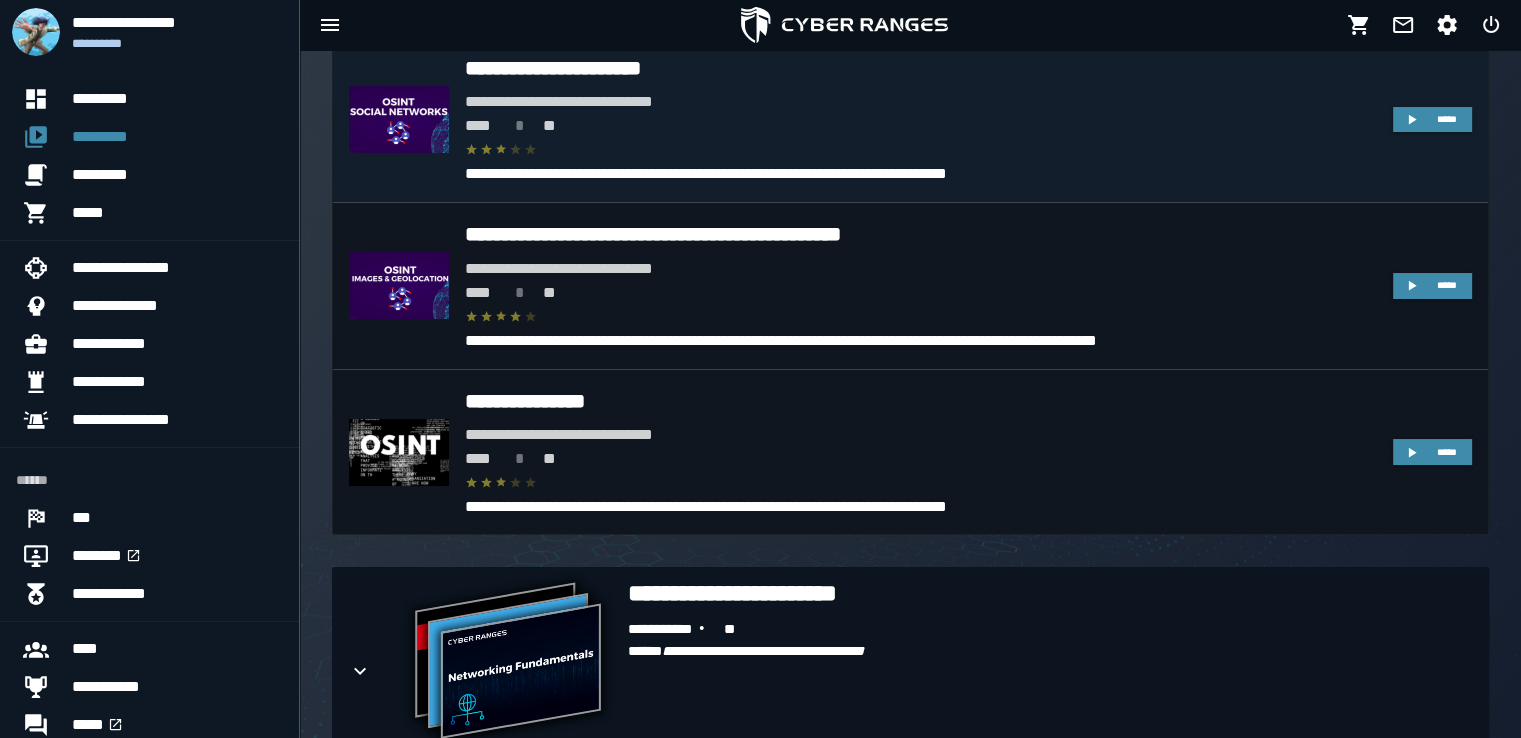 scroll, scrollTop: 784, scrollLeft: 0, axis: vertical 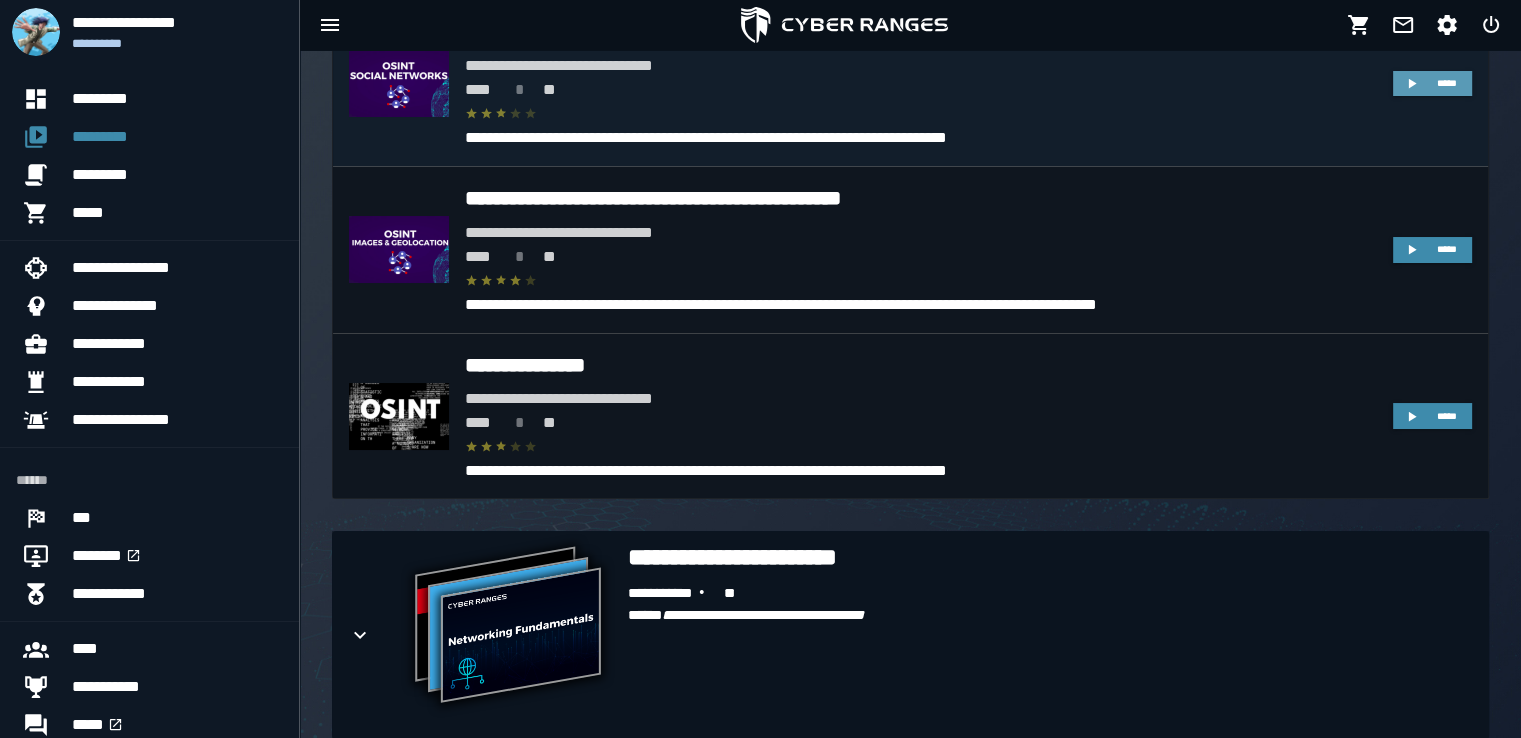 click on "*****" at bounding box center [1432, 84] 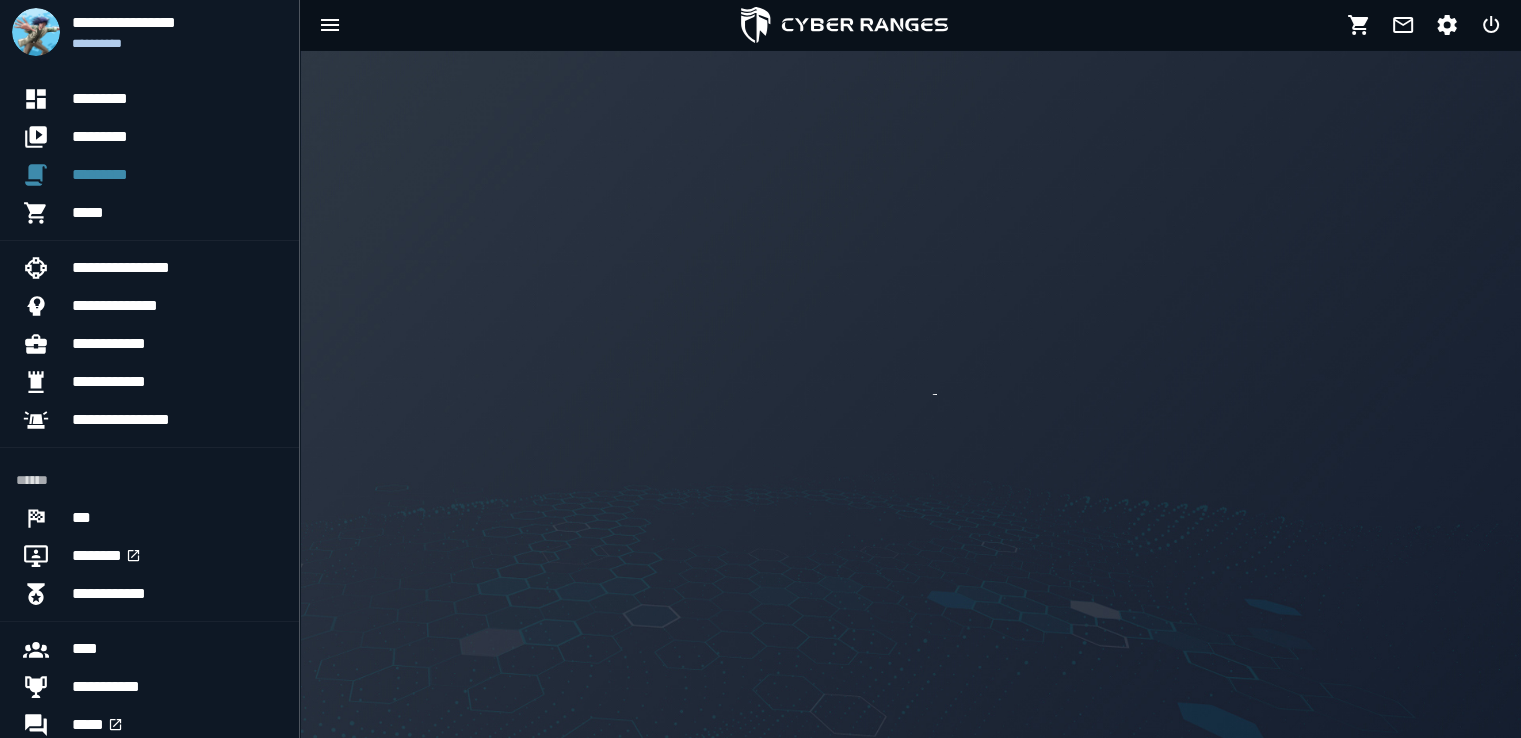 scroll, scrollTop: 0, scrollLeft: 0, axis: both 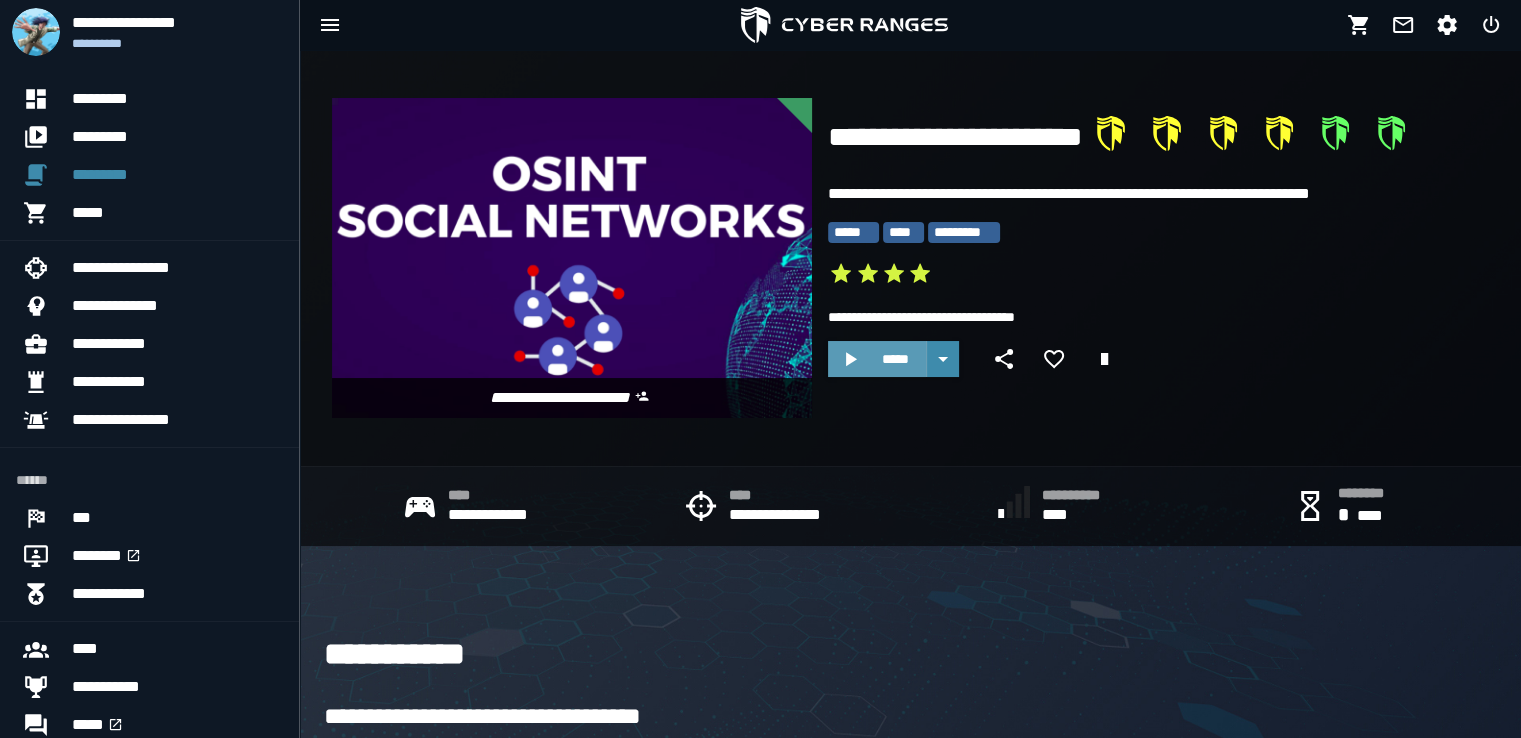 click on "*****" at bounding box center (895, 359) 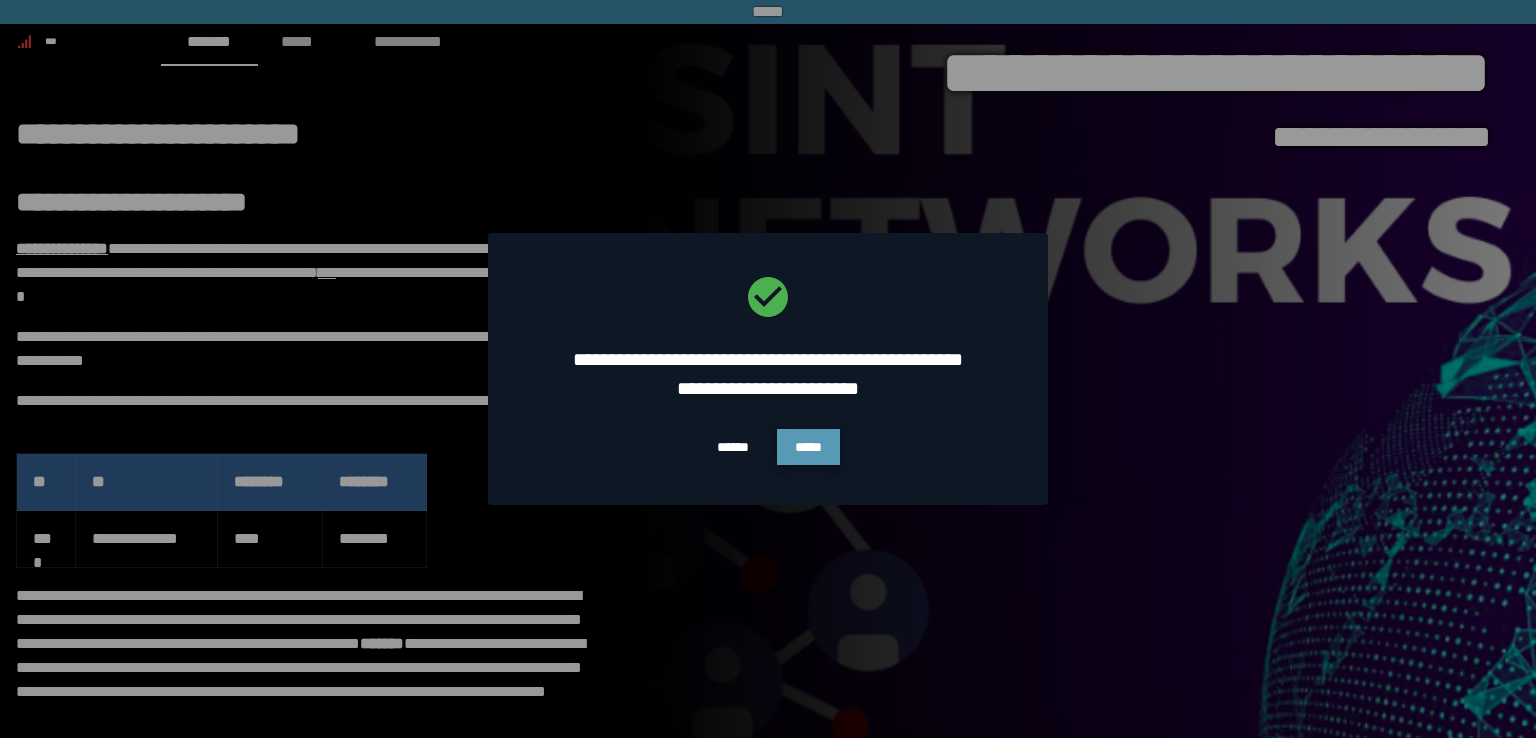 click on "*****" at bounding box center [808, 447] 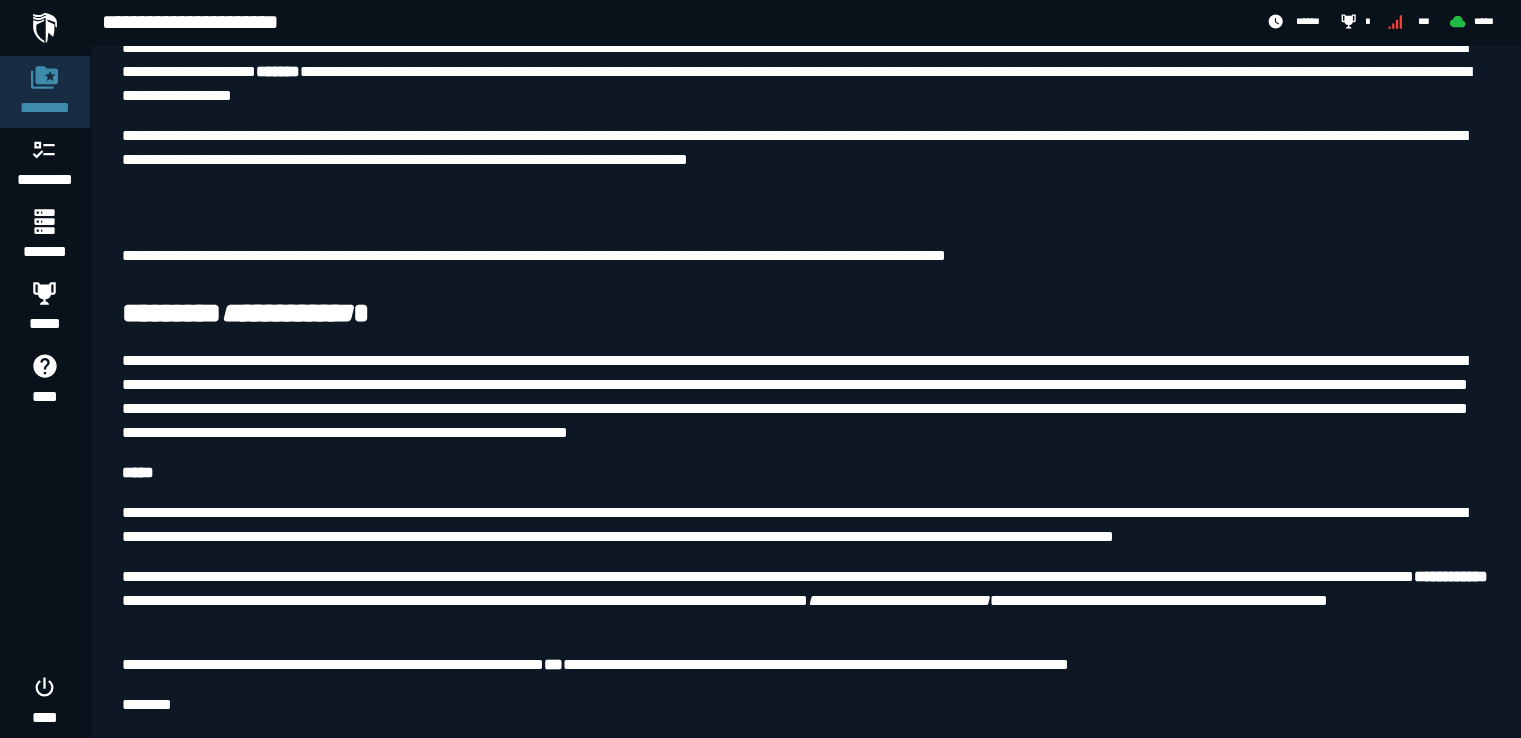 scroll, scrollTop: 0, scrollLeft: 0, axis: both 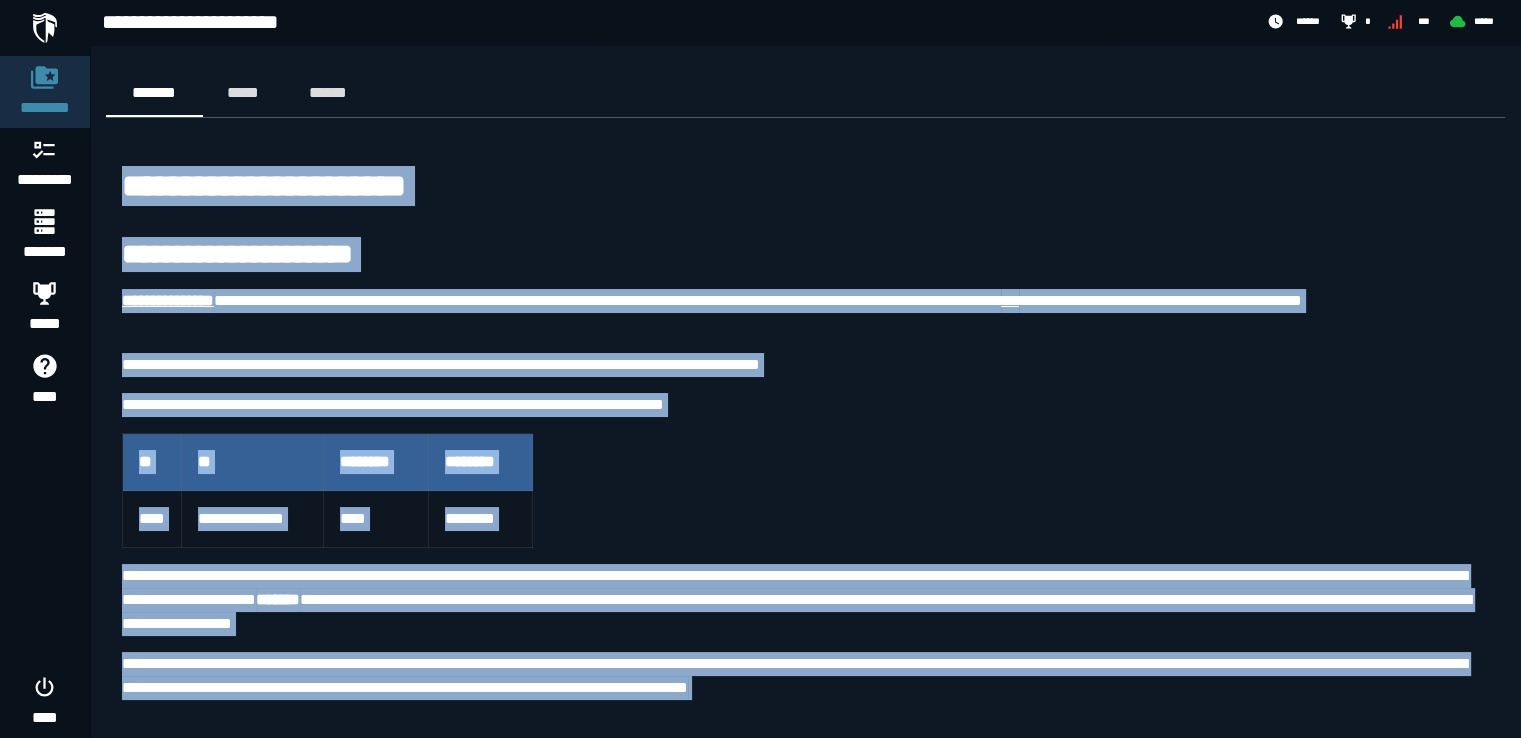 drag, startPoint x: 125, startPoint y: 163, endPoint x: 628, endPoint y: 705, distance: 739.441 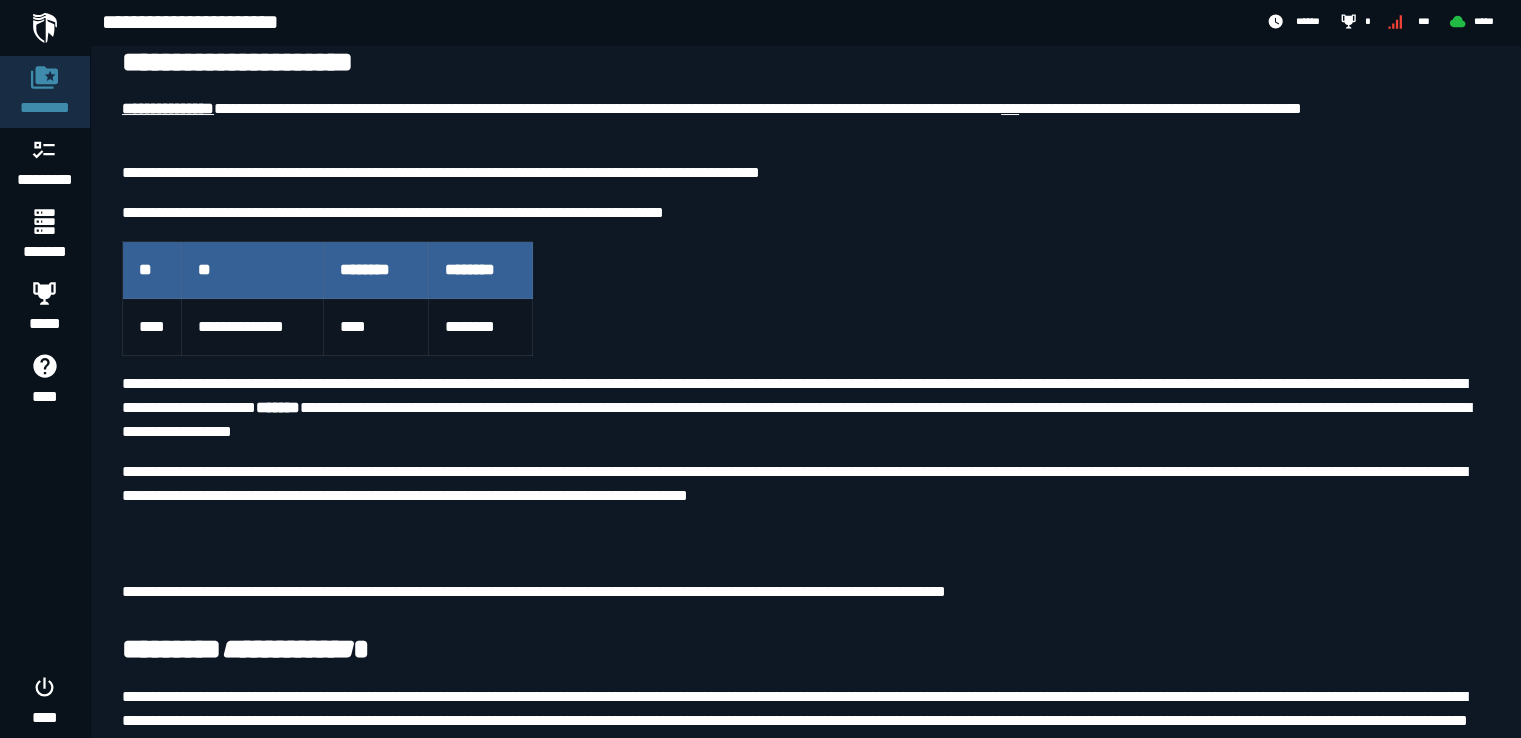 click on "**********" at bounding box center (805, 532) 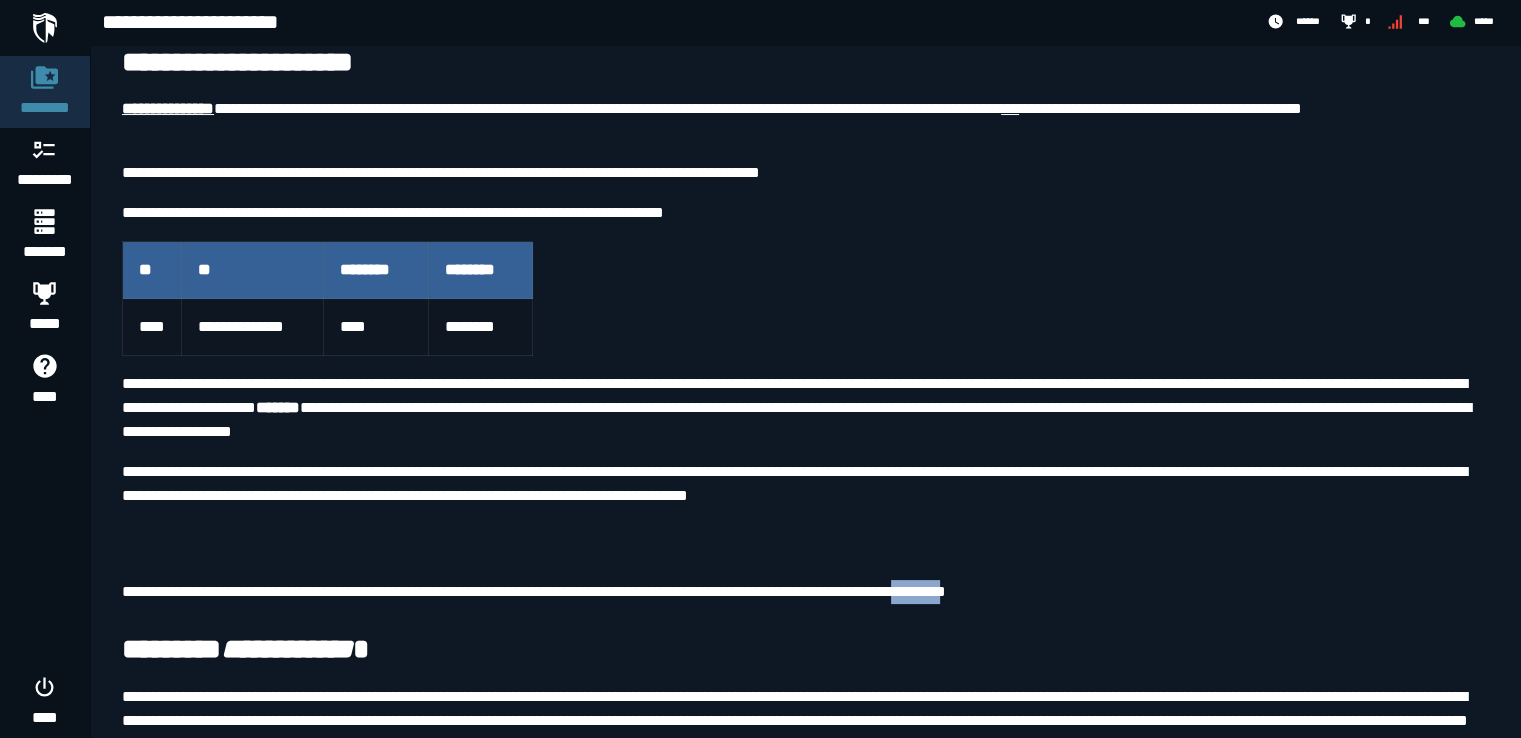 click on "**********" at bounding box center [805, 532] 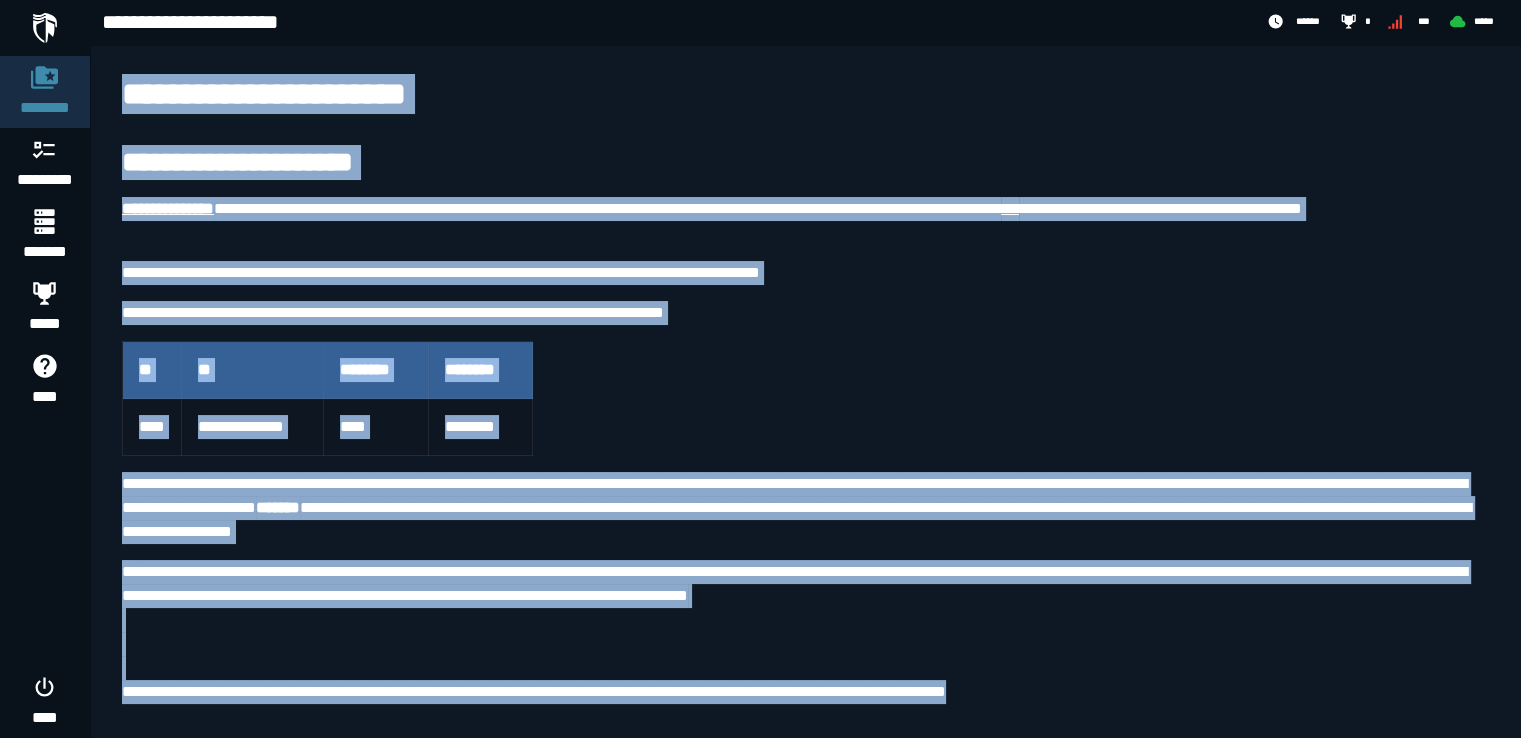 scroll, scrollTop: 0, scrollLeft: 0, axis: both 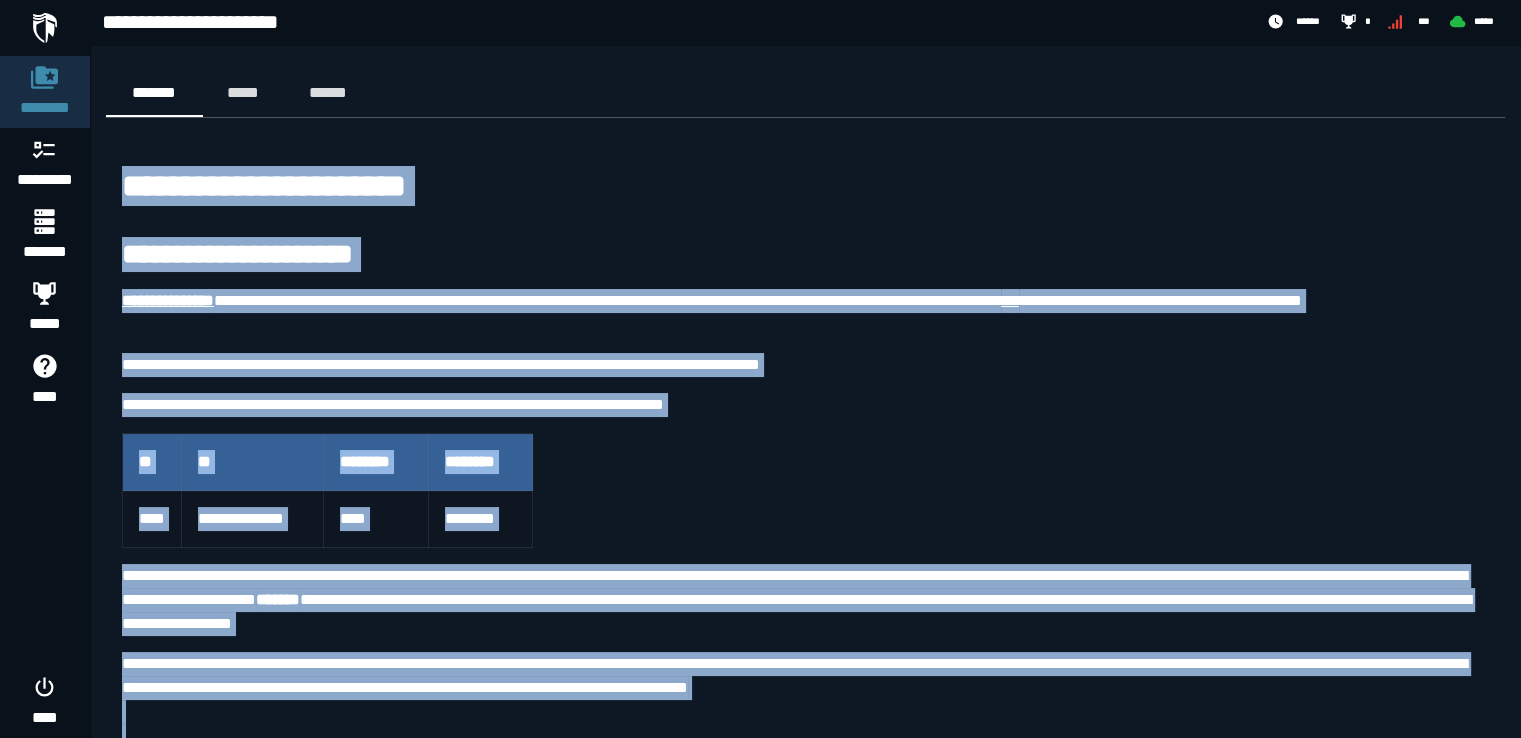 drag, startPoint x: 1046, startPoint y: 587, endPoint x: 112, endPoint y: 181, distance: 1018.4262 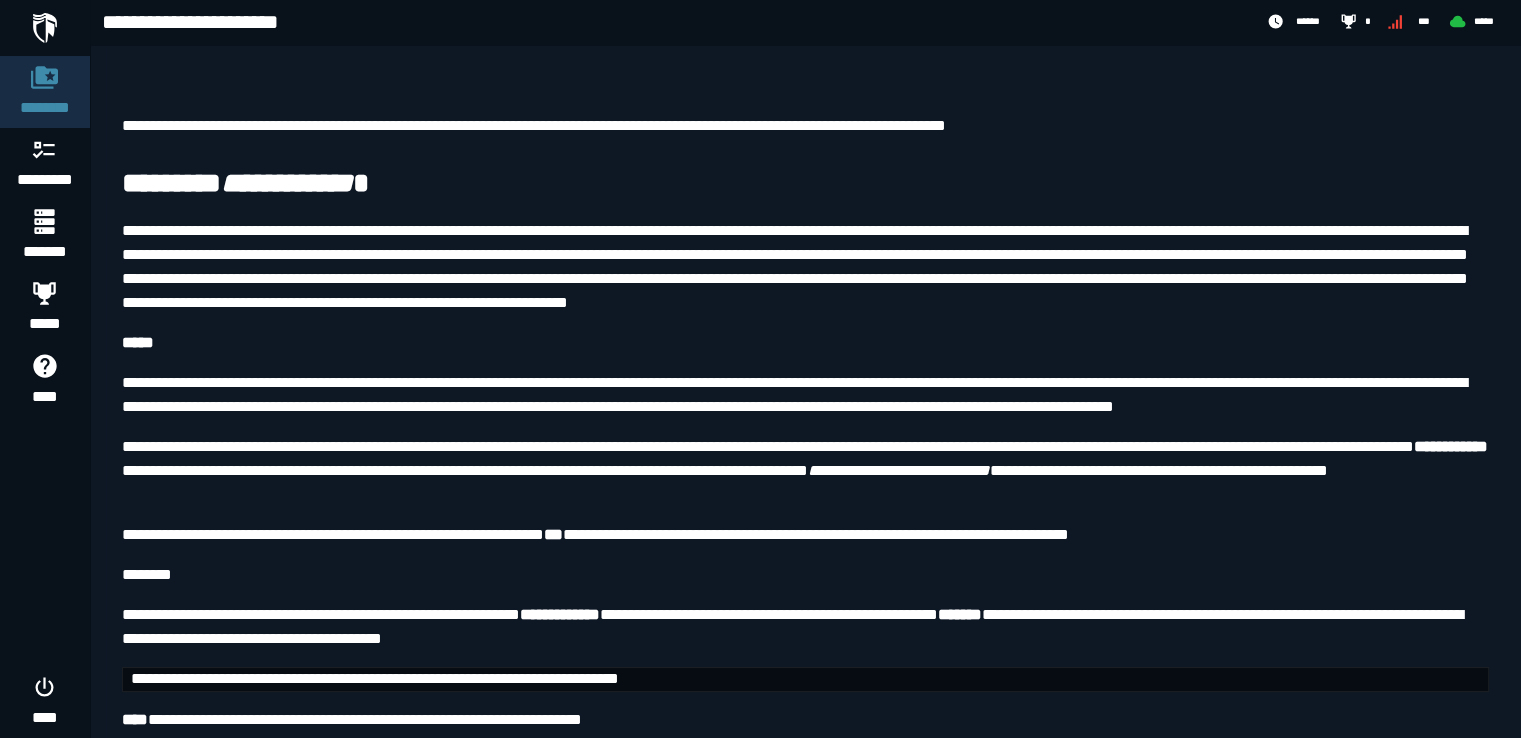 scroll, scrollTop: 681, scrollLeft: 0, axis: vertical 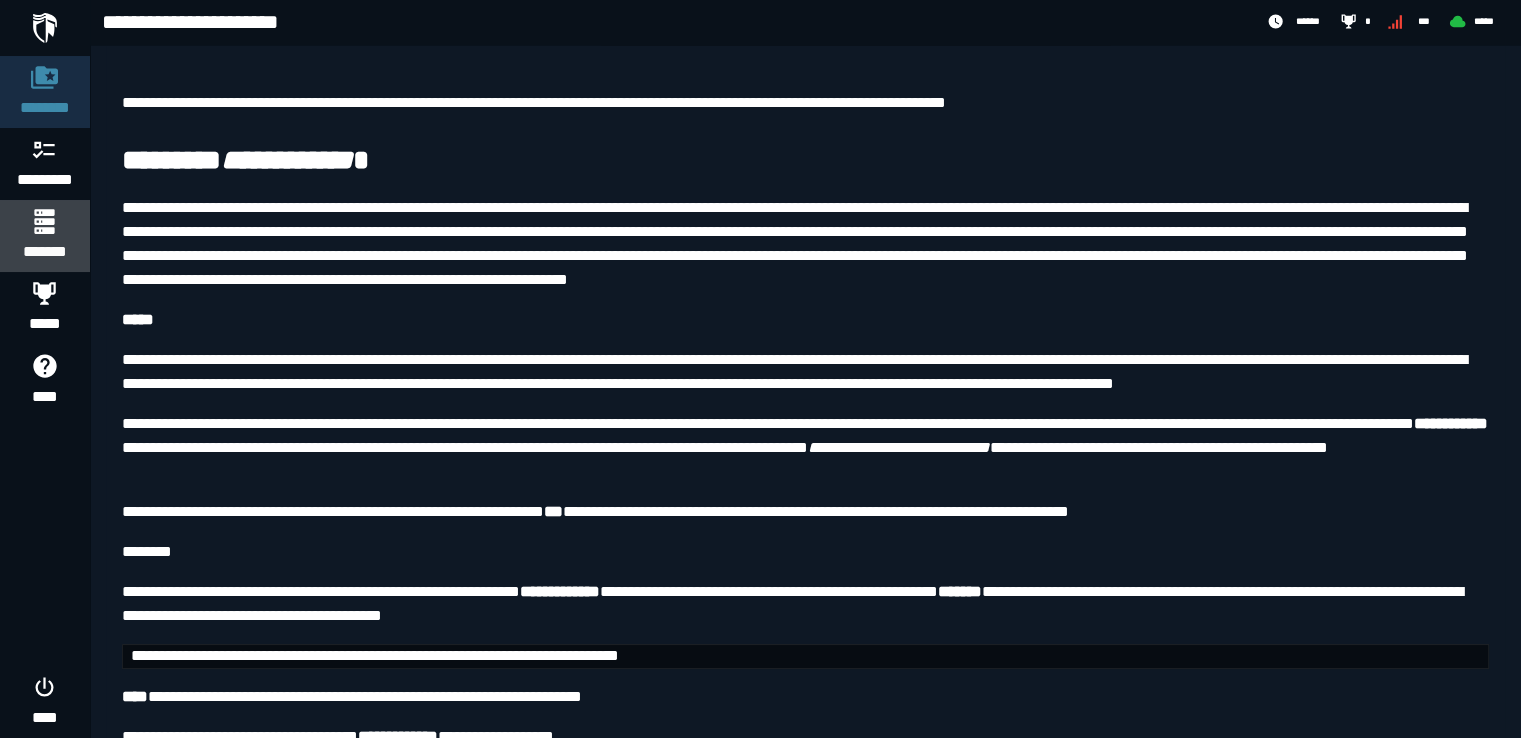 click 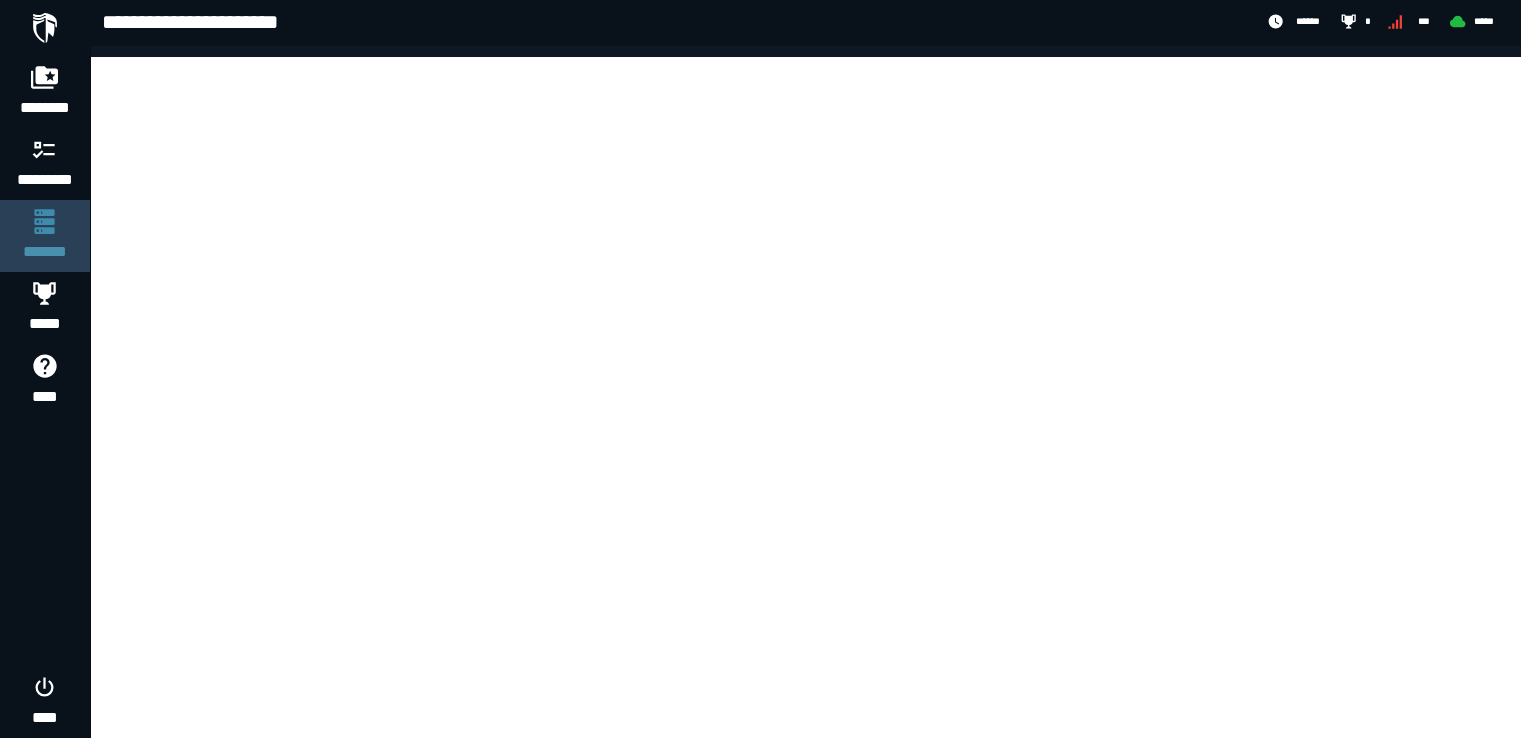 scroll, scrollTop: 0, scrollLeft: 0, axis: both 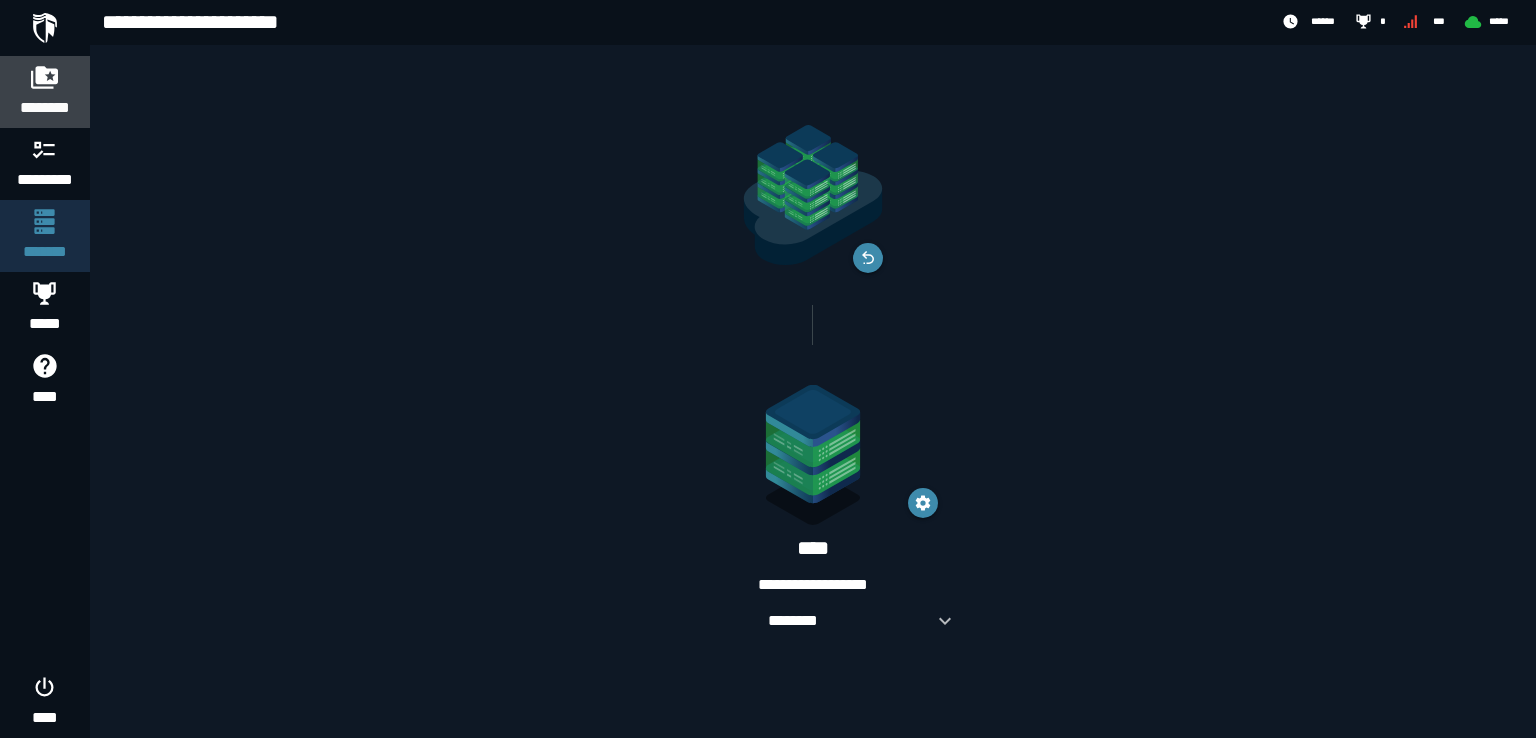 click 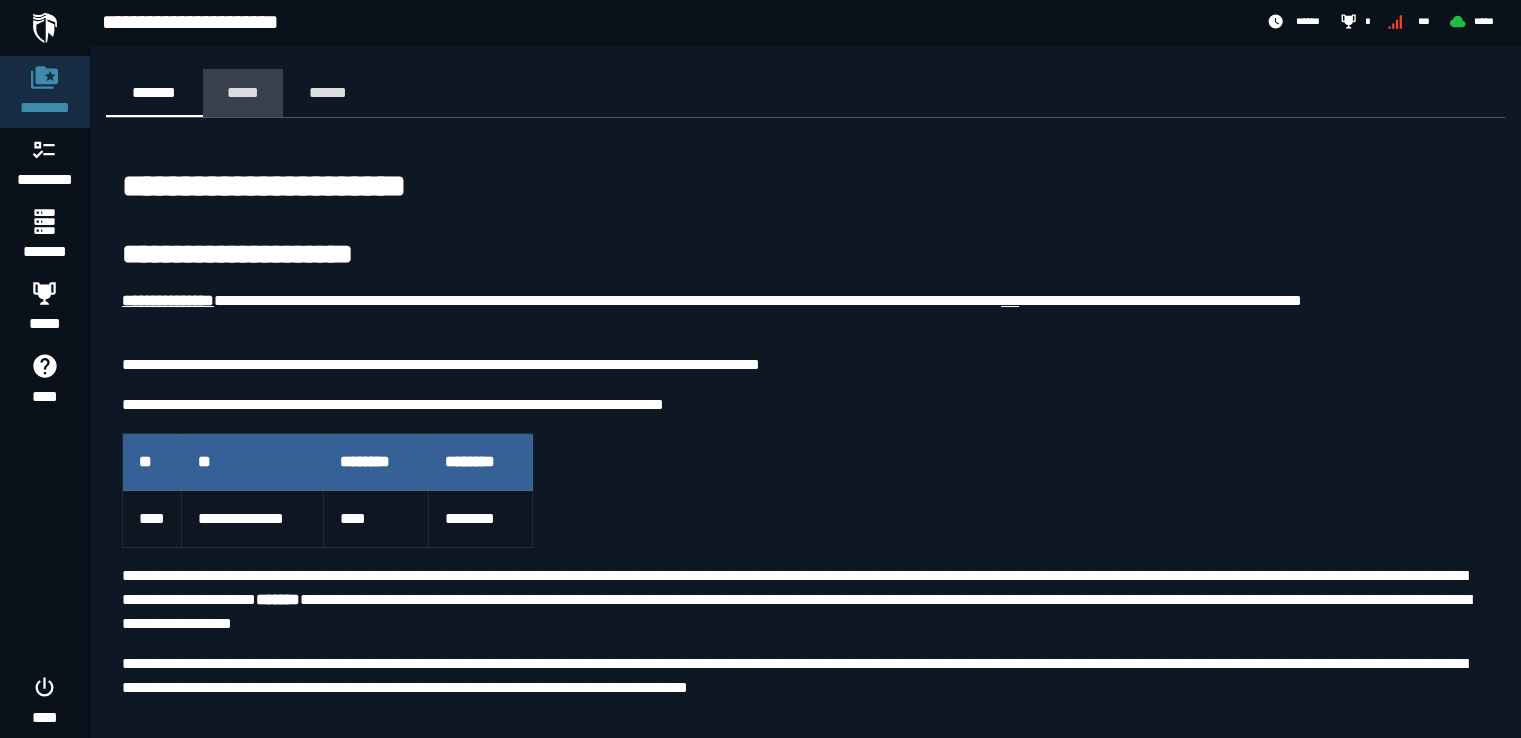 click on "*****" at bounding box center (243, 92) 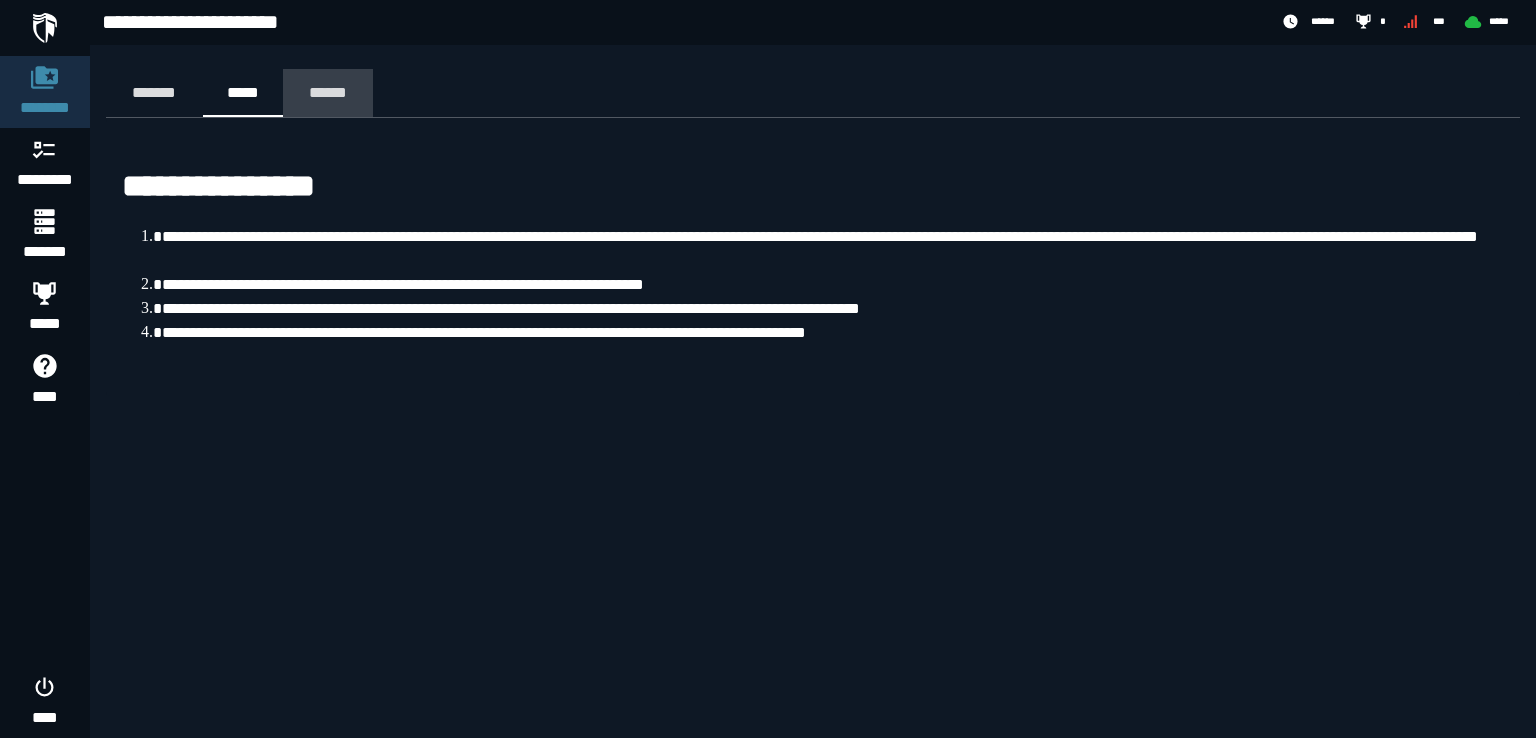 click on "******" at bounding box center (328, 93) 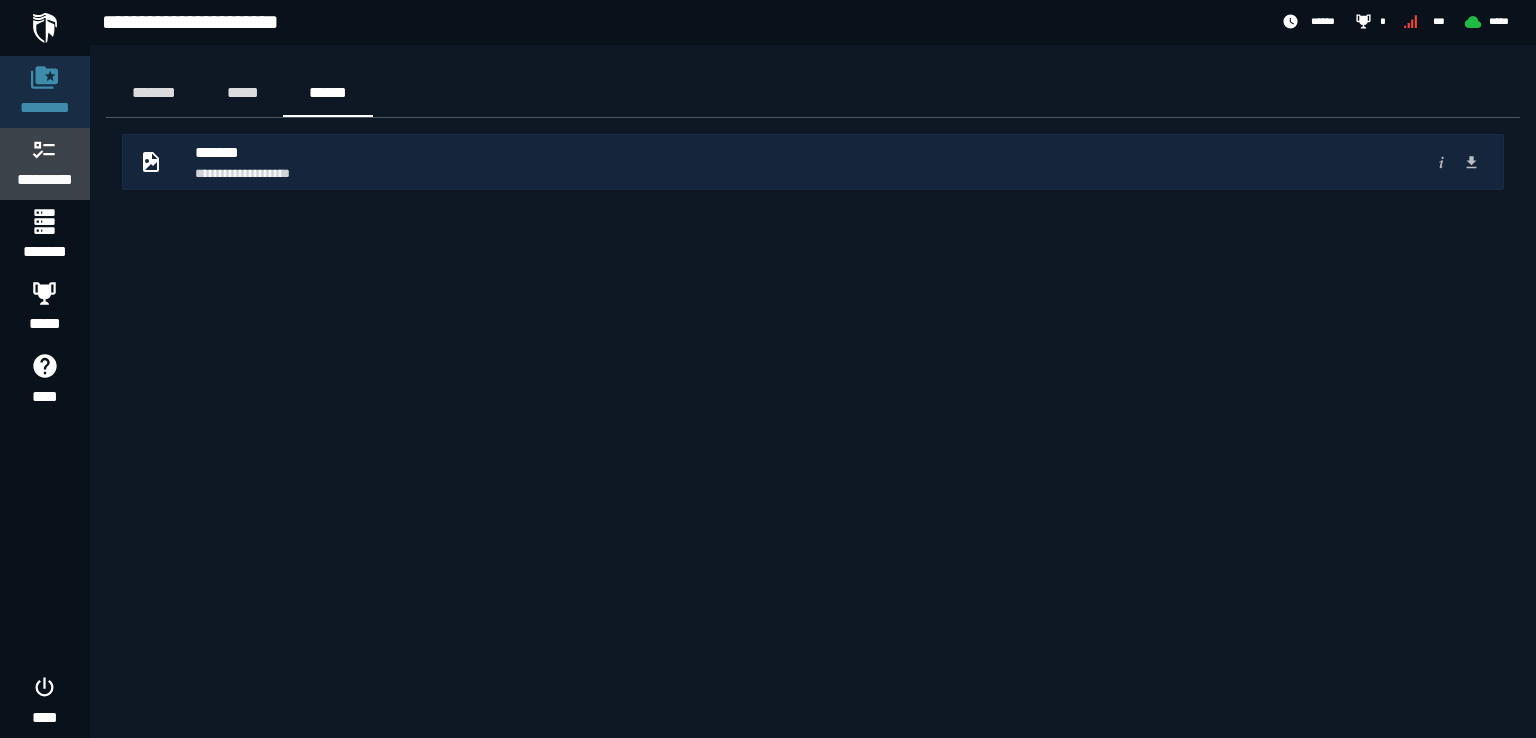 click on "*********" at bounding box center [45, 180] 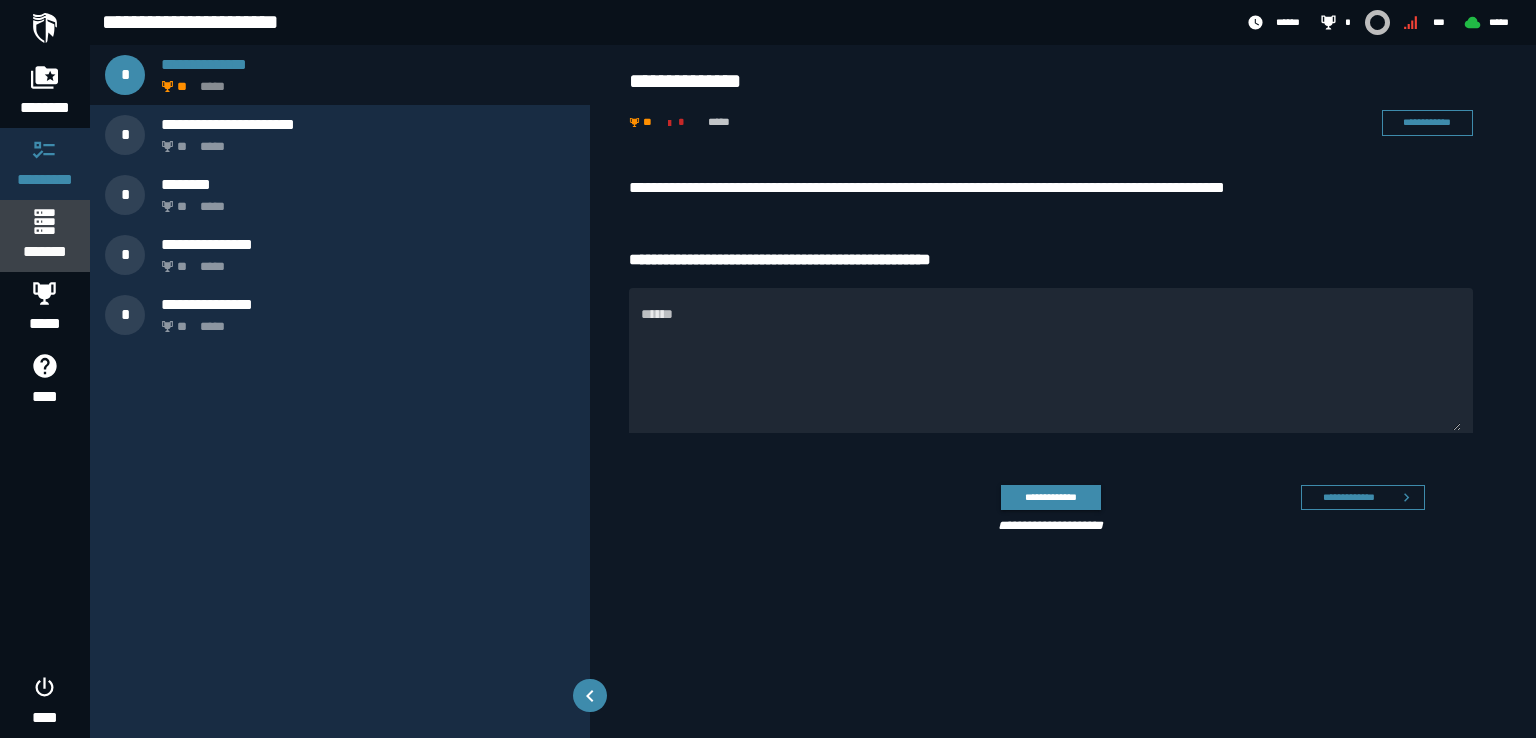 click 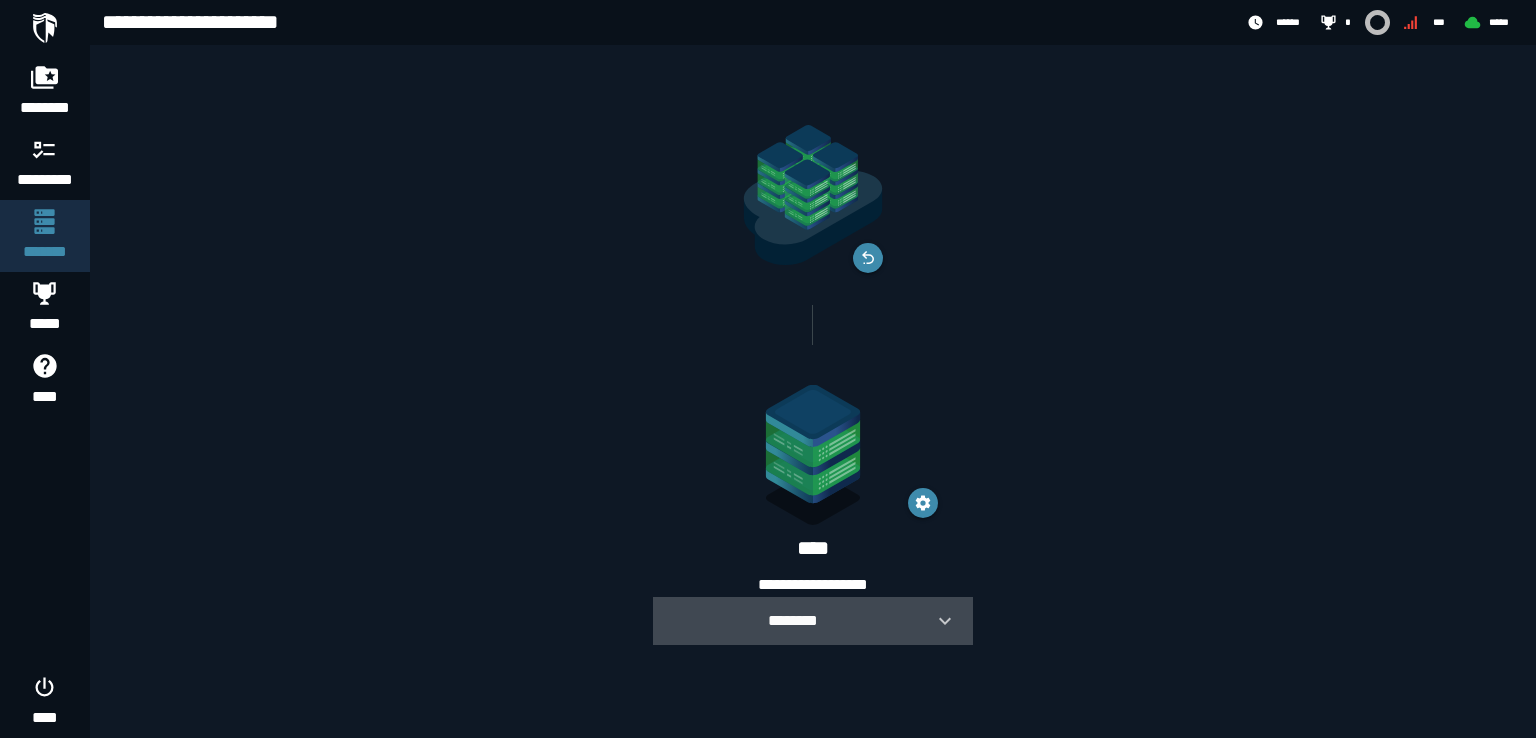 click 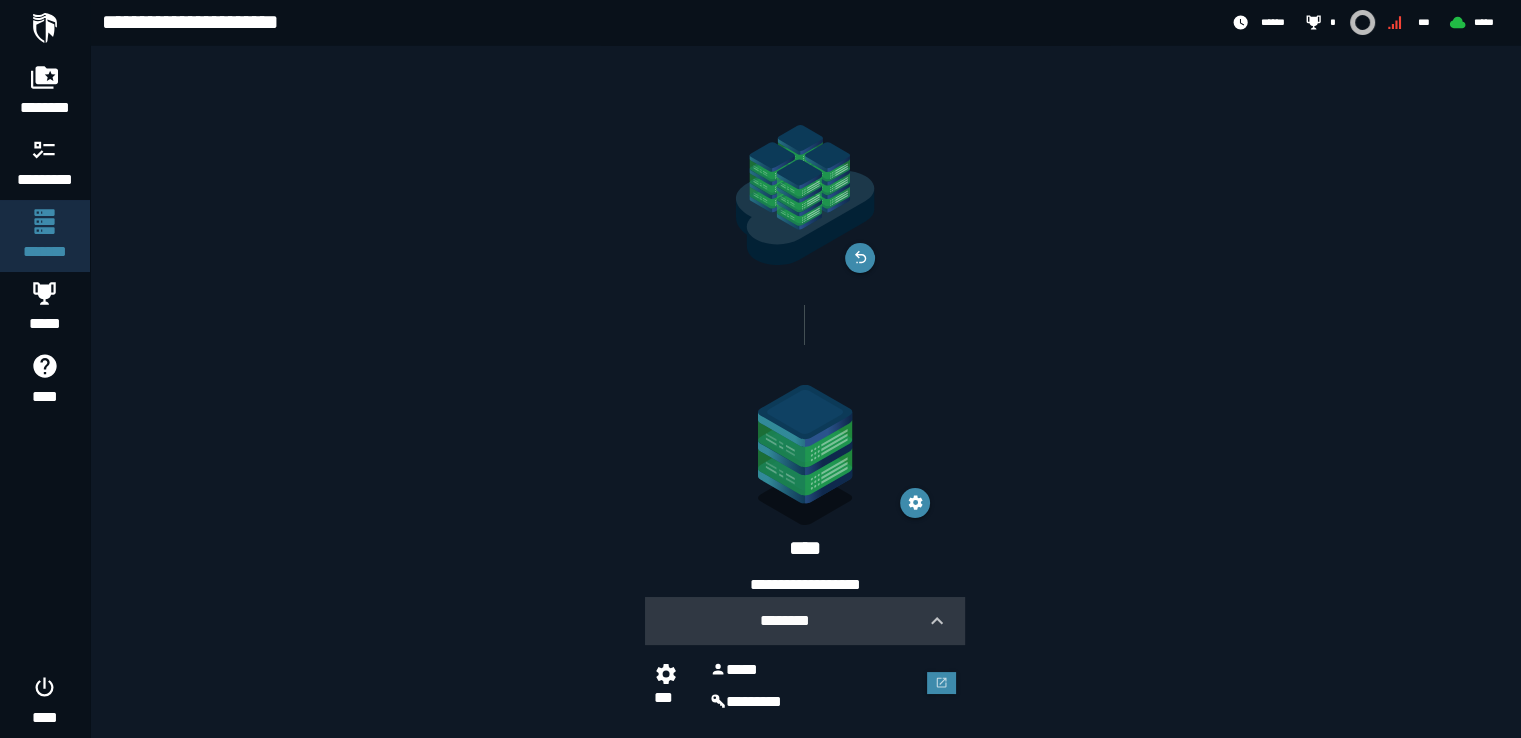 scroll, scrollTop: 33, scrollLeft: 0, axis: vertical 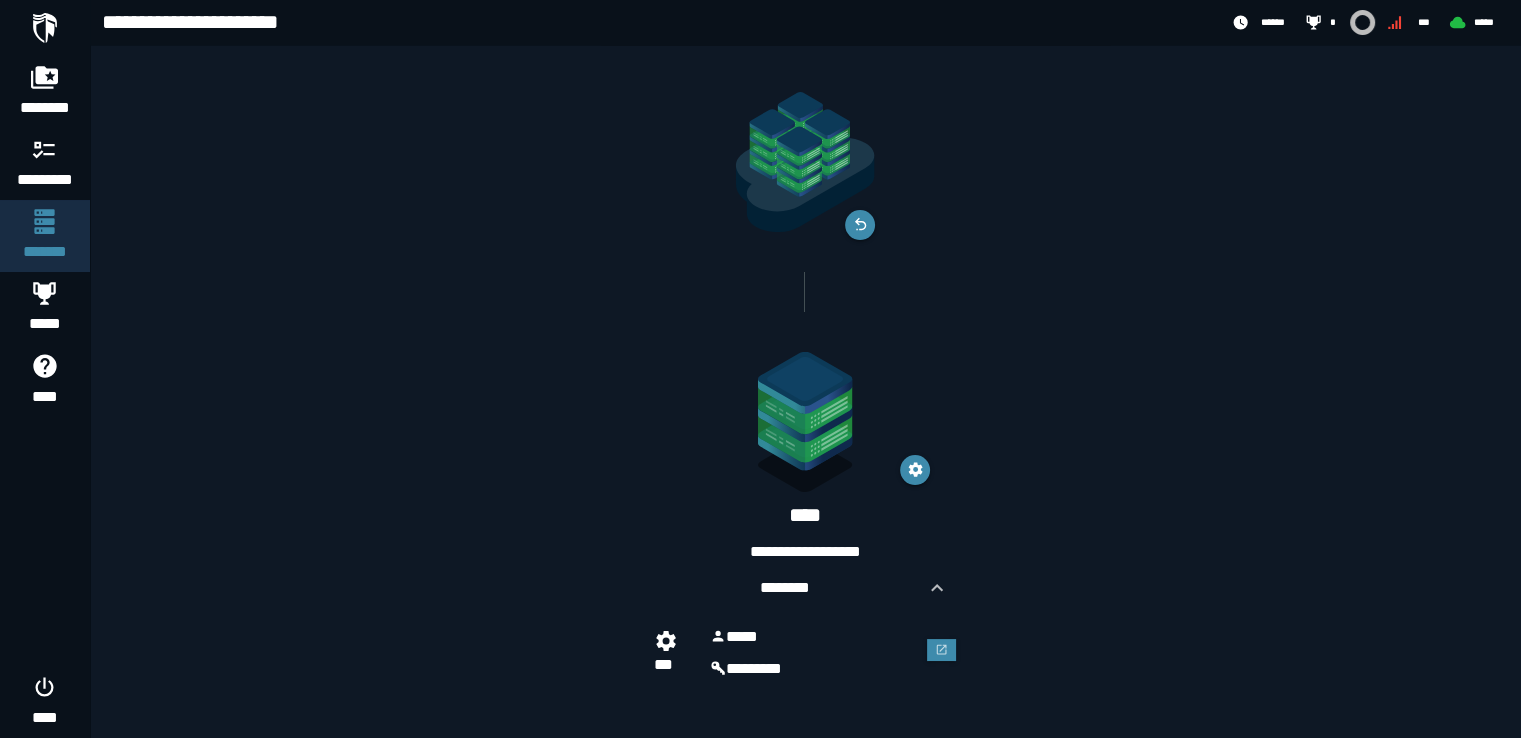 click 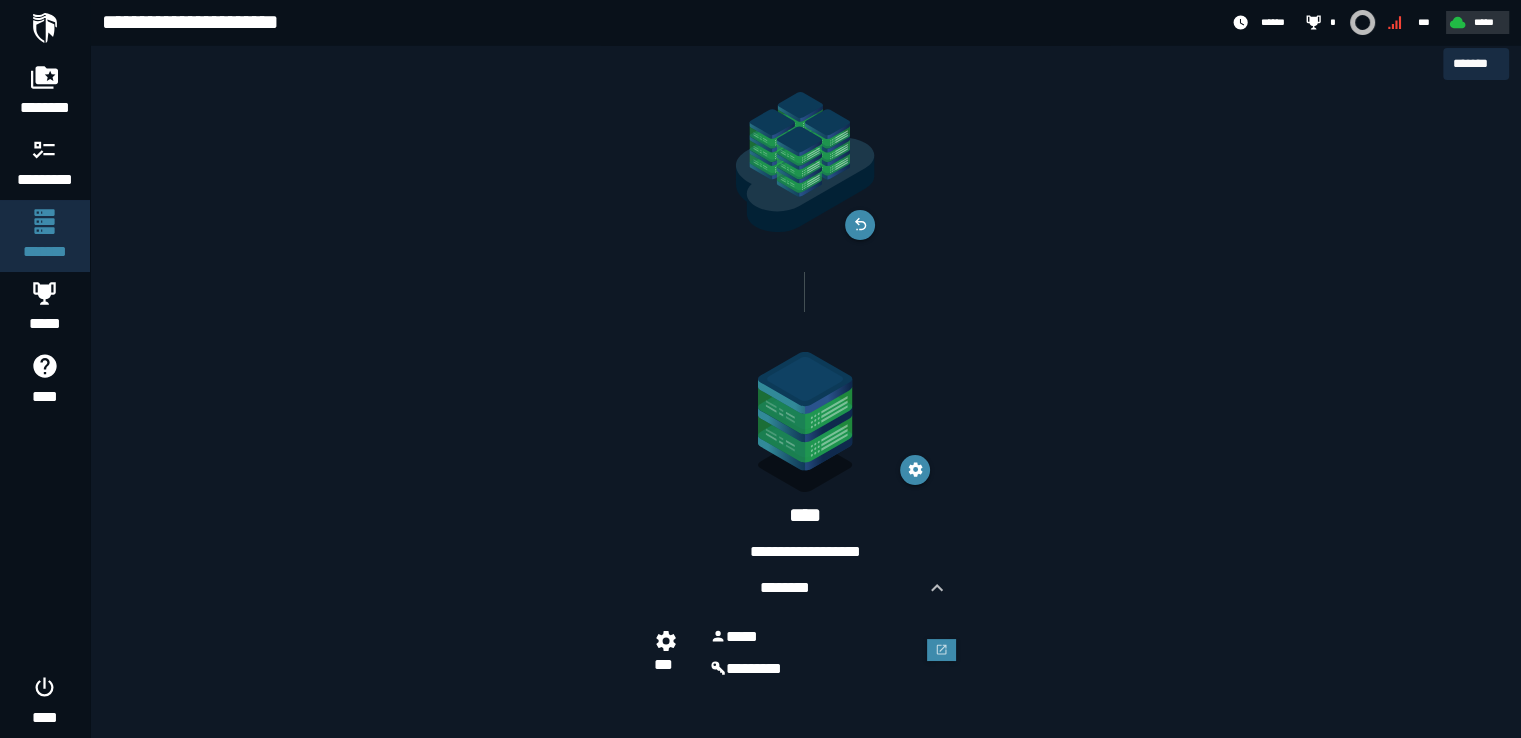 click on "*****" at bounding box center (1484, 22) 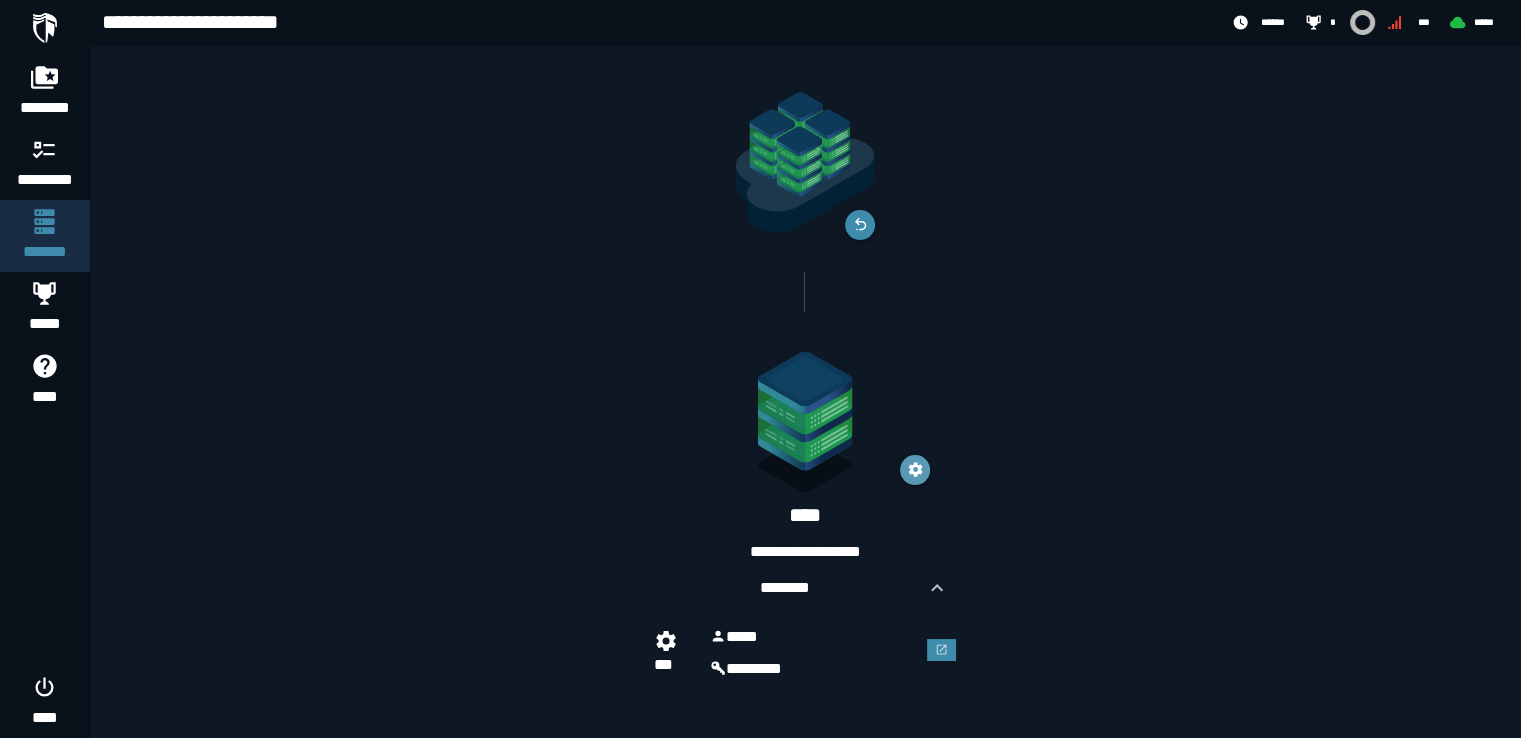 click at bounding box center [915, 470] 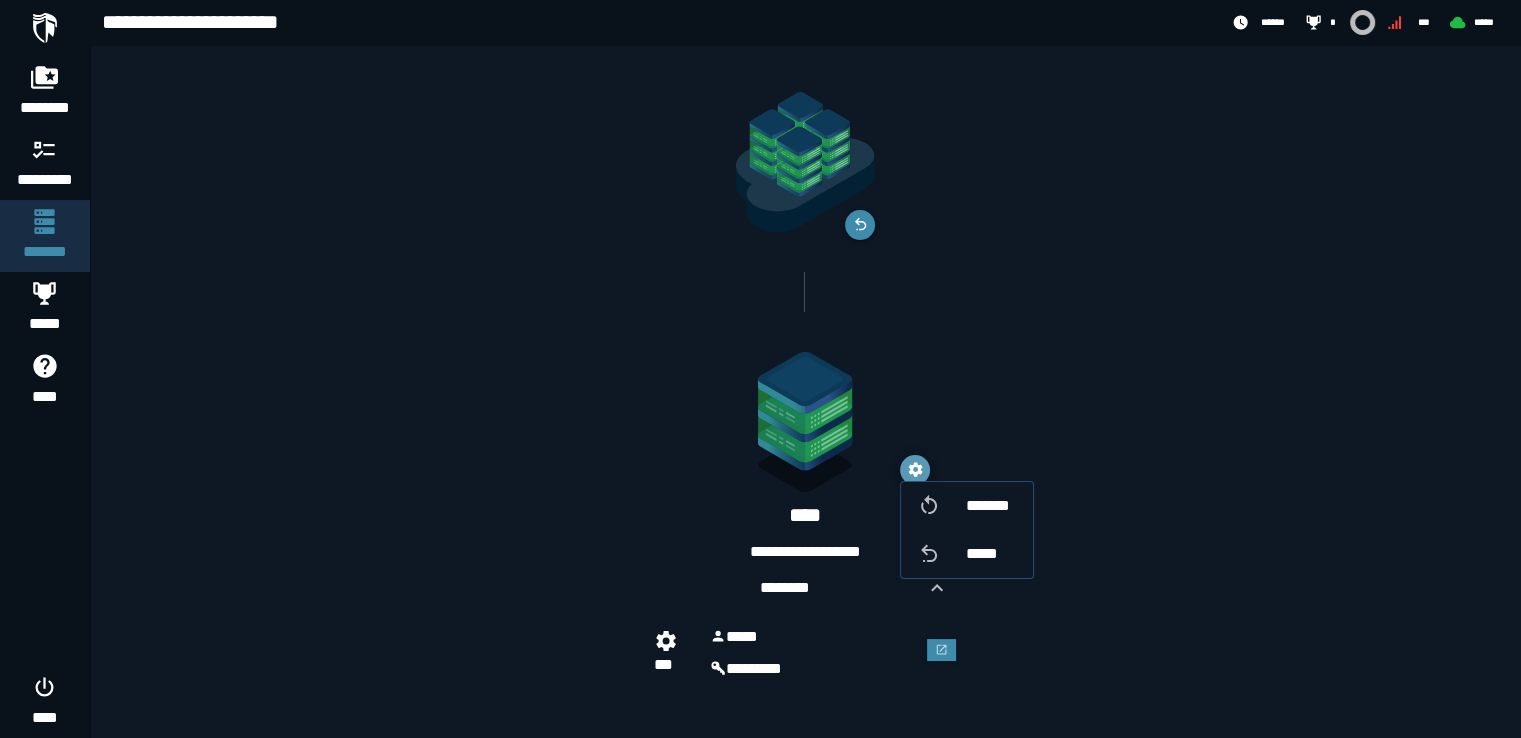 click at bounding box center [915, 470] 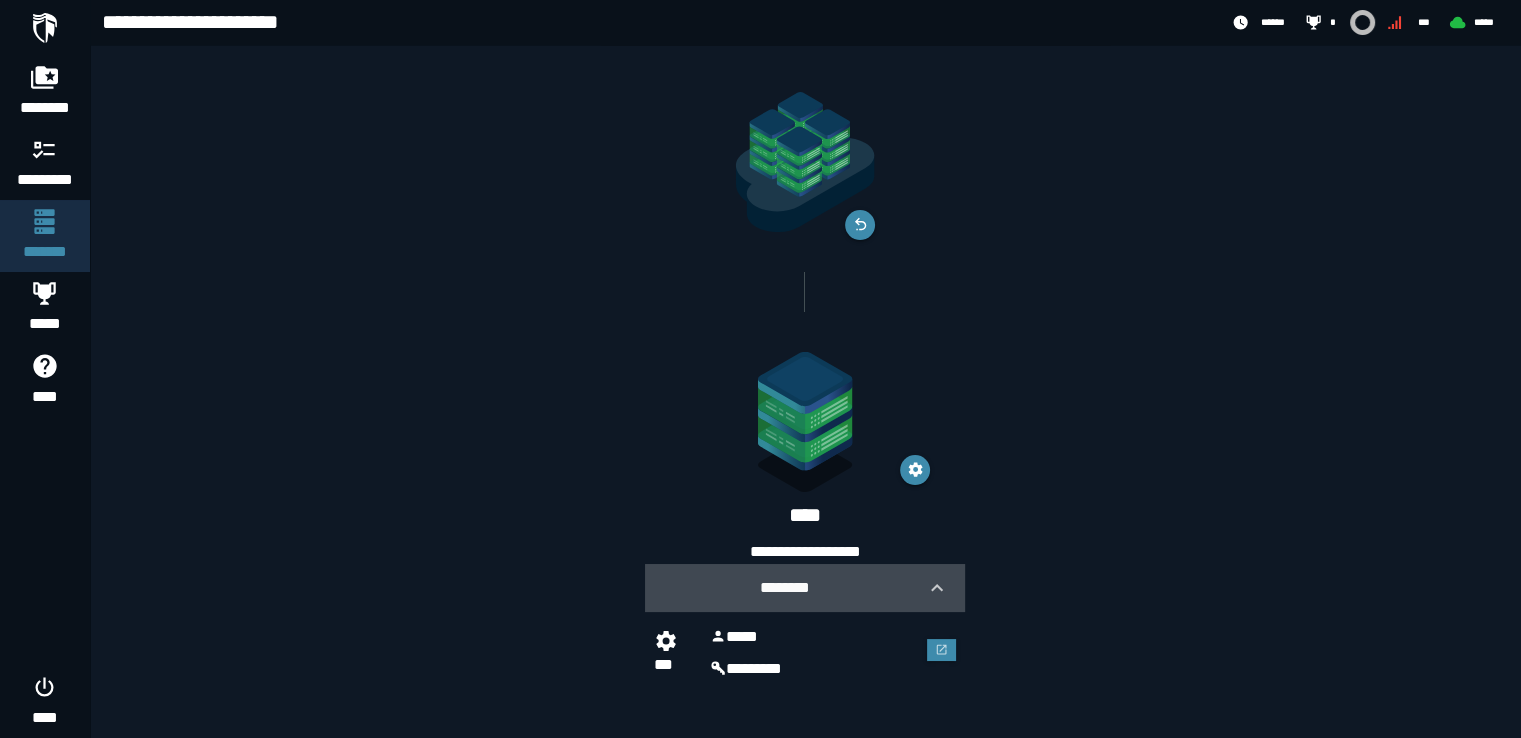 click 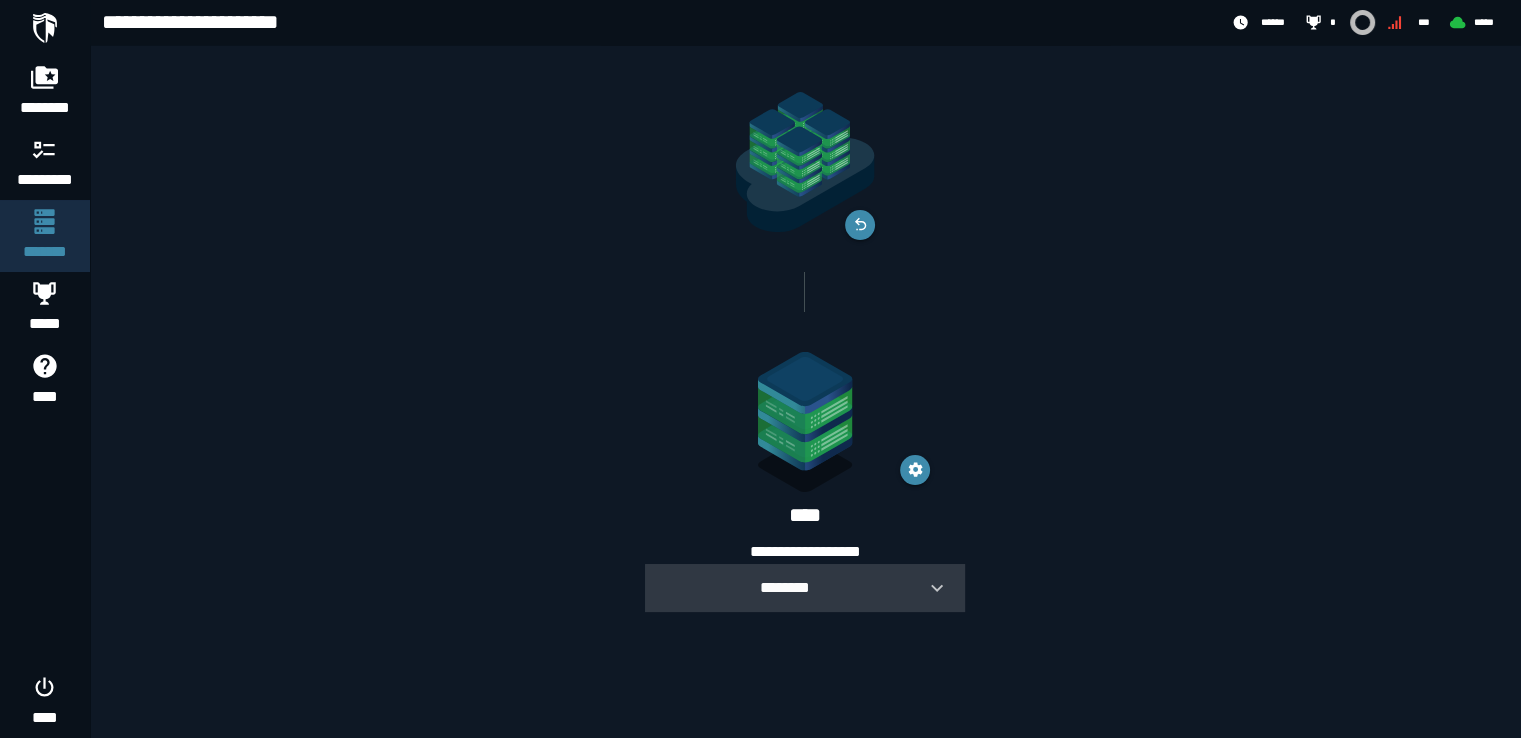 scroll, scrollTop: 0, scrollLeft: 0, axis: both 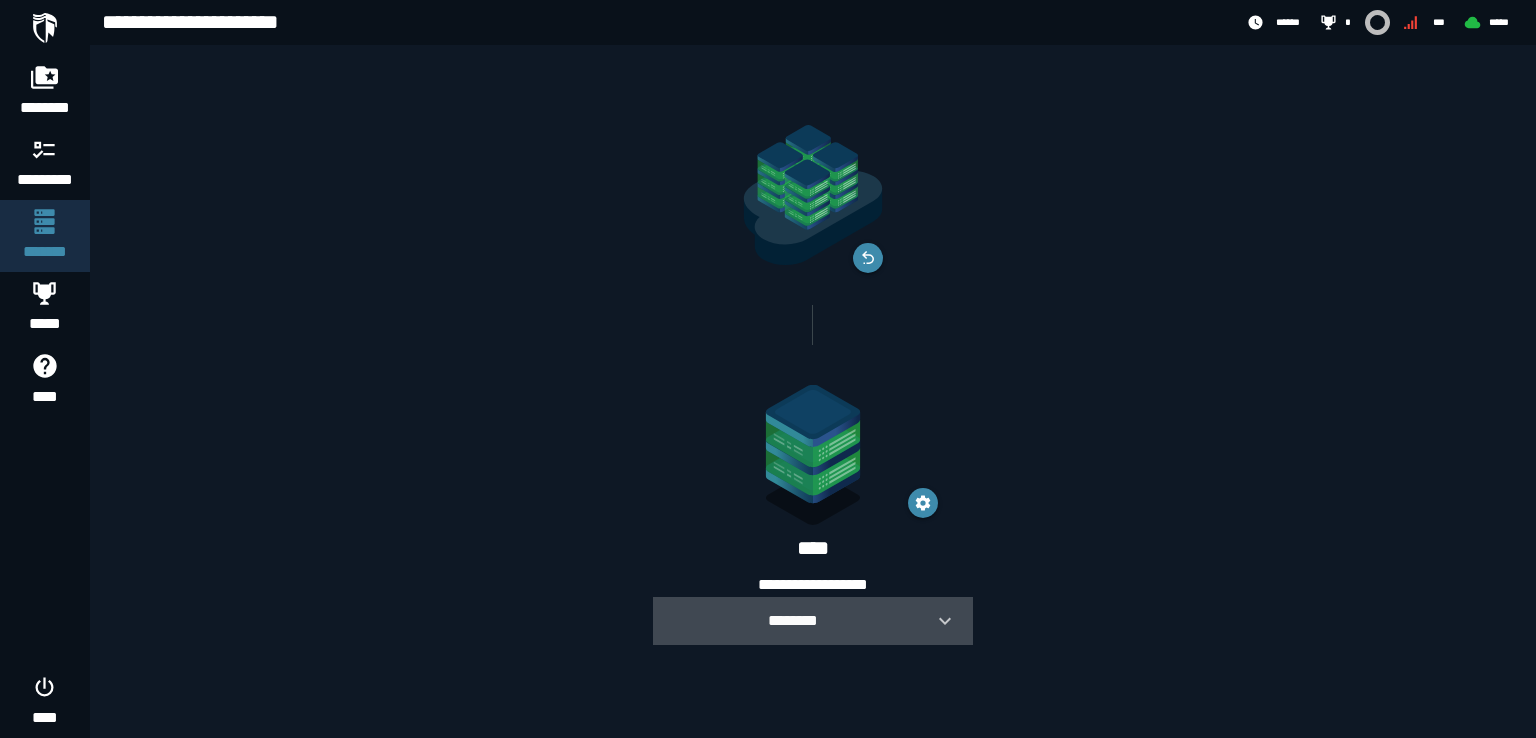 click 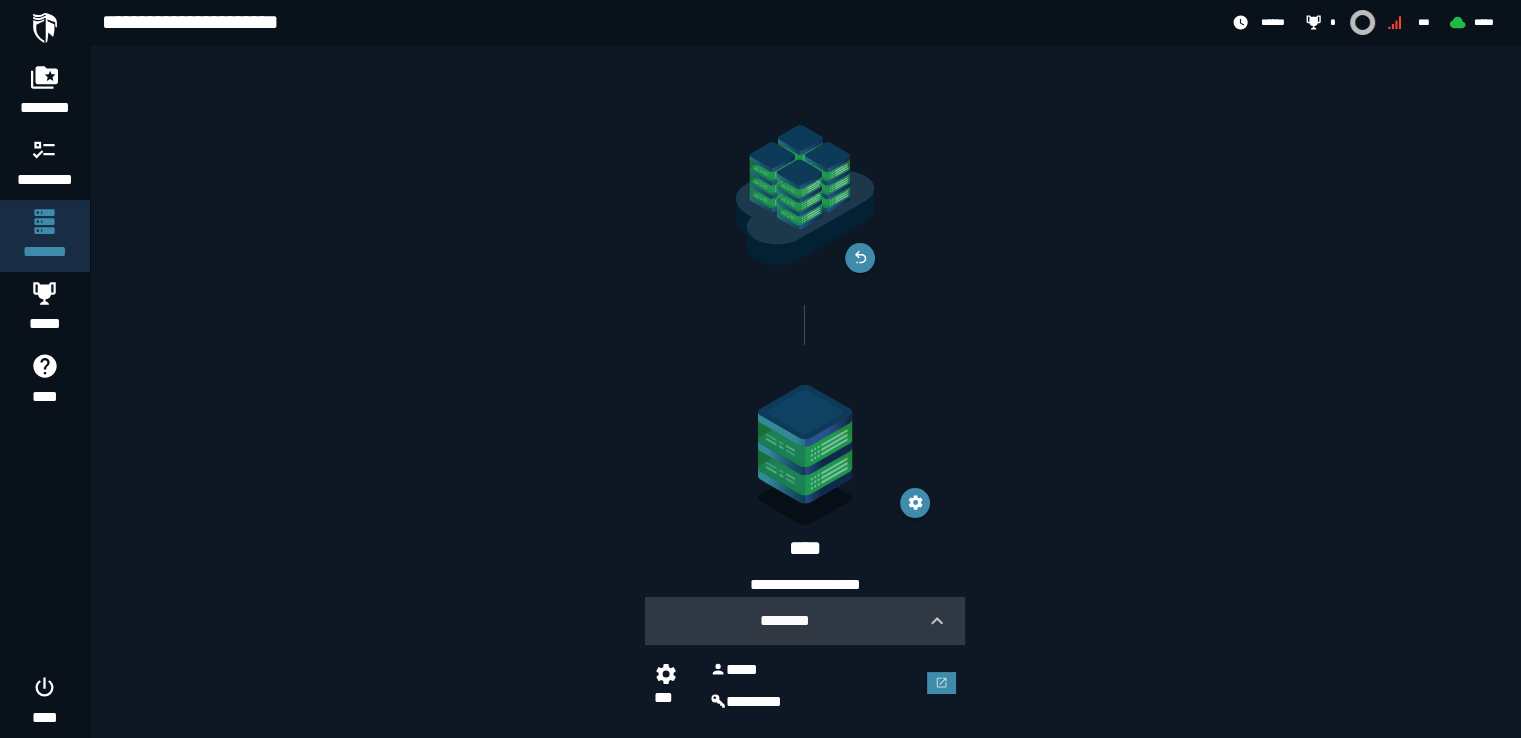 scroll, scrollTop: 33, scrollLeft: 0, axis: vertical 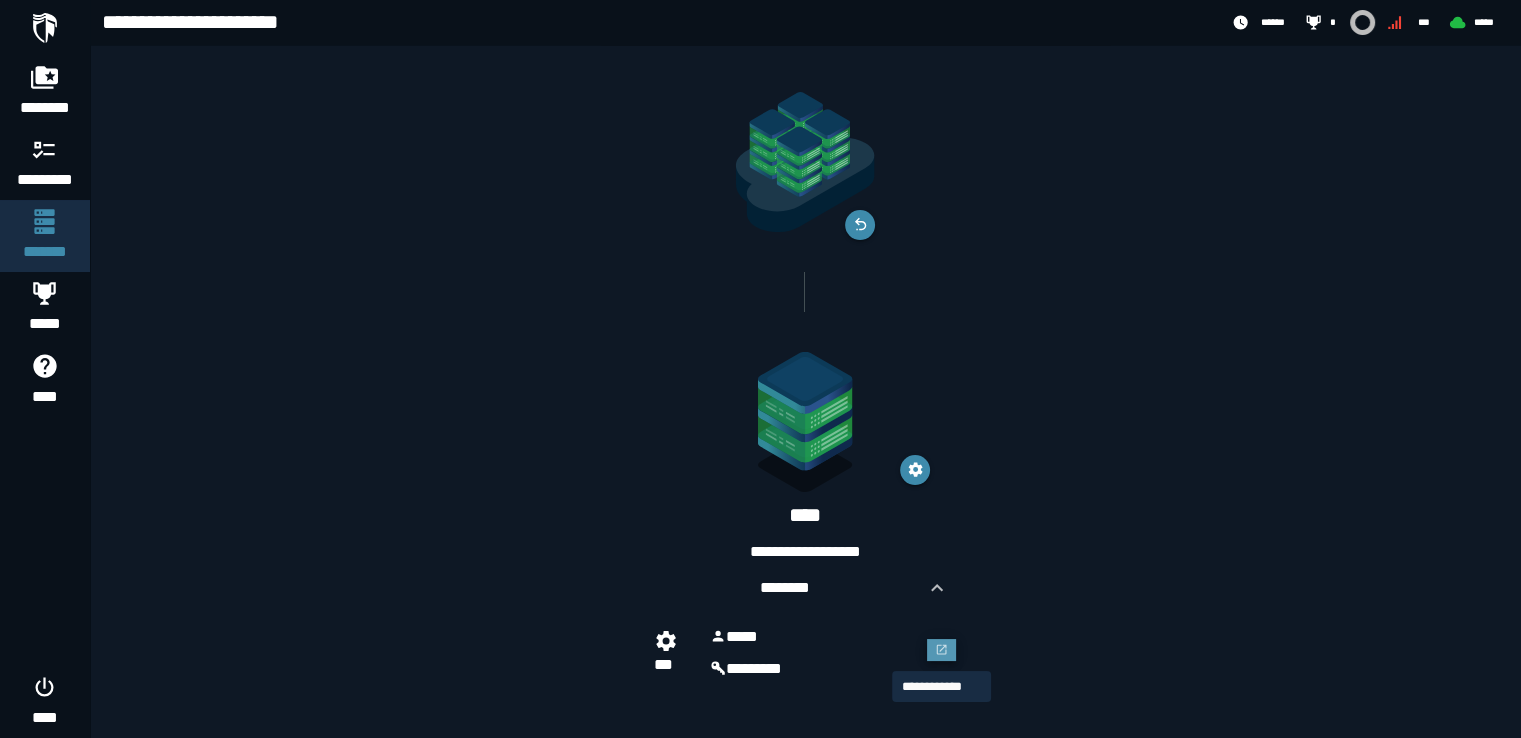 click 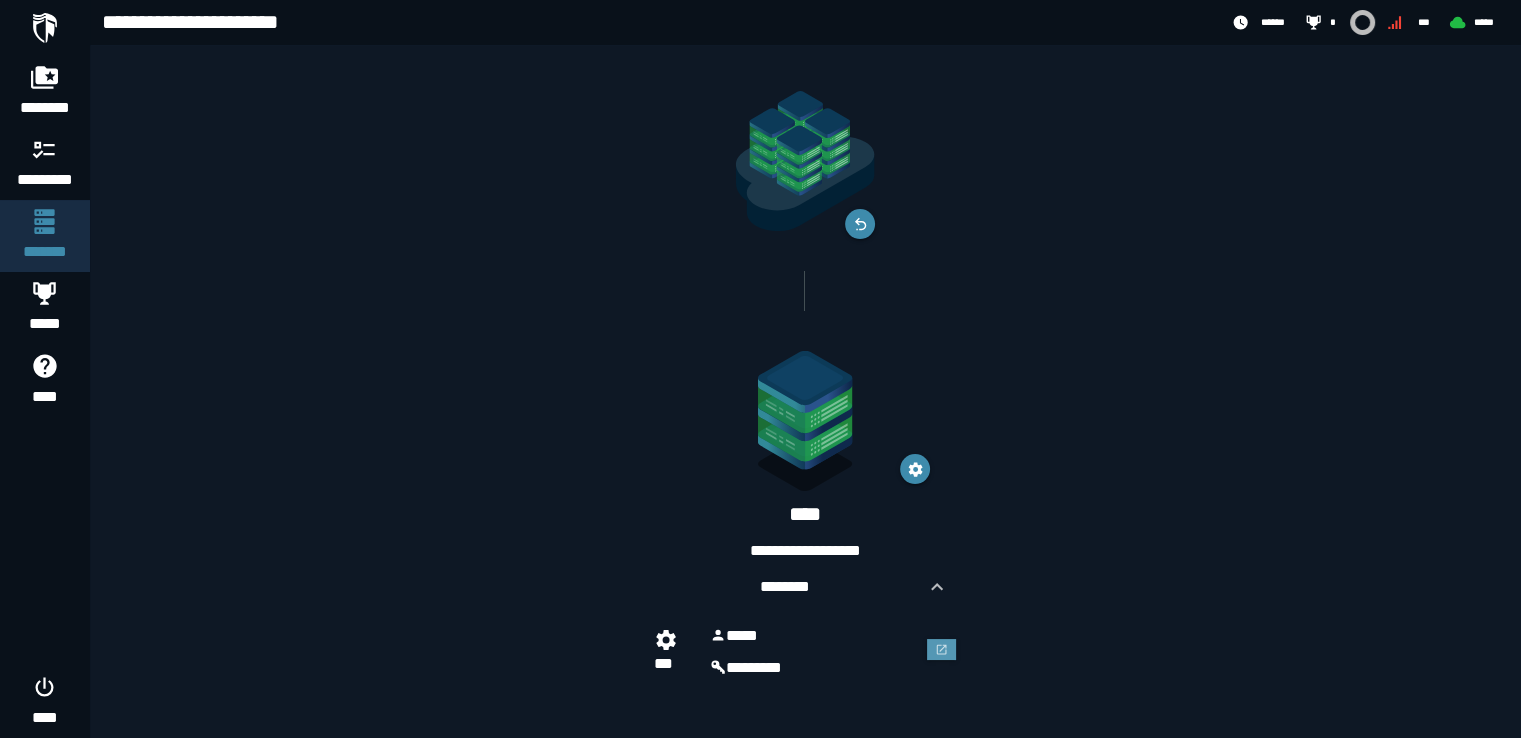 scroll, scrollTop: 33, scrollLeft: 0, axis: vertical 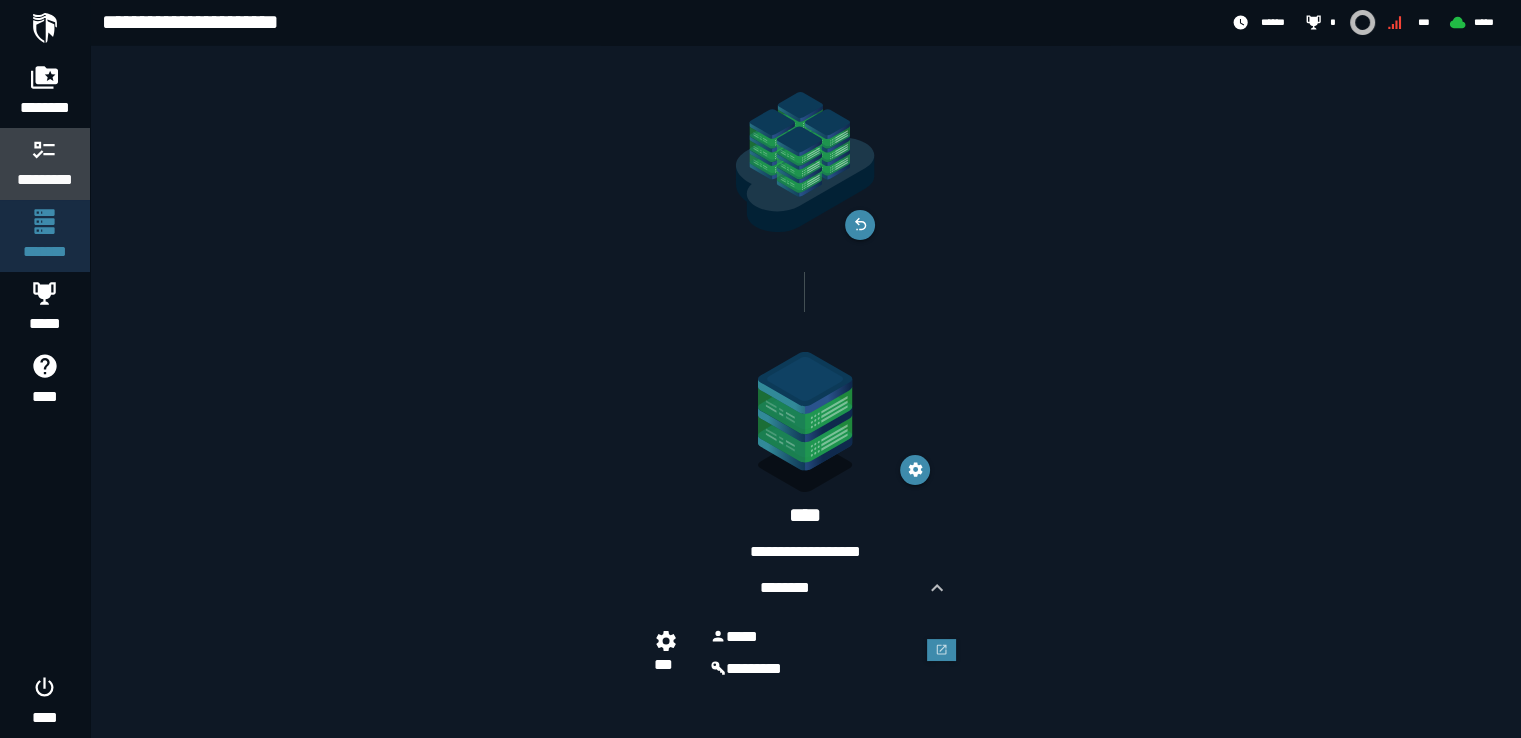 click at bounding box center (45, 149) 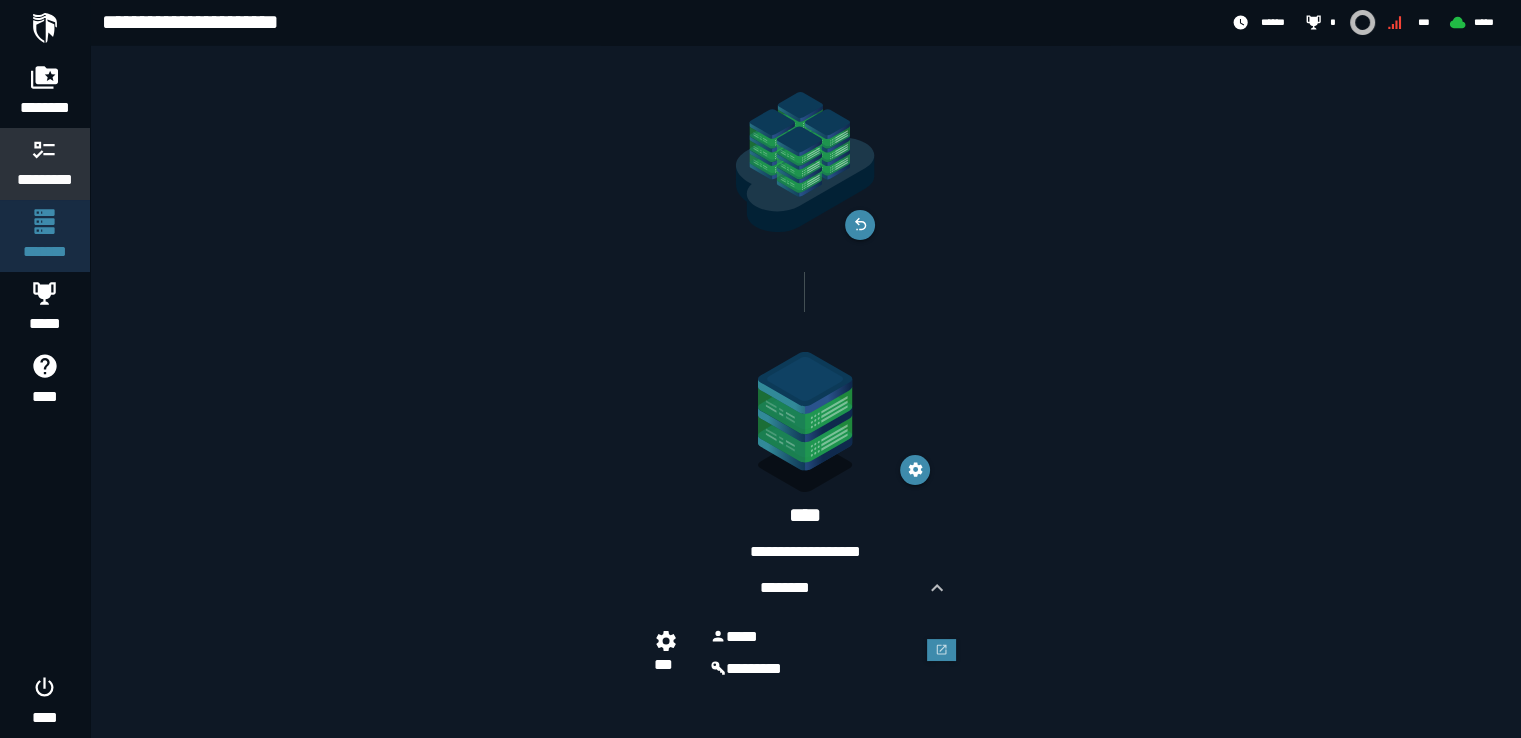 scroll, scrollTop: 0, scrollLeft: 0, axis: both 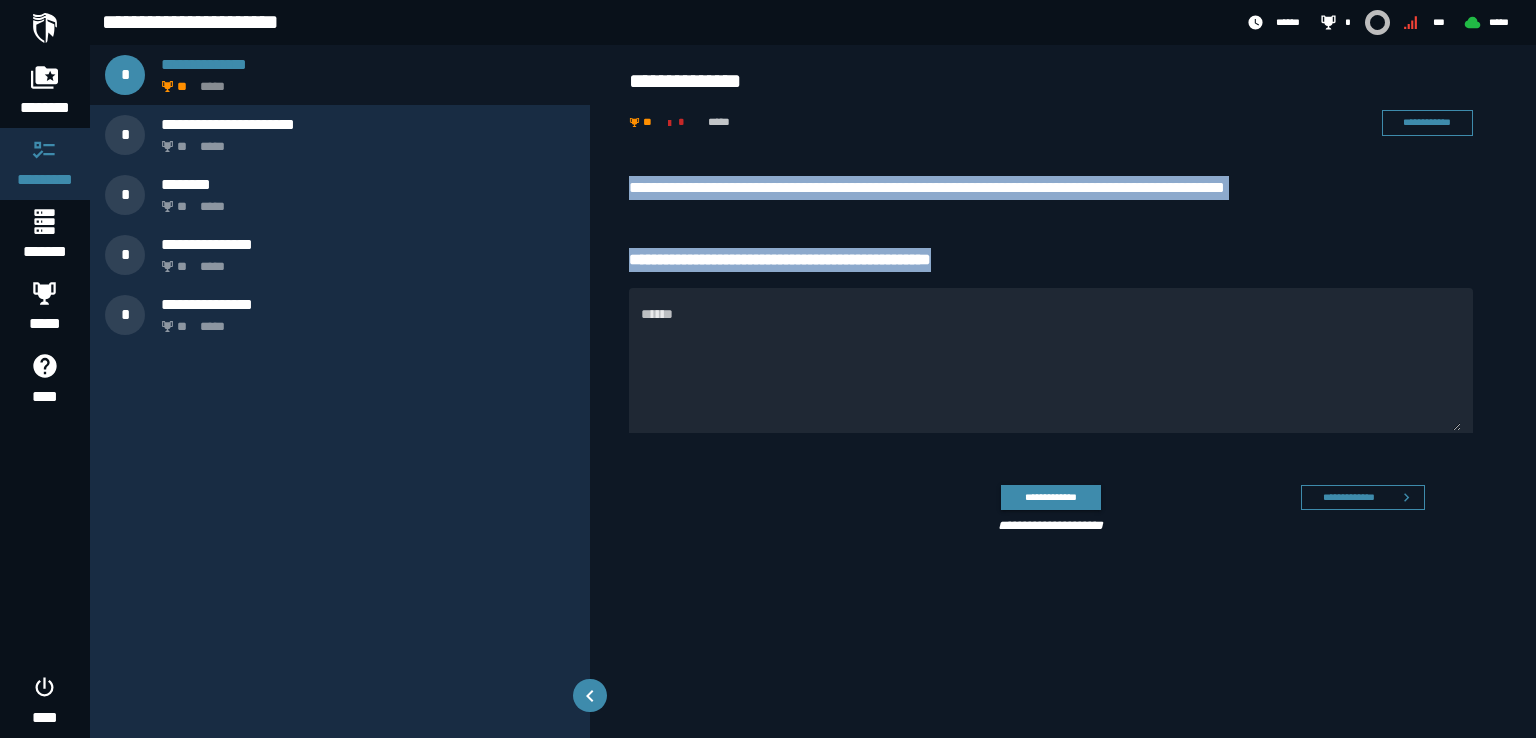 drag, startPoint x: 1023, startPoint y: 248, endPoint x: 609, endPoint y: 181, distance: 419.38644 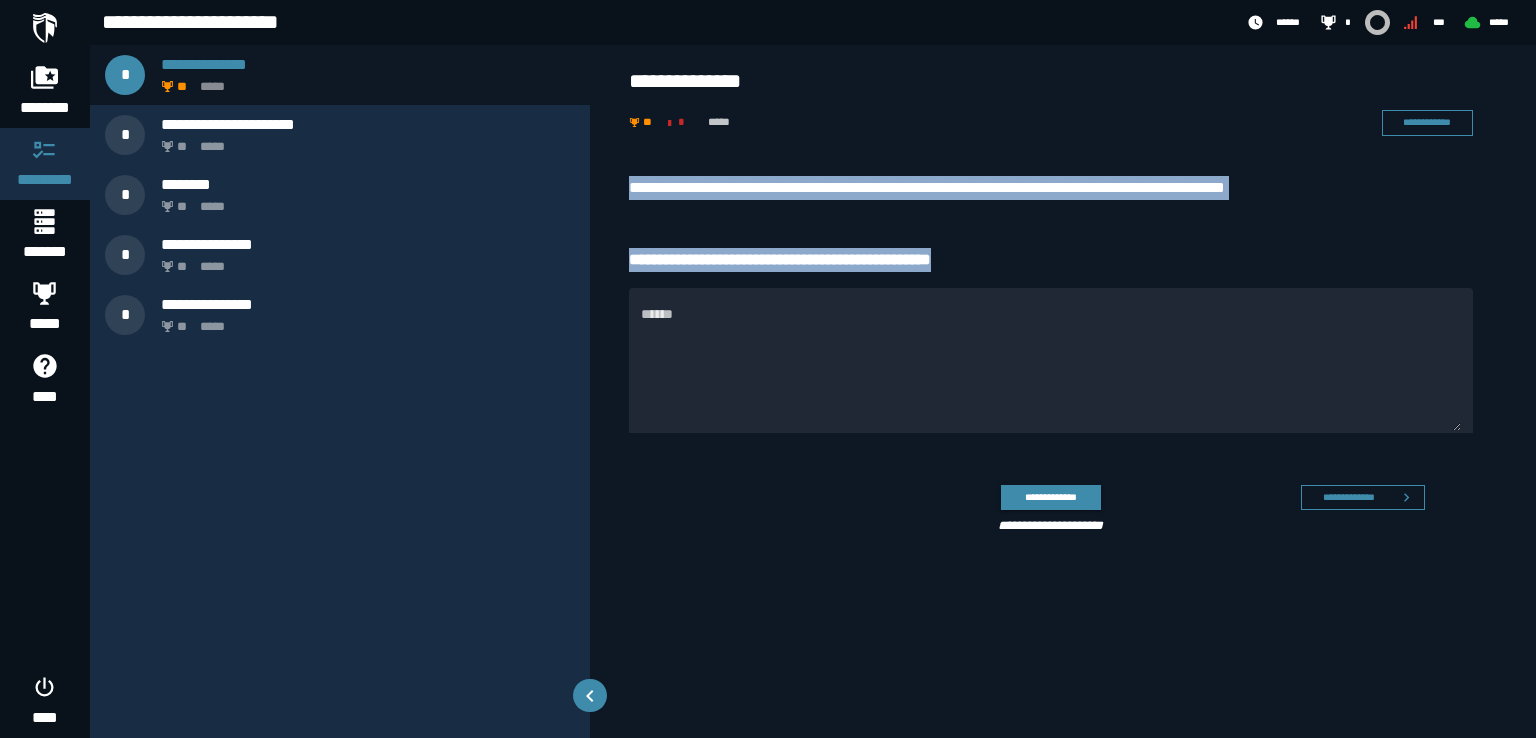 copy on "**********" 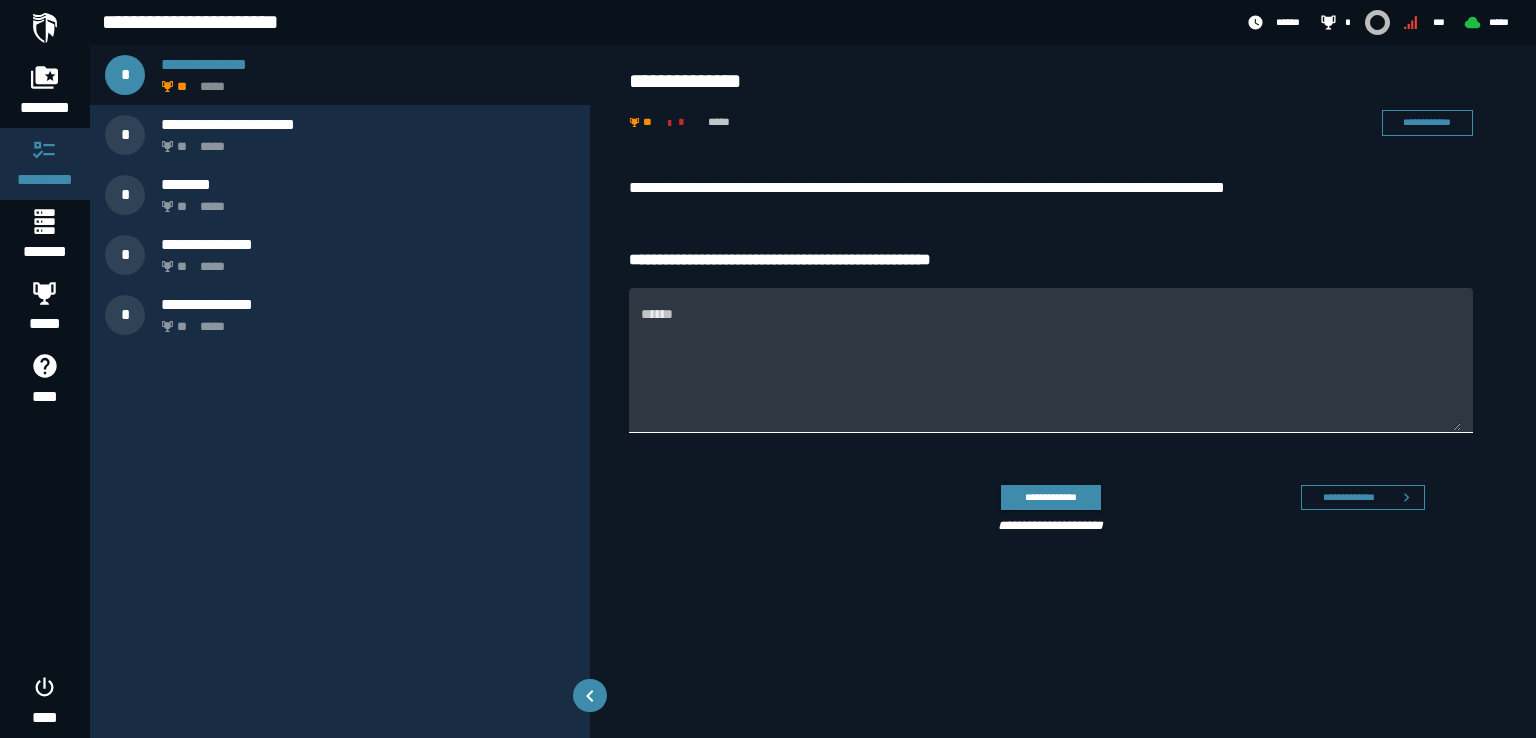 click on "******" at bounding box center [1051, 372] 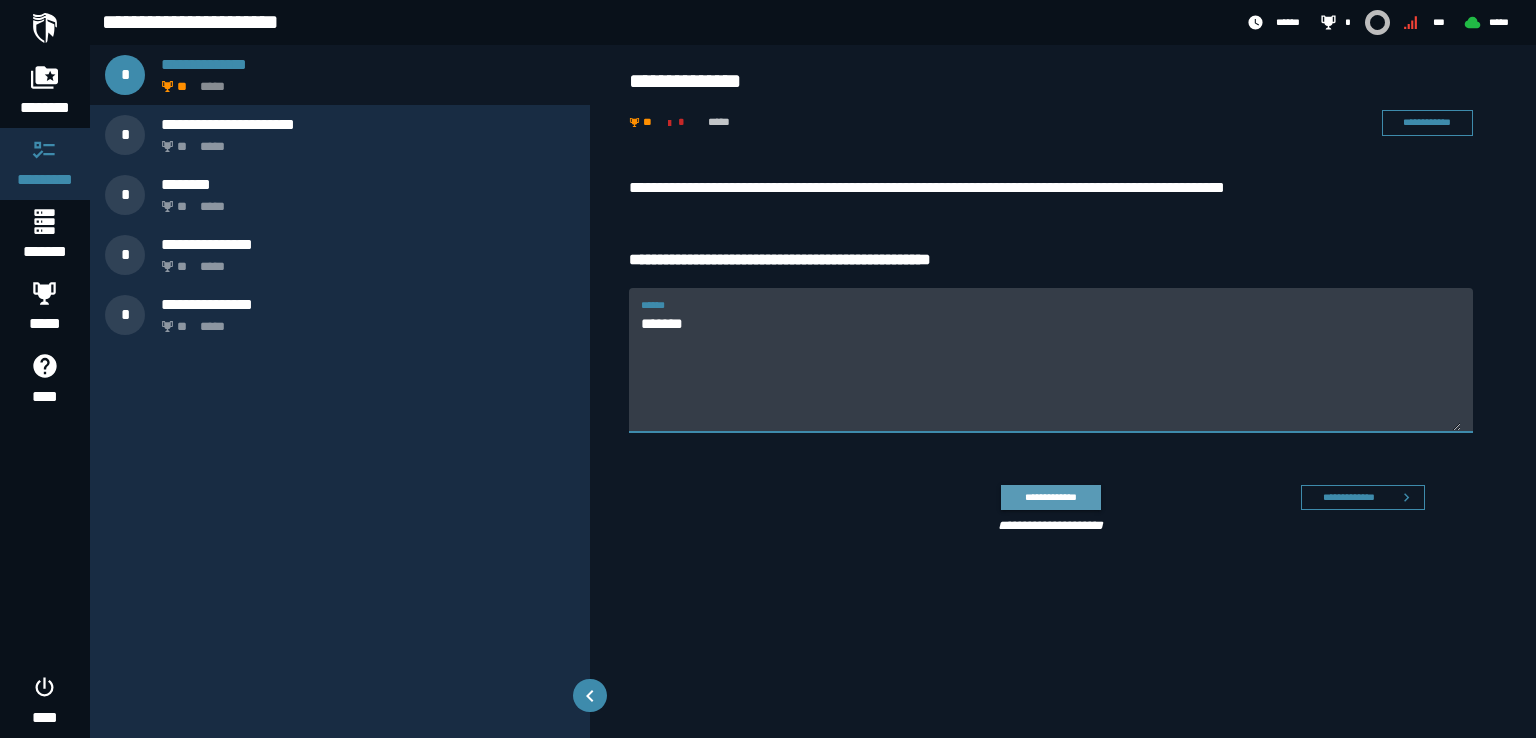 type on "******" 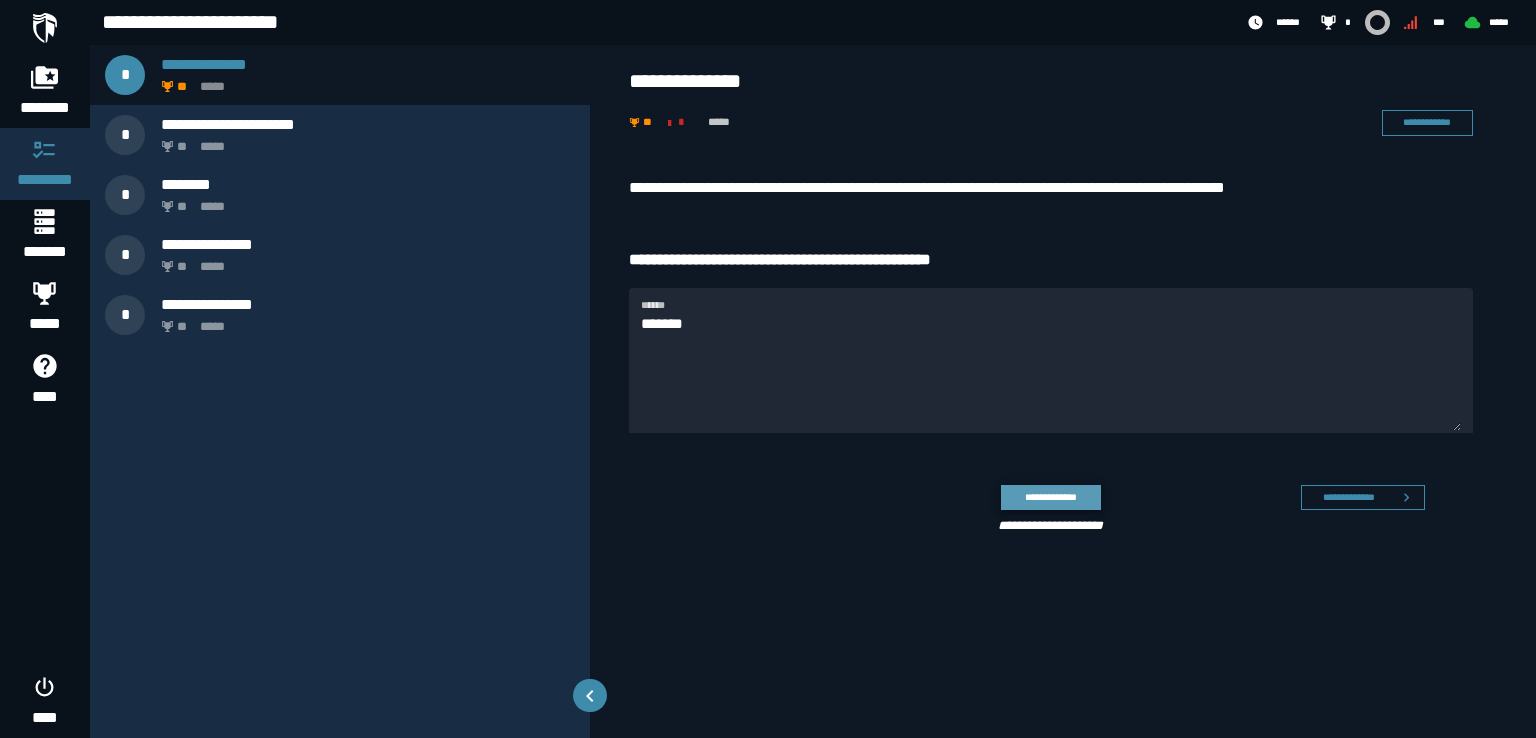 click on "**********" at bounding box center [1050, 497] 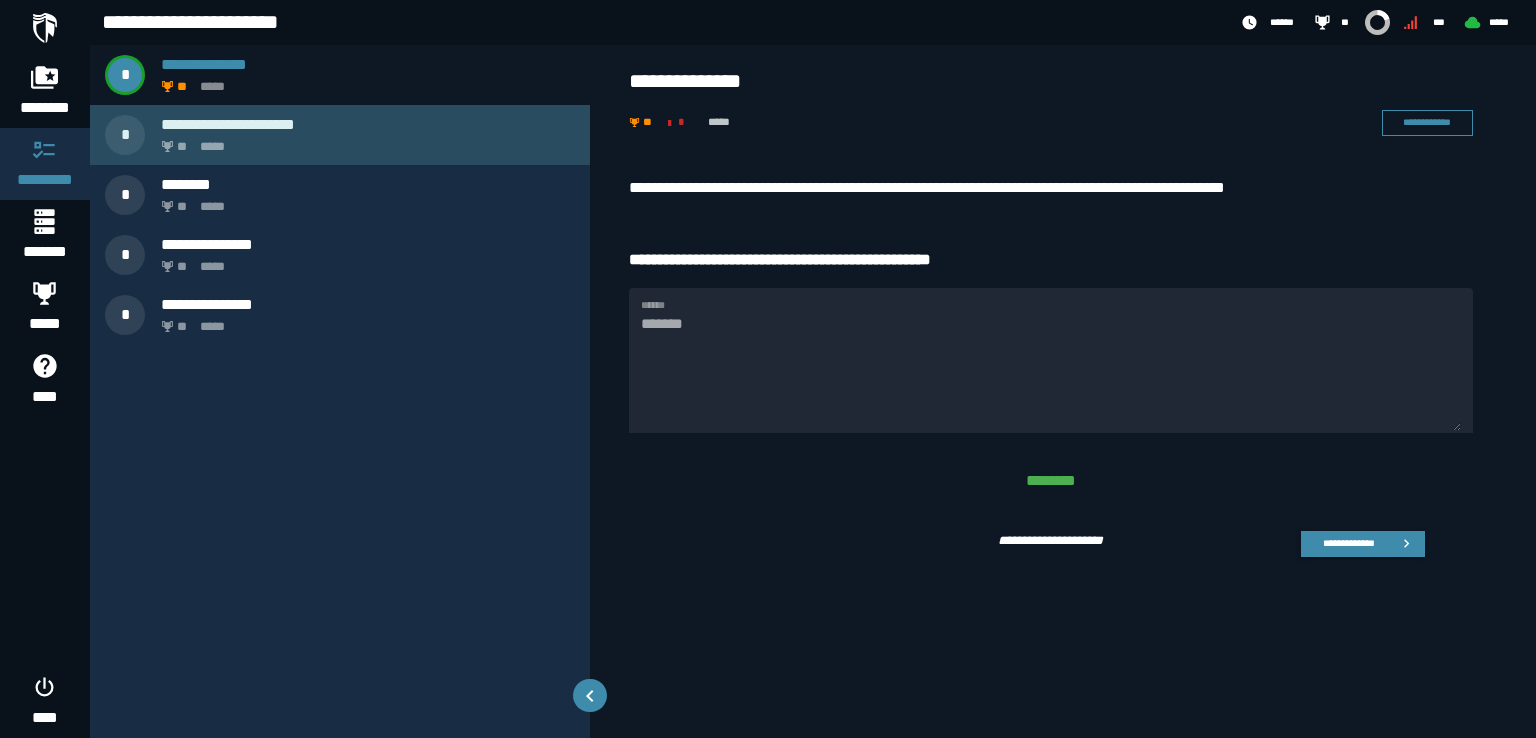 click on "** *****" at bounding box center (364, 141) 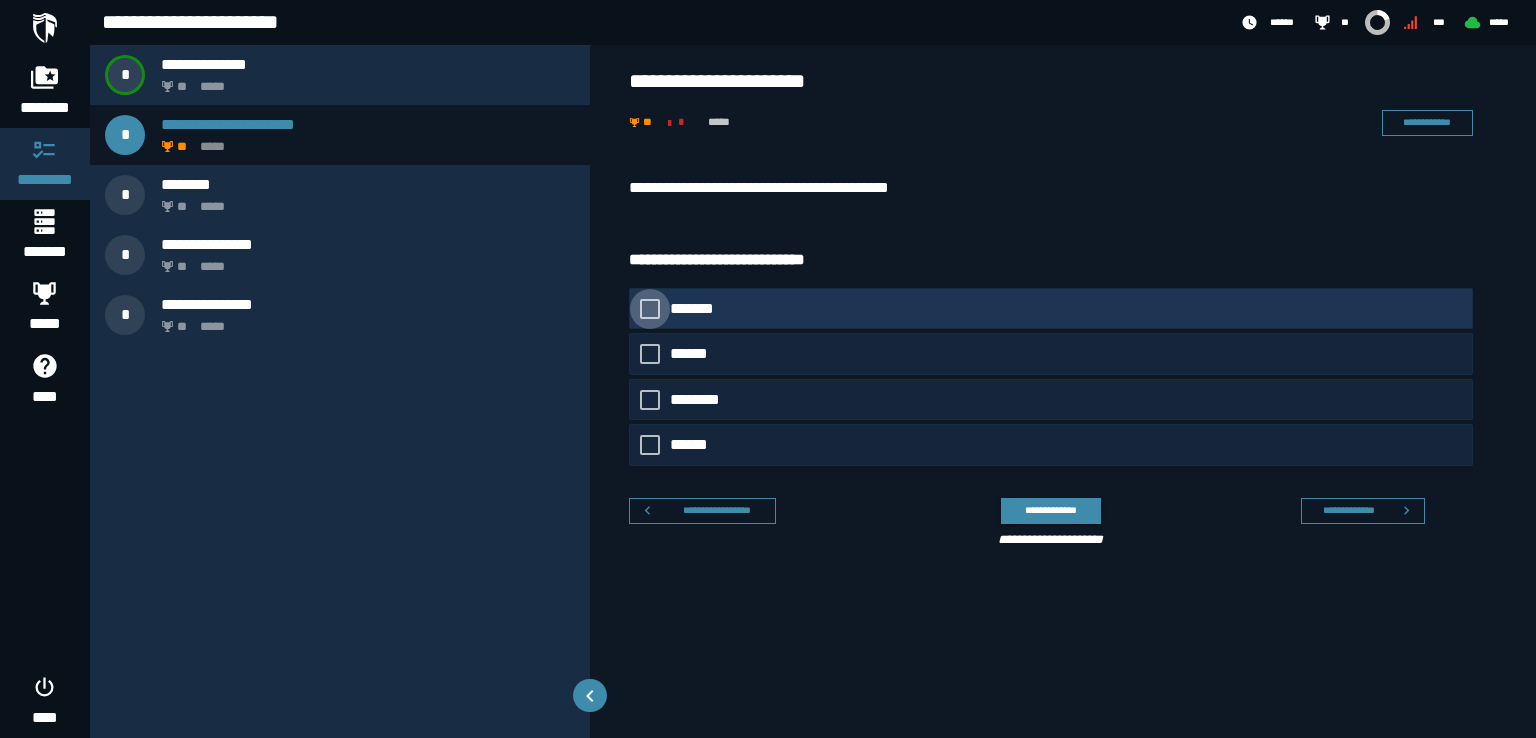 click 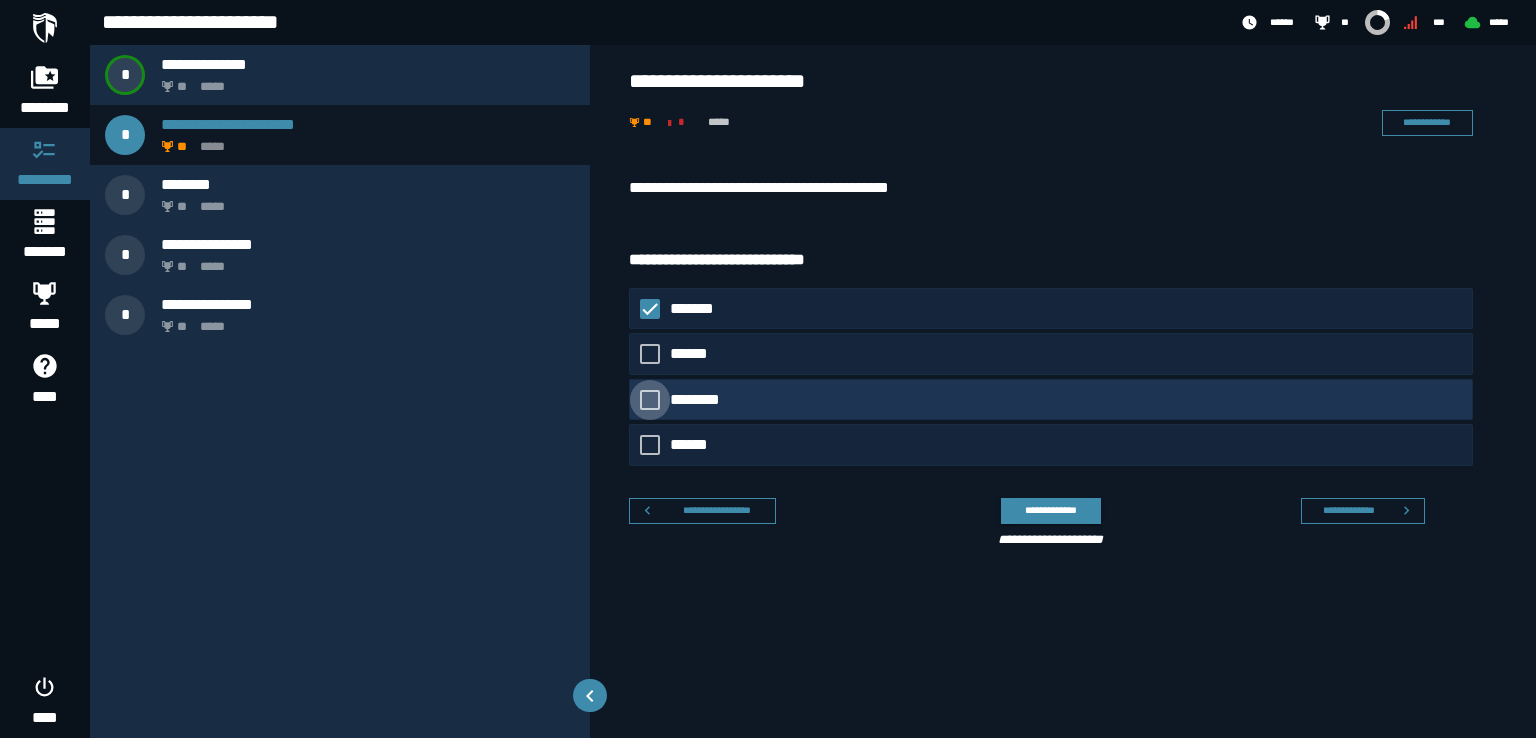 click at bounding box center (650, 400) 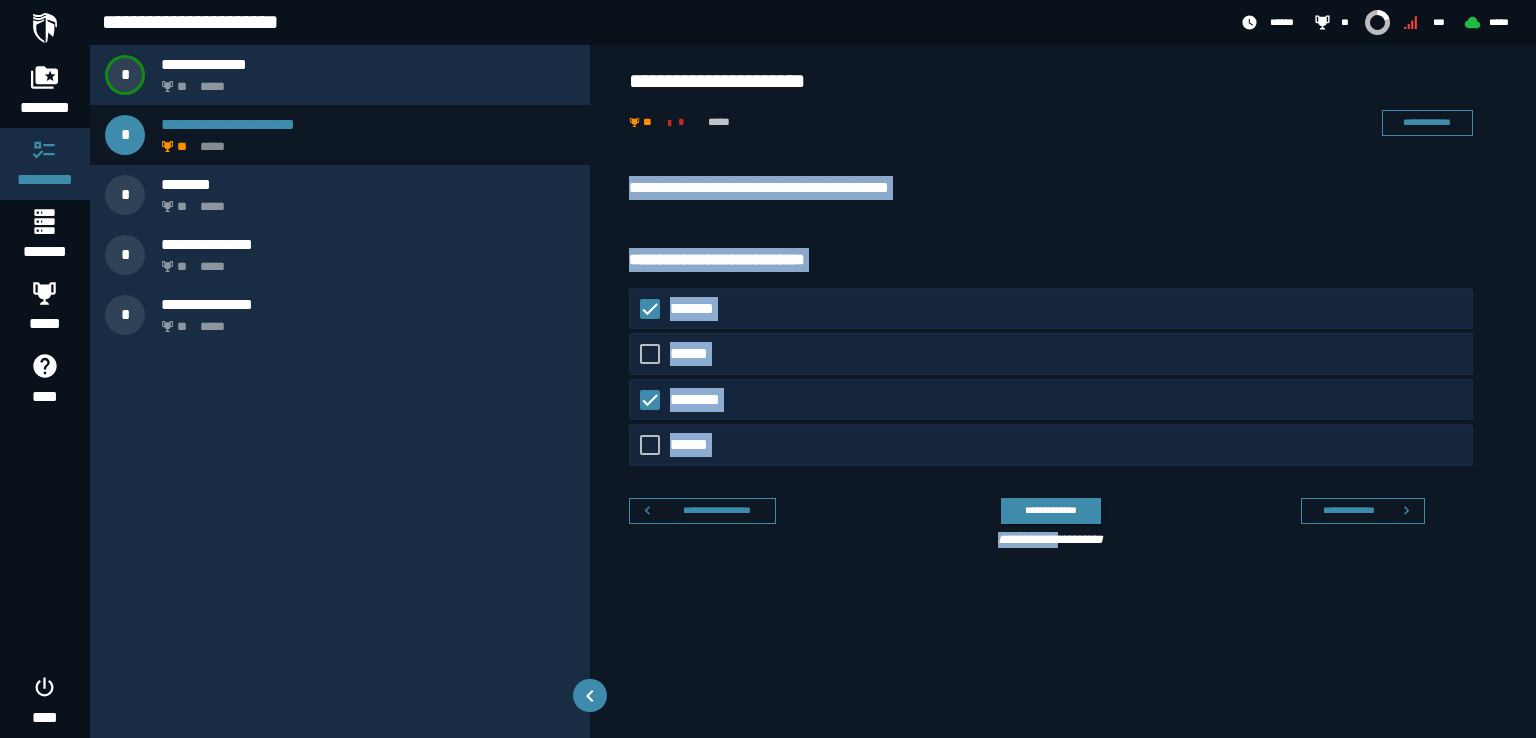 drag, startPoint x: 623, startPoint y: 173, endPoint x: 1060, endPoint y: 553, distance: 579.11053 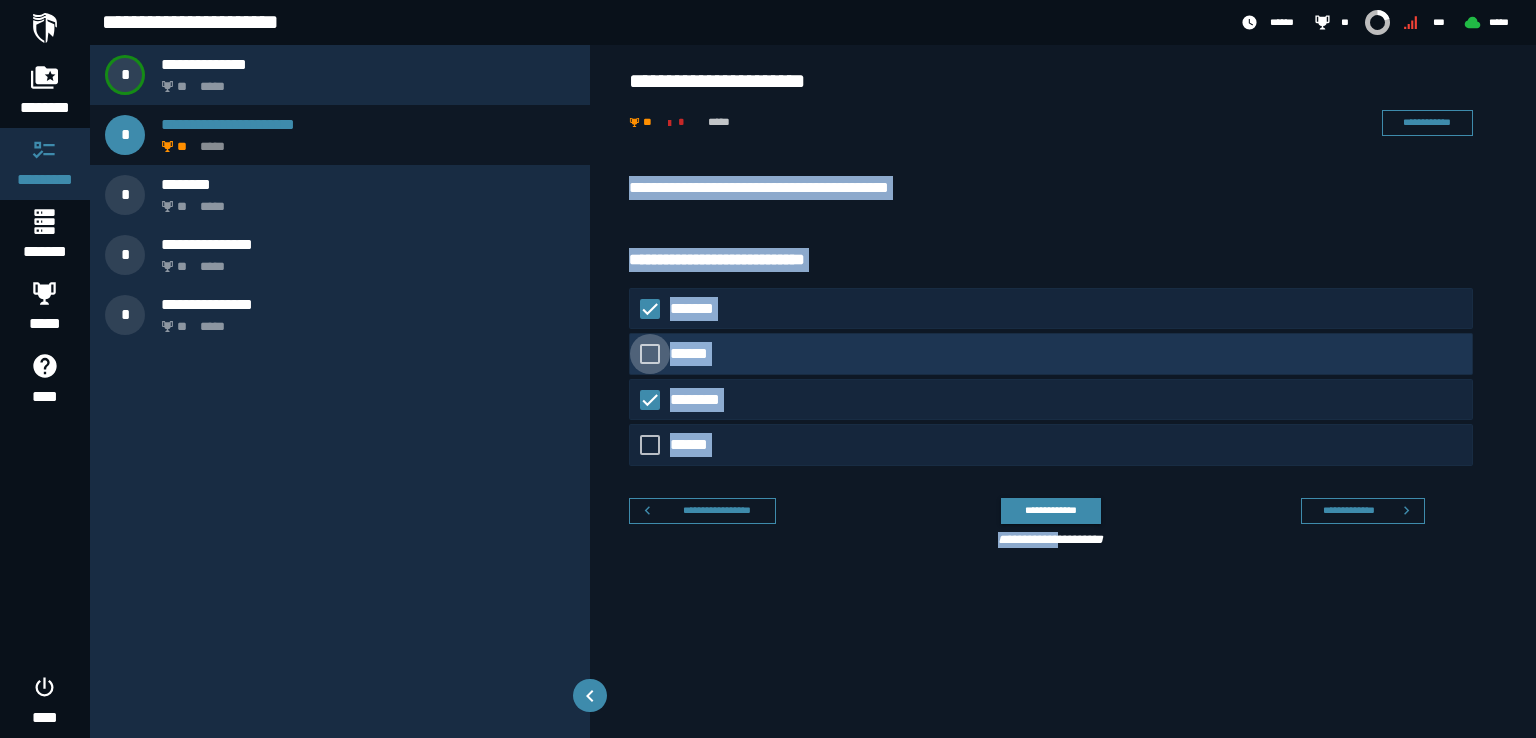 copy on "**********" 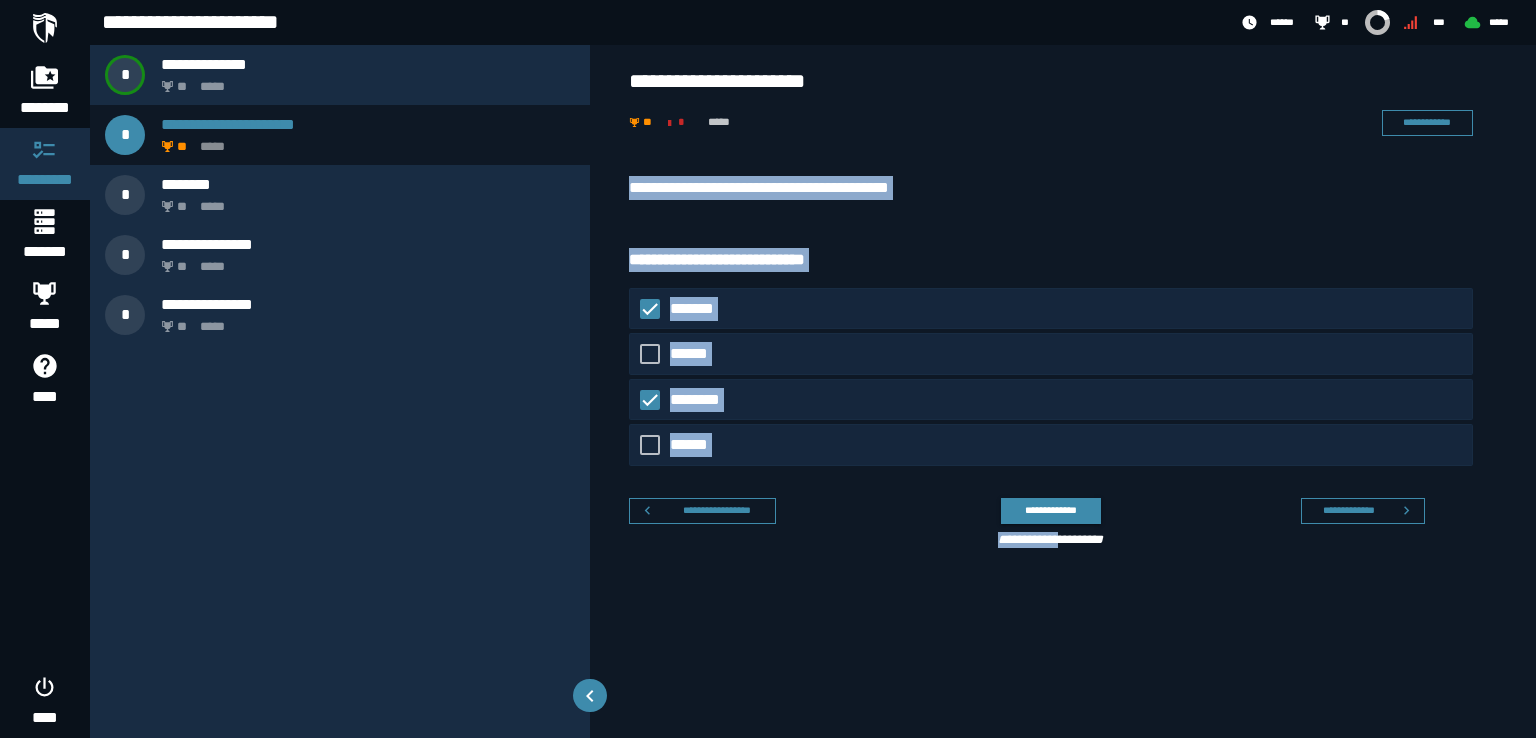 click on "**********" at bounding box center (1043, 519) 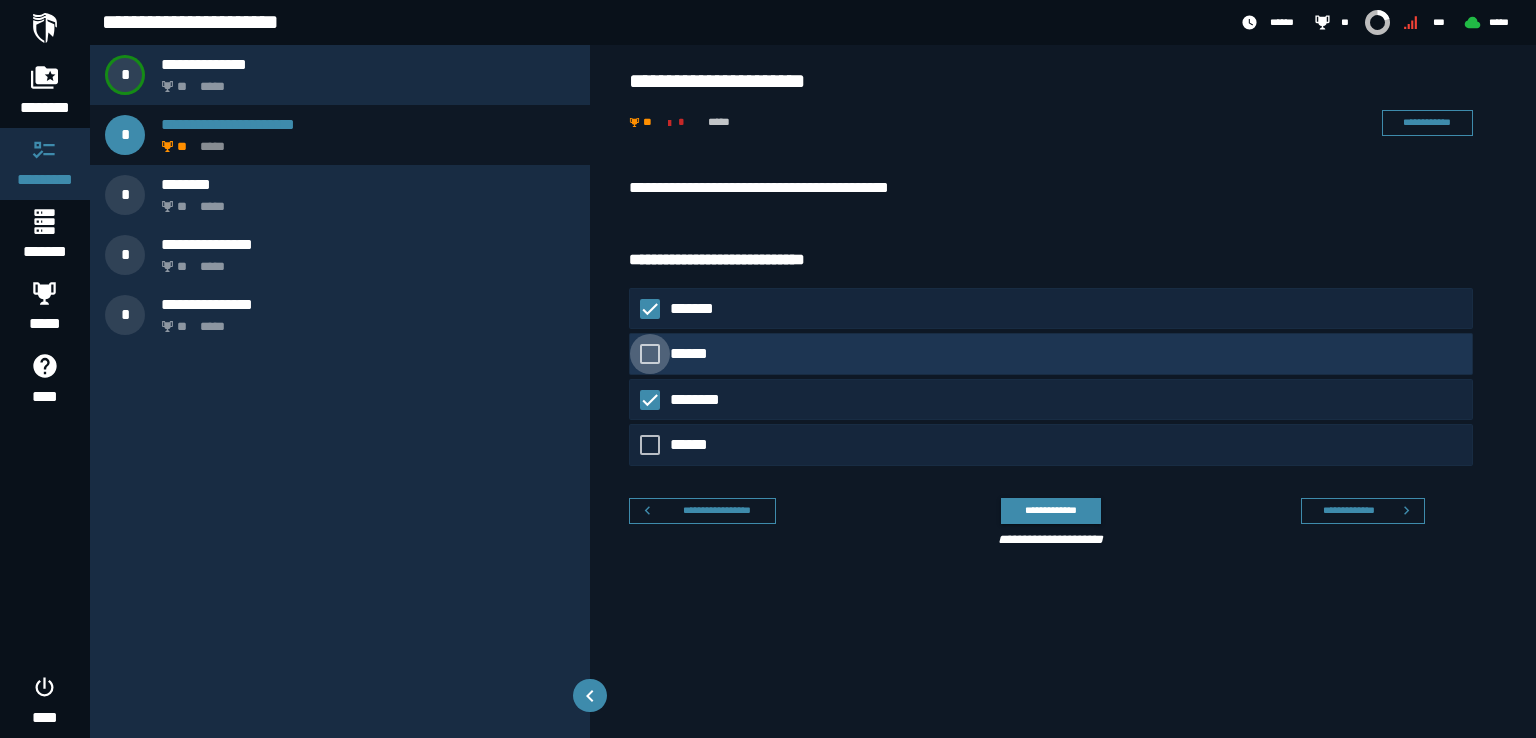 click at bounding box center (650, 354) 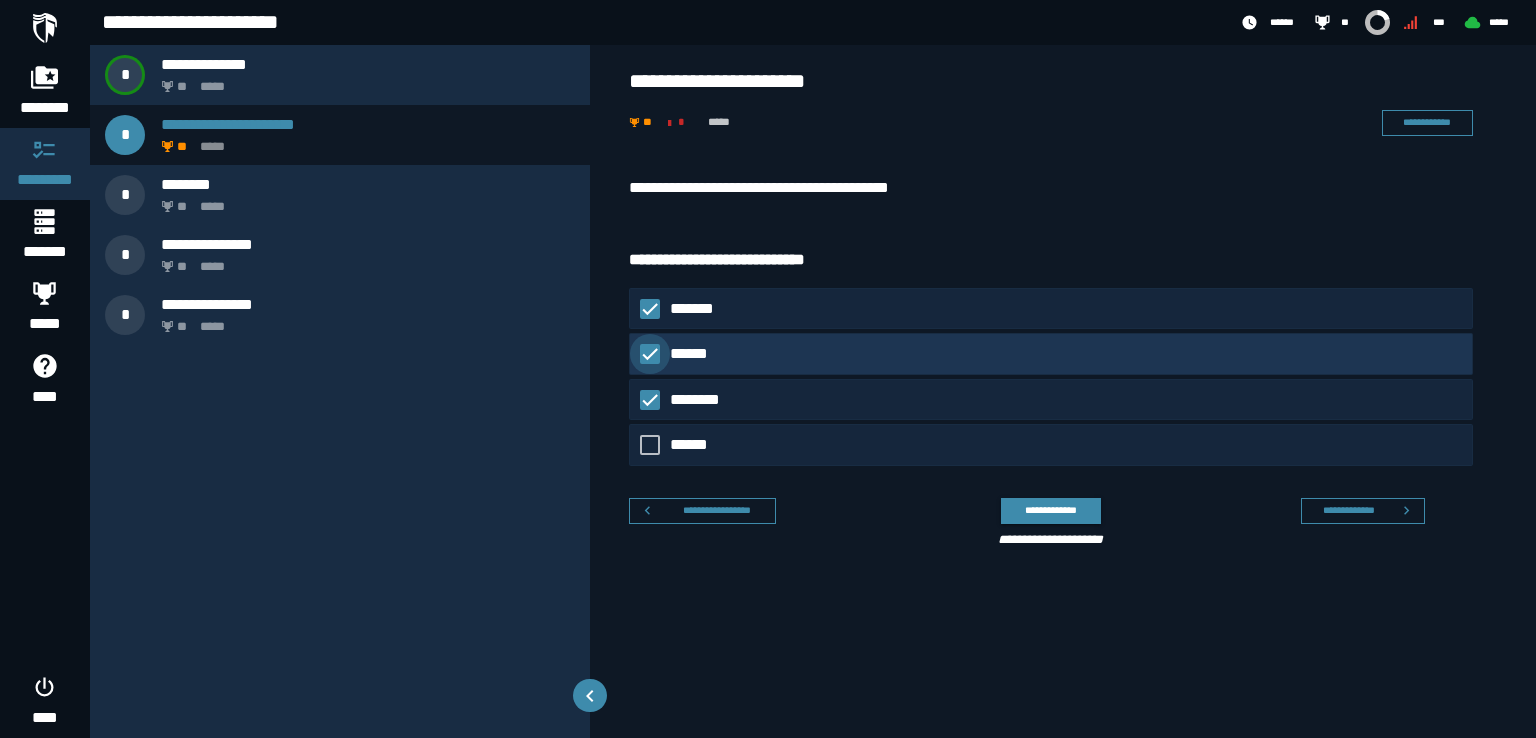 click at bounding box center [650, 354] 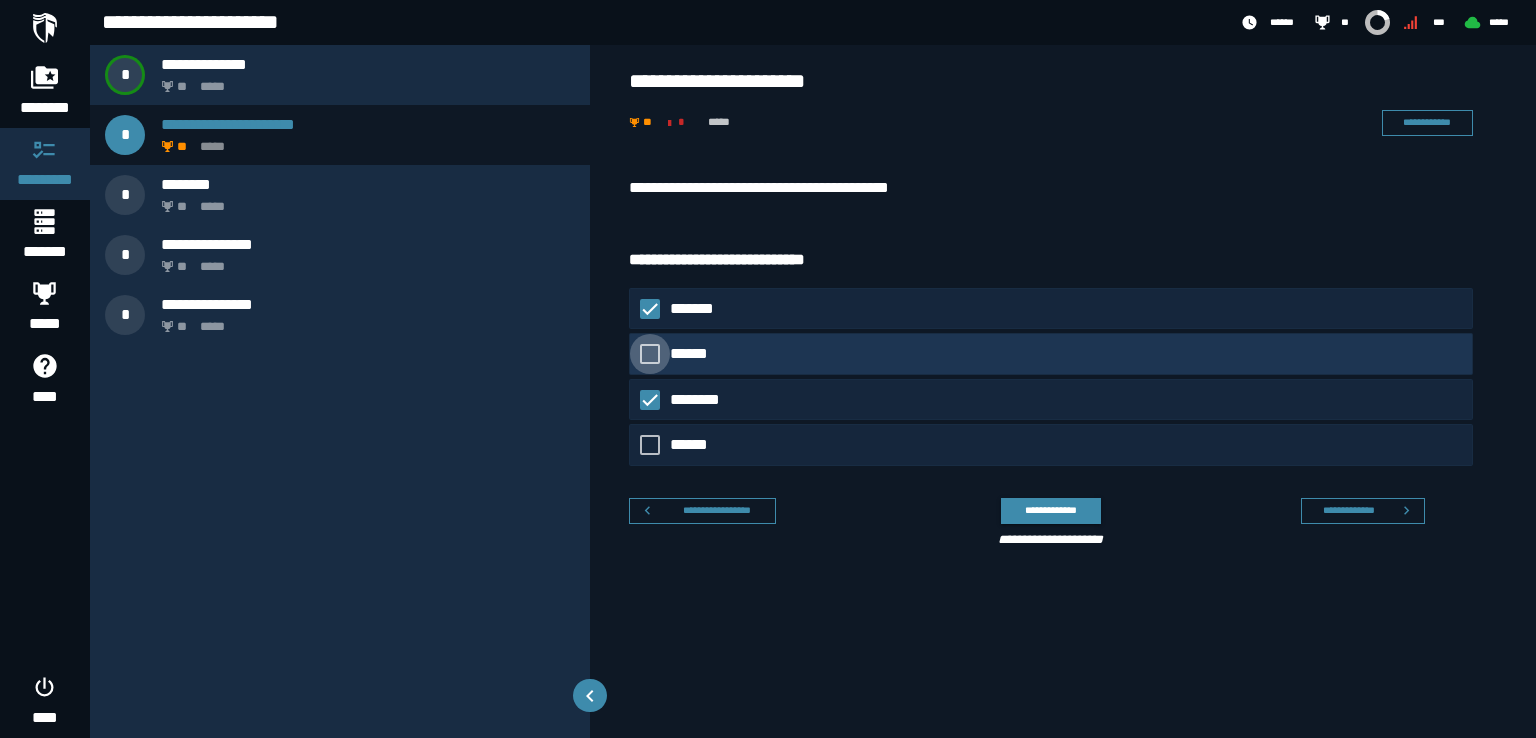 click 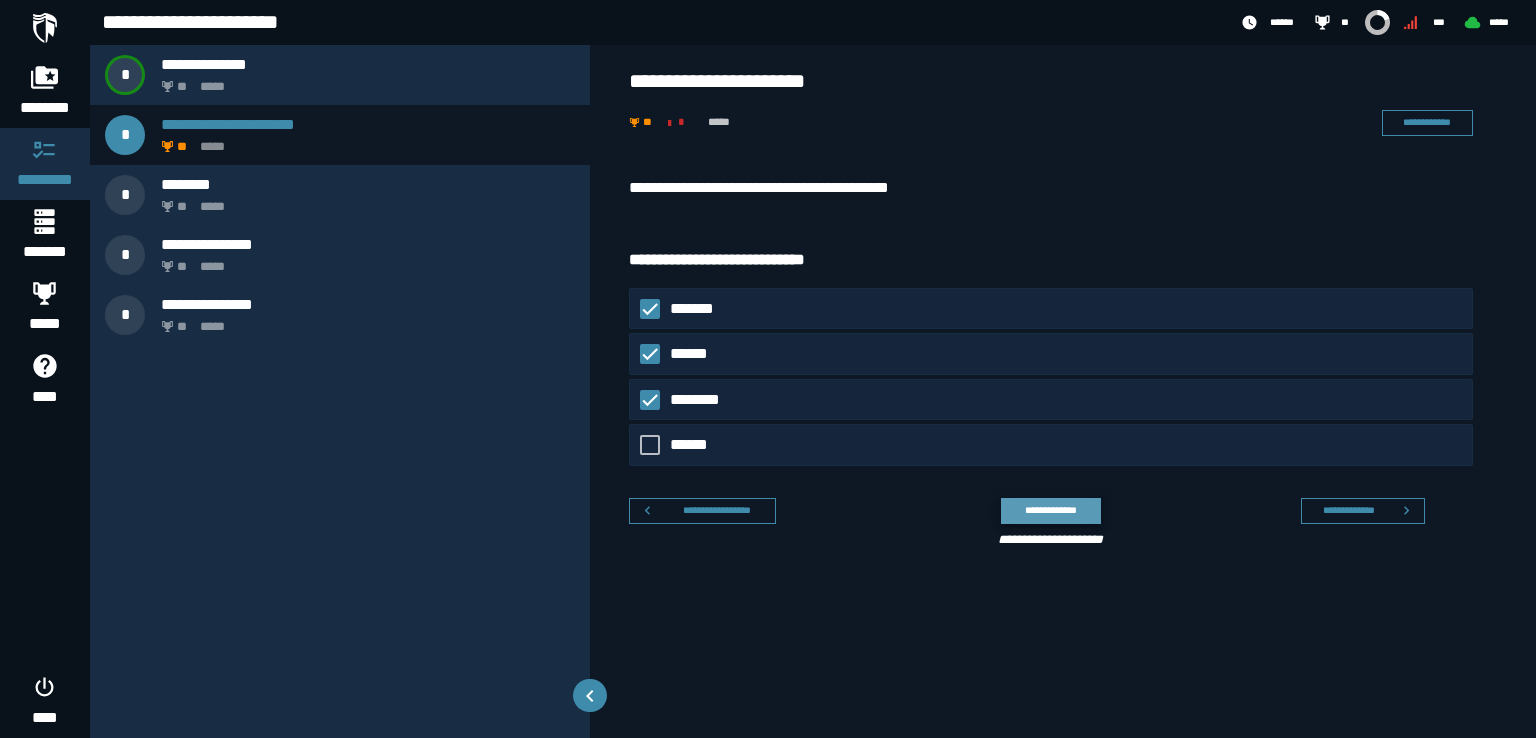 click on "**********" at bounding box center (1050, 510) 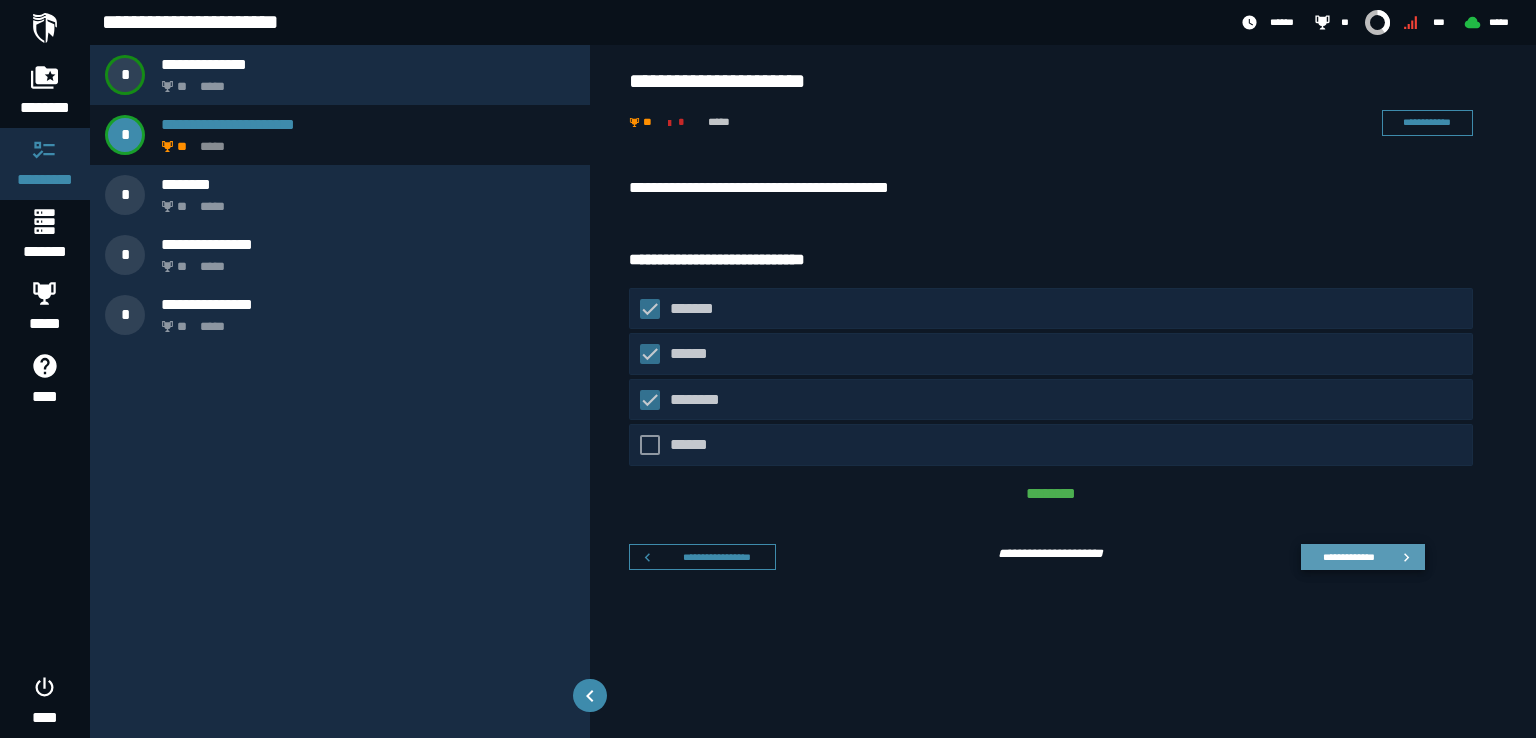 click on "**********" at bounding box center (1363, 557) 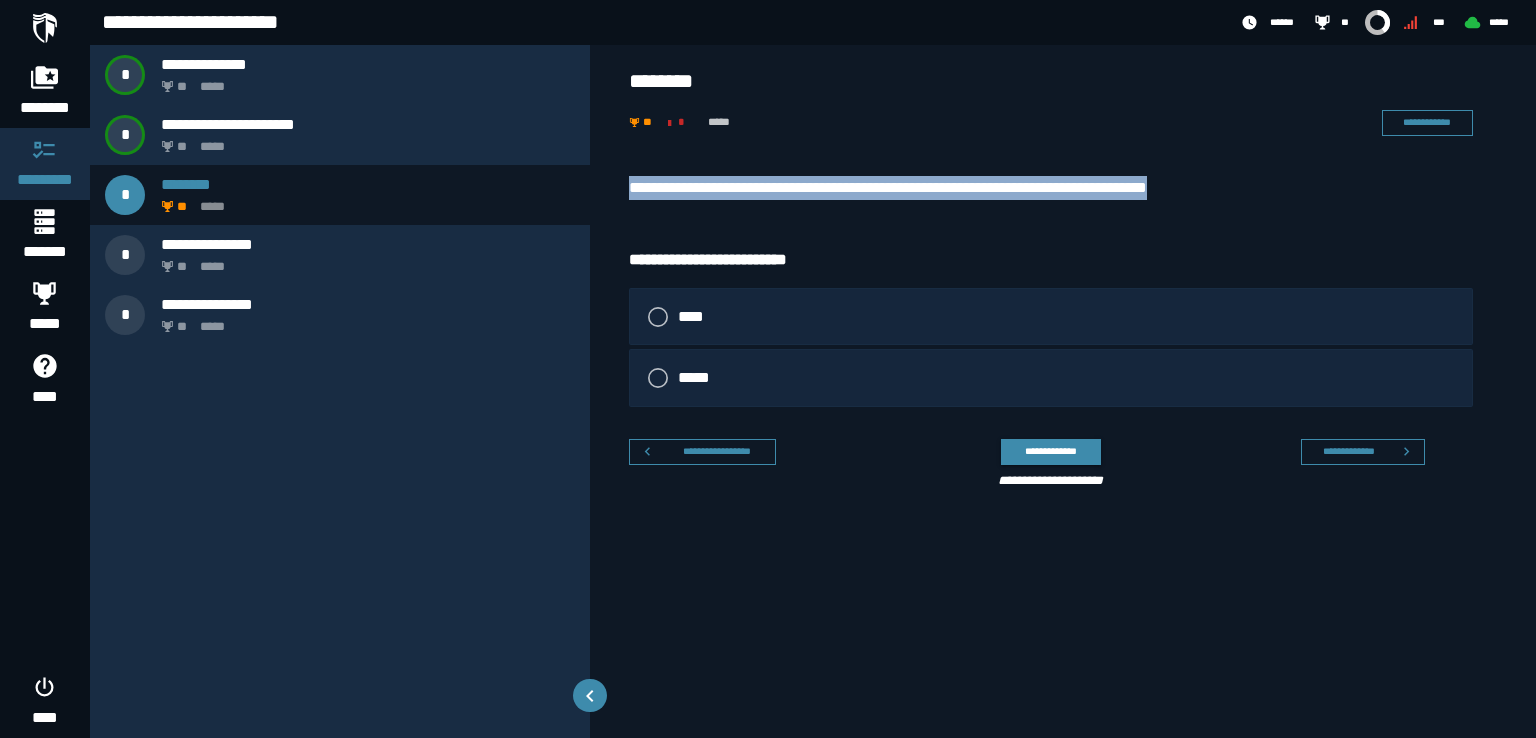 drag, startPoint x: 1233, startPoint y: 186, endPoint x: 624, endPoint y: 186, distance: 609 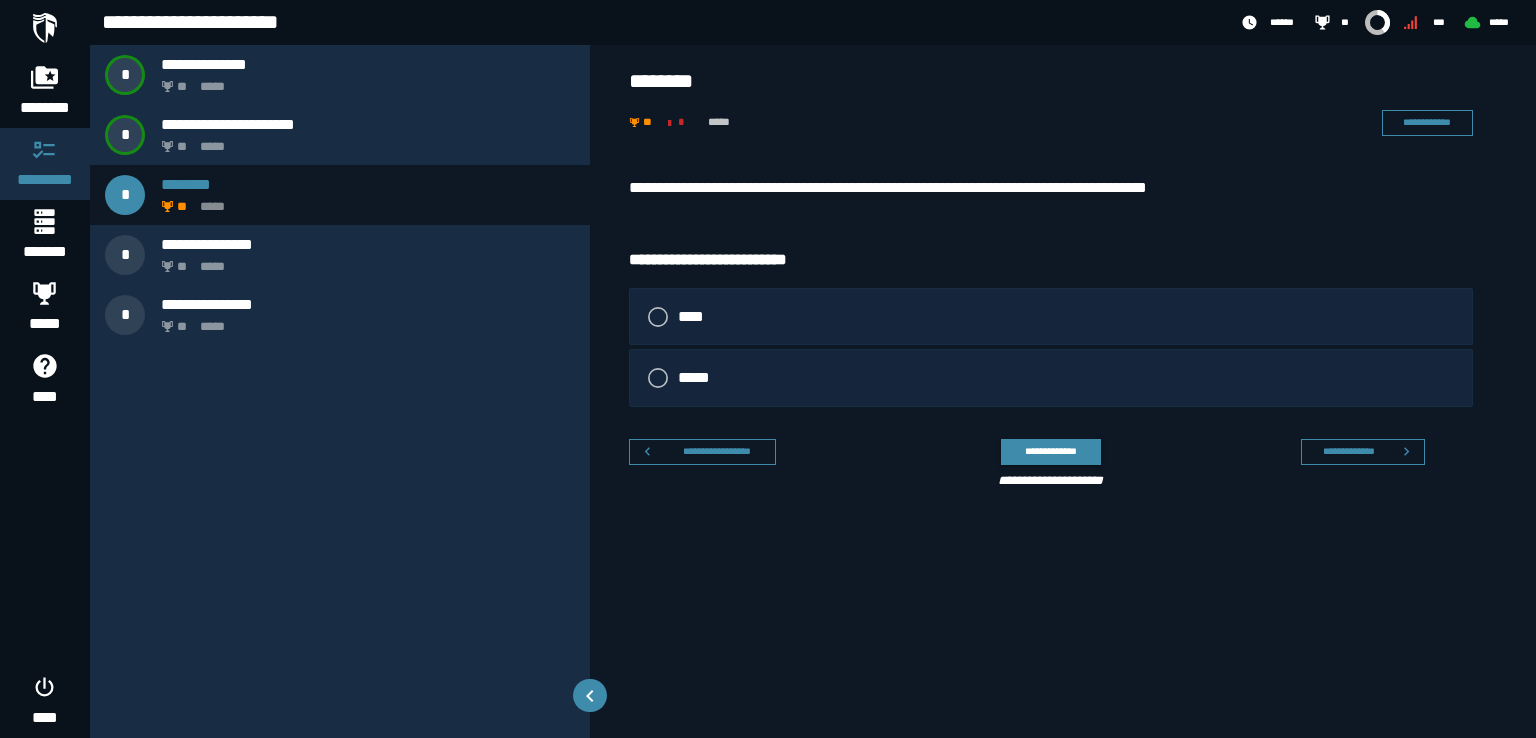 click on "**********" at bounding box center (1043, 460) 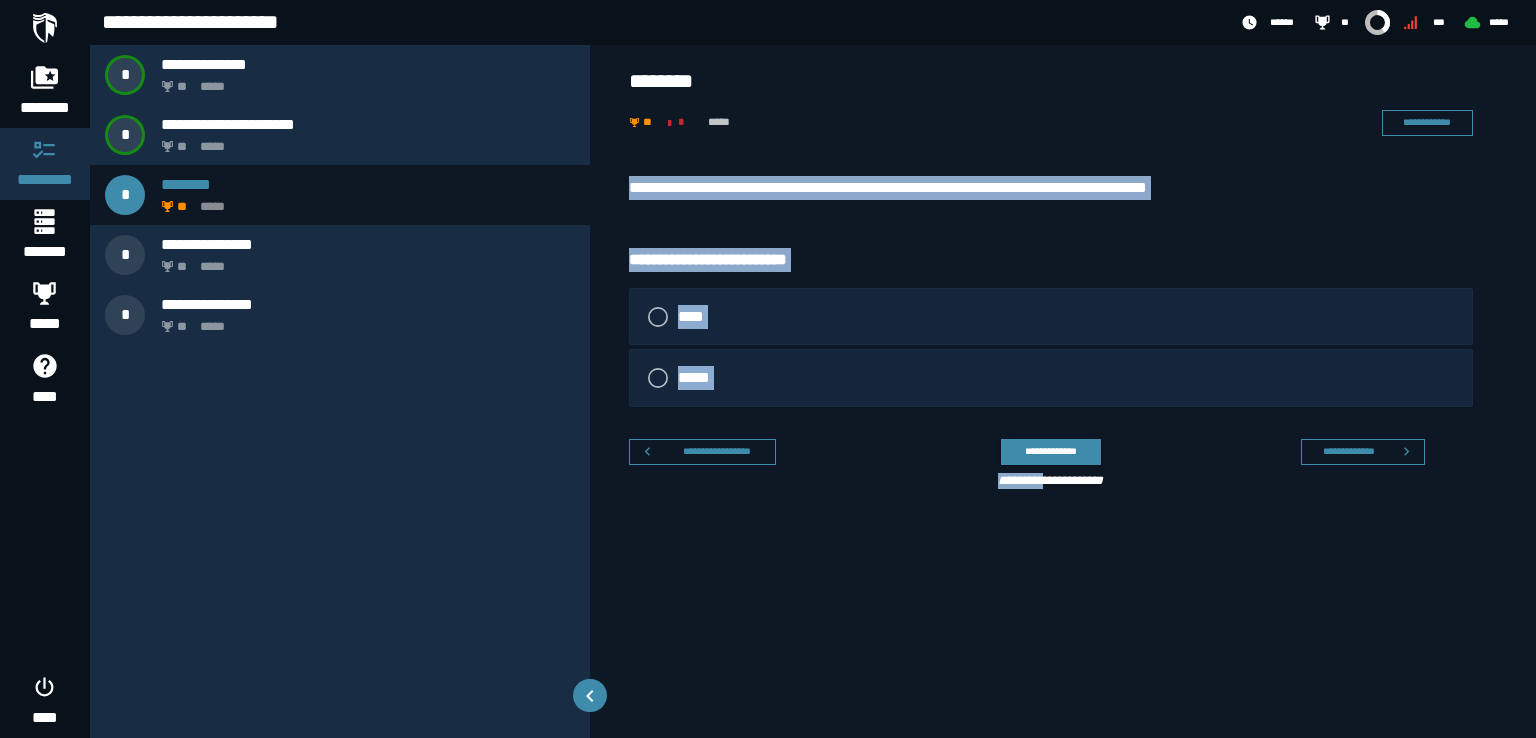drag, startPoint x: 821, startPoint y: 454, endPoint x: 632, endPoint y: 183, distance: 330.39673 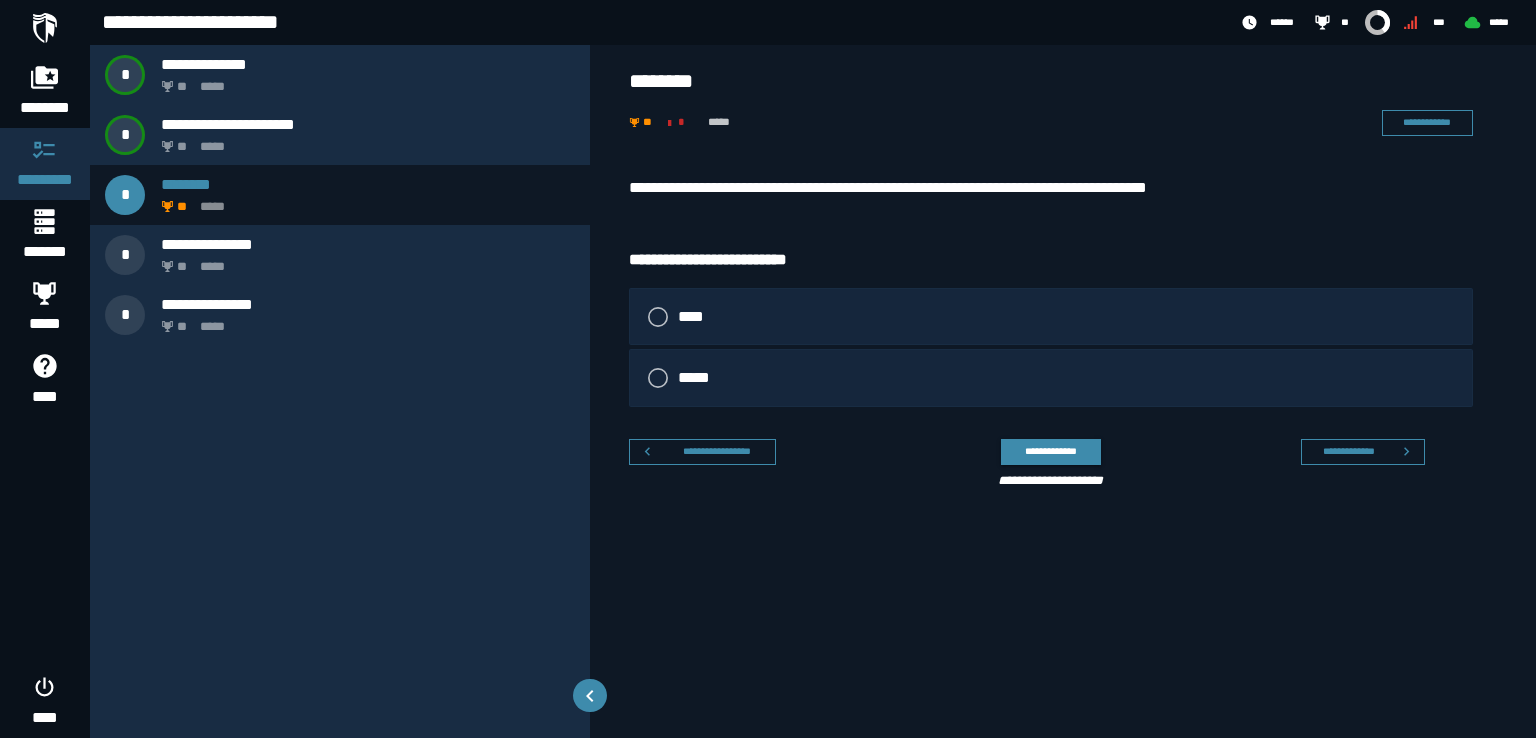 drag, startPoint x: 732, startPoint y: 220, endPoint x: 712, endPoint y: 220, distance: 20 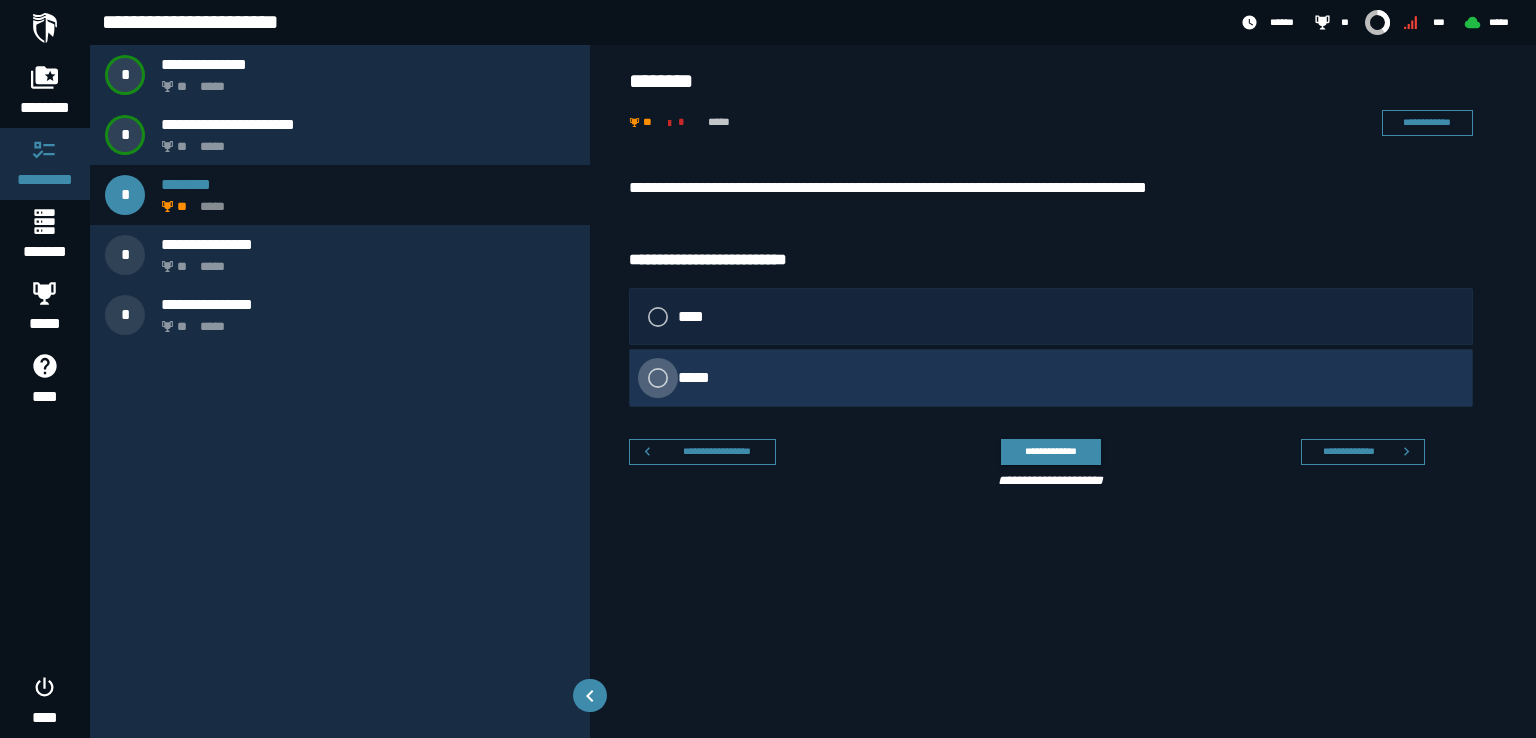 click 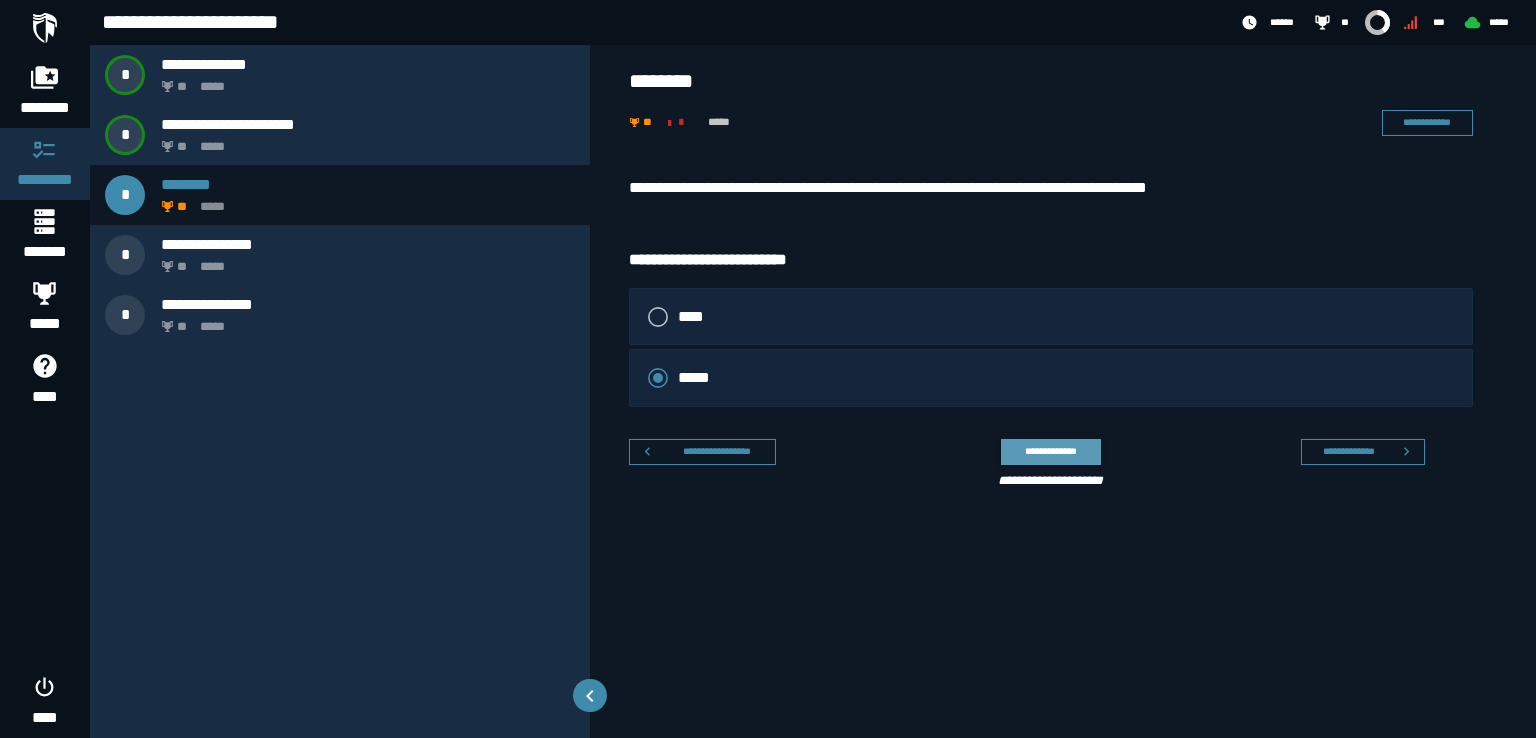 click on "**********" at bounding box center (1050, 451) 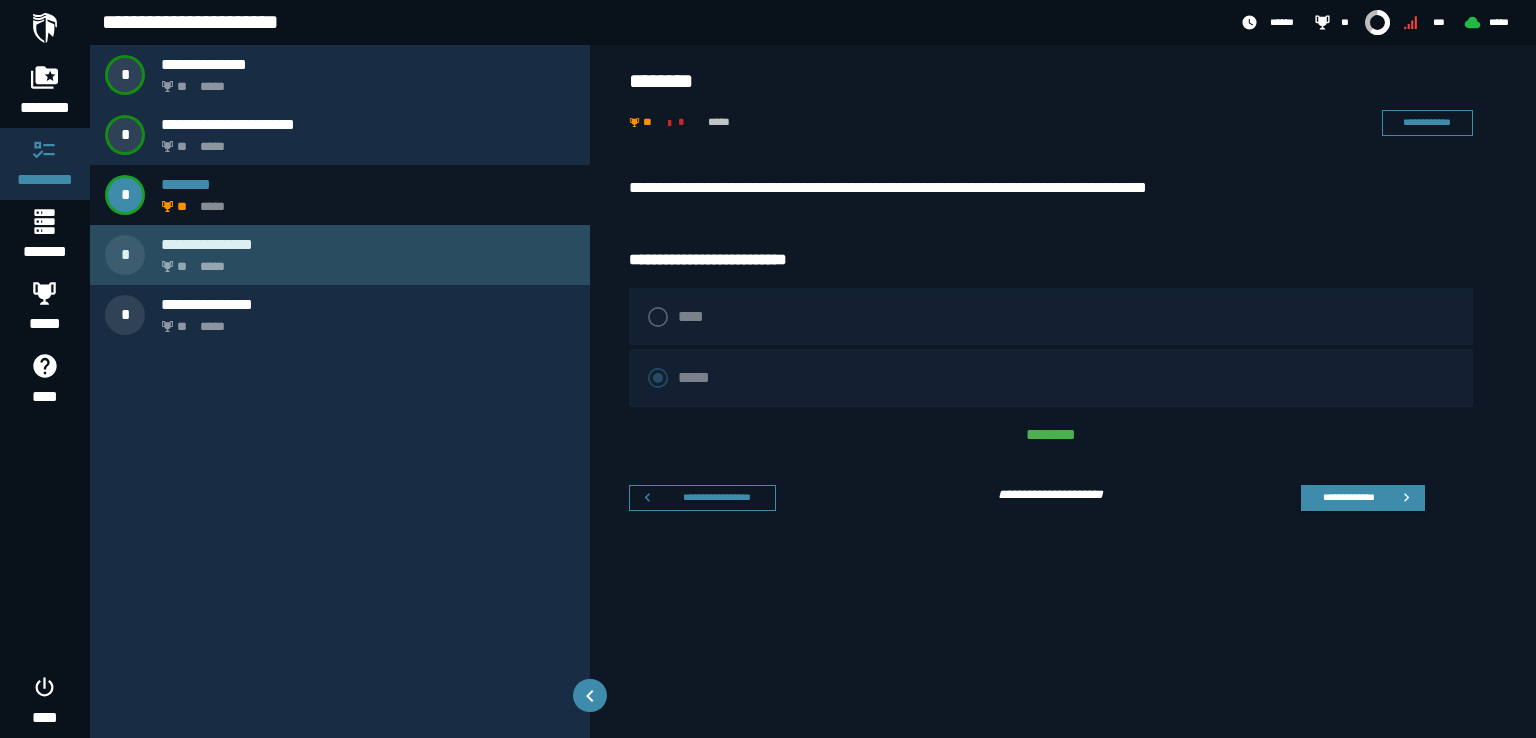 click on "** *****" at bounding box center (364, 261) 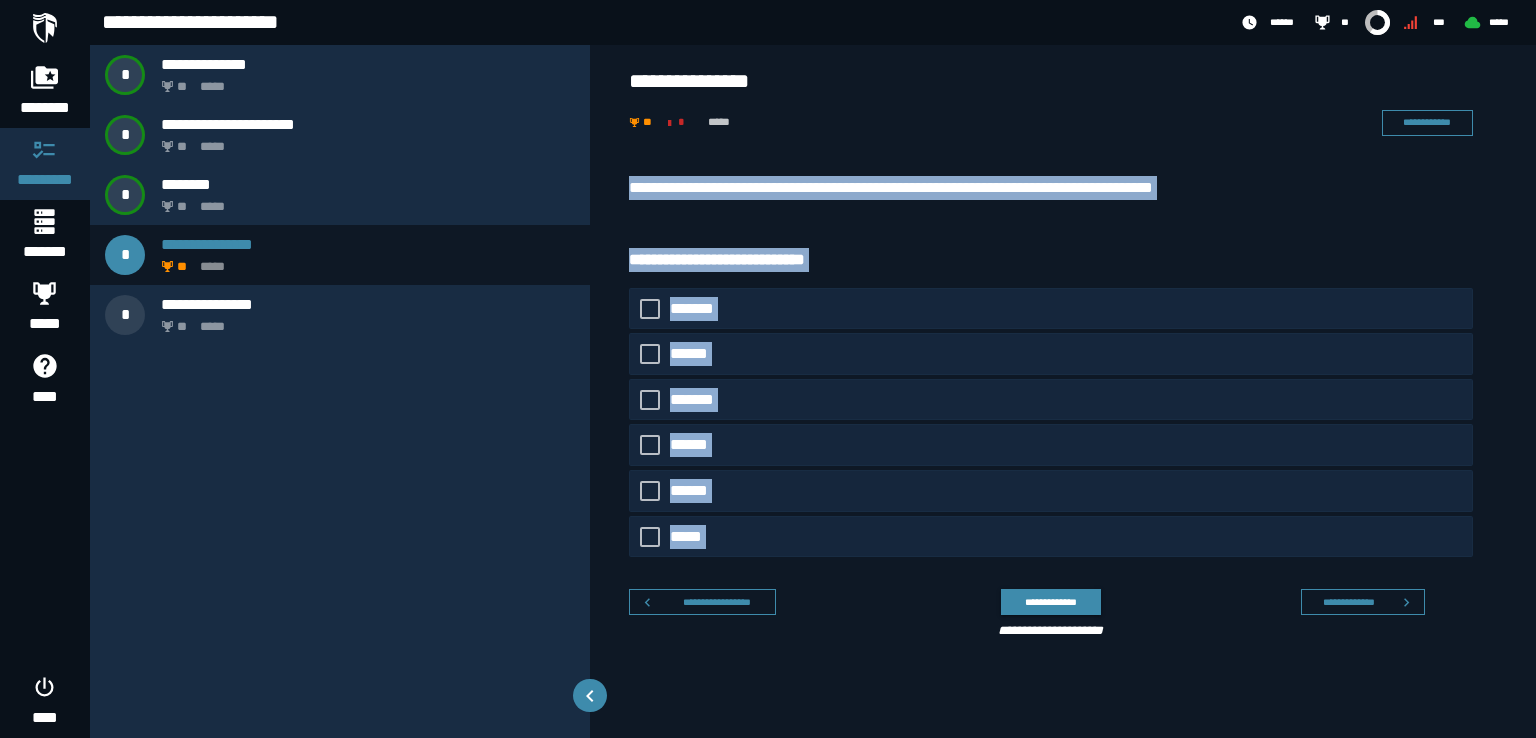 drag, startPoint x: 627, startPoint y: 175, endPoint x: 829, endPoint y: 560, distance: 434.77466 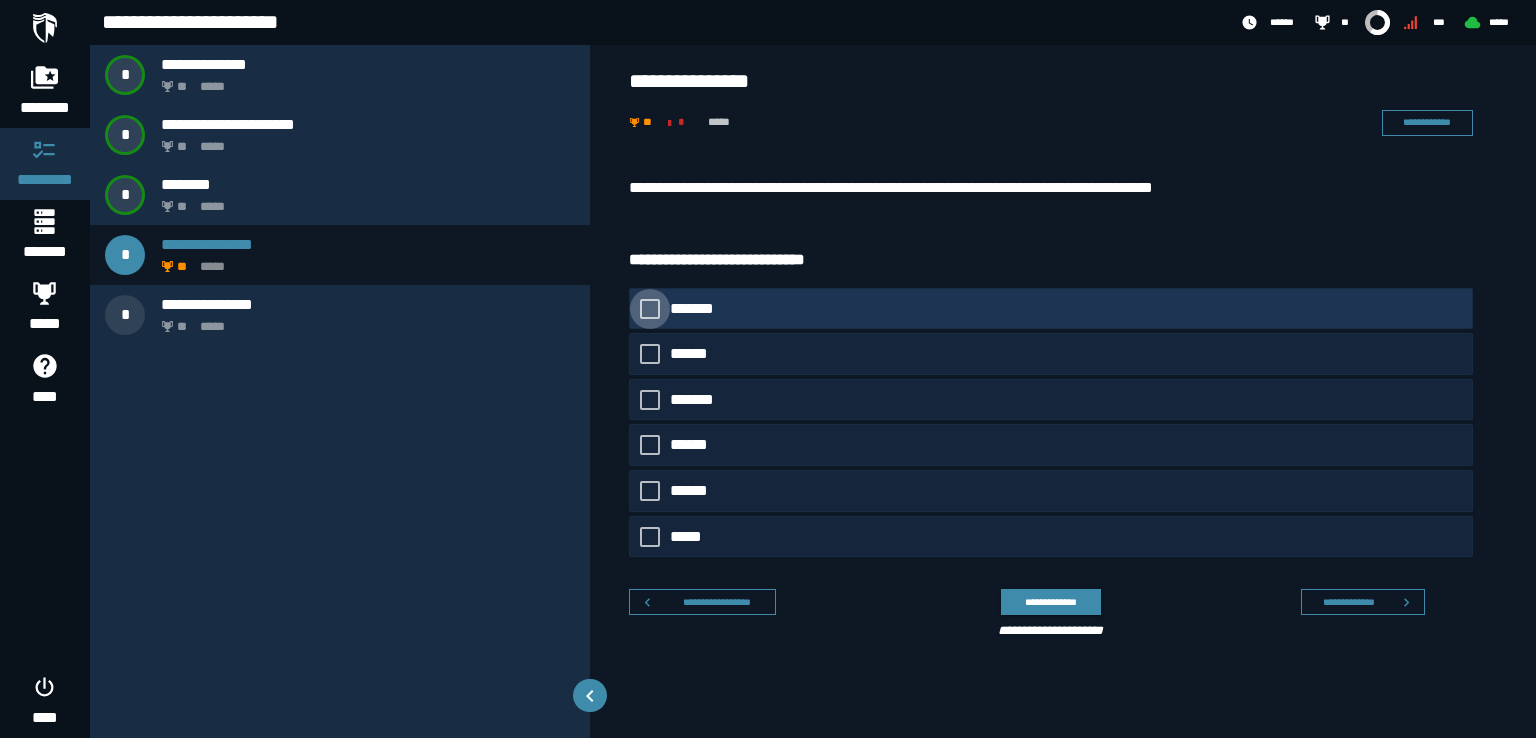 click 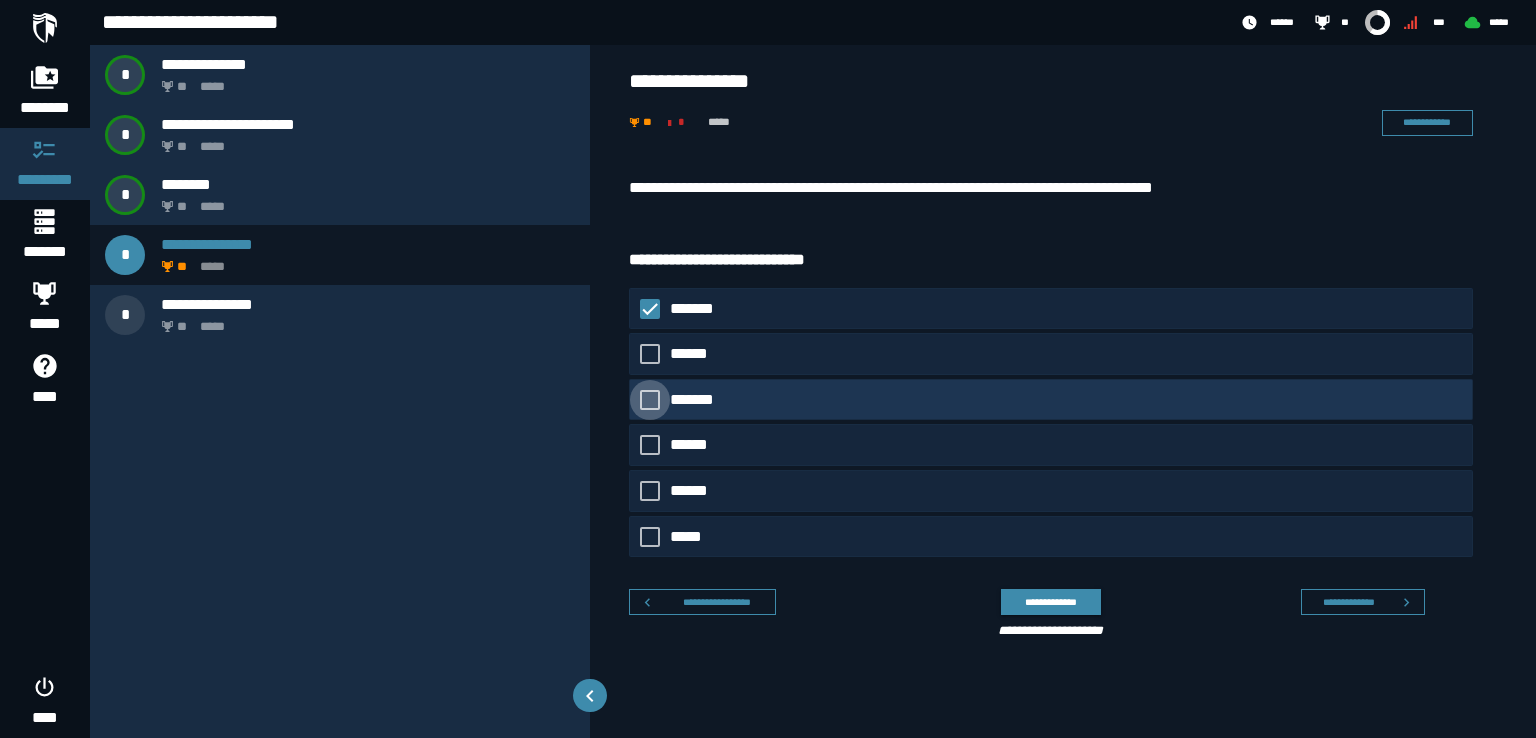 click 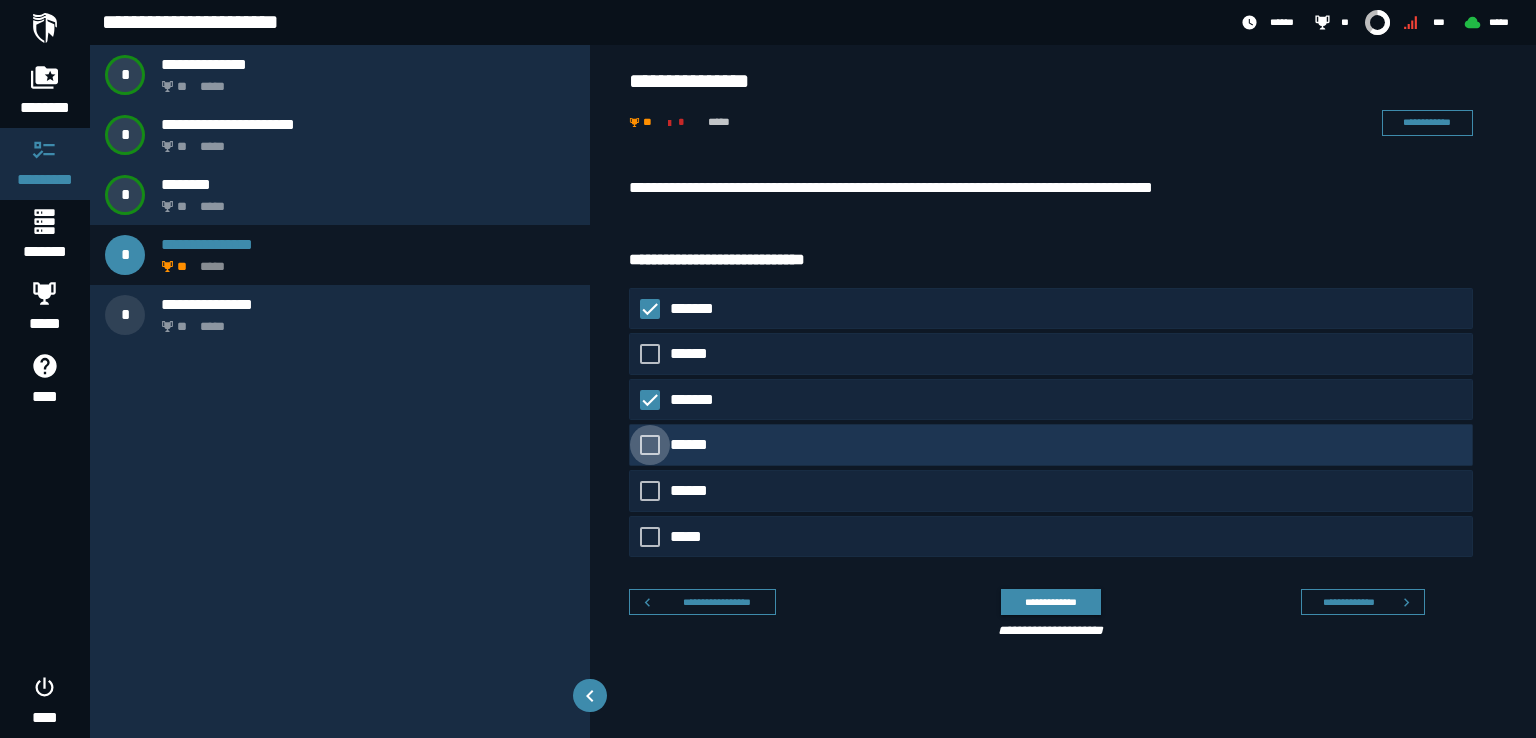 click at bounding box center [650, 445] 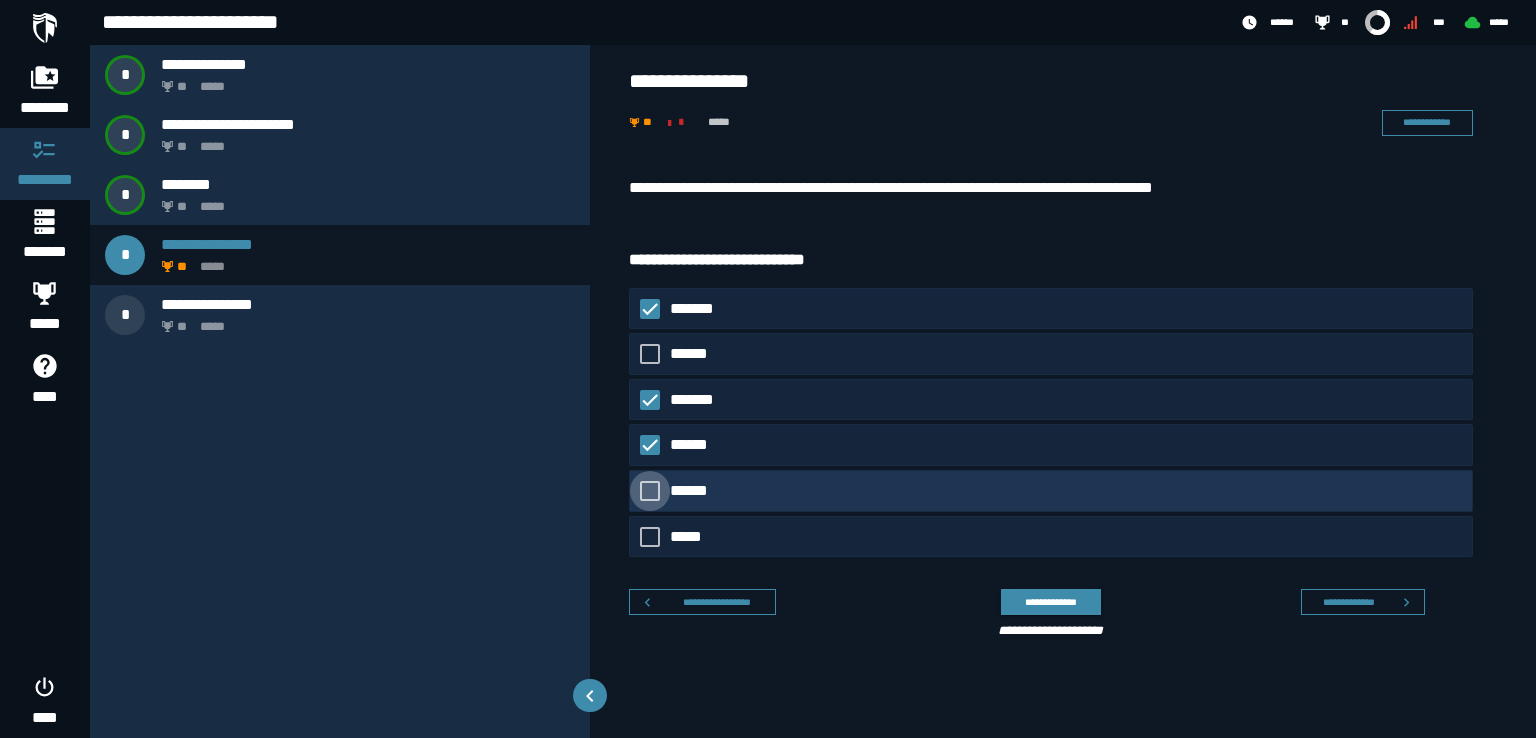 click at bounding box center [650, 491] 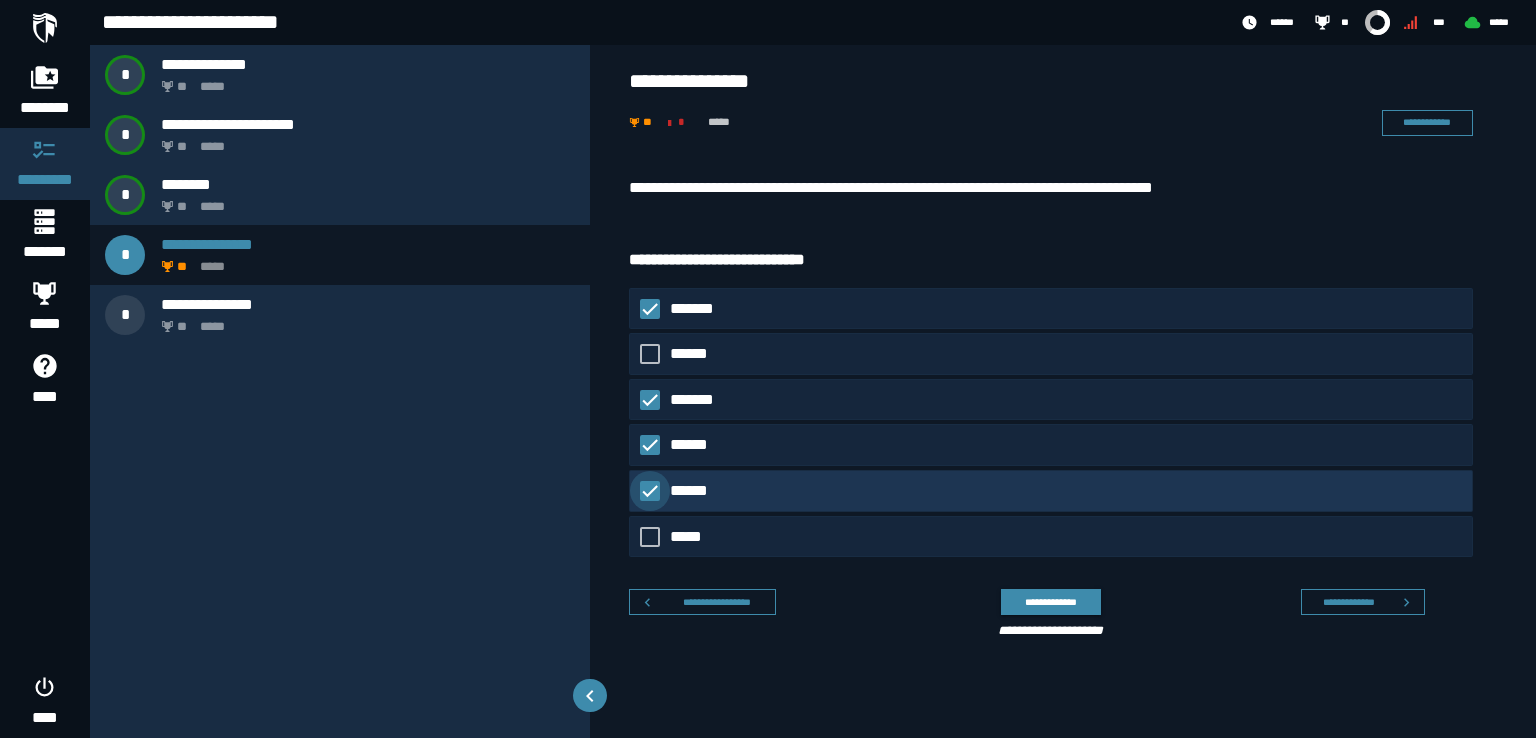 click 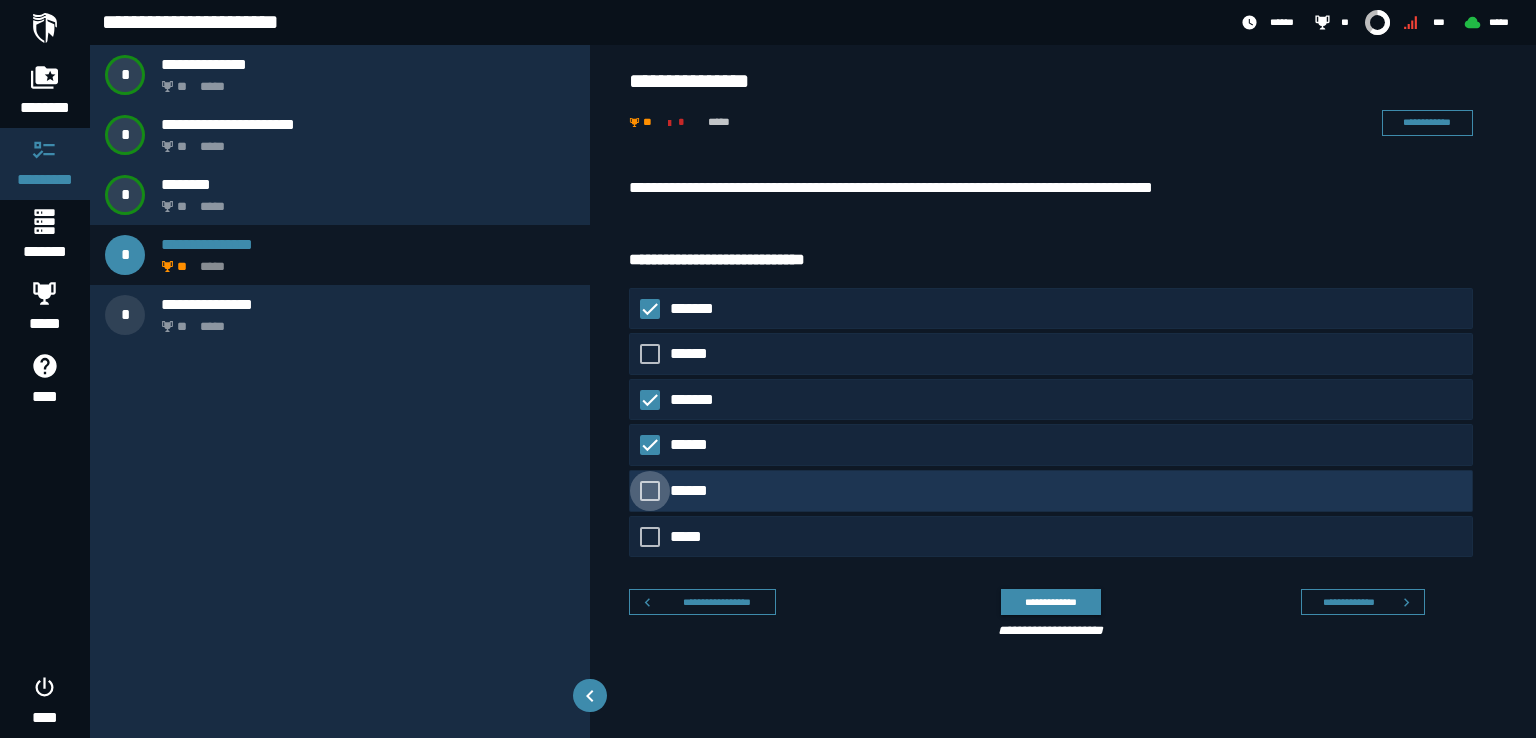 click 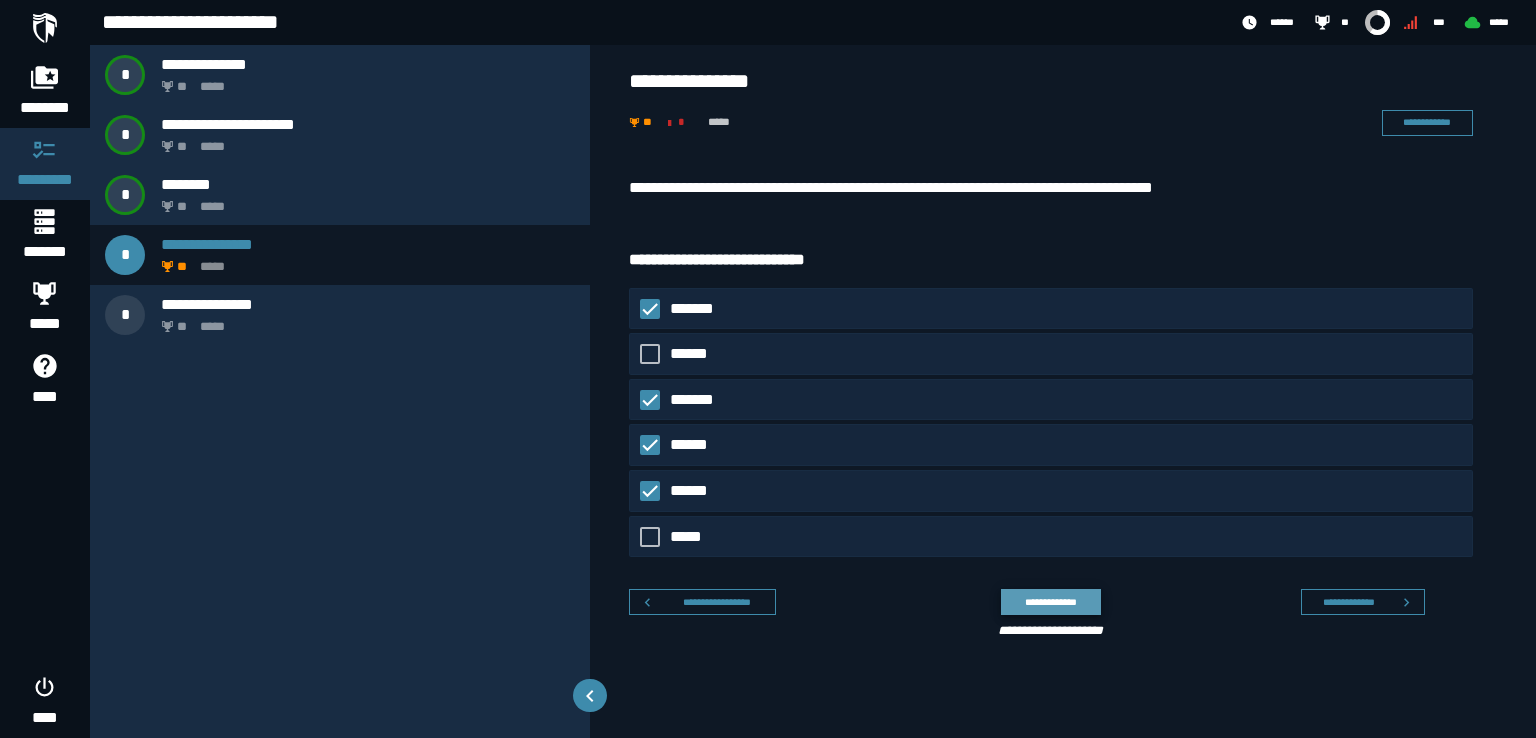 click on "**********" at bounding box center [1050, 602] 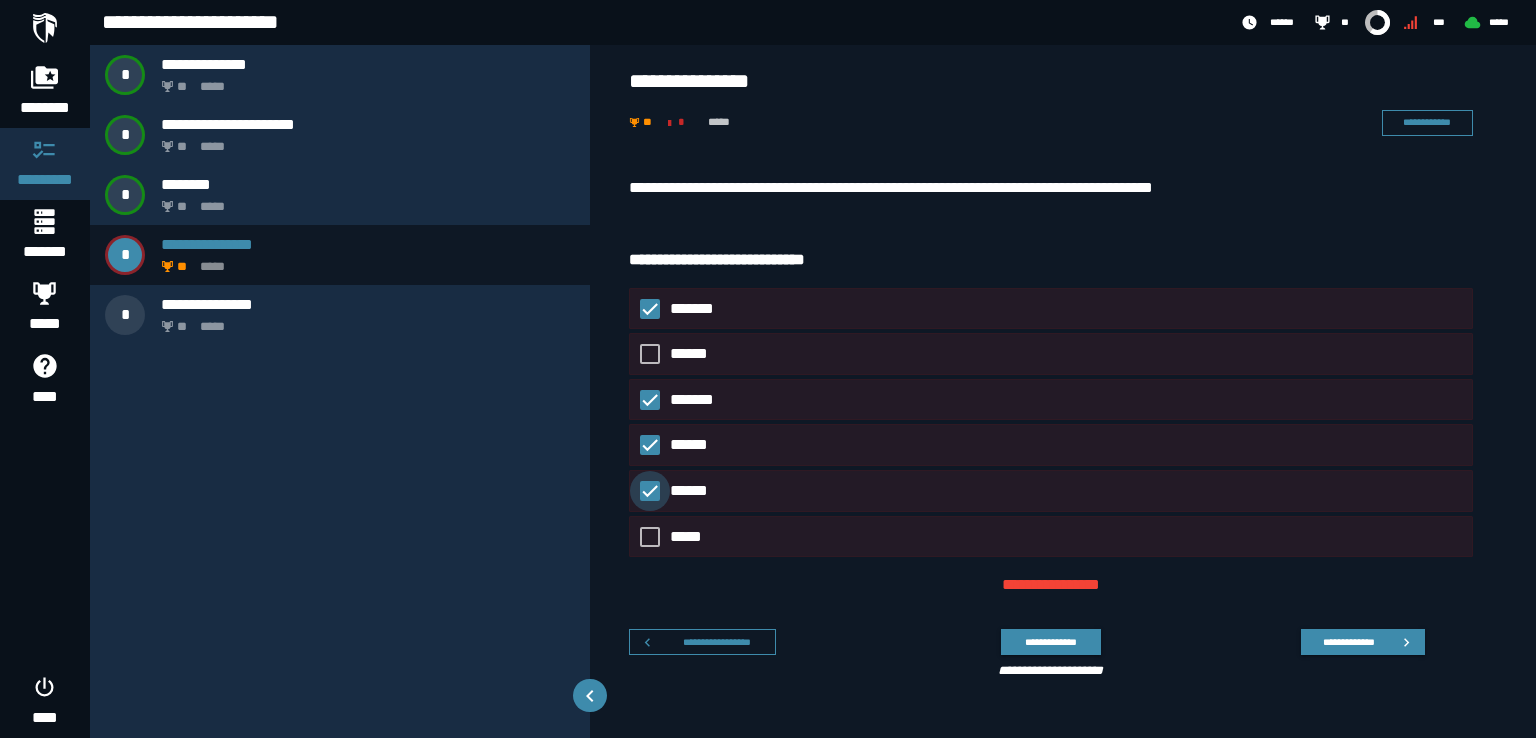 click at bounding box center [650, 491] 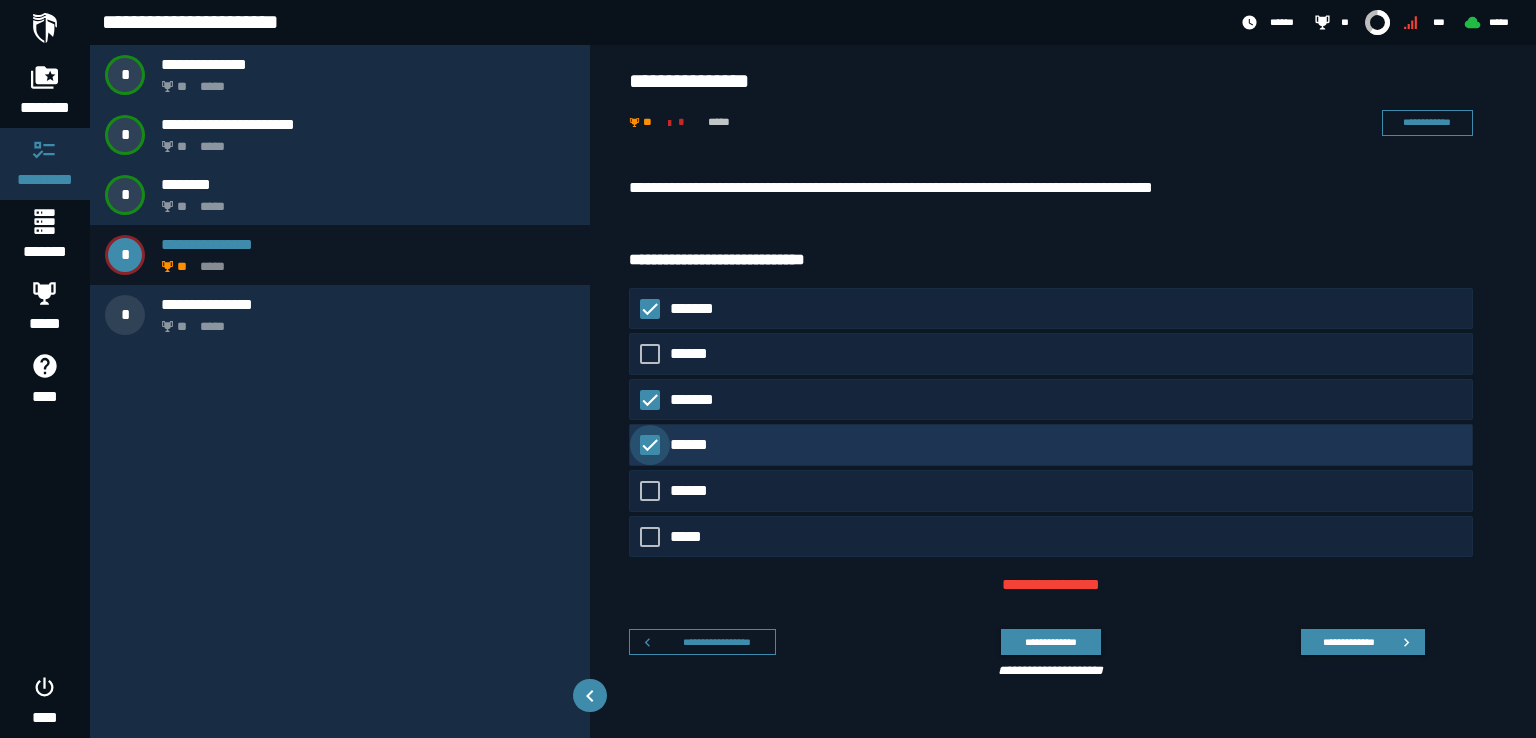 click 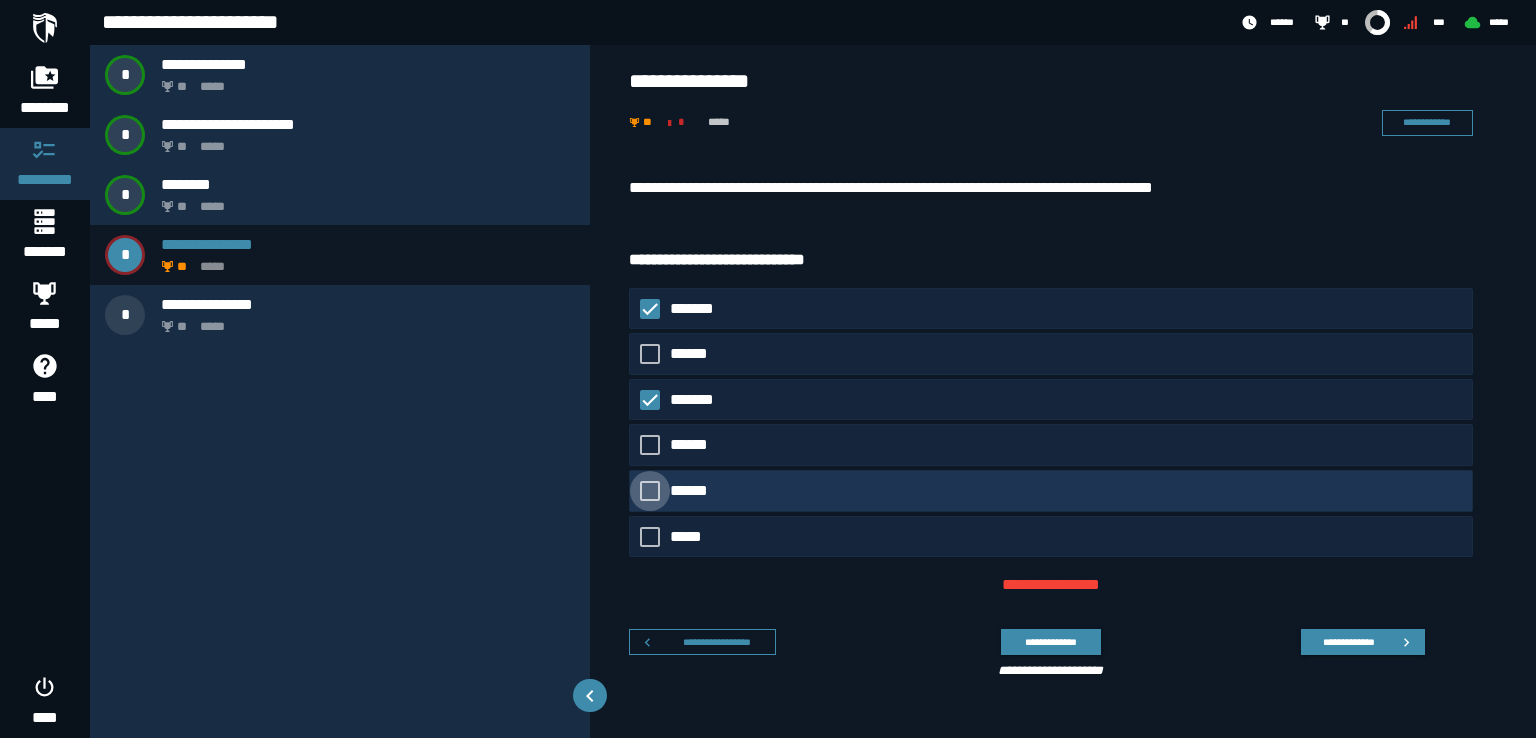 click 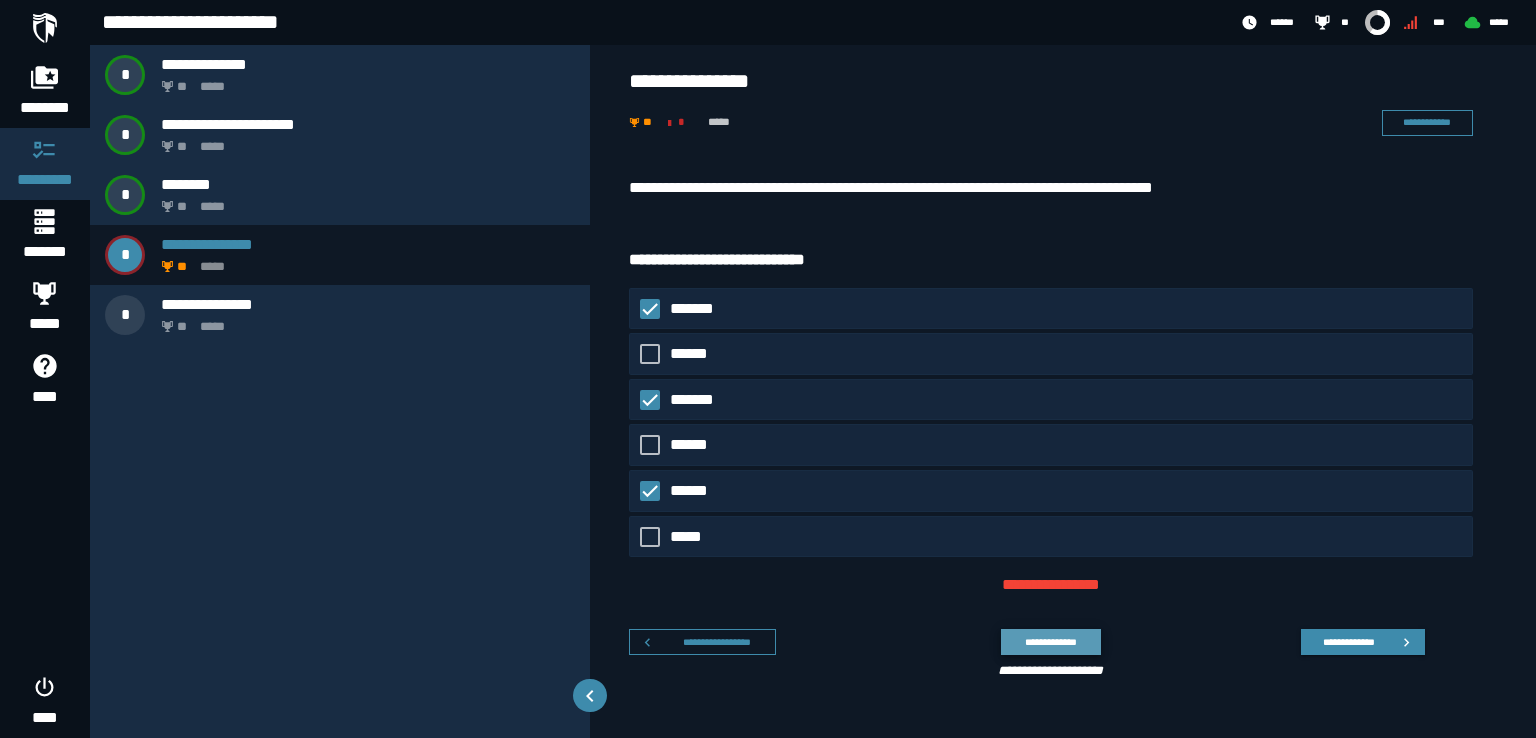 click on "**********" at bounding box center [1050, 642] 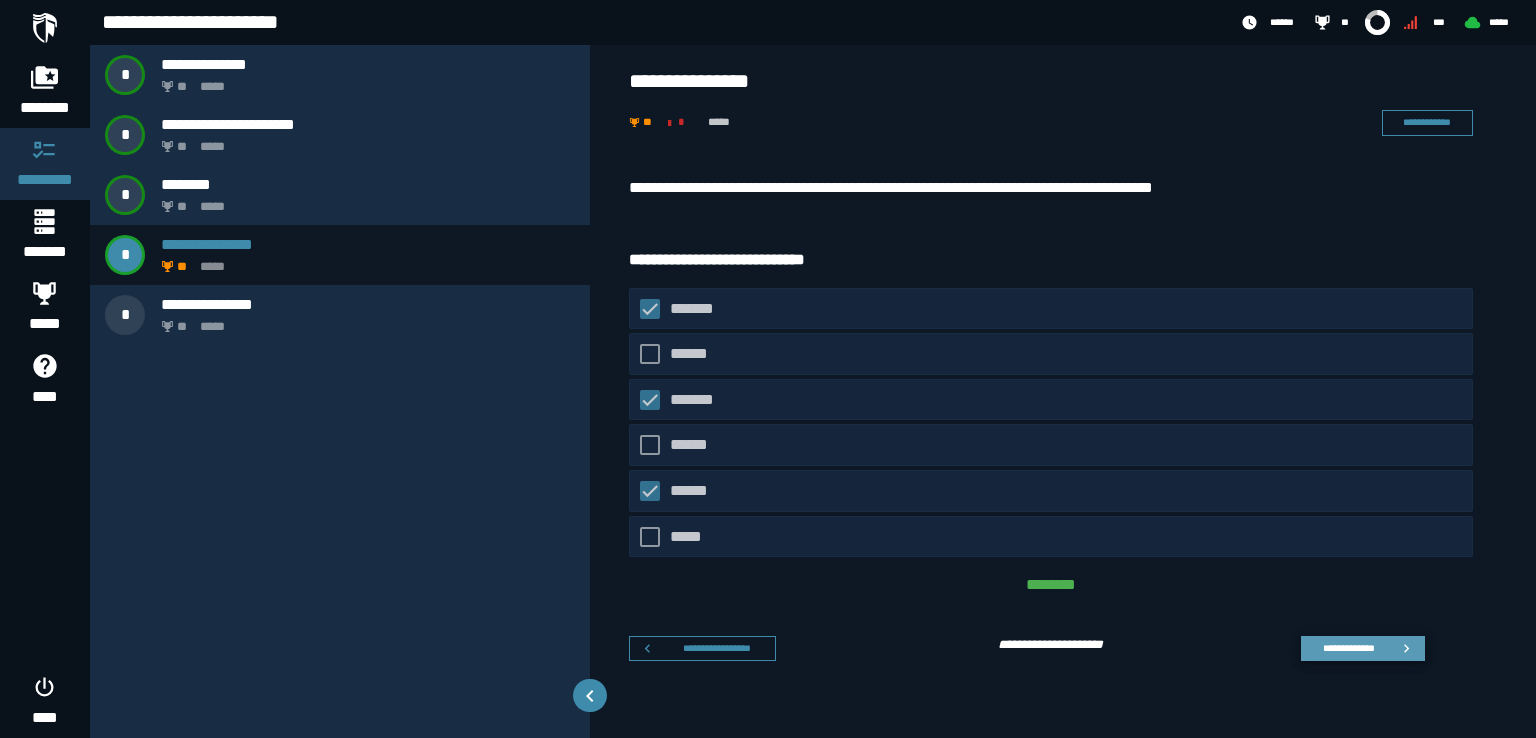 click on "**********" at bounding box center (1348, 648) 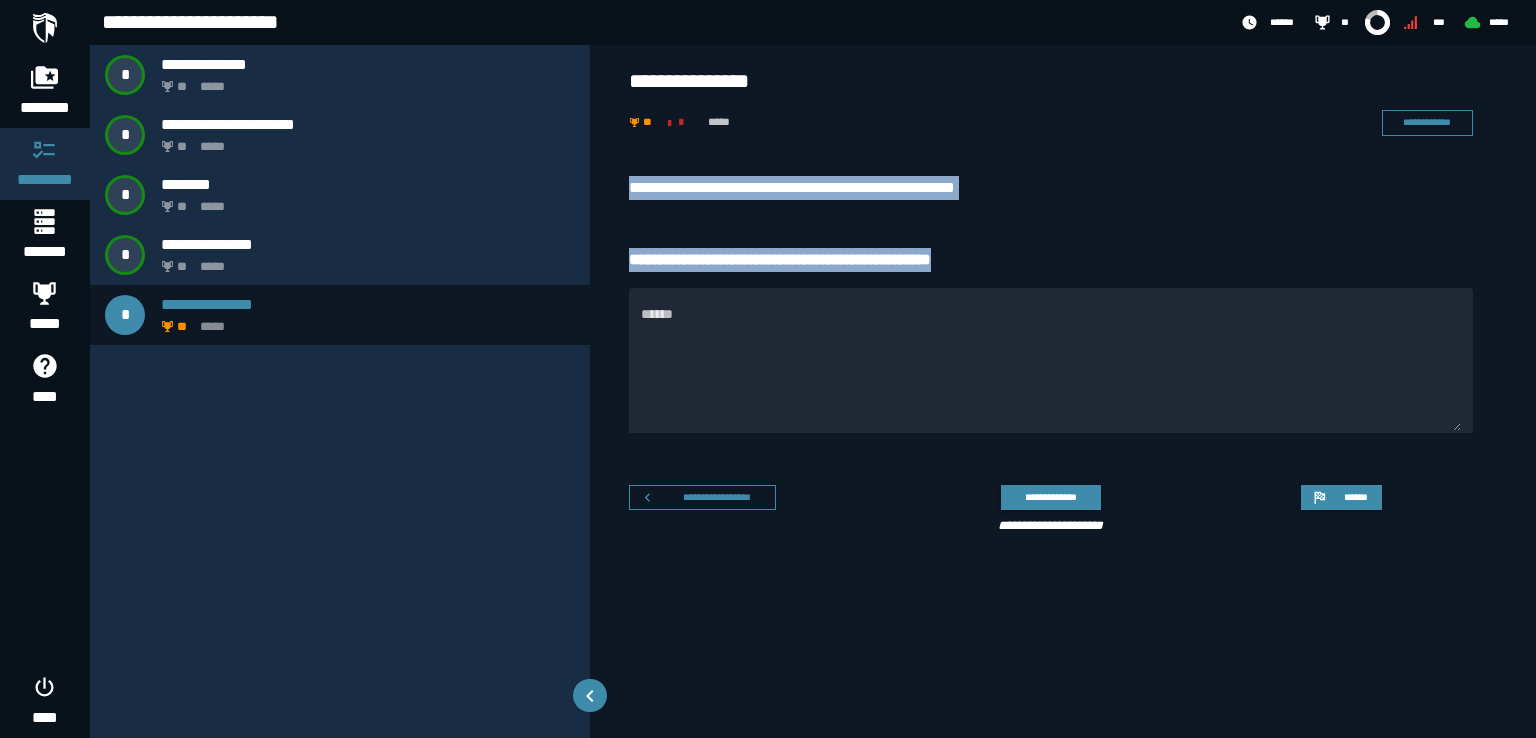 drag, startPoint x: 1000, startPoint y: 242, endPoint x: 624, endPoint y: 173, distance: 382.2787 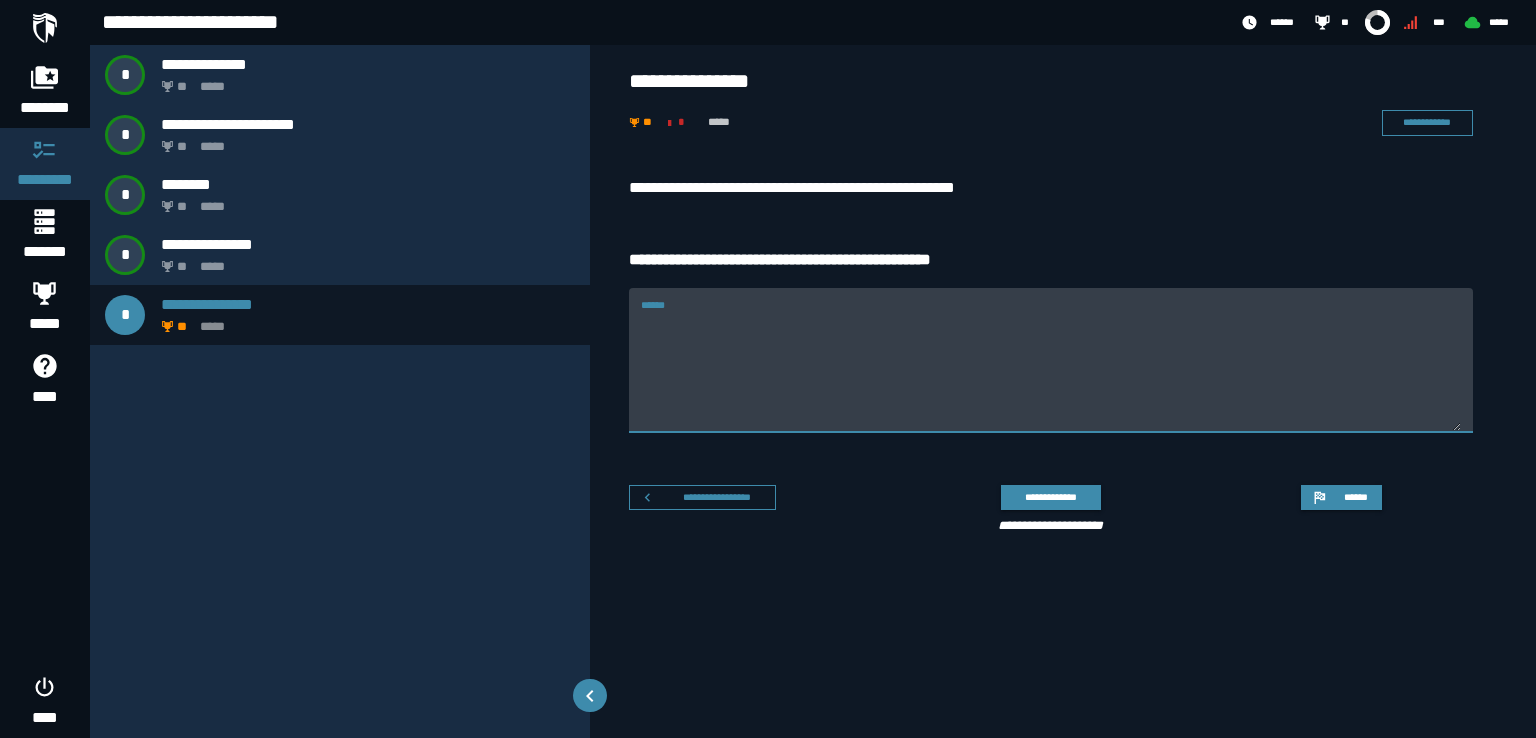 click on "******" at bounding box center (1051, 372) 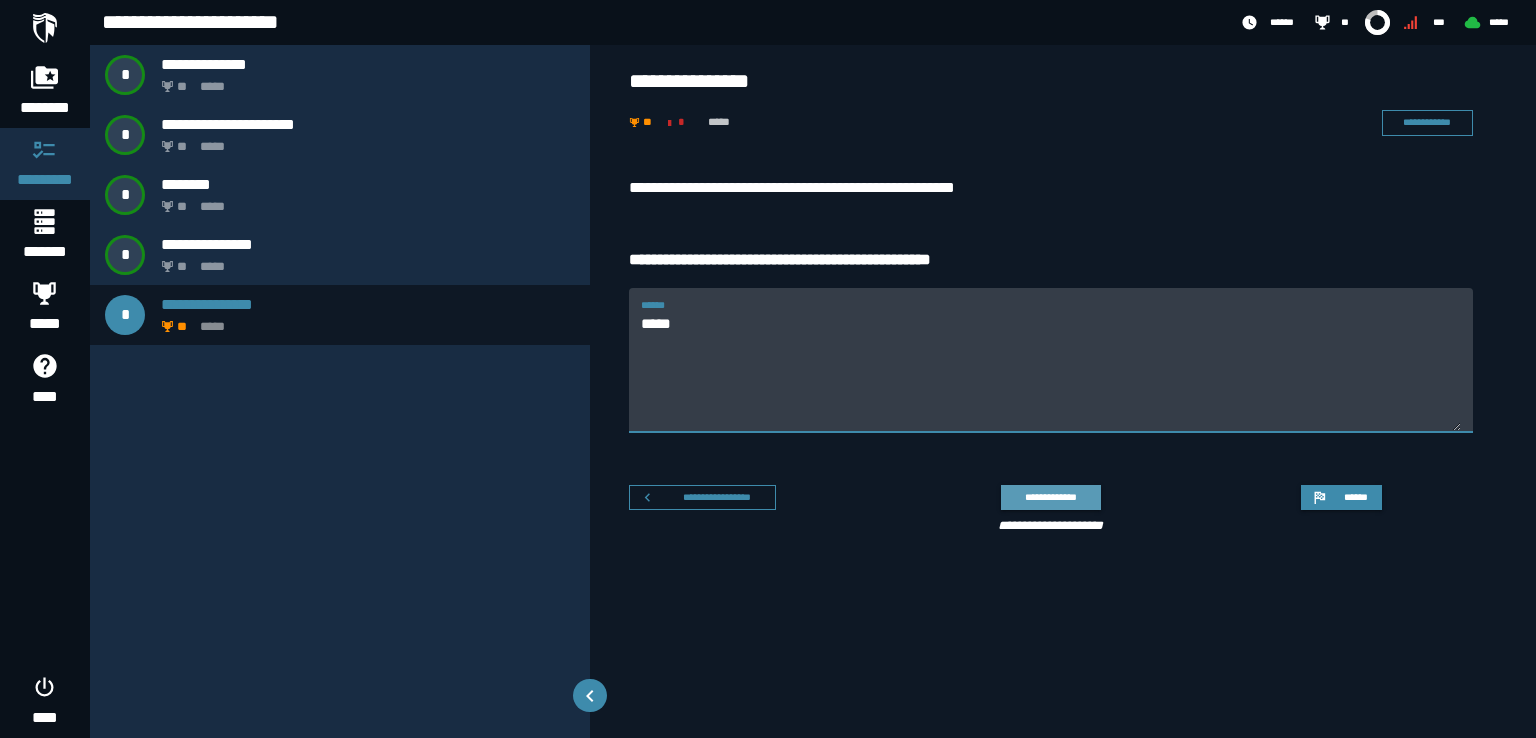 type on "****" 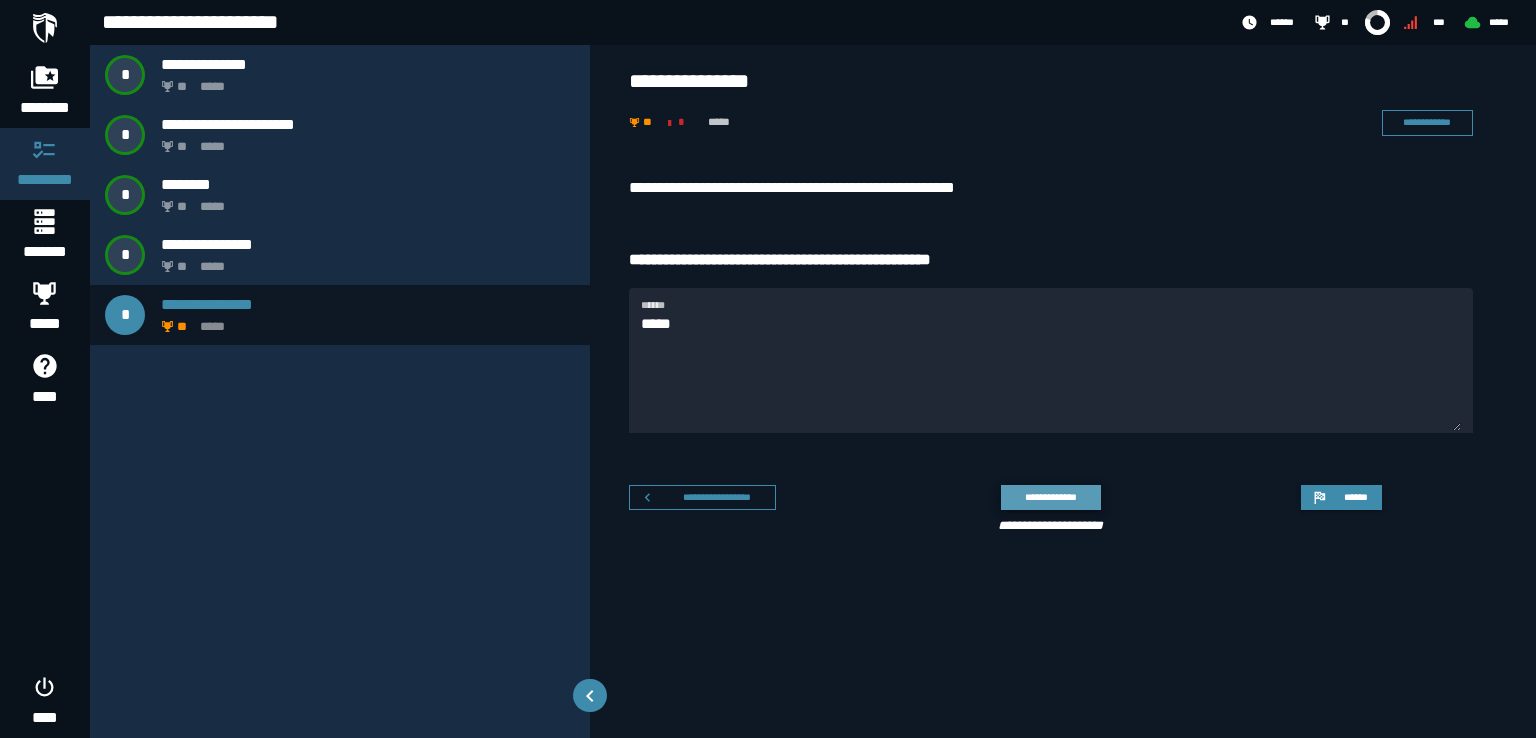click on "**********" at bounding box center [1050, 497] 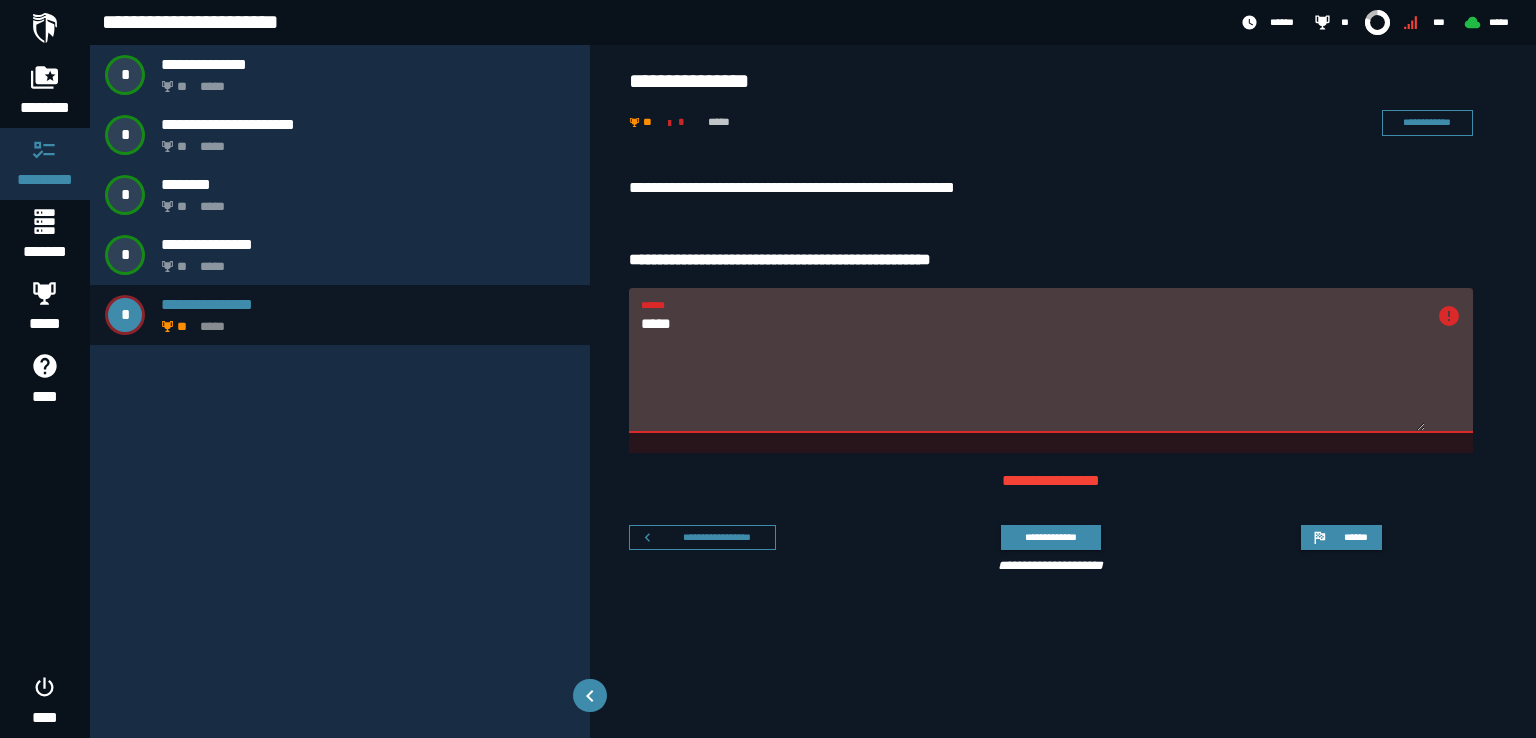 drag, startPoint x: 712, startPoint y: 326, endPoint x: 592, endPoint y: 326, distance: 120 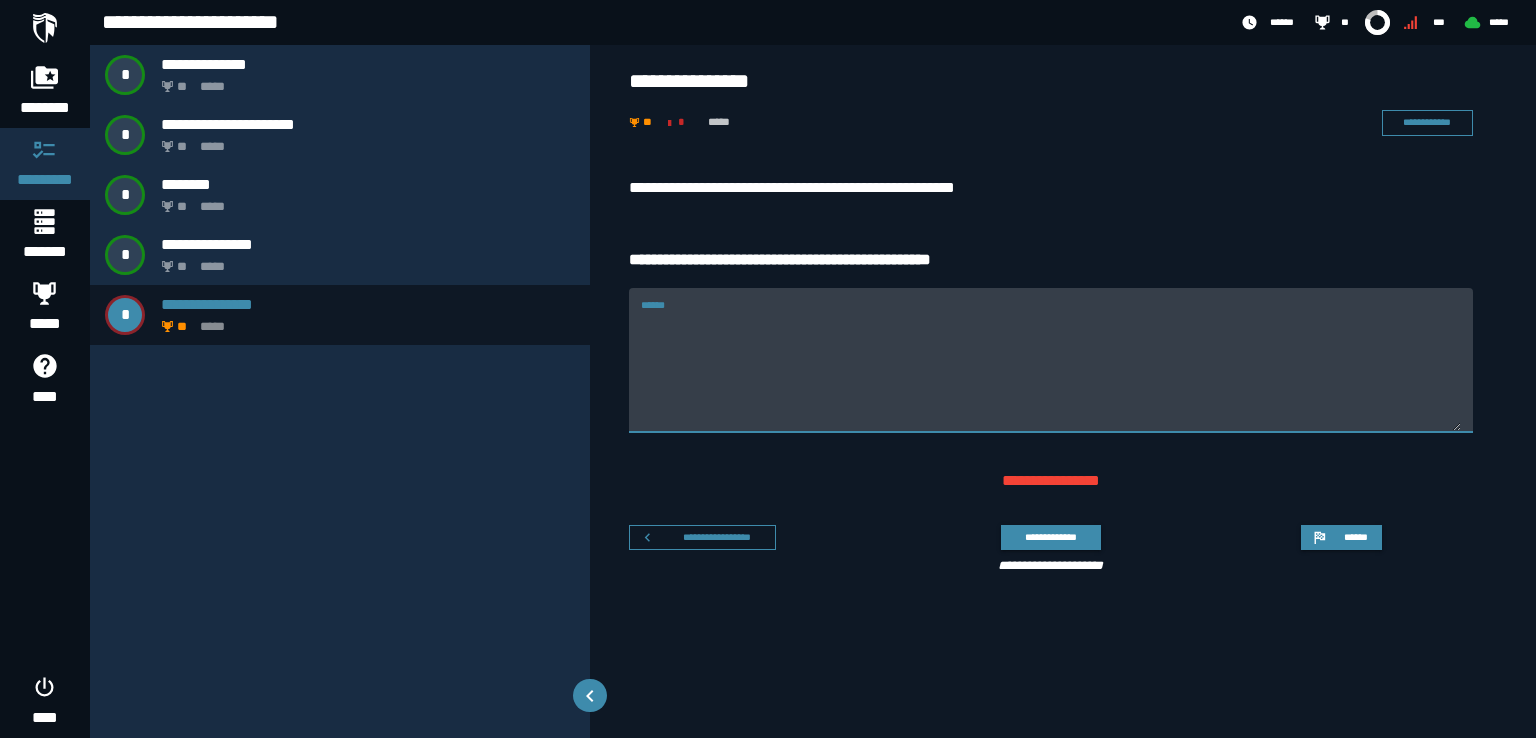 paste on "**********" 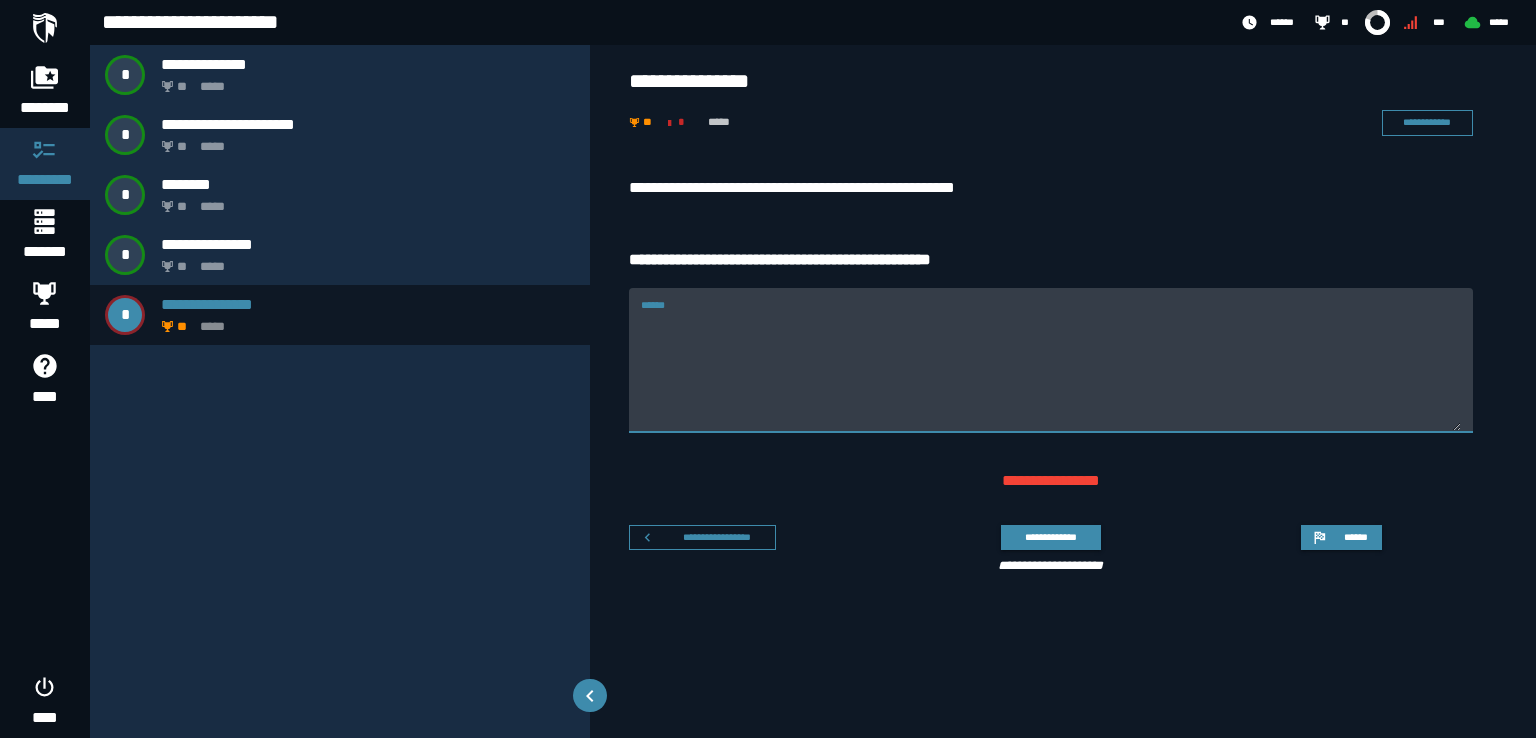 type on "**********" 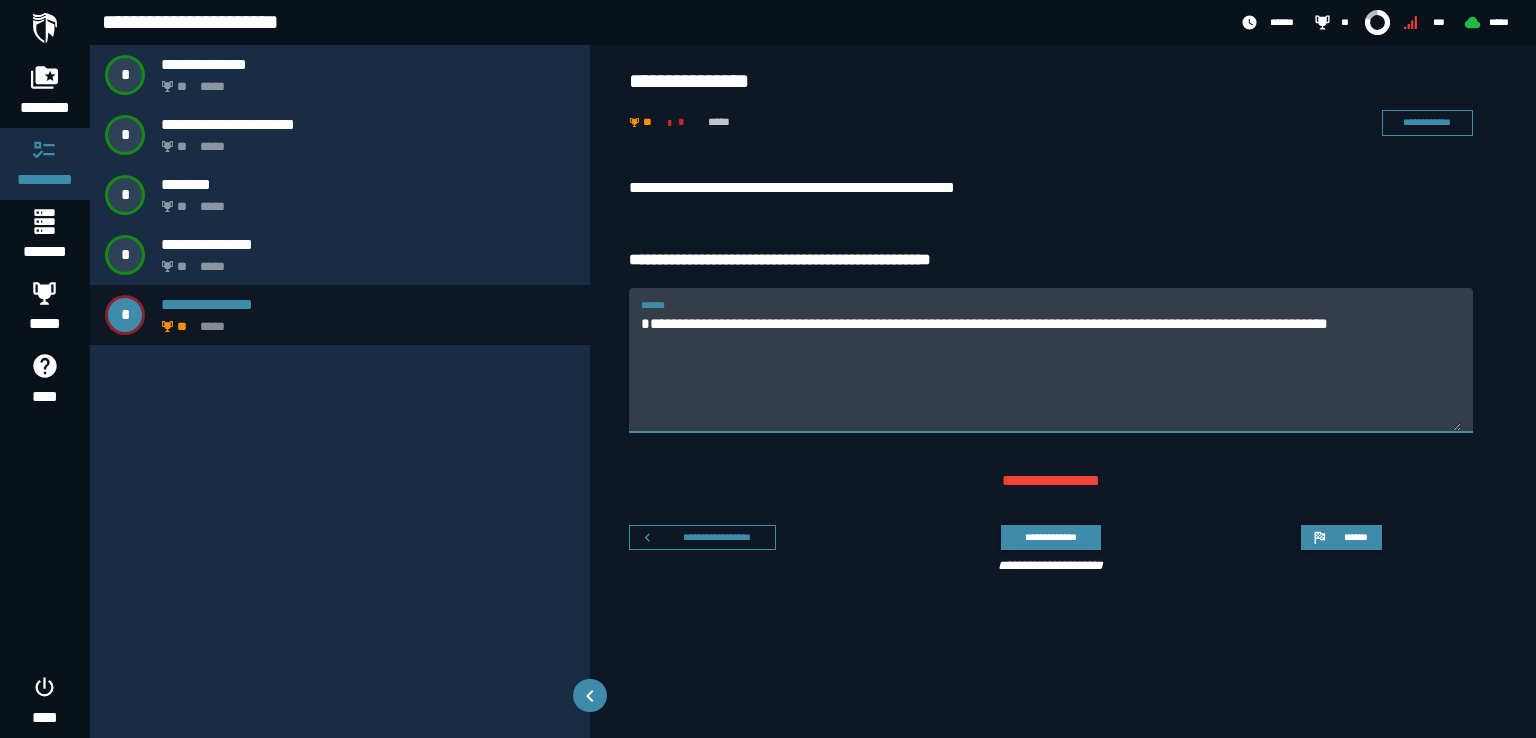 drag, startPoint x: 804, startPoint y: 348, endPoint x: 1530, endPoint y: 382, distance: 726.7957 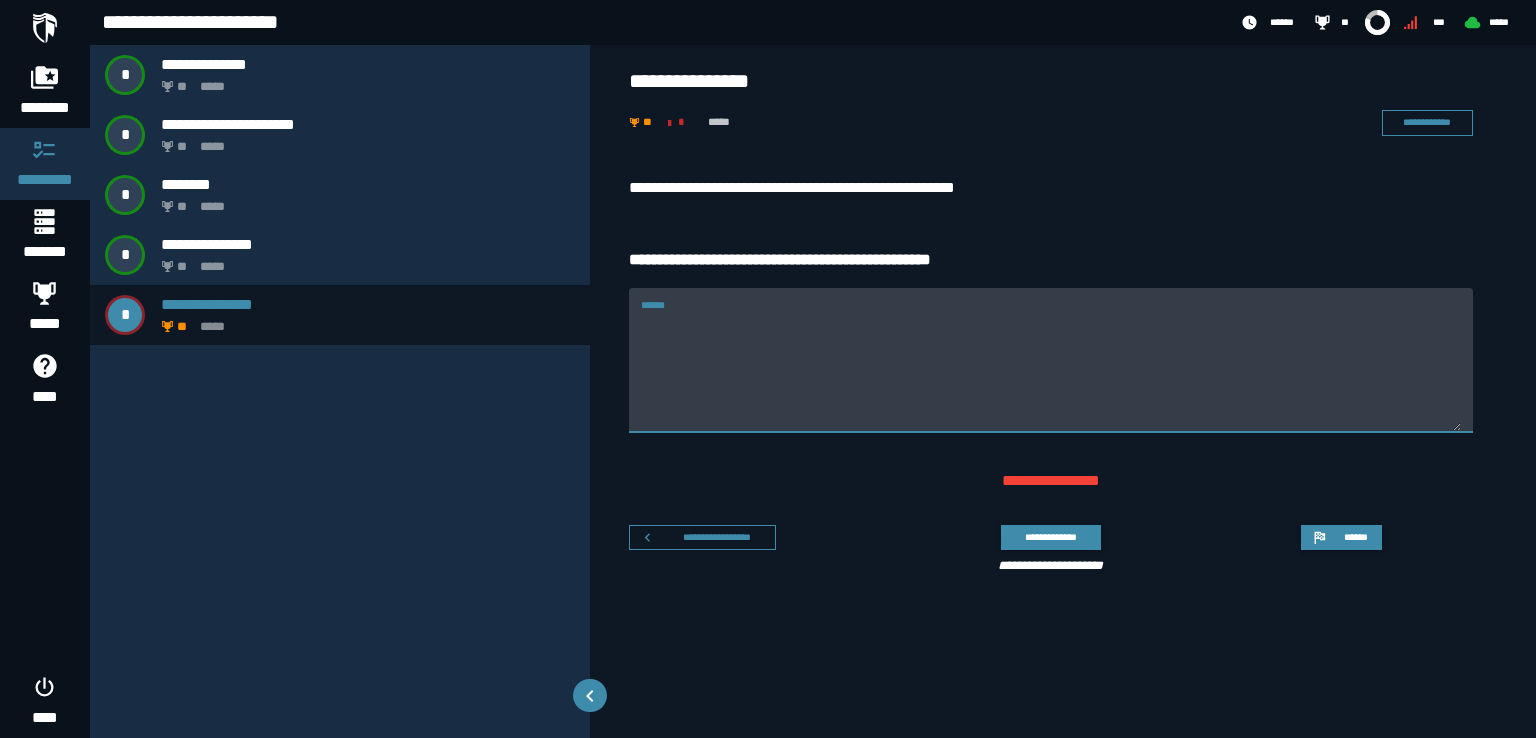 paste on "**********" 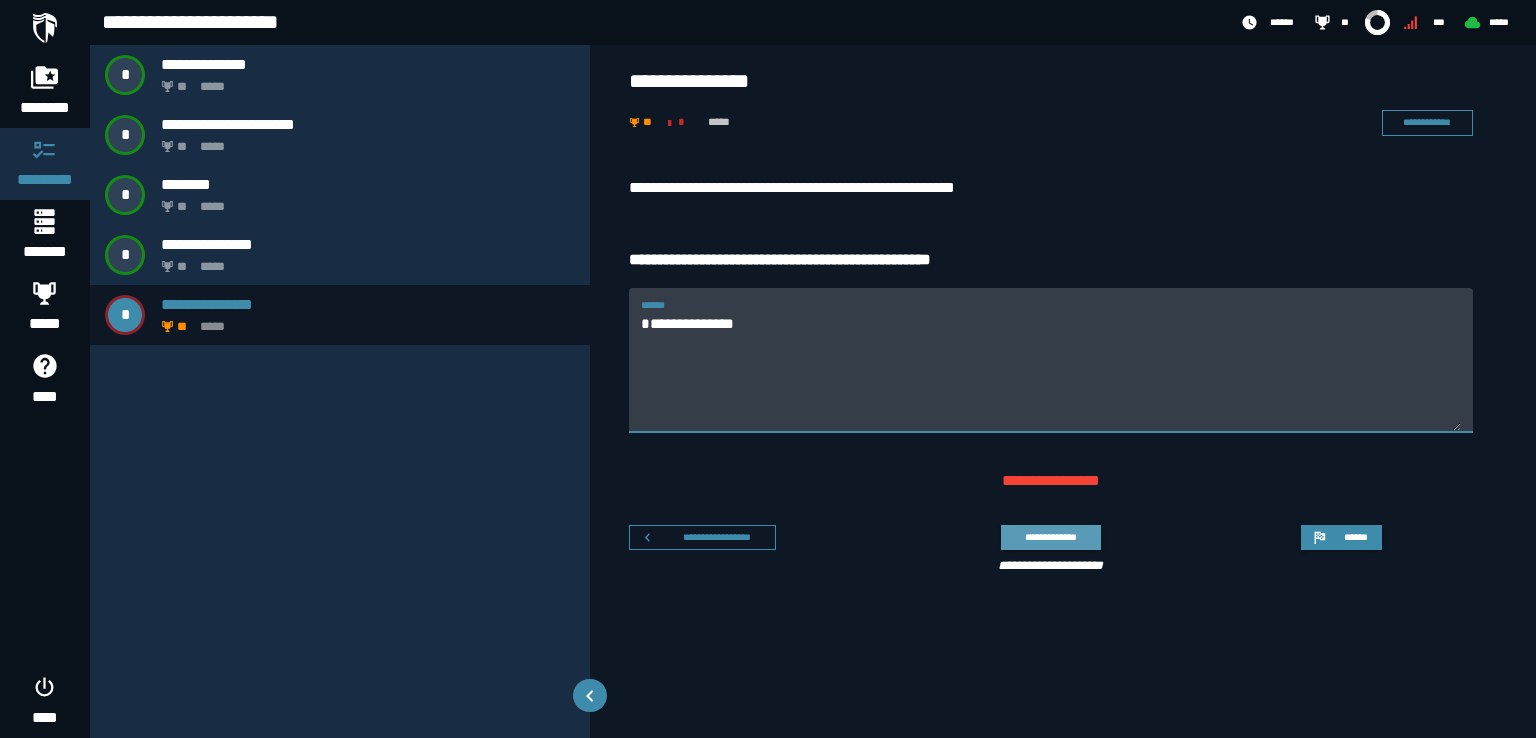 type on "**********" 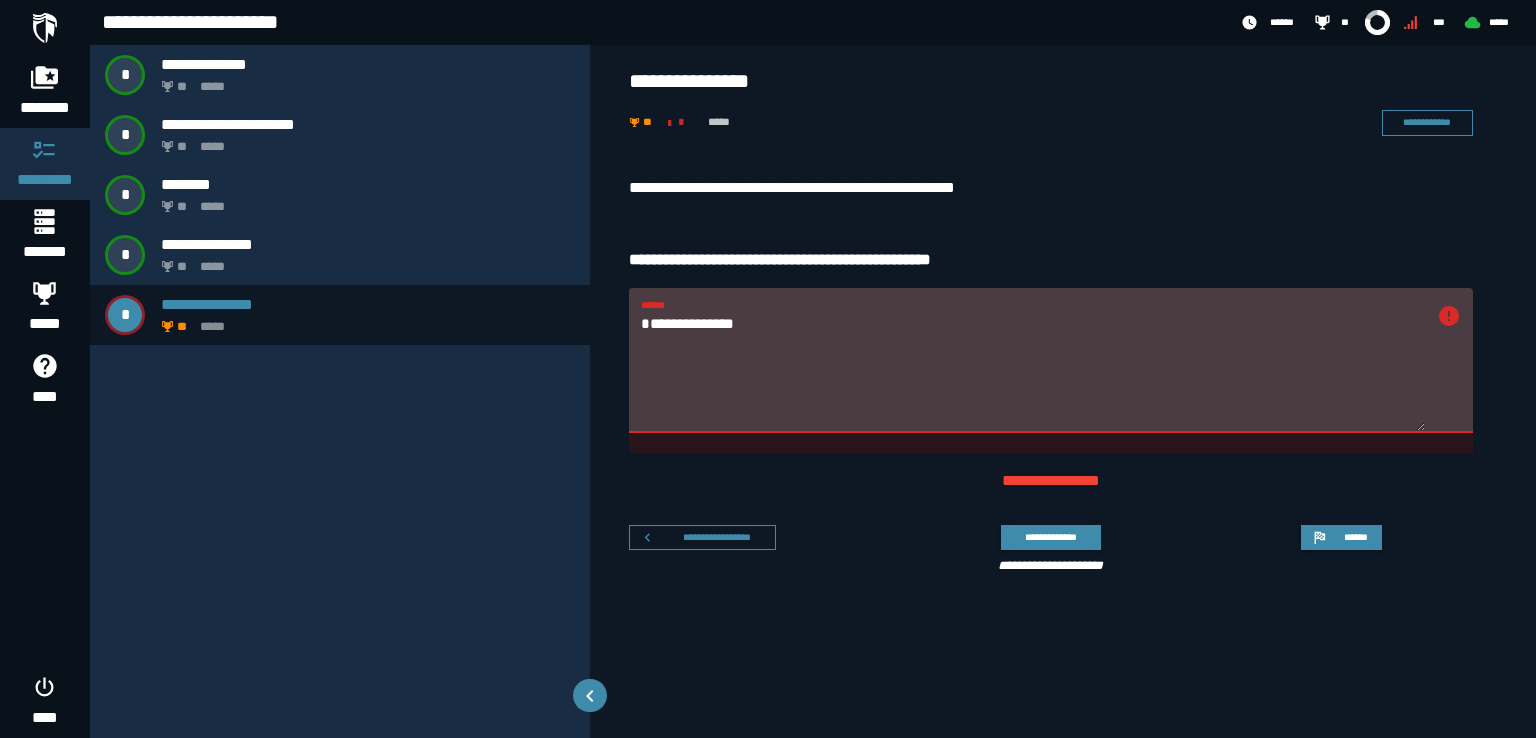 drag, startPoint x: 779, startPoint y: 321, endPoint x: 799, endPoint y: 349, distance: 34.4093 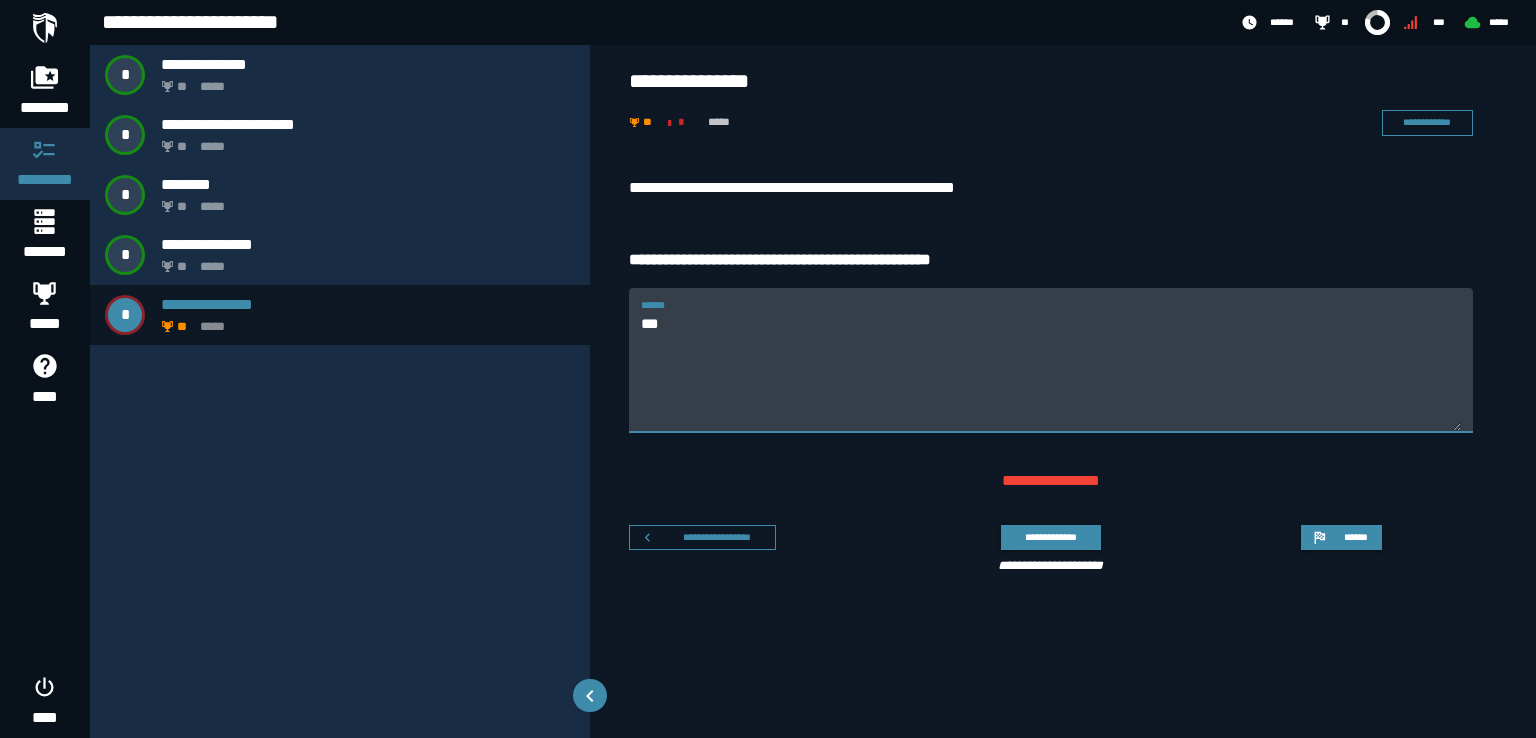 type on "***" 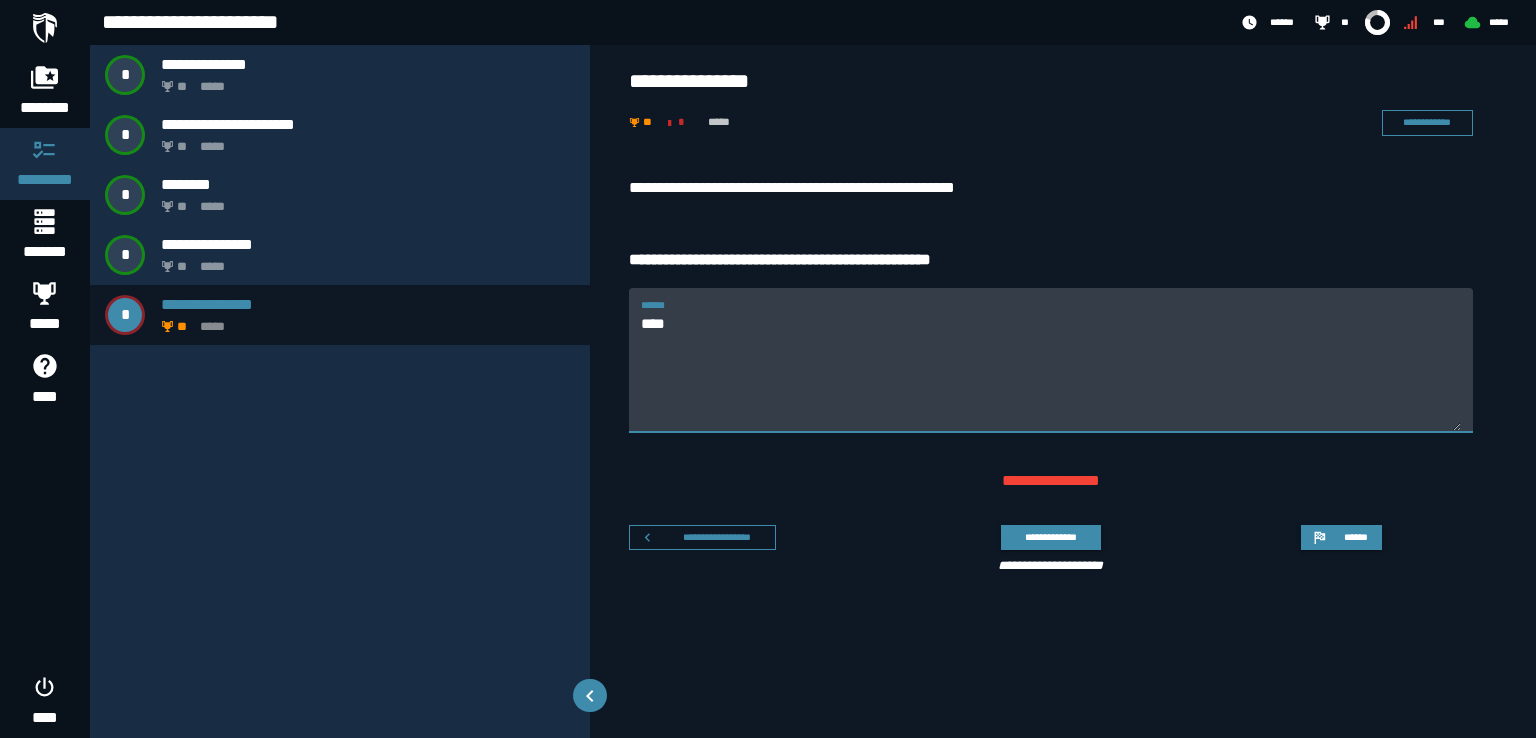 drag, startPoint x: 1352, startPoint y: 323, endPoint x: 1524, endPoint y: 304, distance: 173.04623 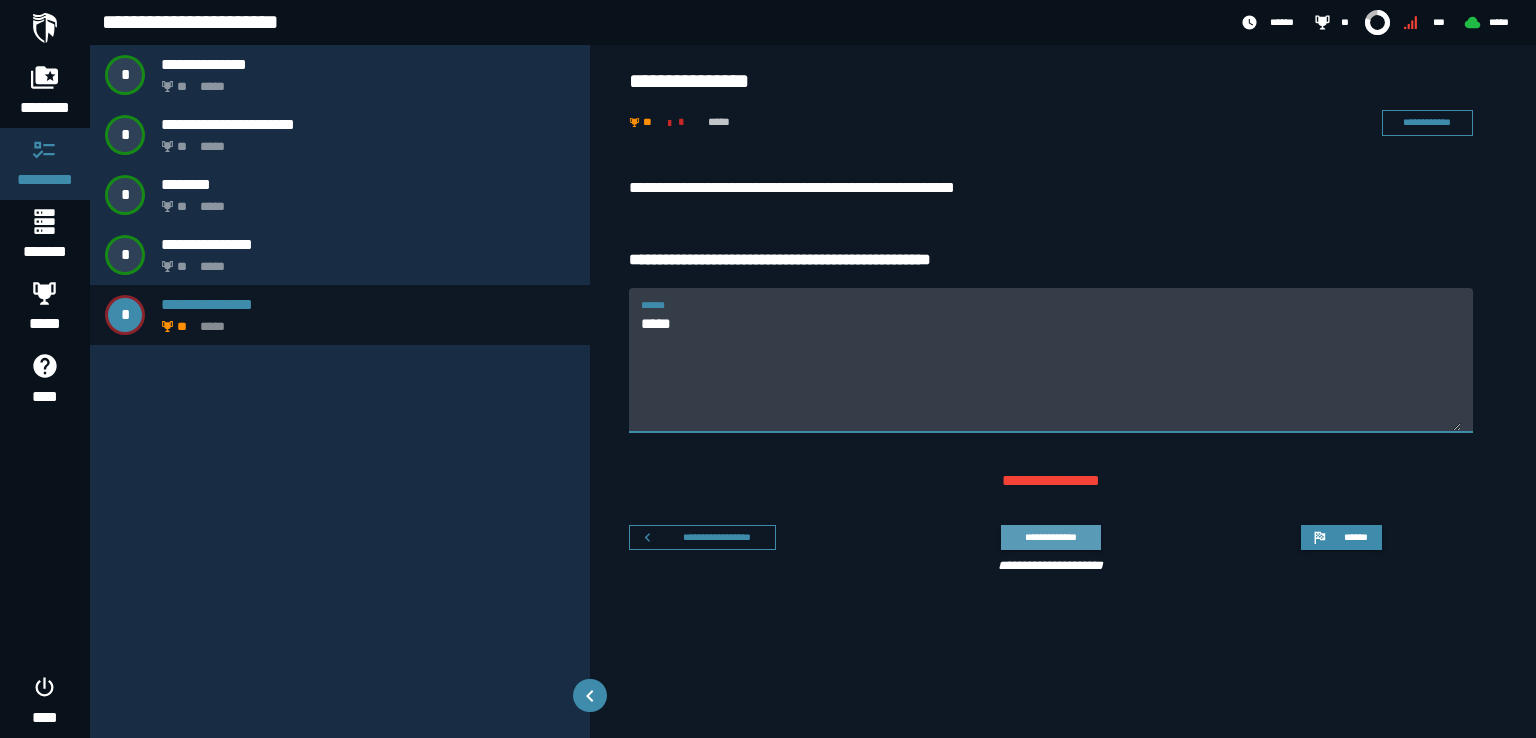 type on "***" 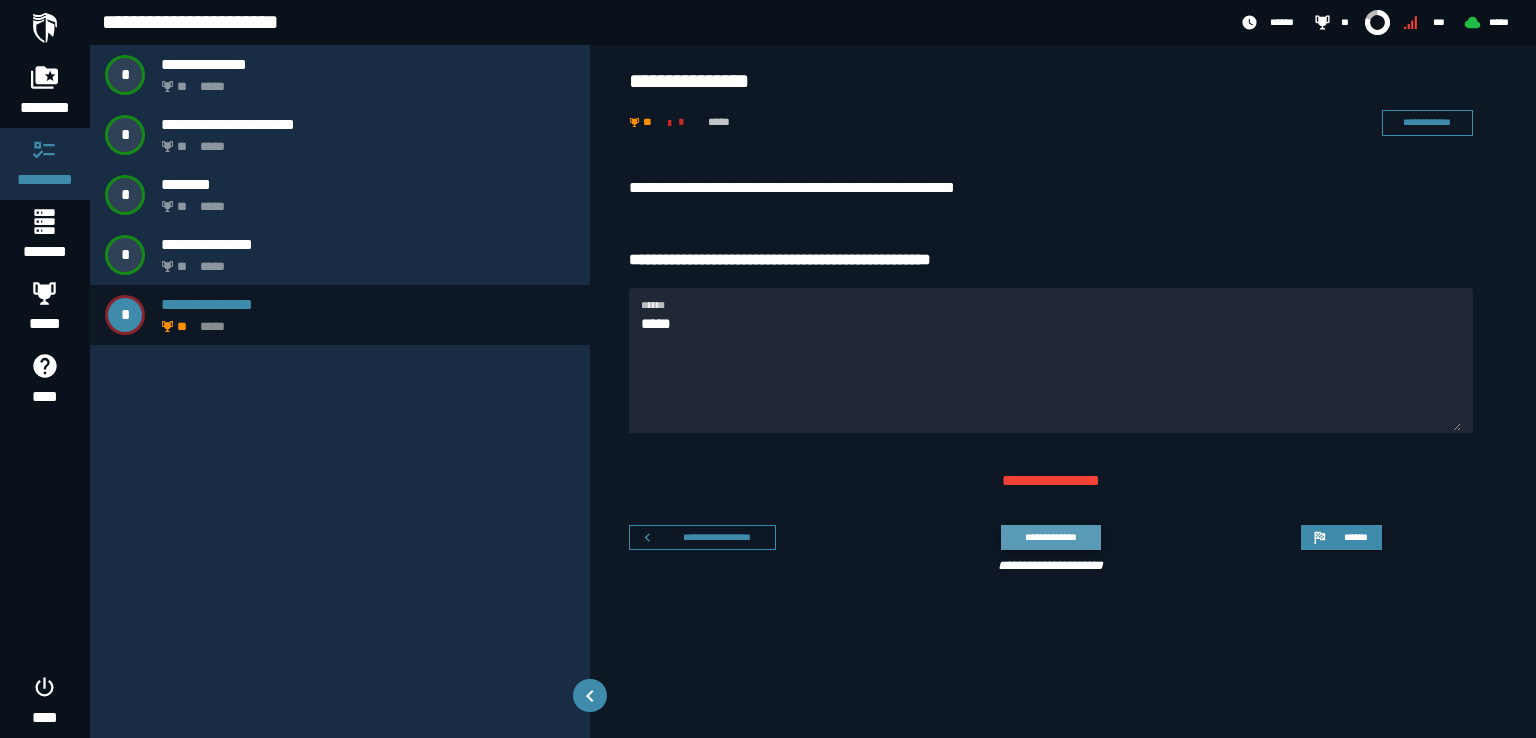 click on "**********" at bounding box center [1050, 537] 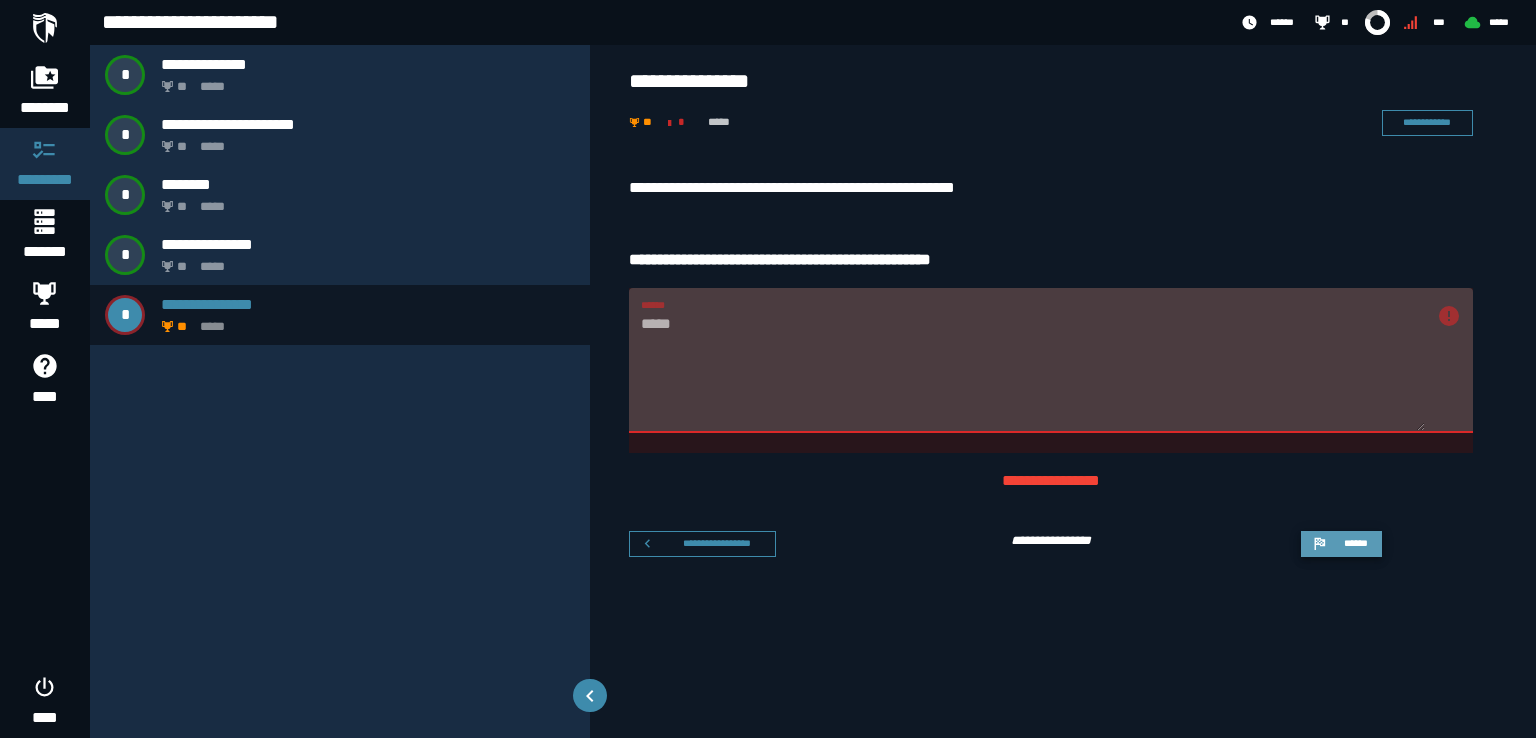 click on "******" at bounding box center [1341, 544] 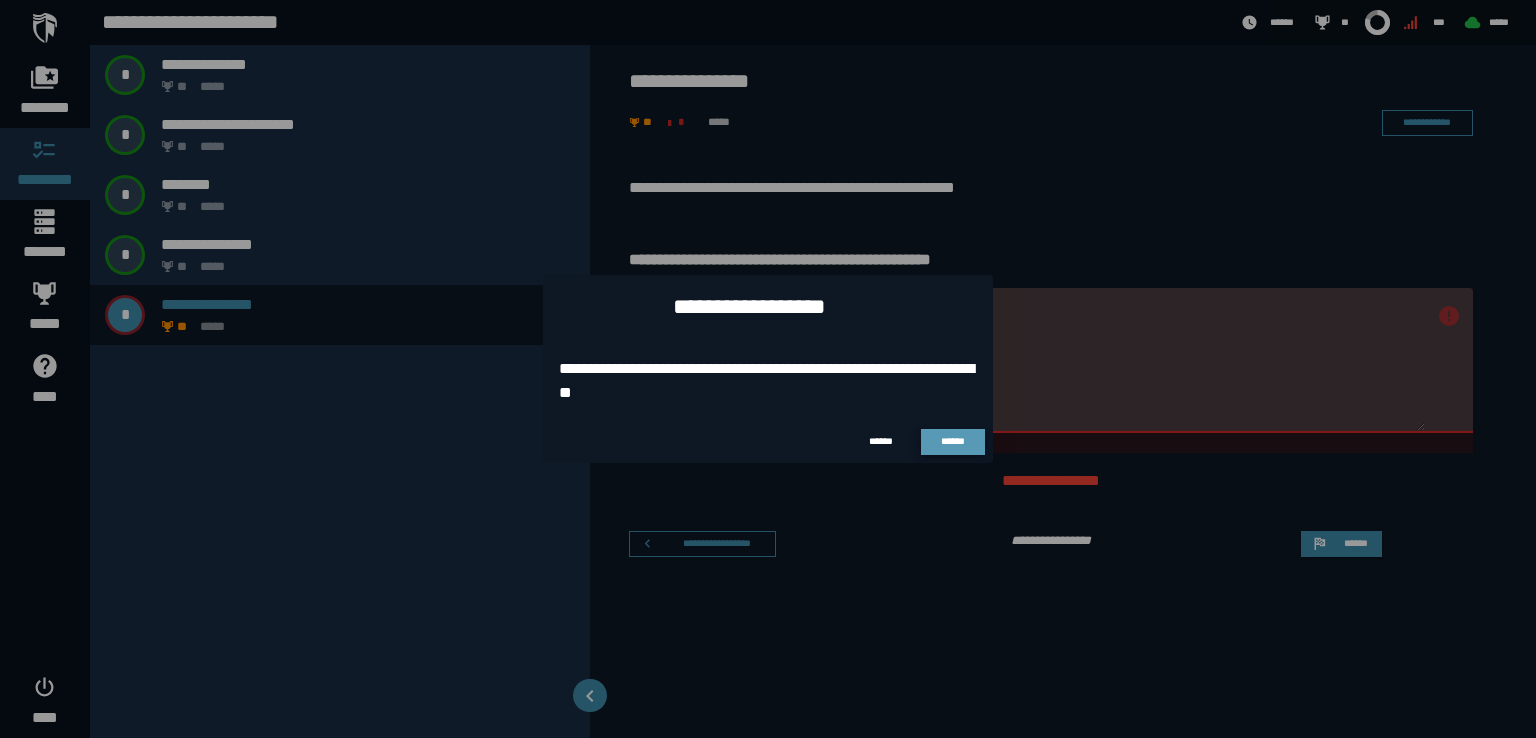 click on "******" at bounding box center (953, 441) 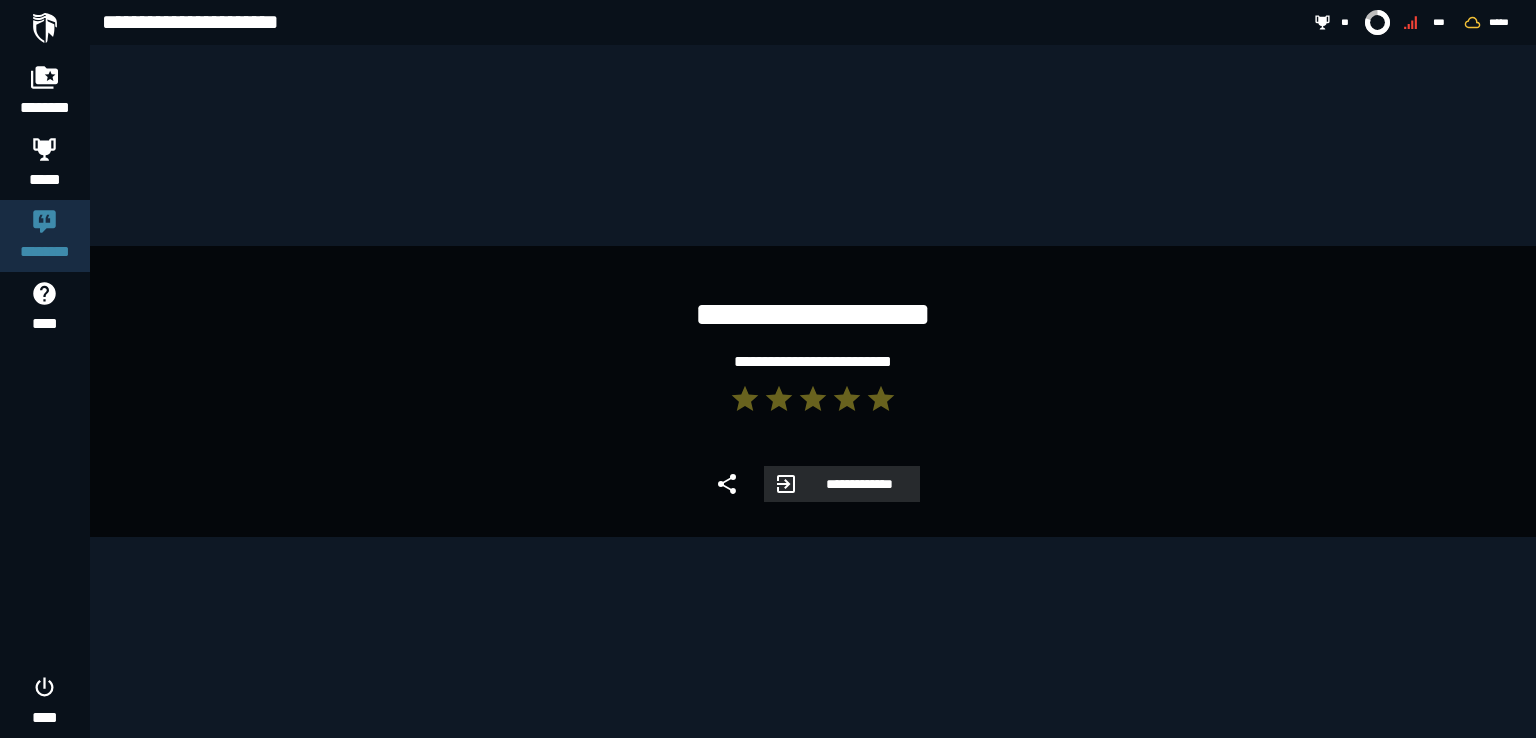 click on "**********" at bounding box center [859, 484] 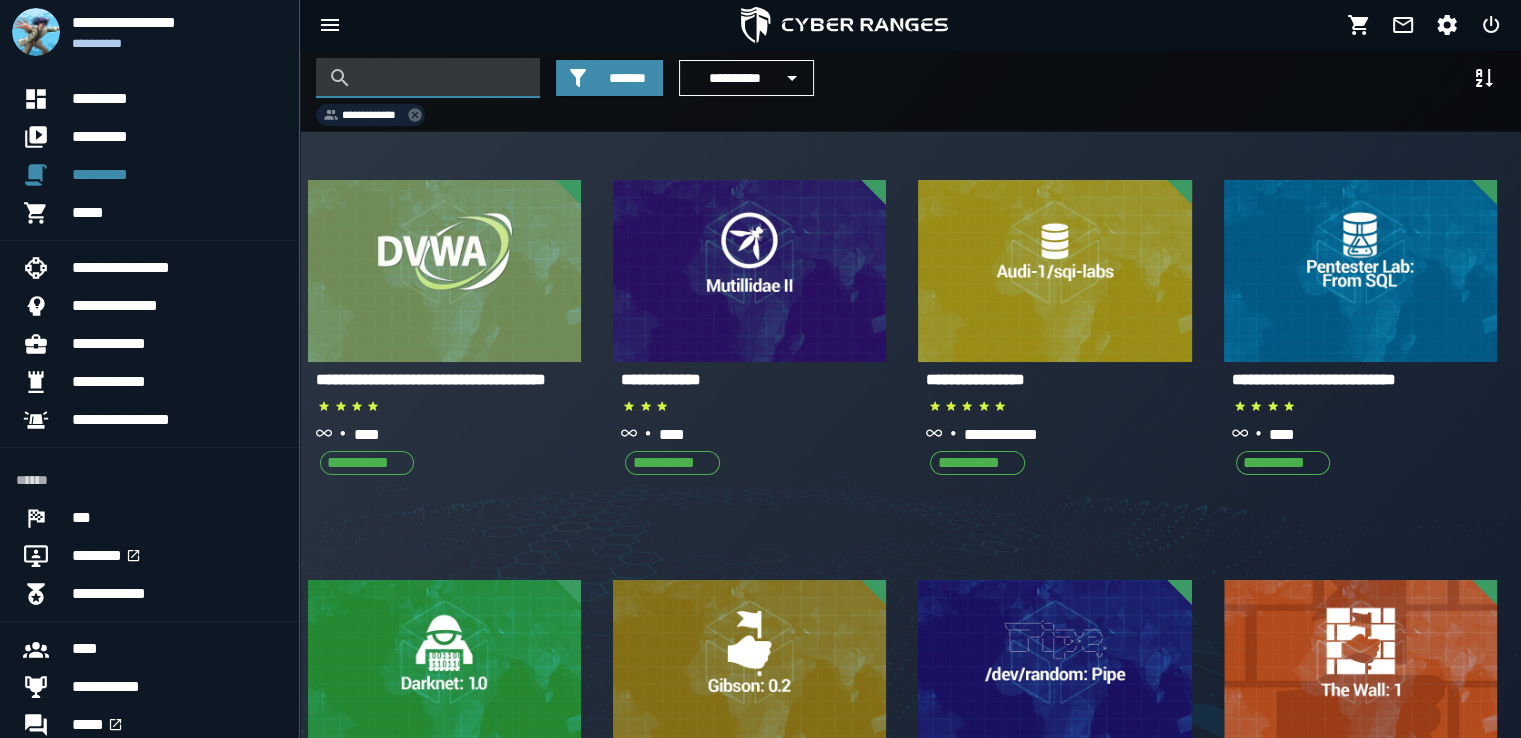 click at bounding box center [443, 78] 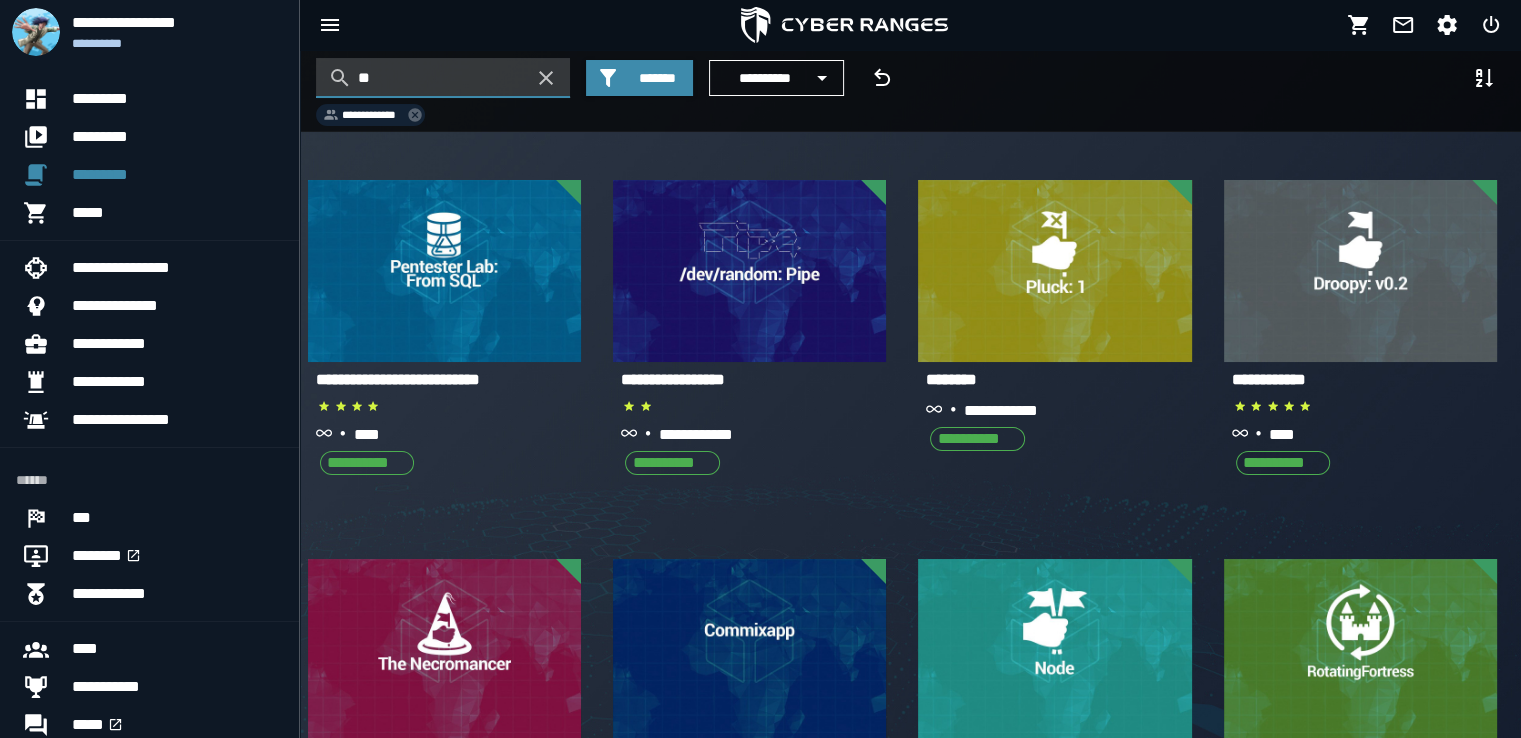 type on "*" 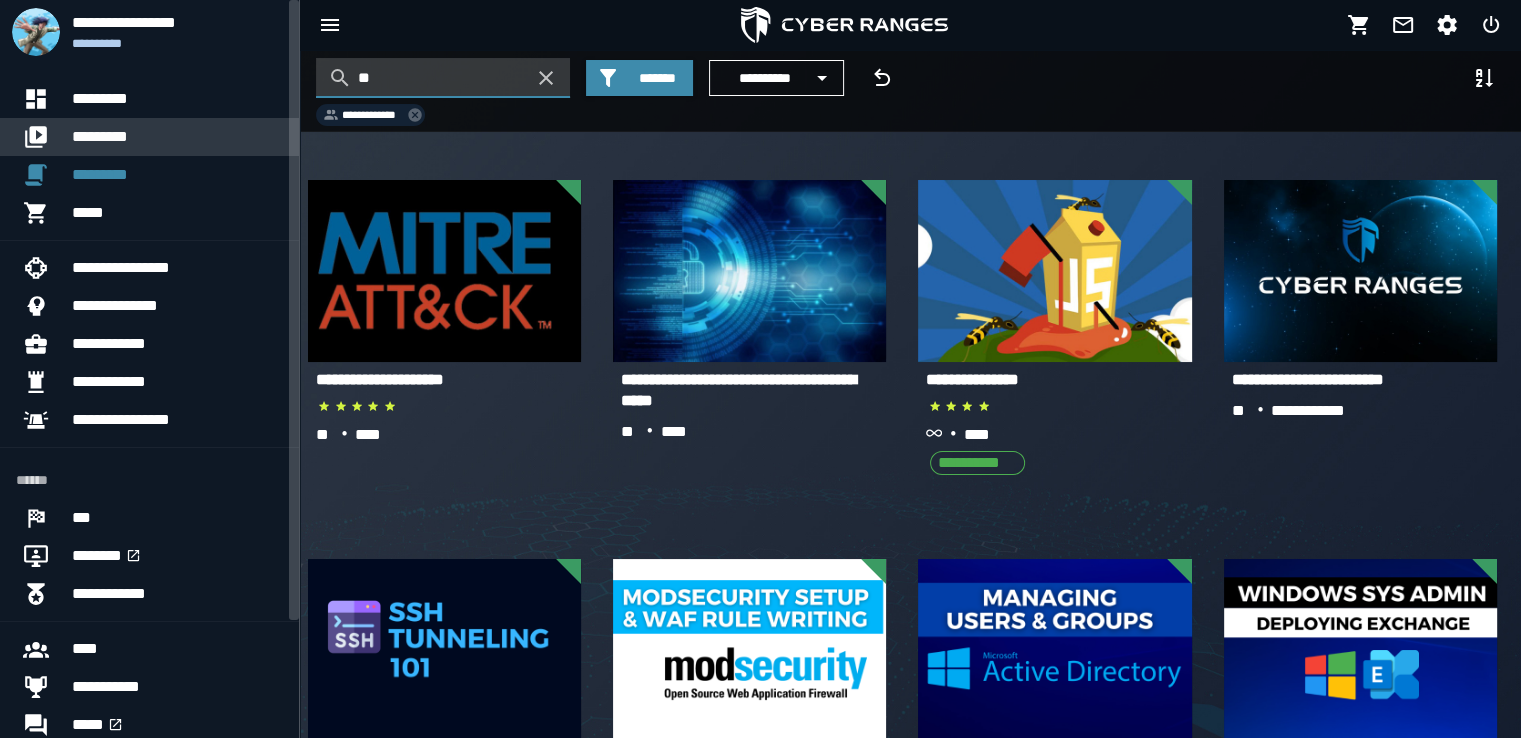 type on "**" 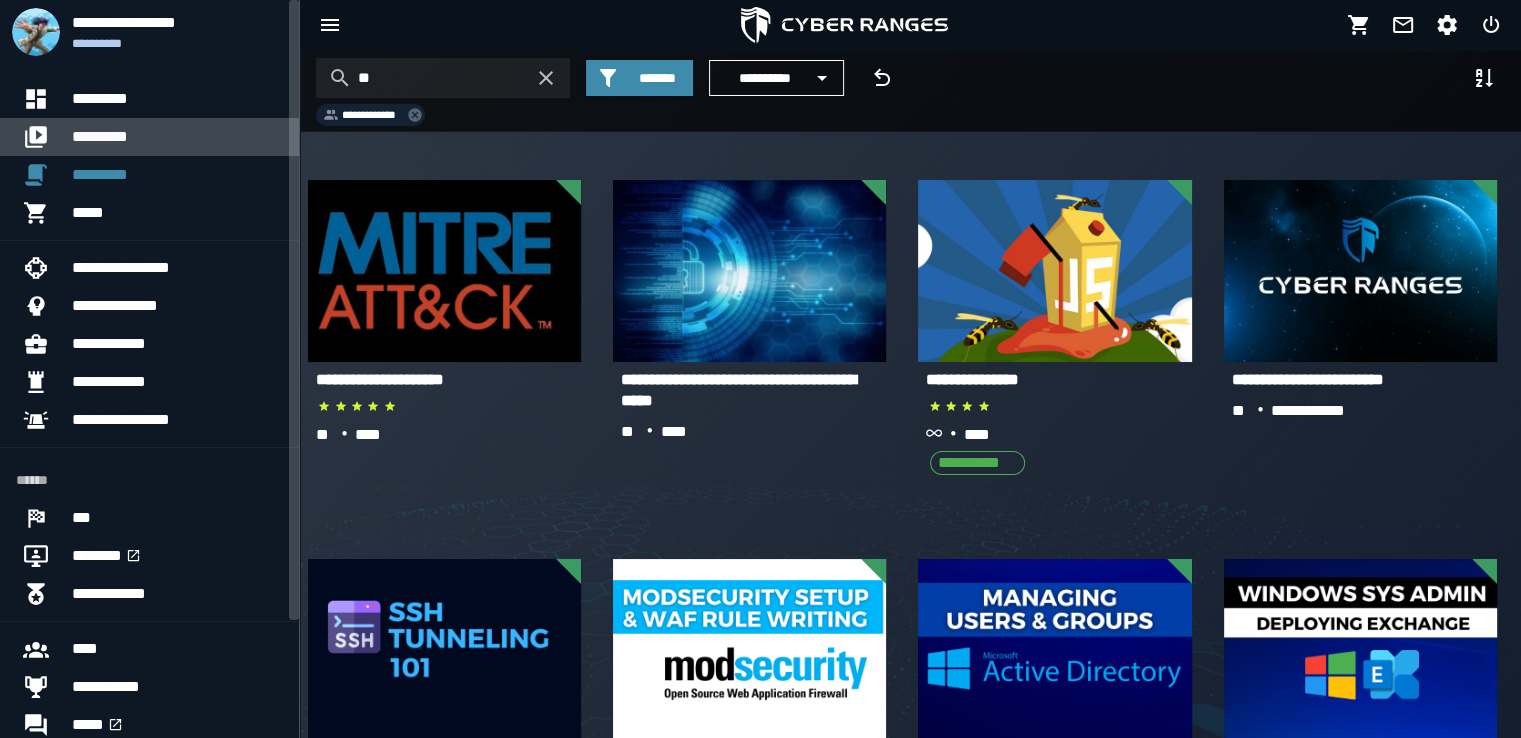 click on "*********" at bounding box center (177, 137) 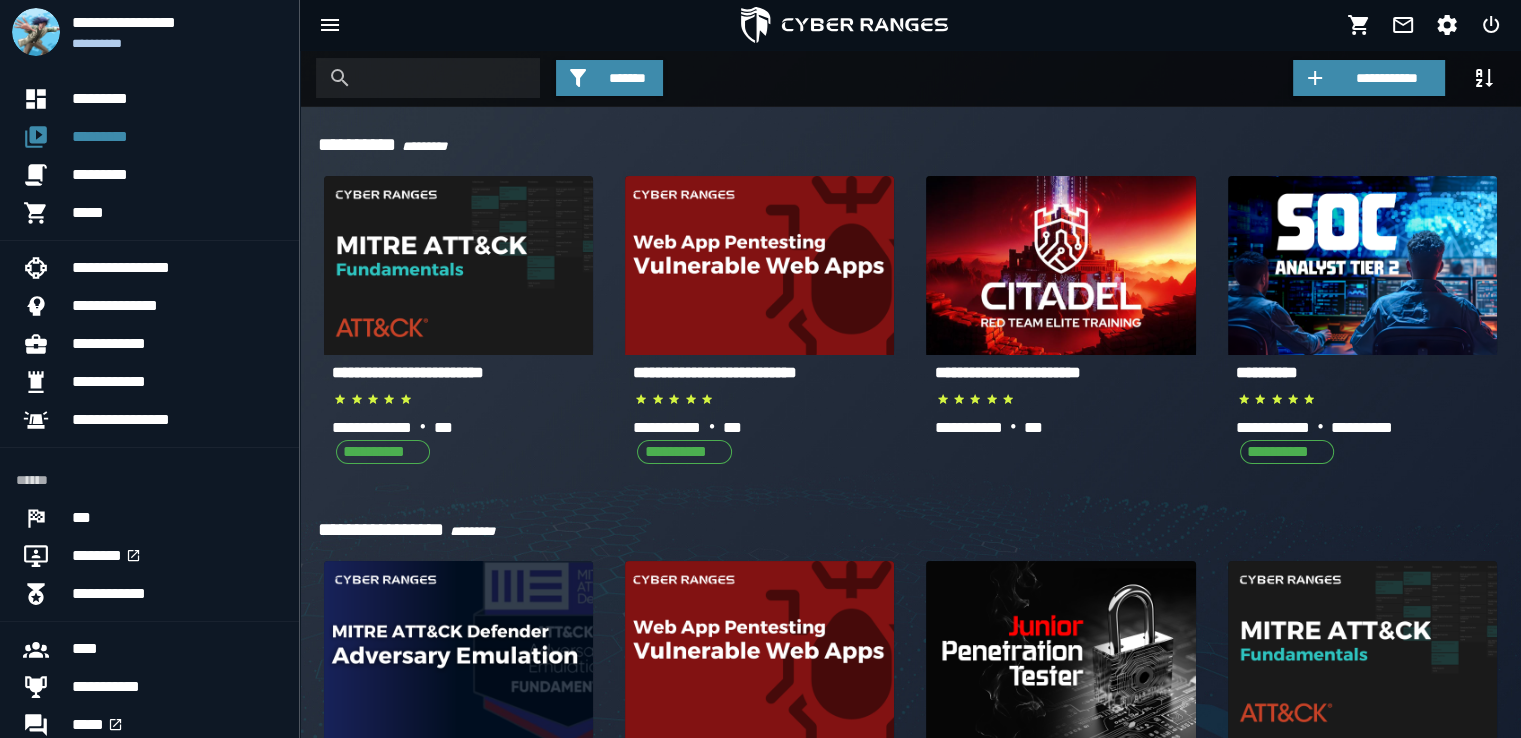click at bounding box center (443, 78) 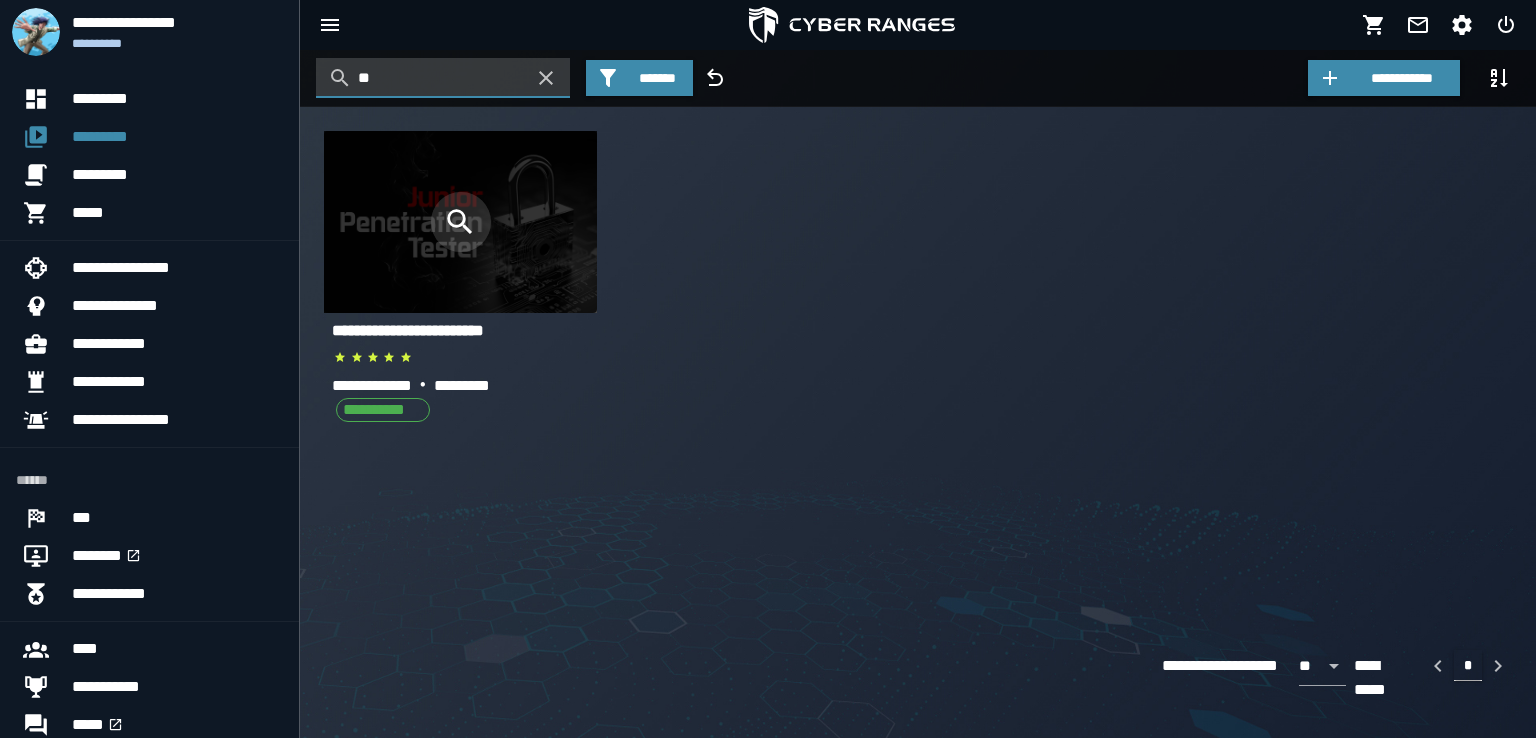 type on "**" 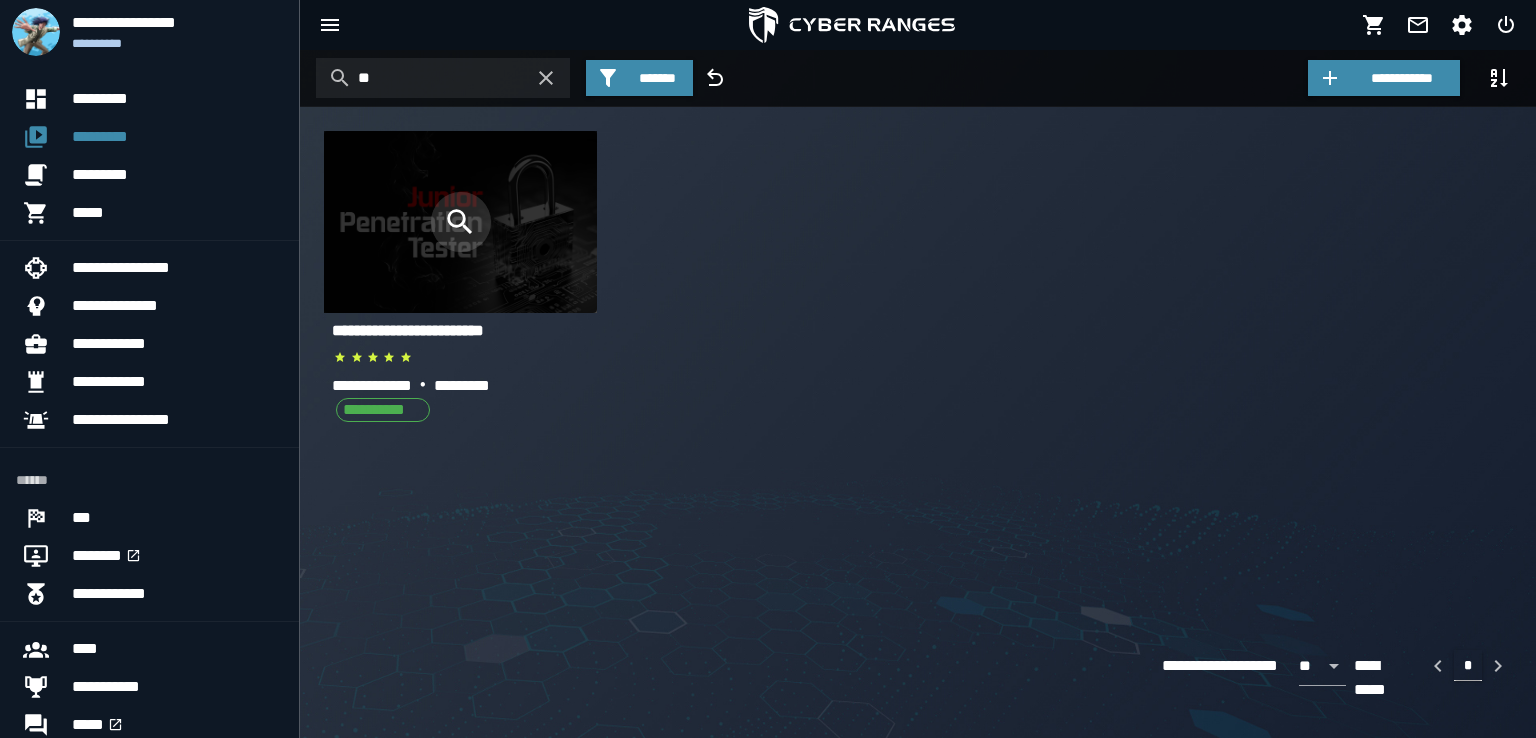 click 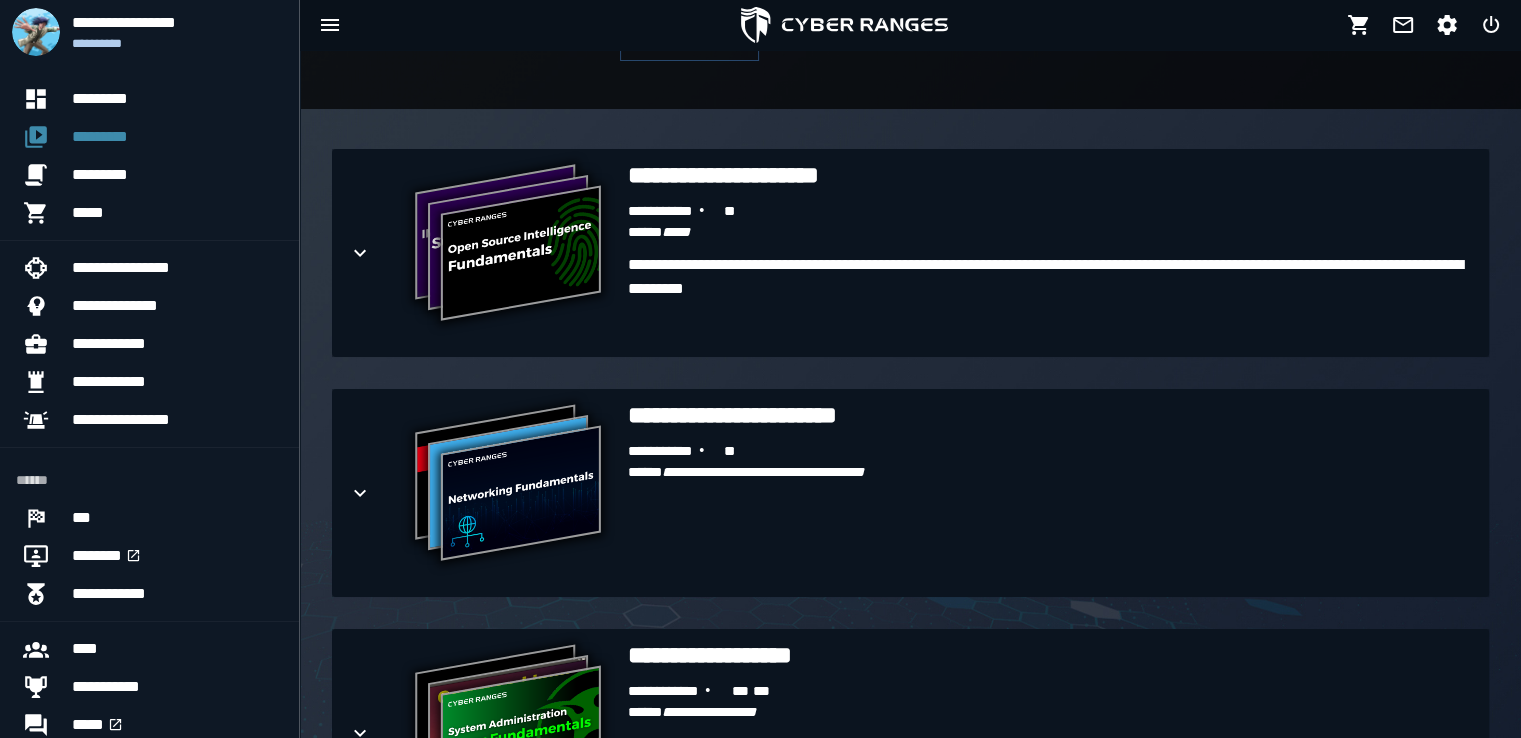 scroll, scrollTop: 422, scrollLeft: 0, axis: vertical 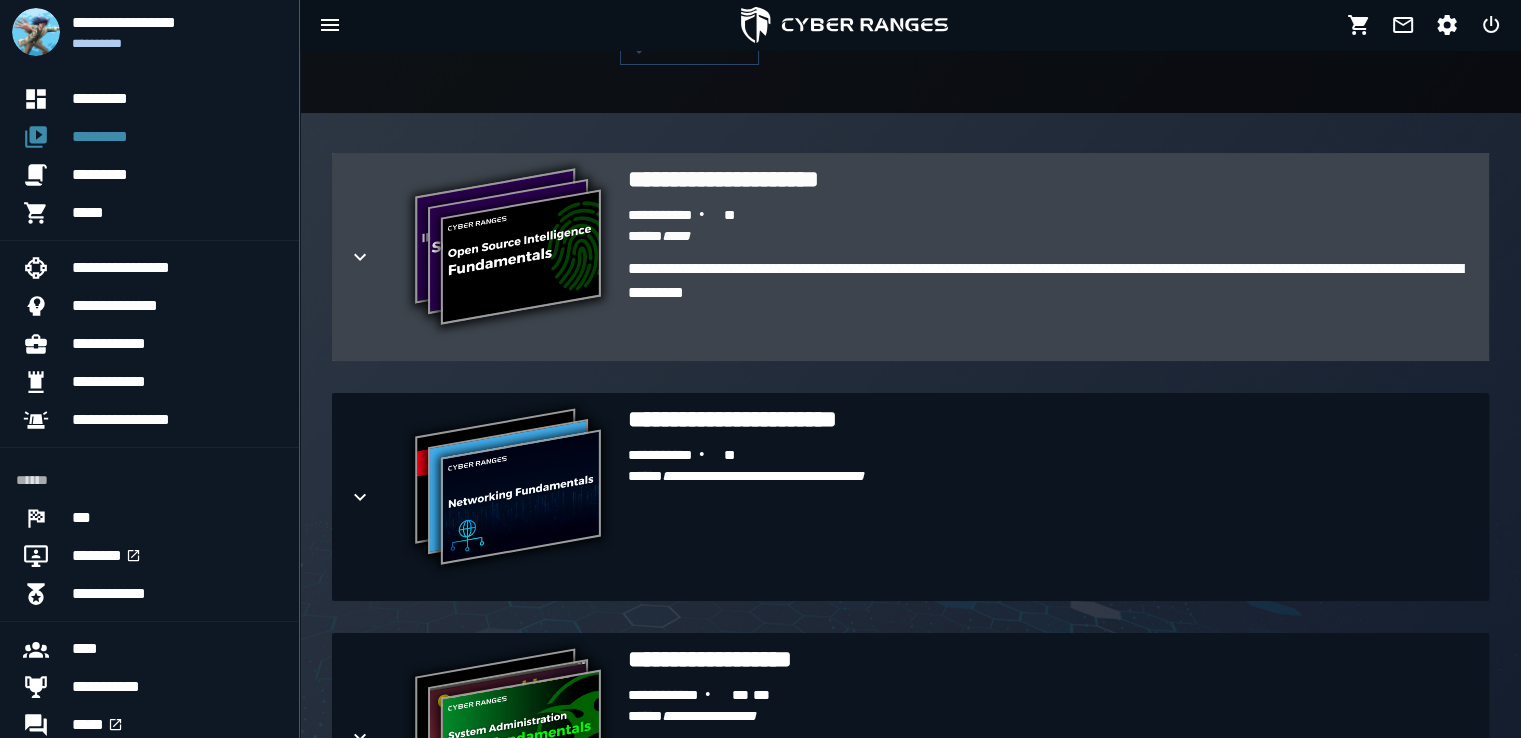 click 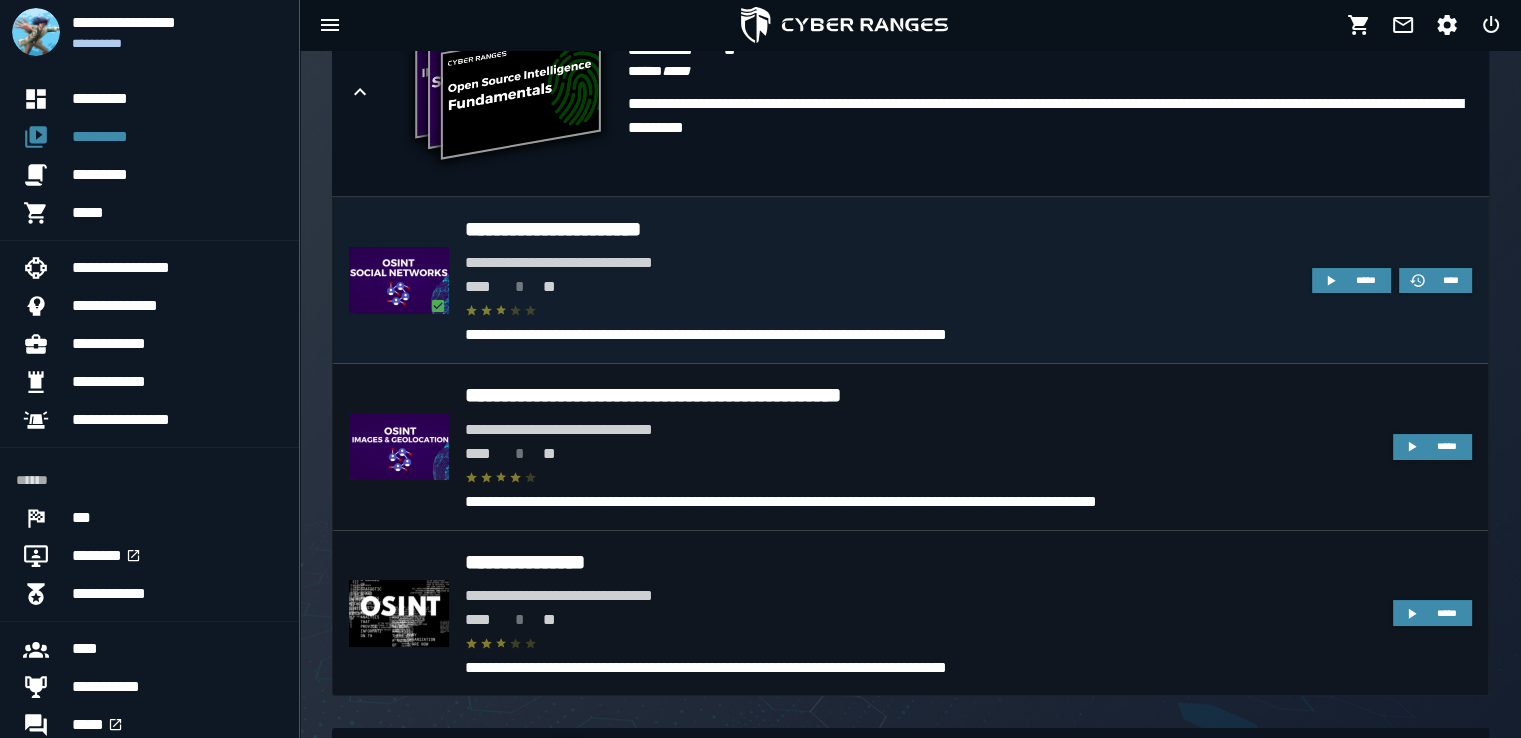 scroll, scrollTop: 590, scrollLeft: 0, axis: vertical 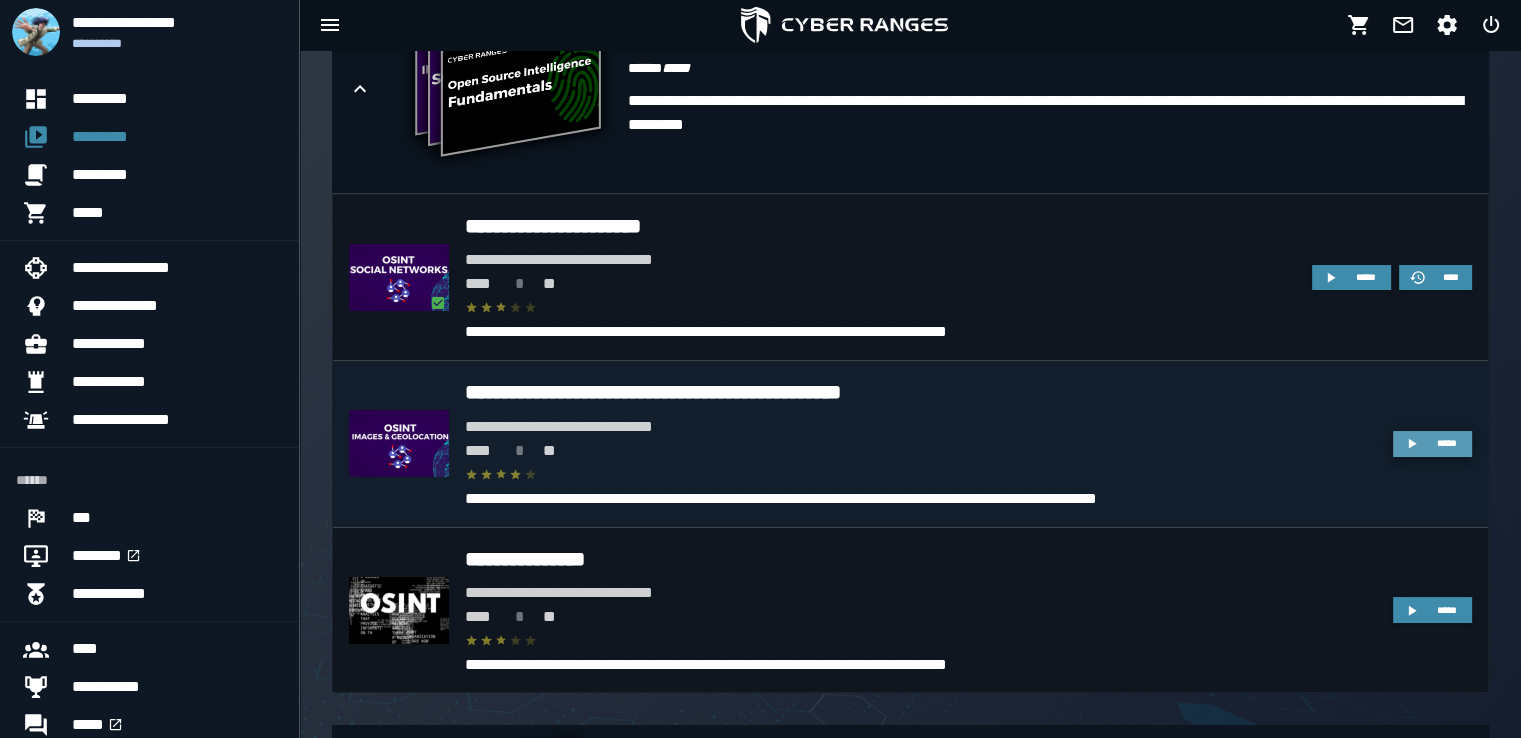 click on "*****" at bounding box center (1432, 444) 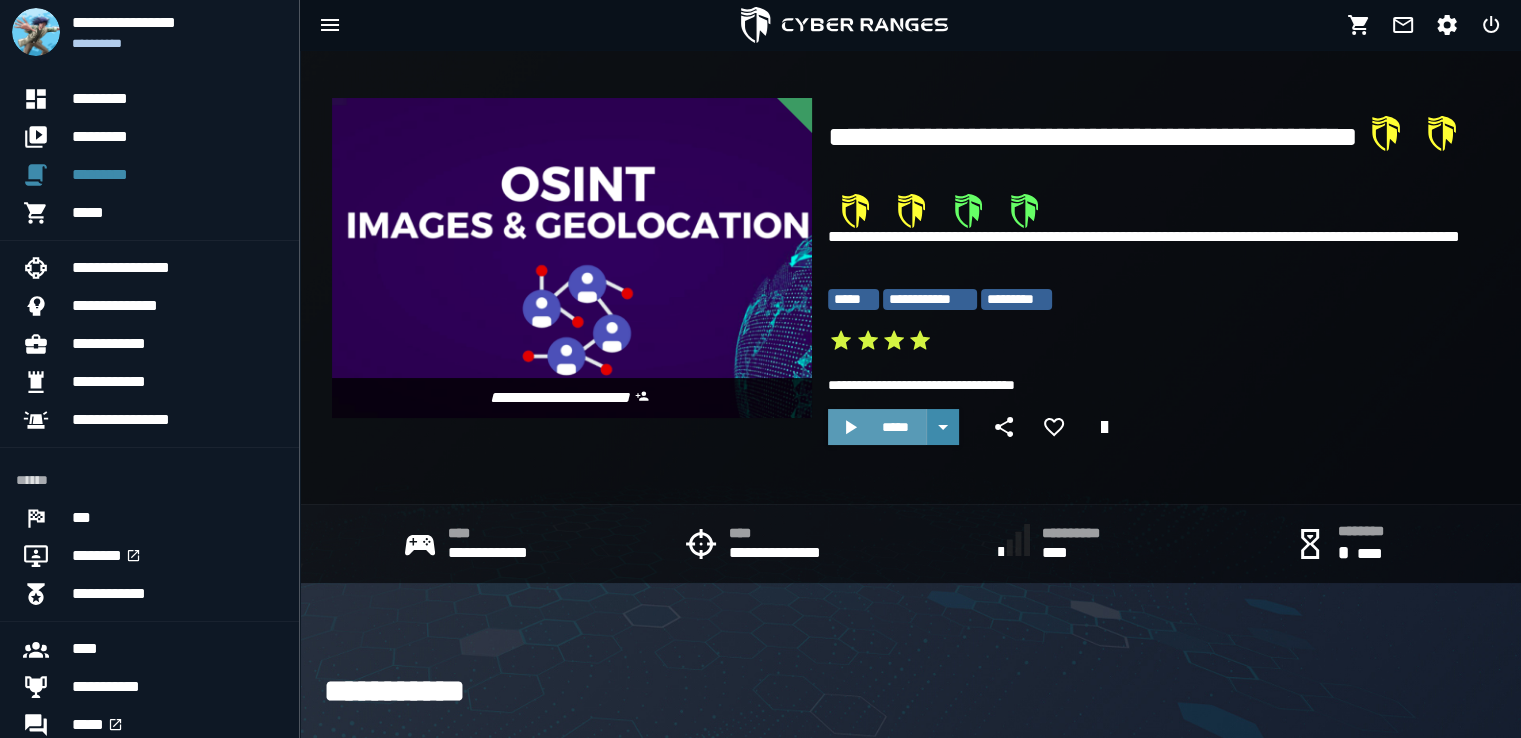 click on "*****" at bounding box center [895, 427] 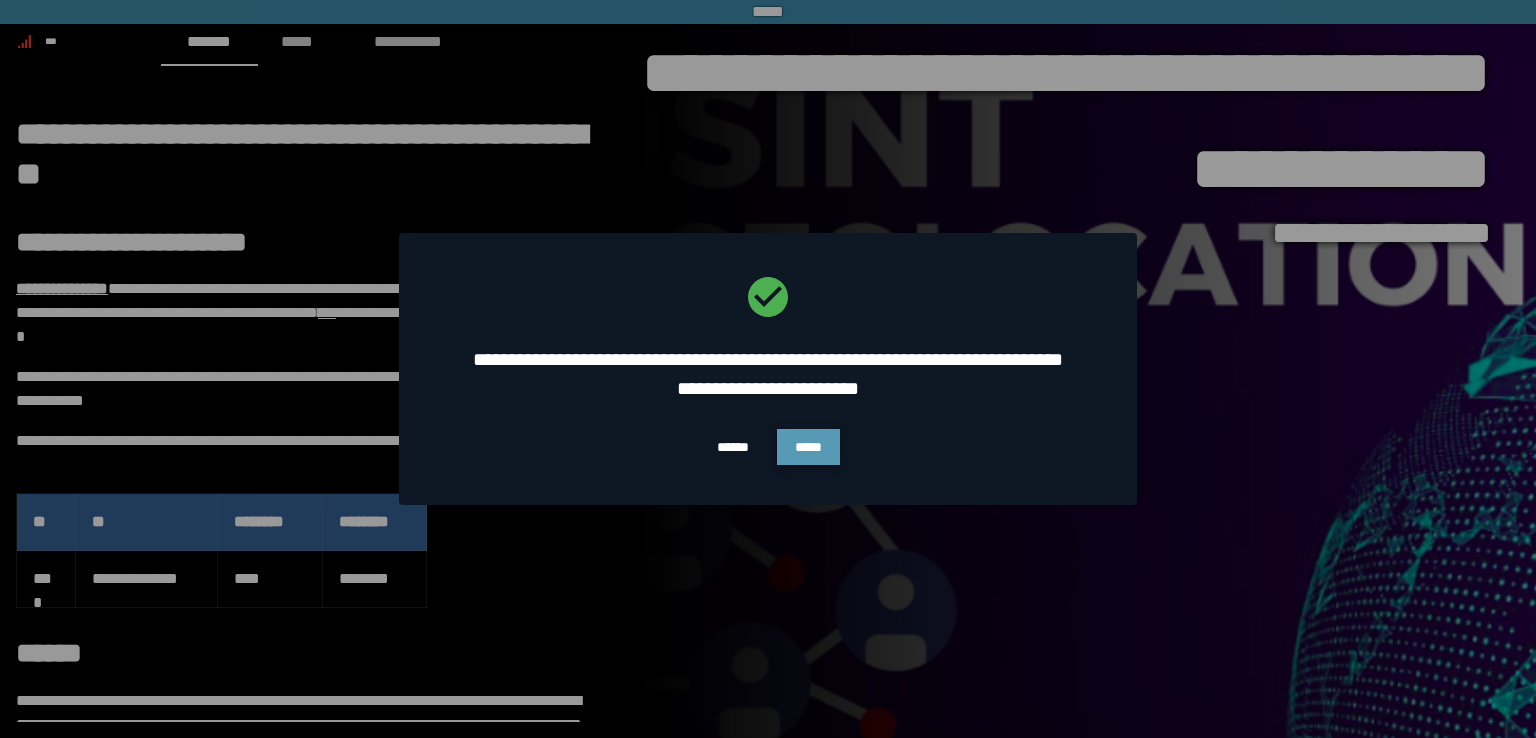 click on "*****" at bounding box center (808, 447) 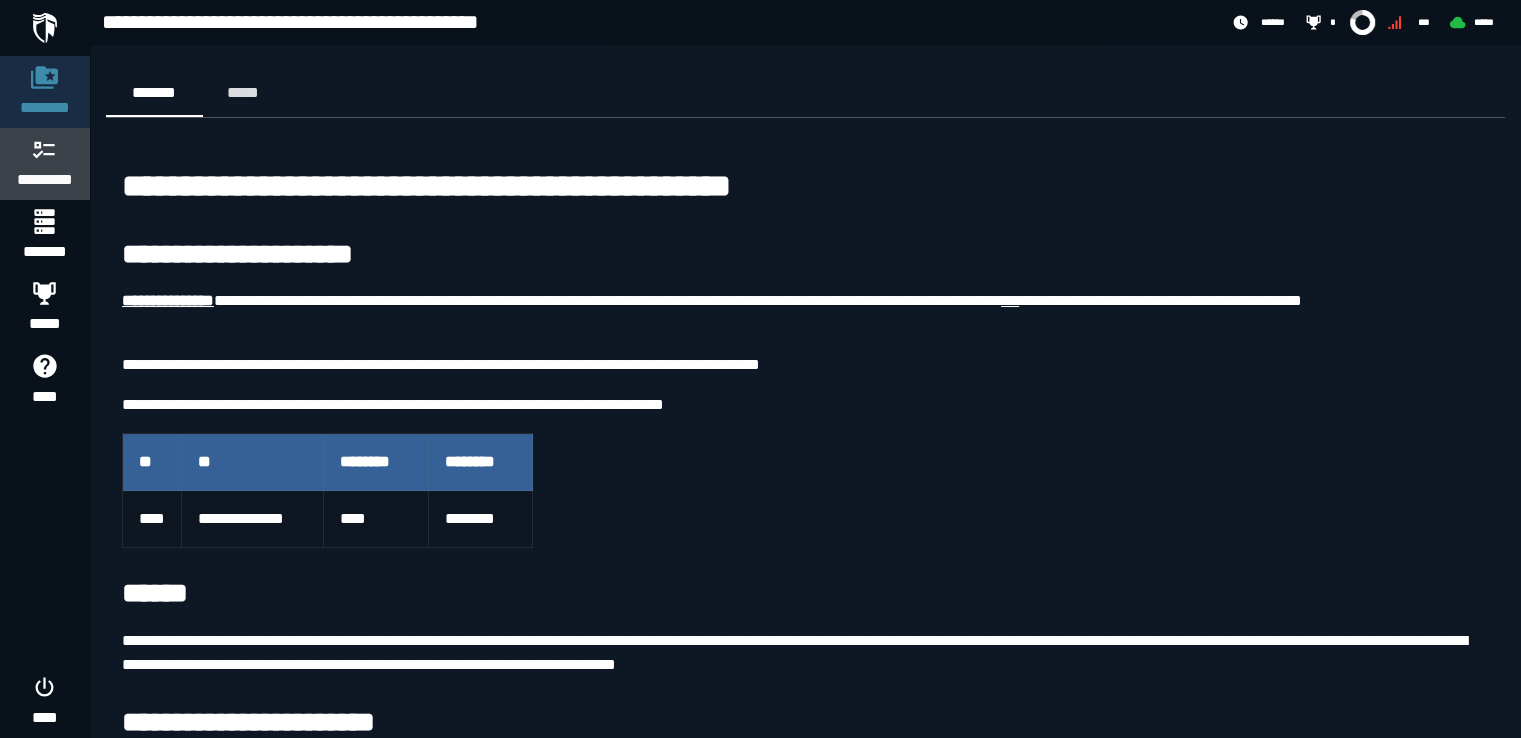 click on "*********" at bounding box center (45, 164) 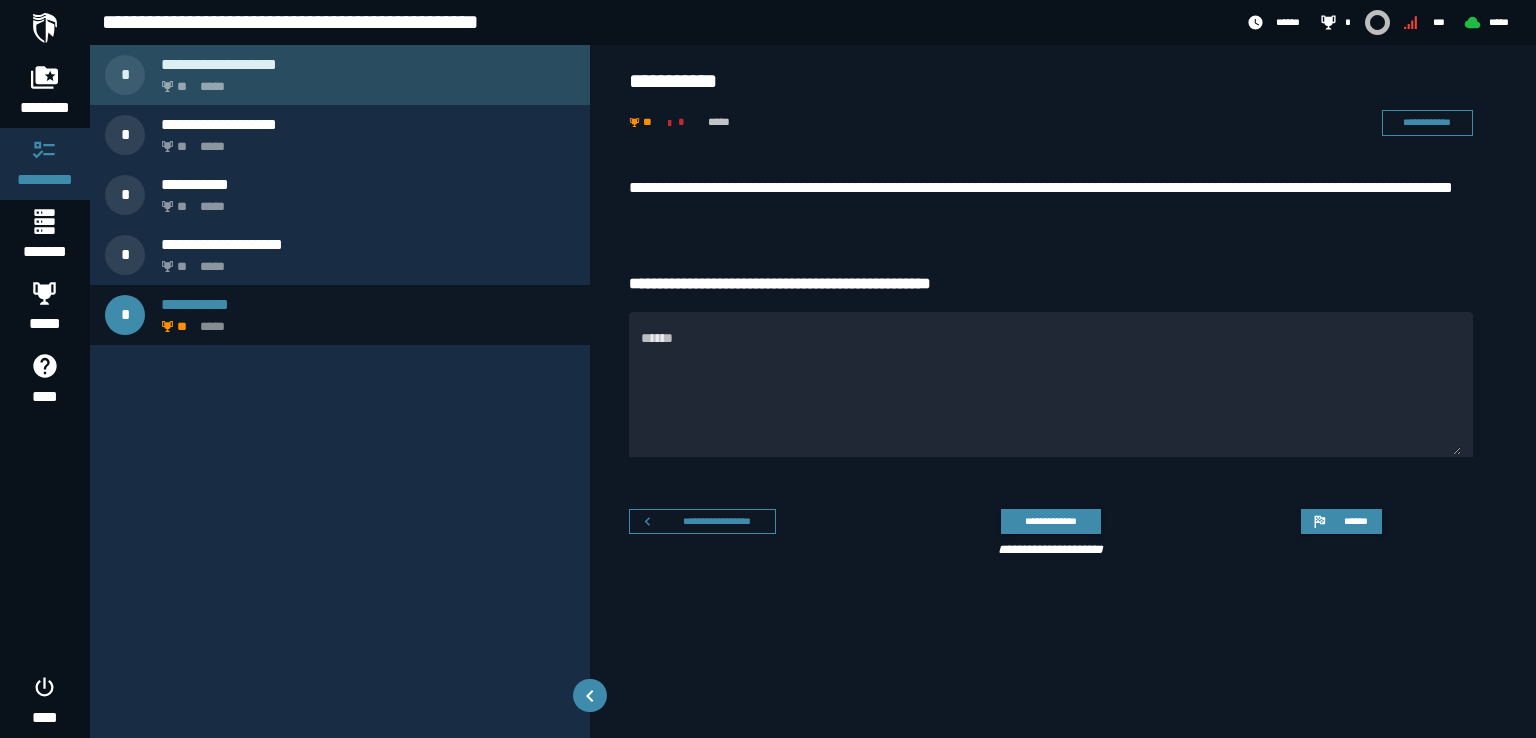 click on "** *****" at bounding box center (364, 81) 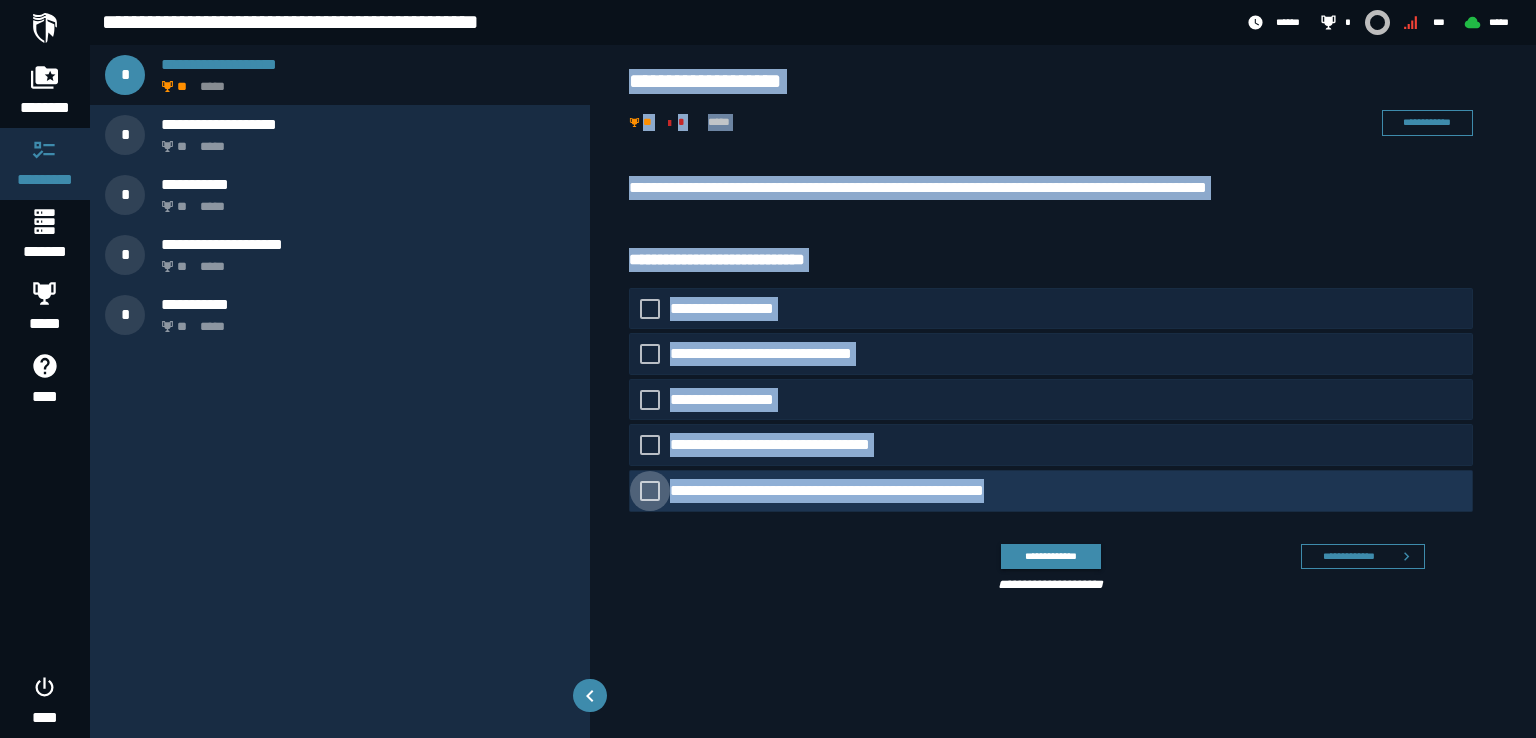 drag, startPoint x: 625, startPoint y: 65, endPoint x: 1162, endPoint y: 503, distance: 692.974 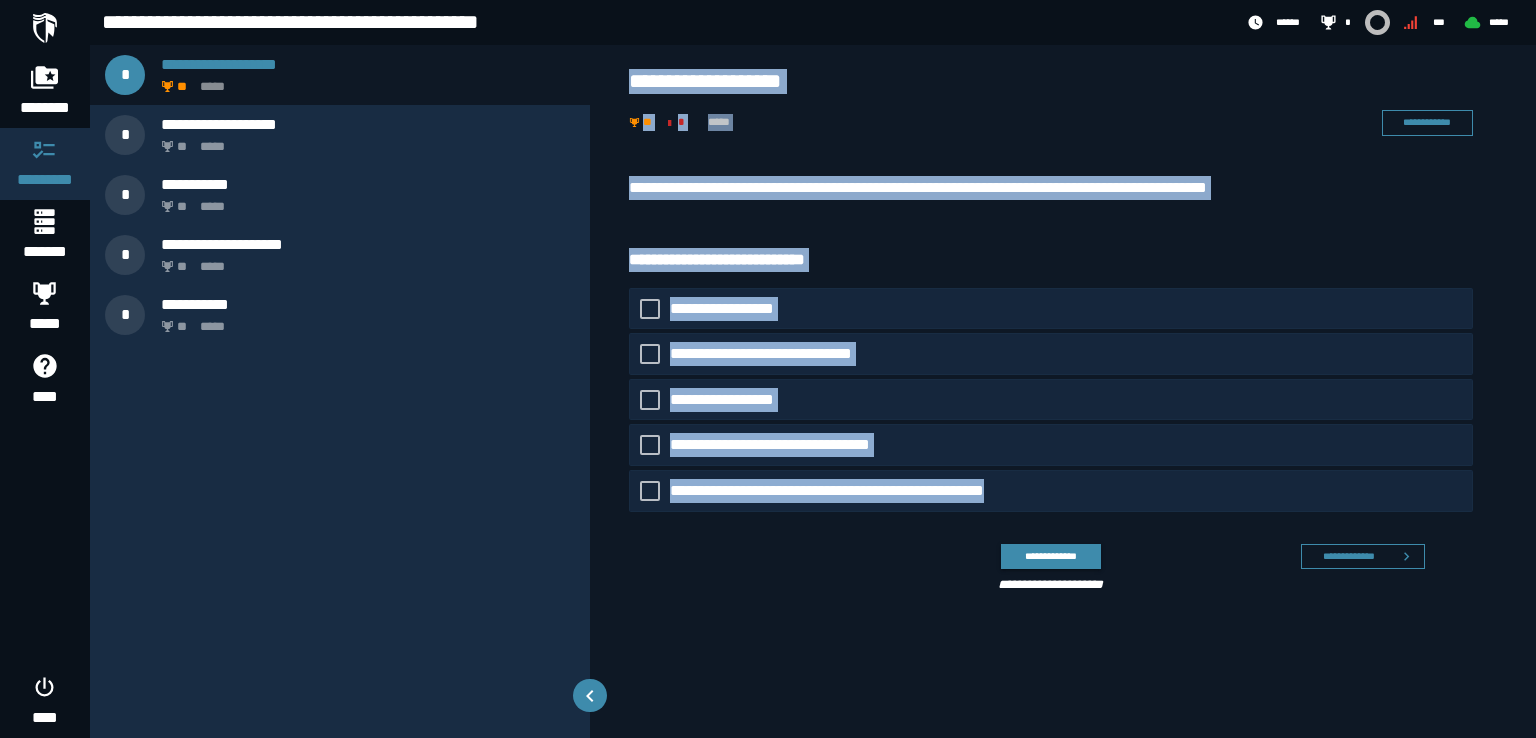 click on "**********" at bounding box center [1051, 188] 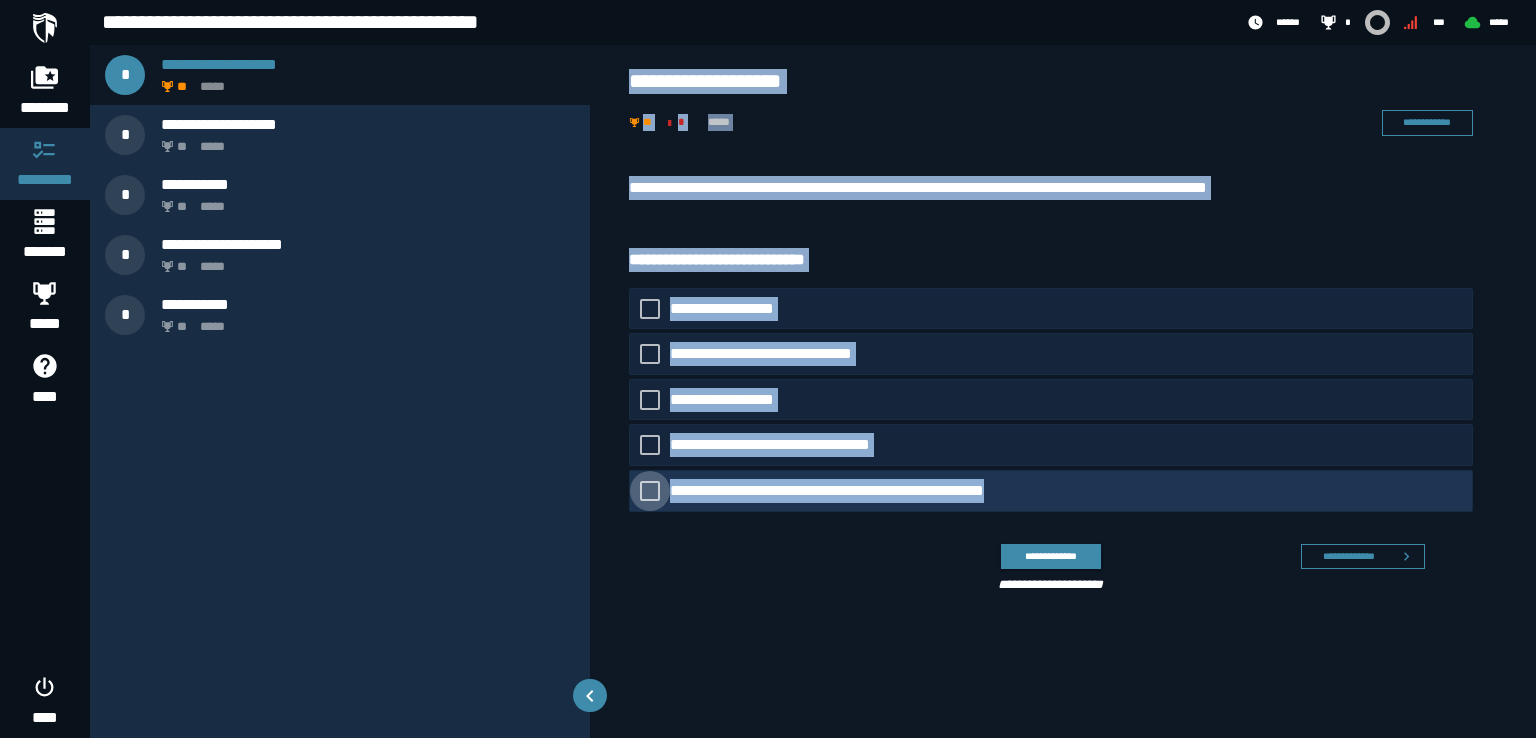 drag, startPoint x: 626, startPoint y: 59, endPoint x: 1129, endPoint y: 501, distance: 669.6066 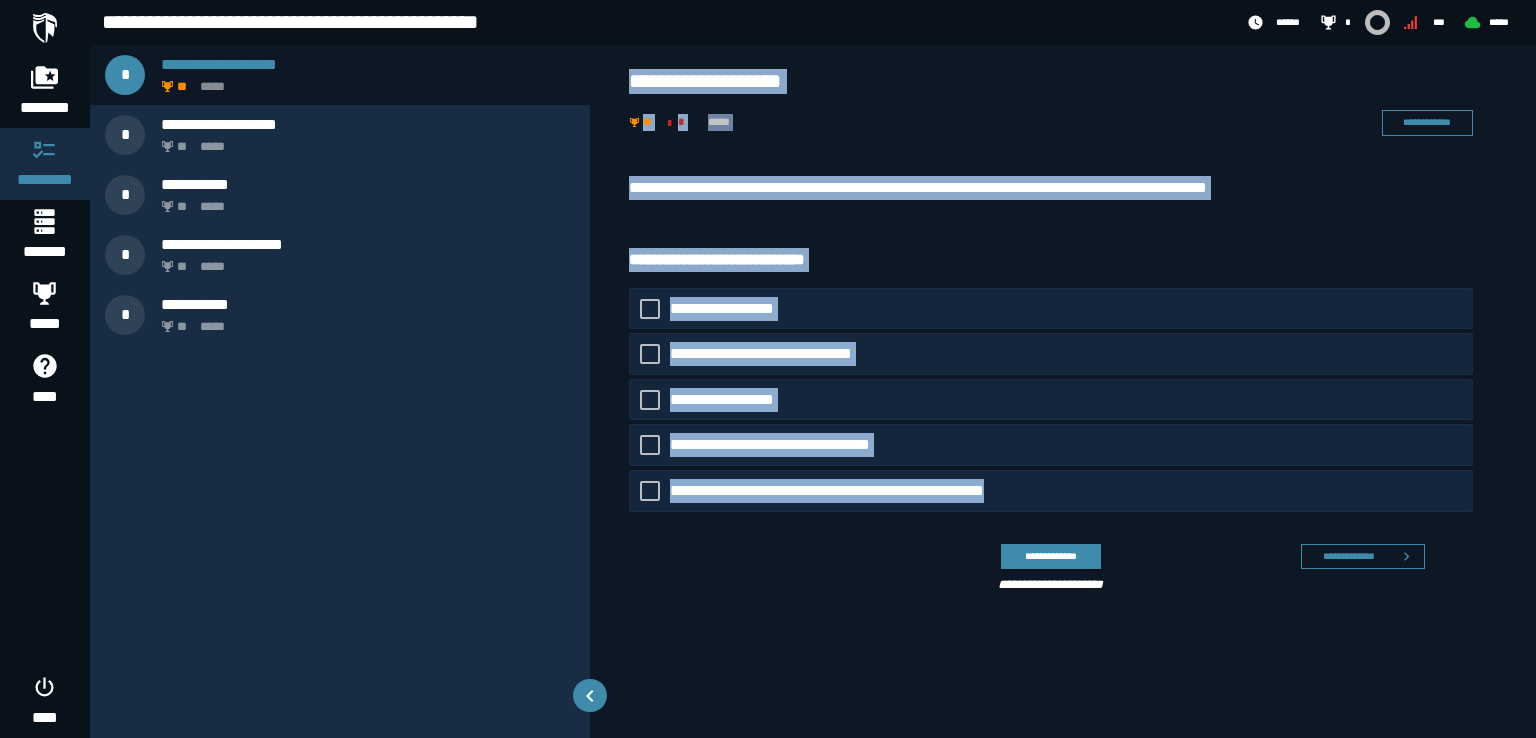 copy on "**********" 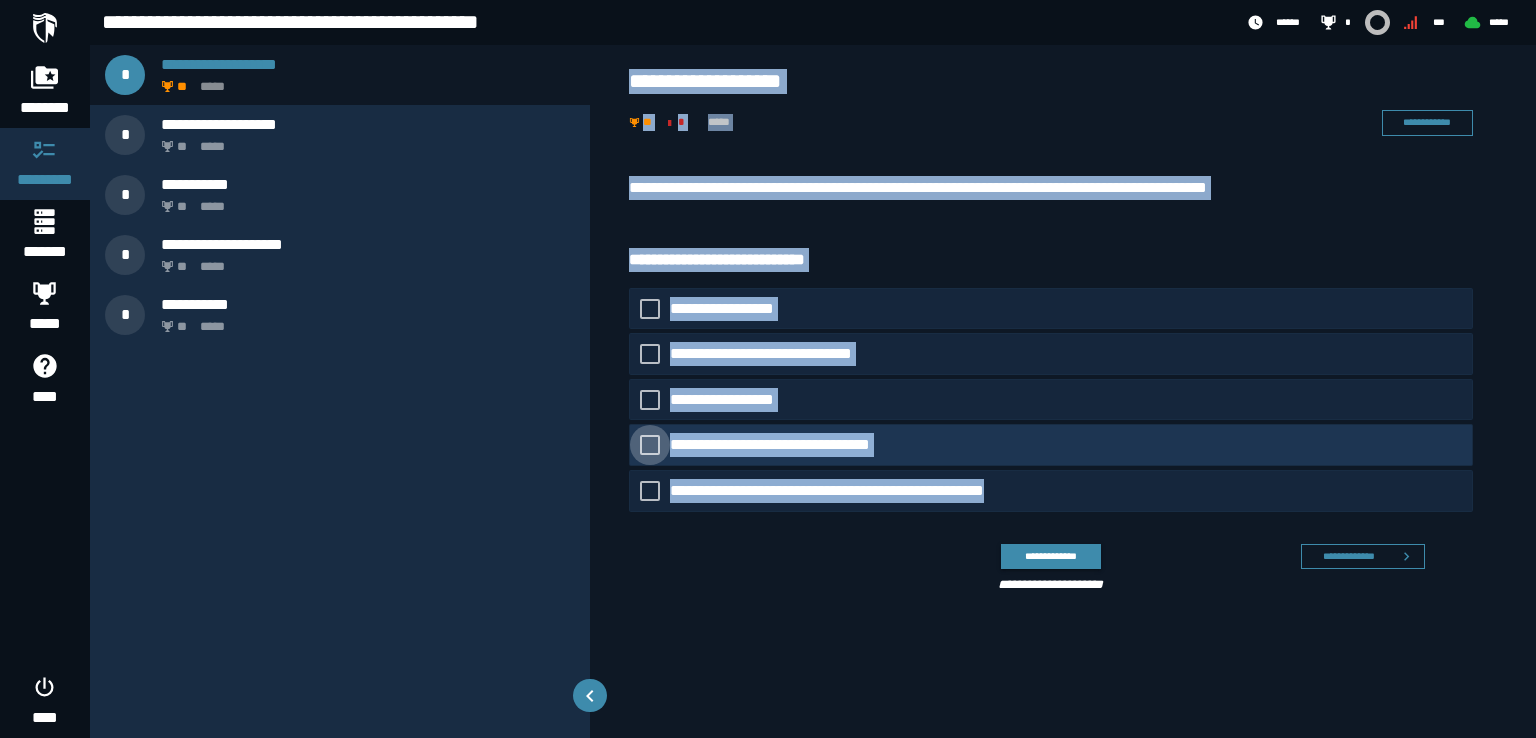 click at bounding box center (650, 445) 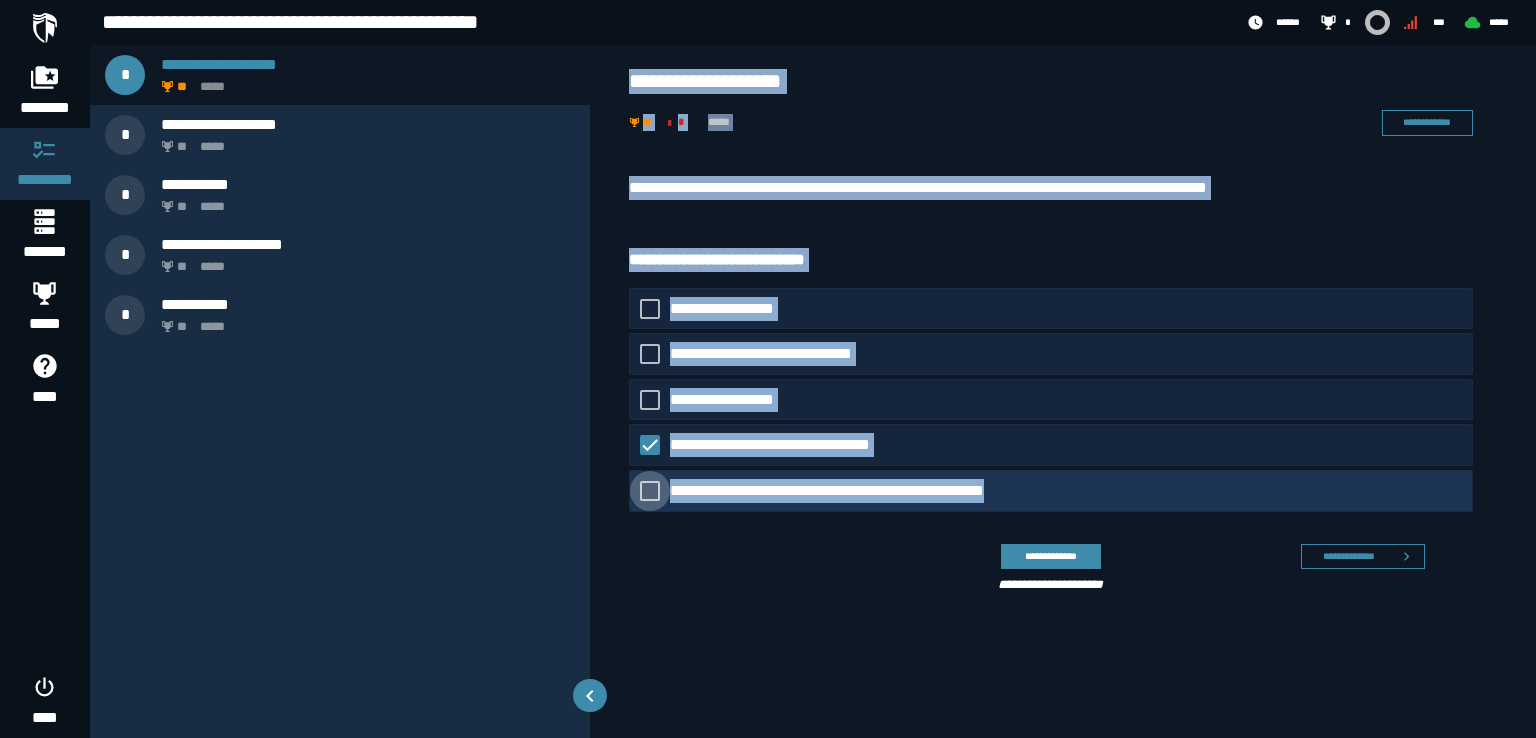 click at bounding box center (650, 491) 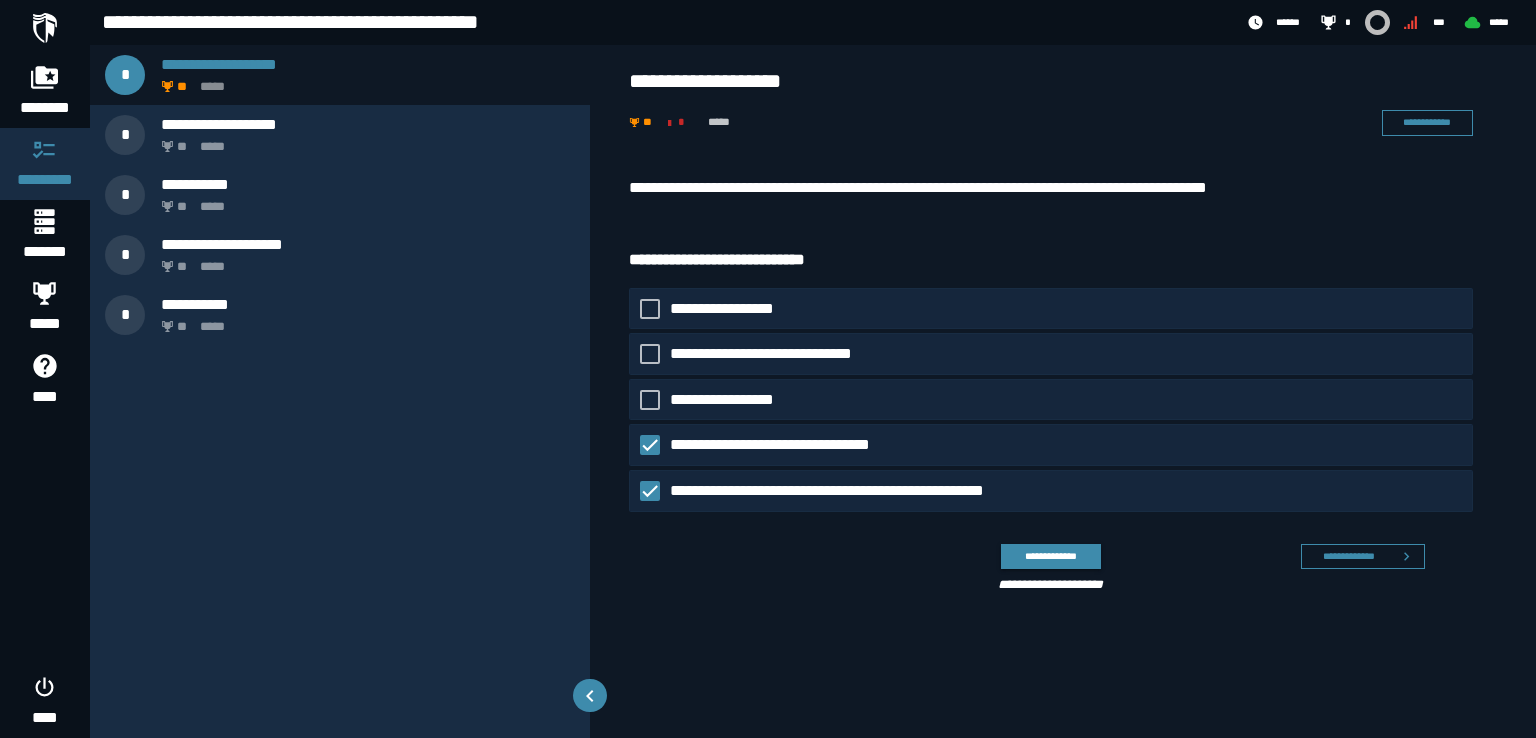click on "**********" at bounding box center (1043, 565) 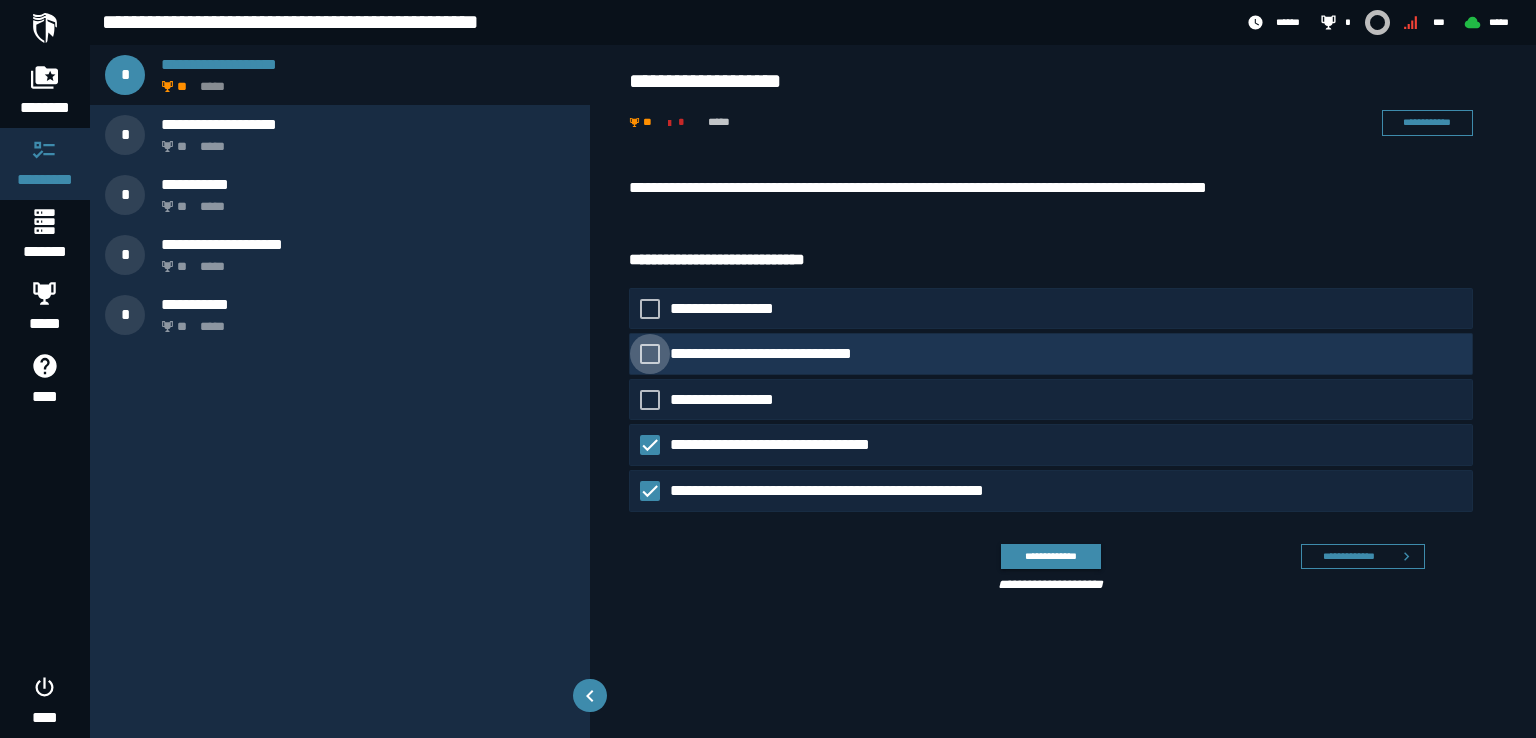 click 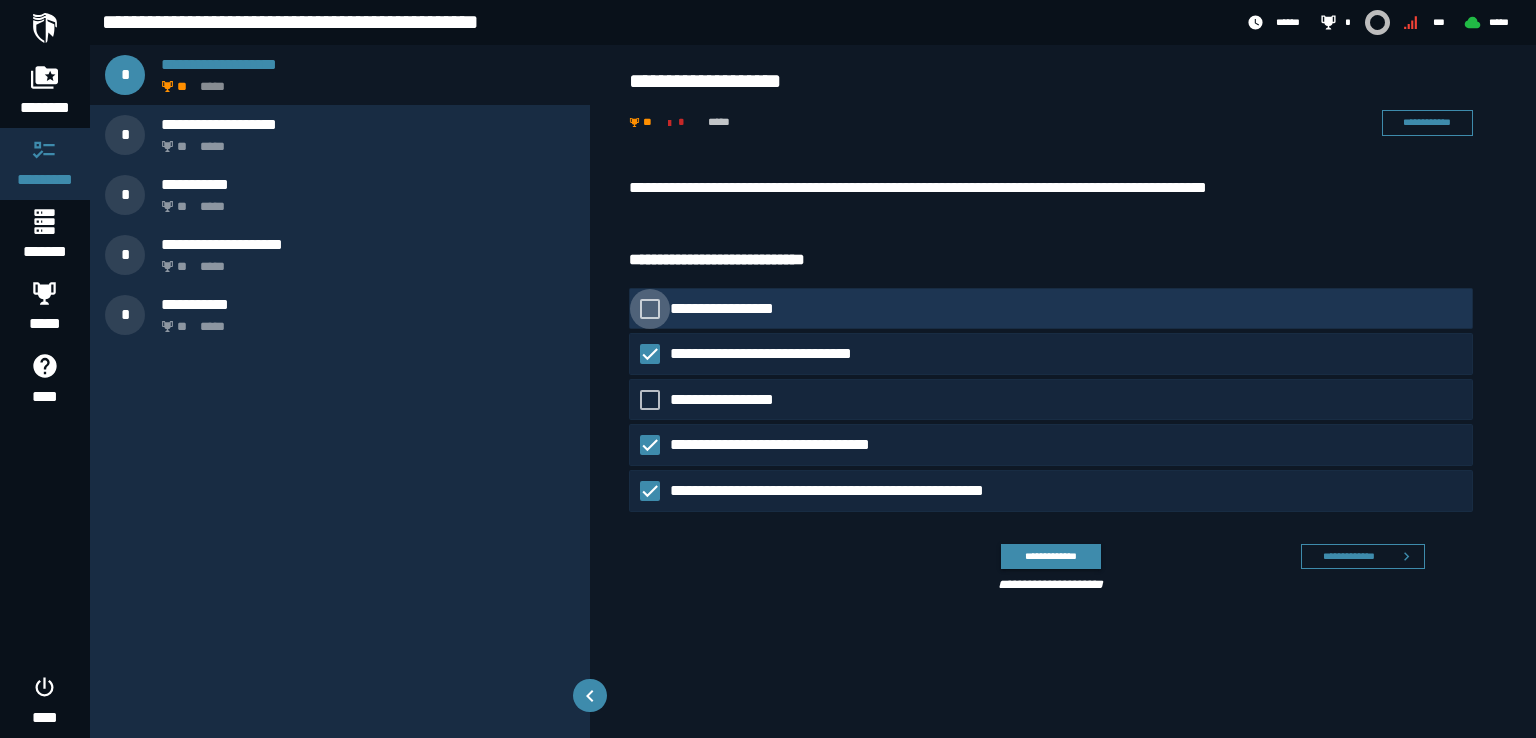 click 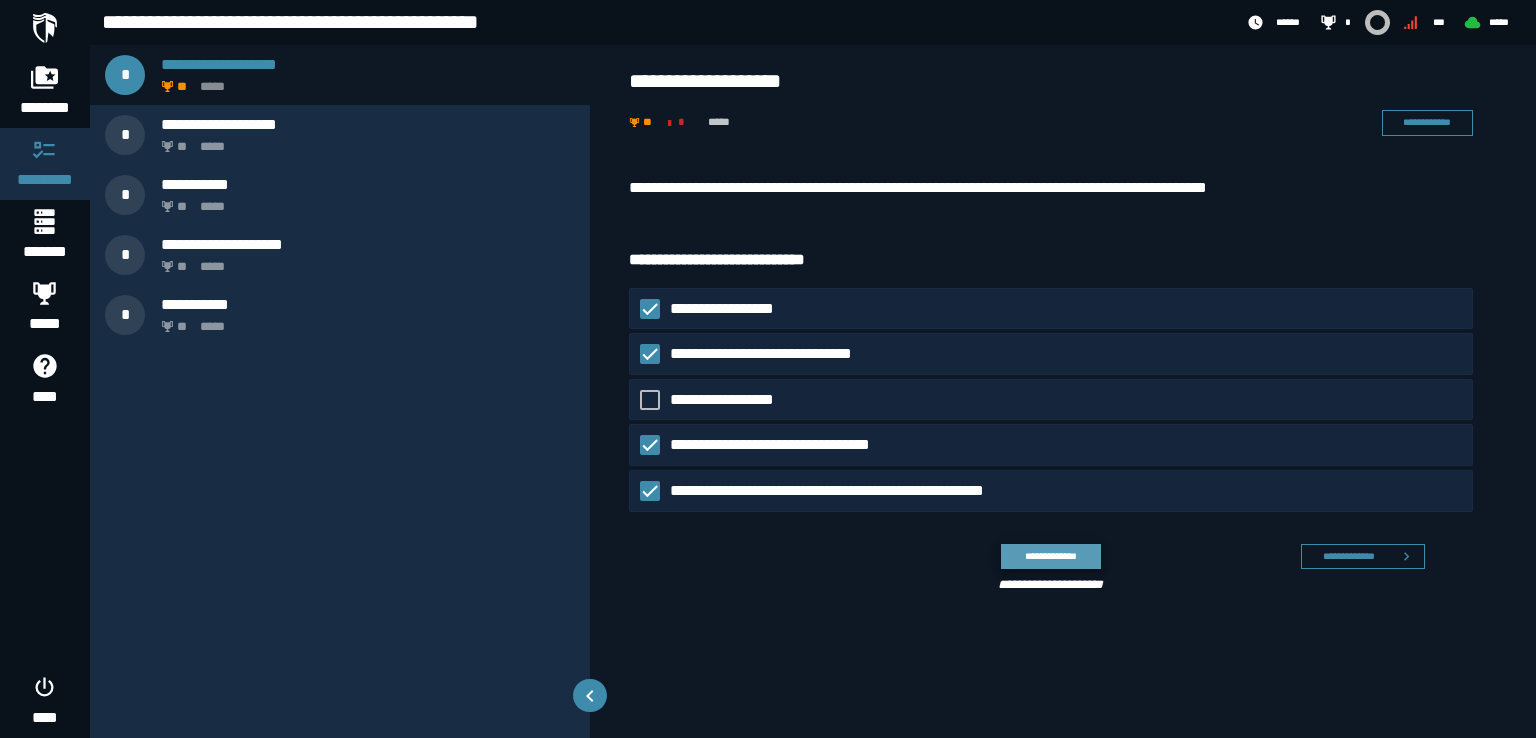 click on "**********" at bounding box center (1050, 556) 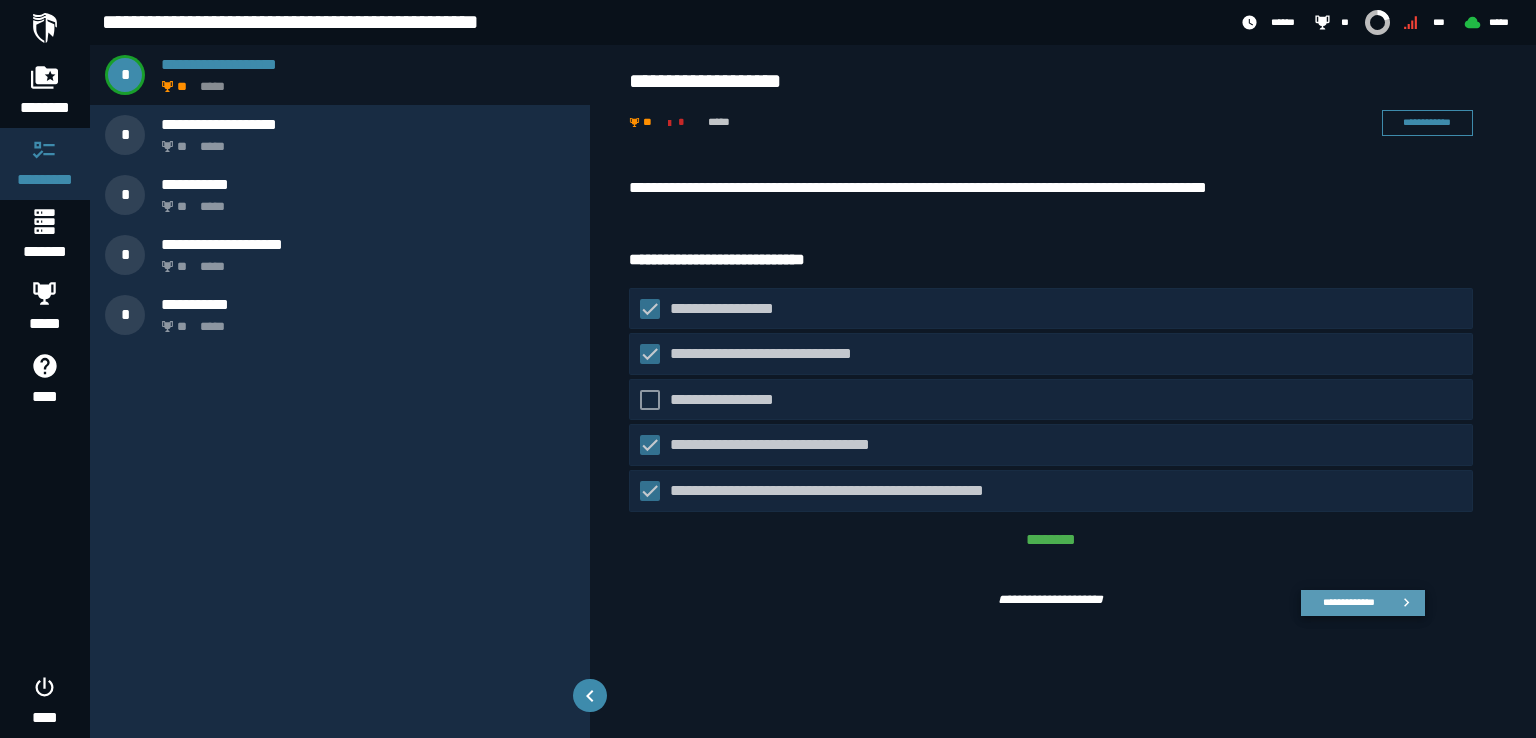 click 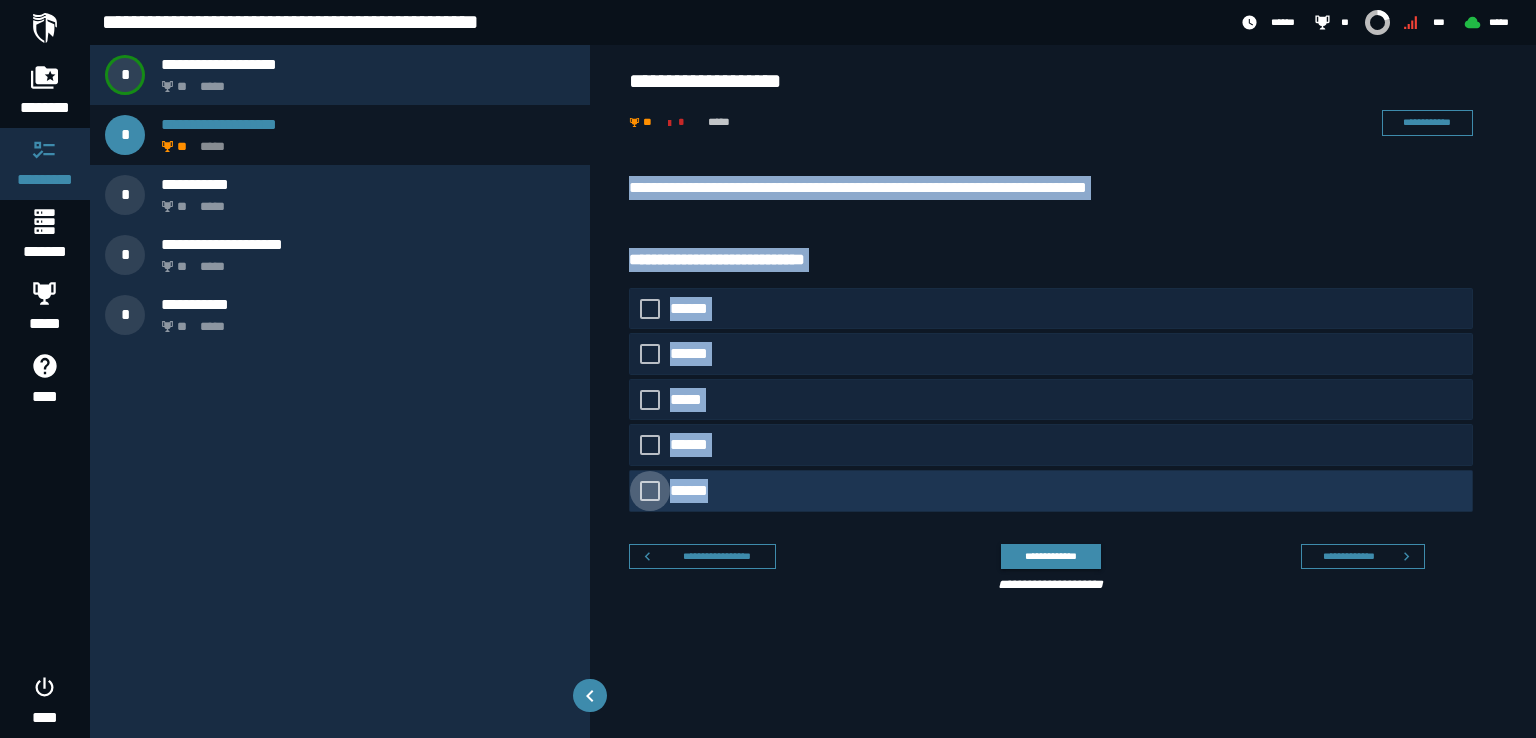 drag, startPoint x: 613, startPoint y: 167, endPoint x: 840, endPoint y: 509, distance: 410.47897 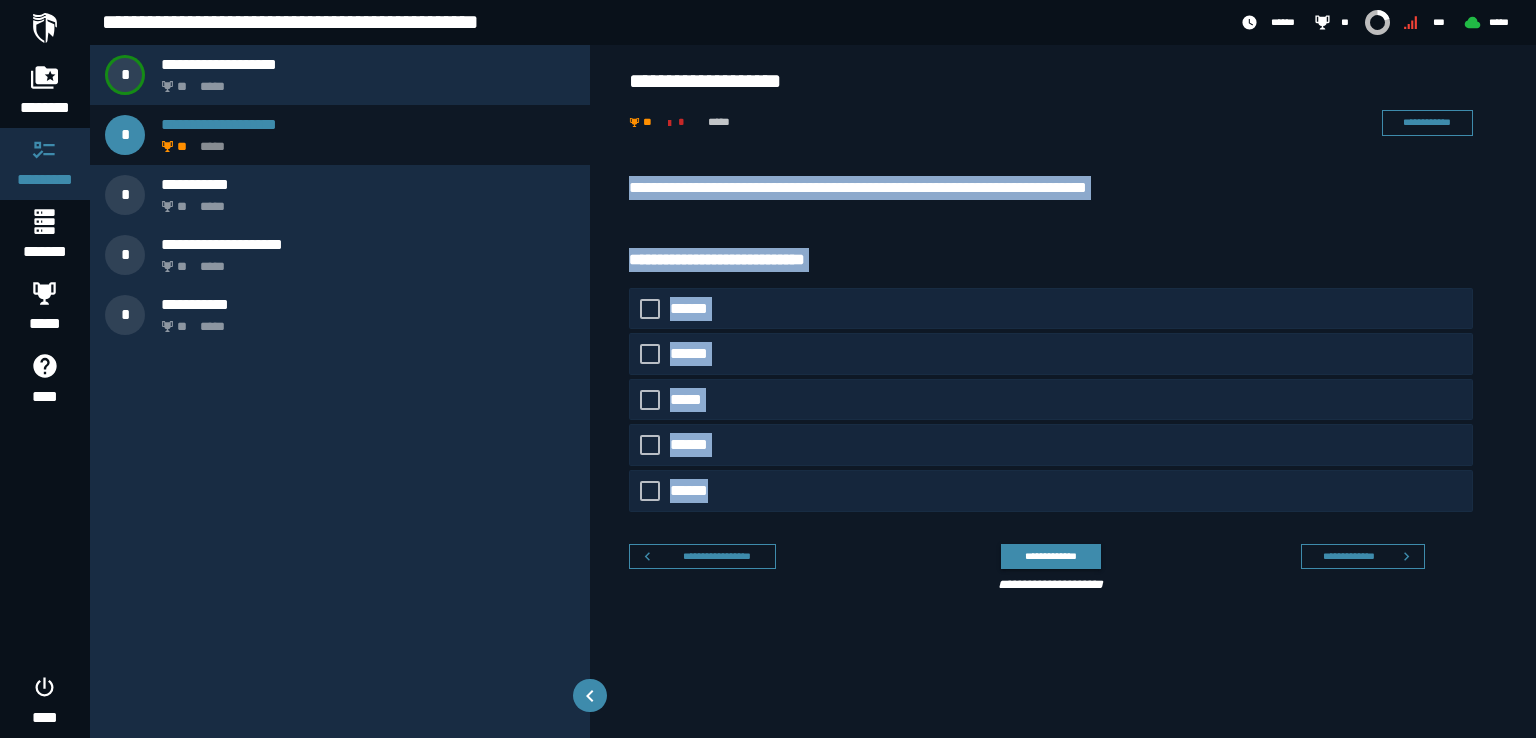 copy on "**********" 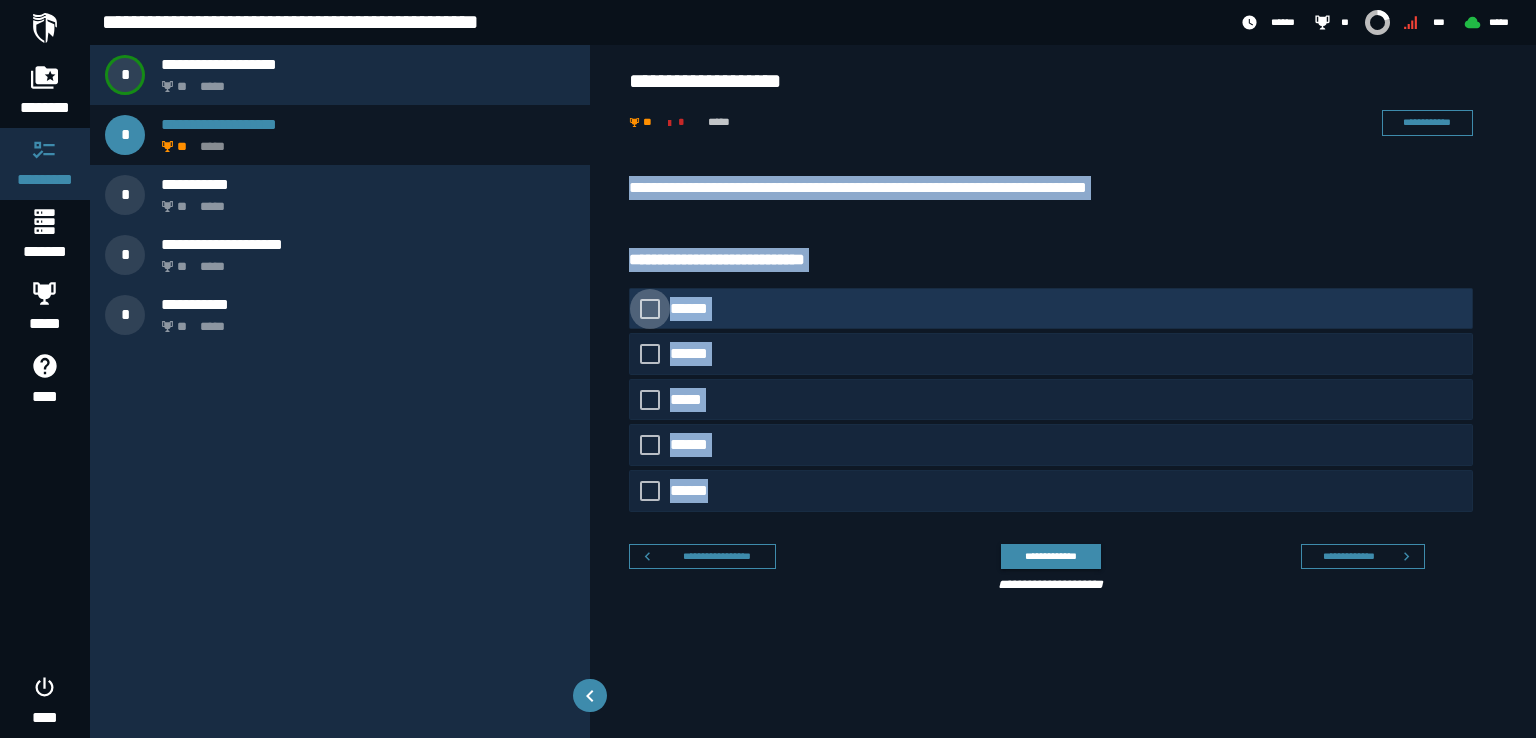 click 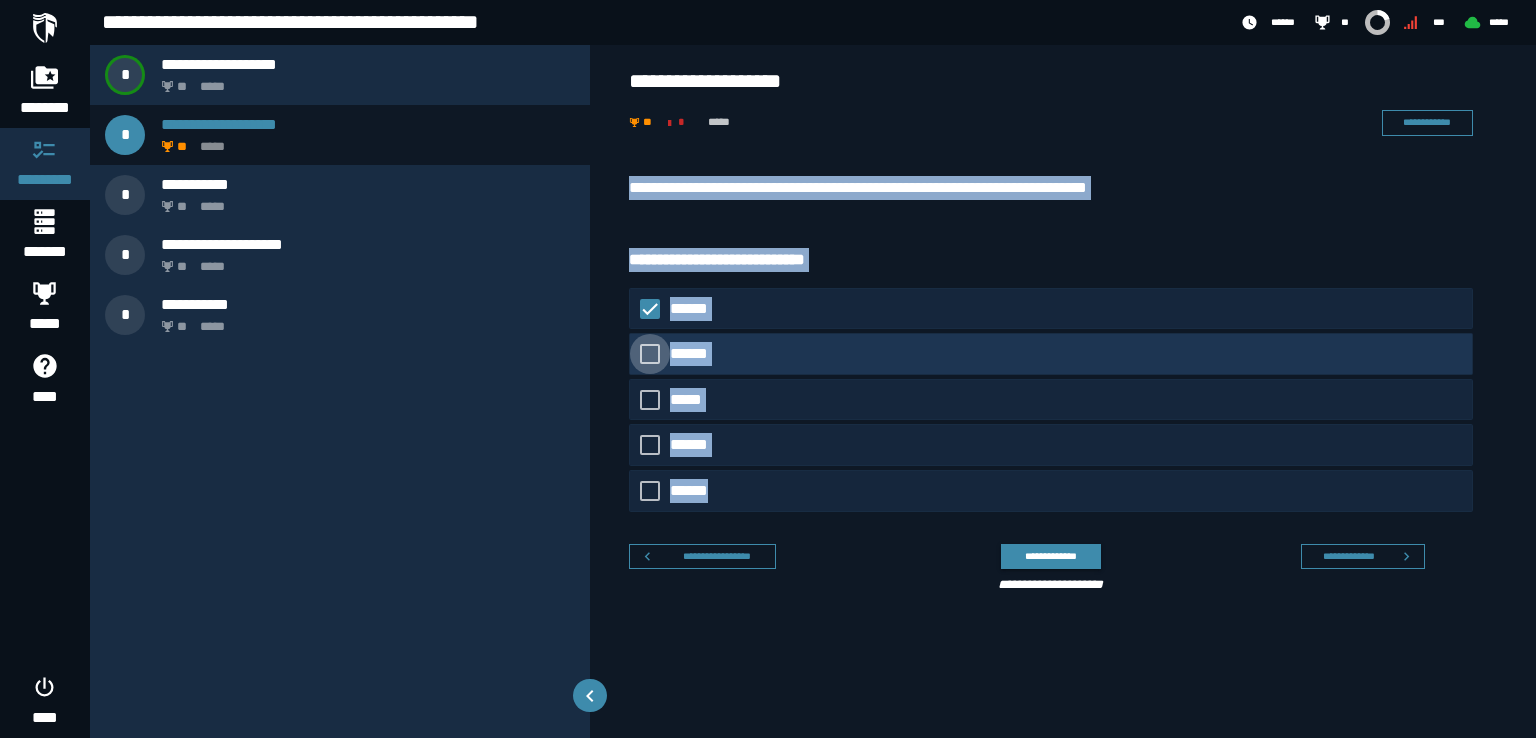 click at bounding box center [650, 354] 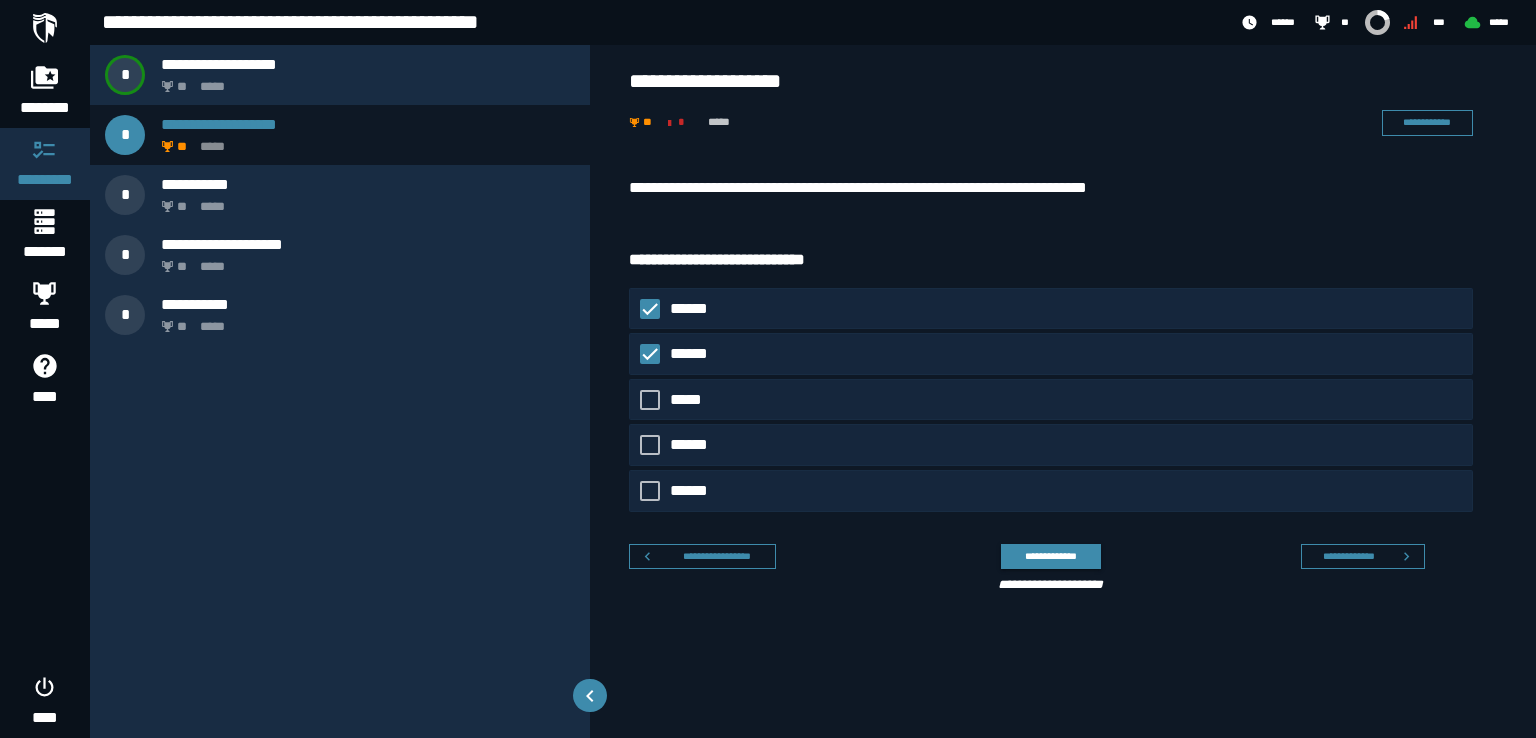click on "**********" at bounding box center [1047, 123] 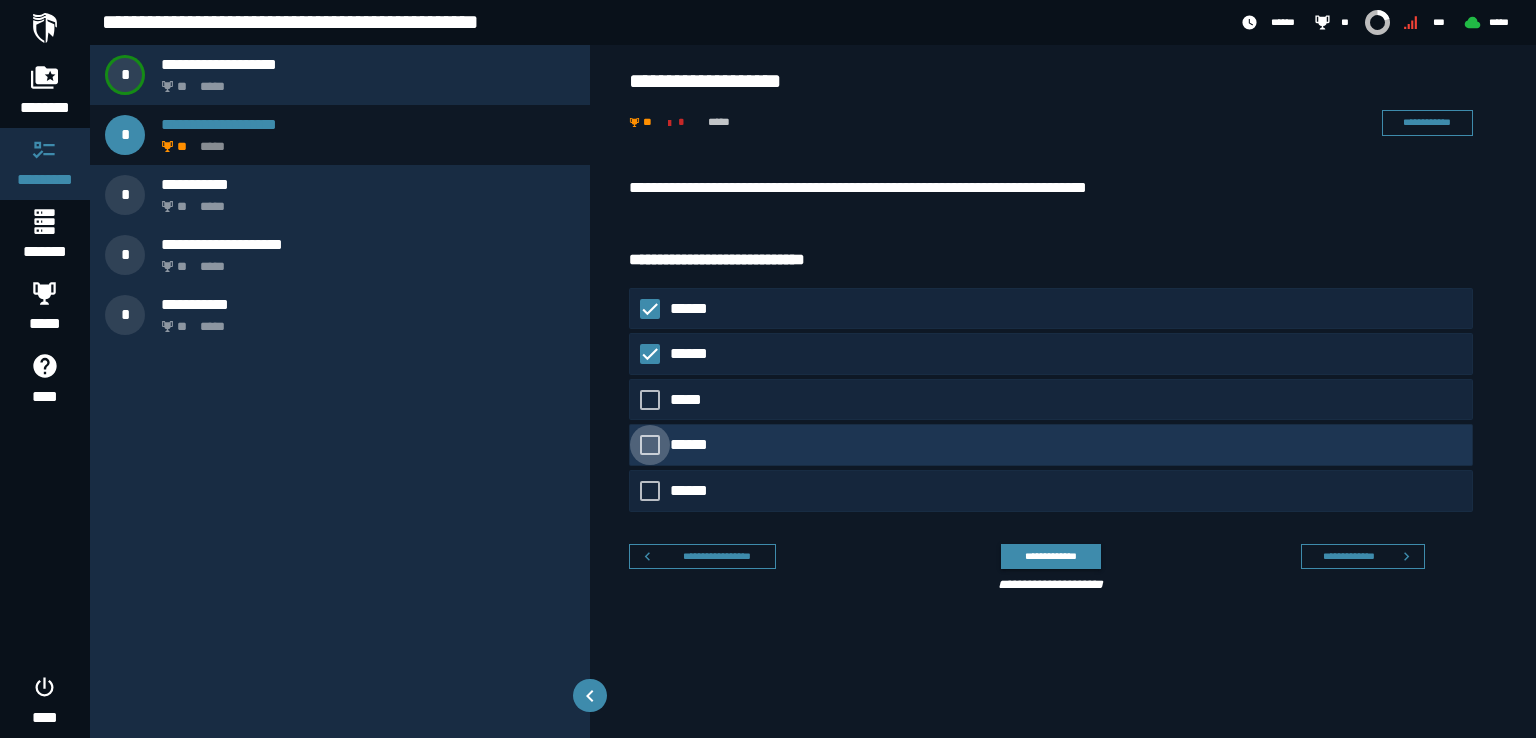 click at bounding box center (650, 445) 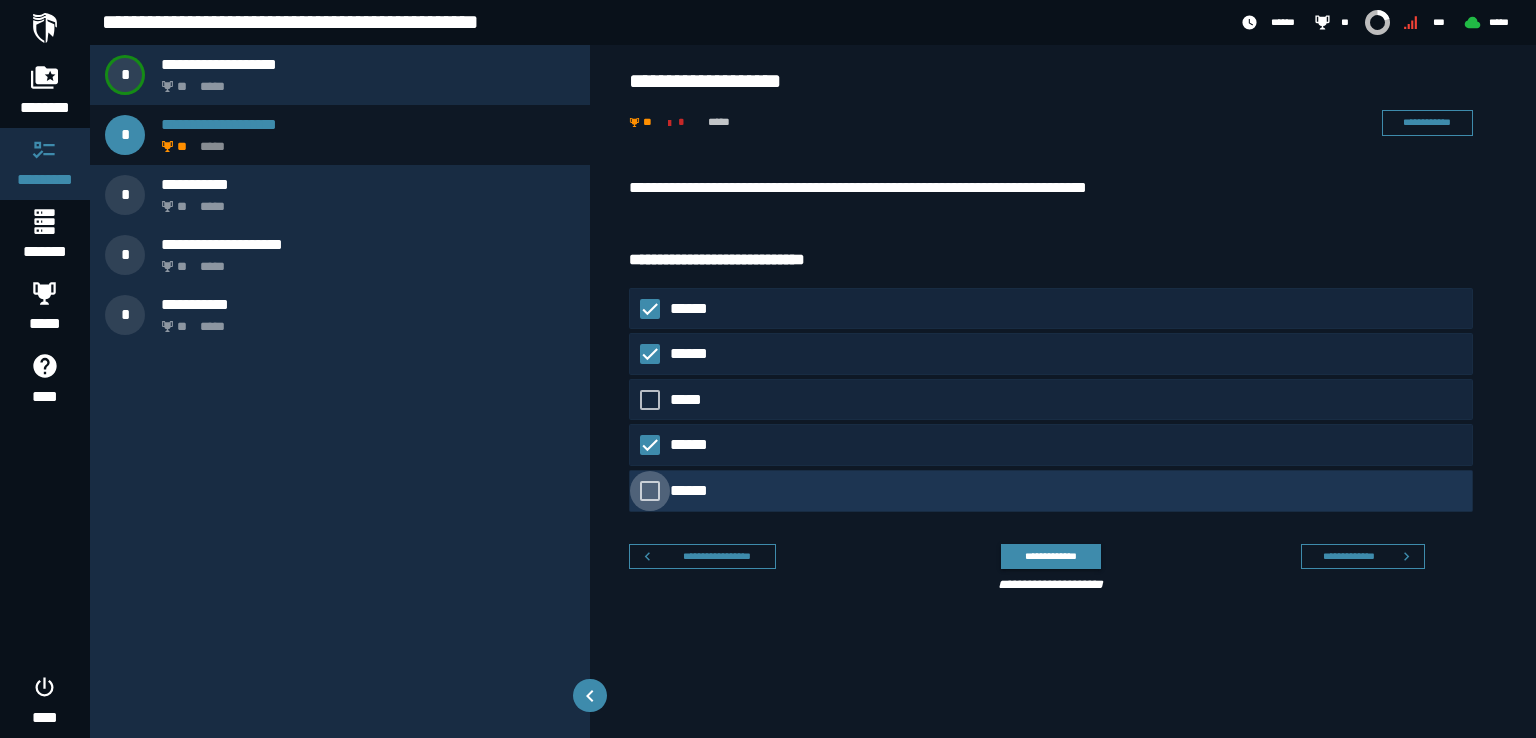 click 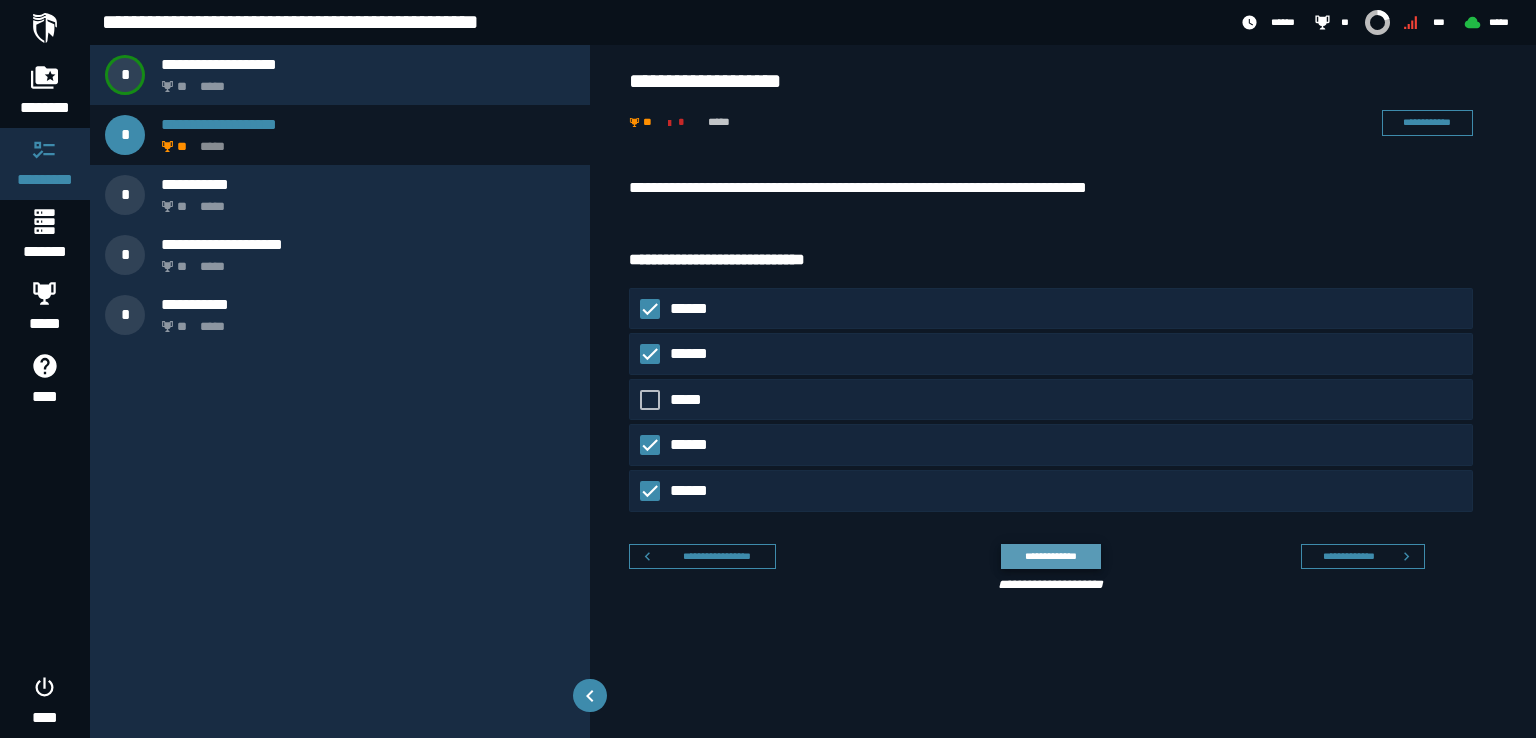 click on "**********" at bounding box center [1050, 556] 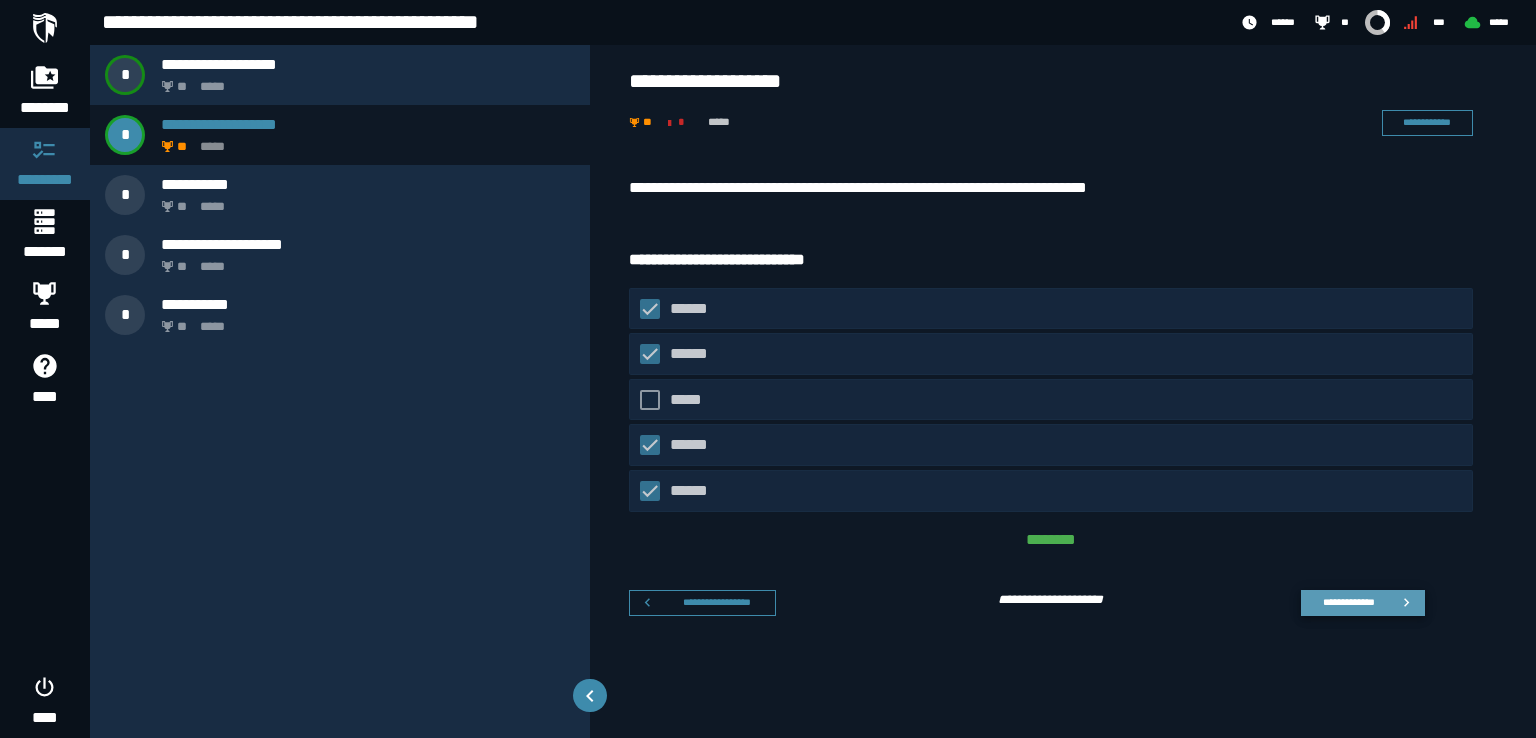 click on "**********" at bounding box center [1348, 602] 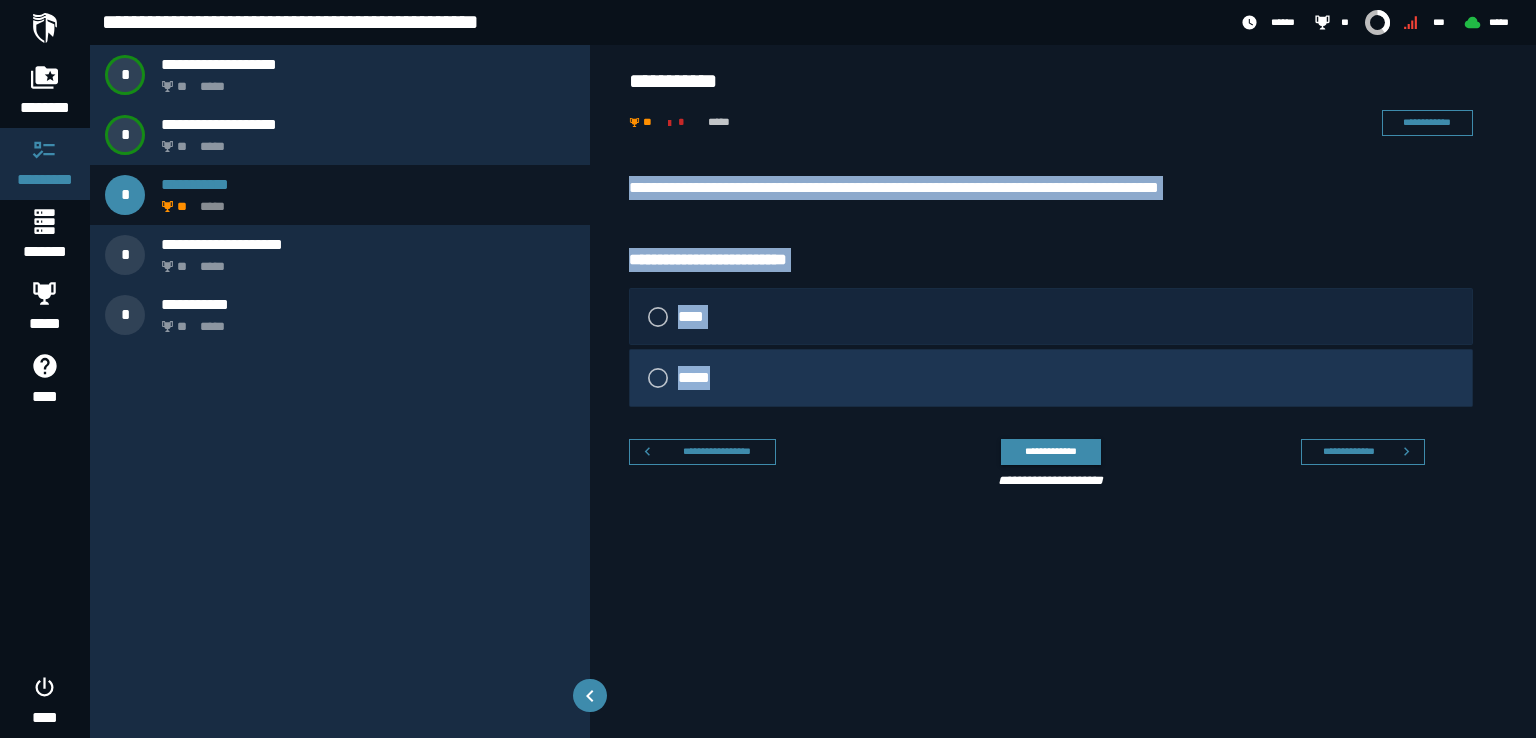 drag, startPoint x: 622, startPoint y: 186, endPoint x: 1040, endPoint y: 363, distance: 453.9306 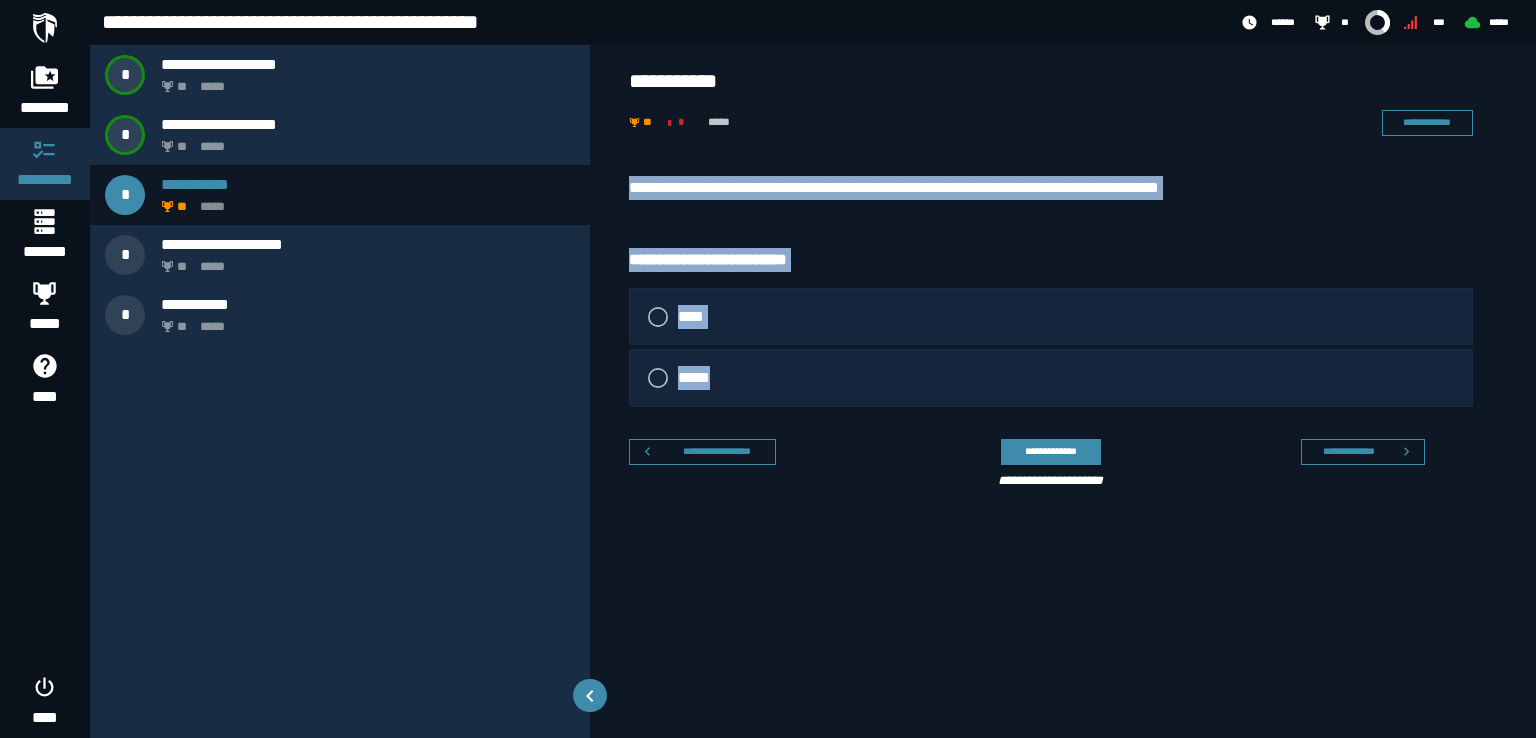 copy on "**********" 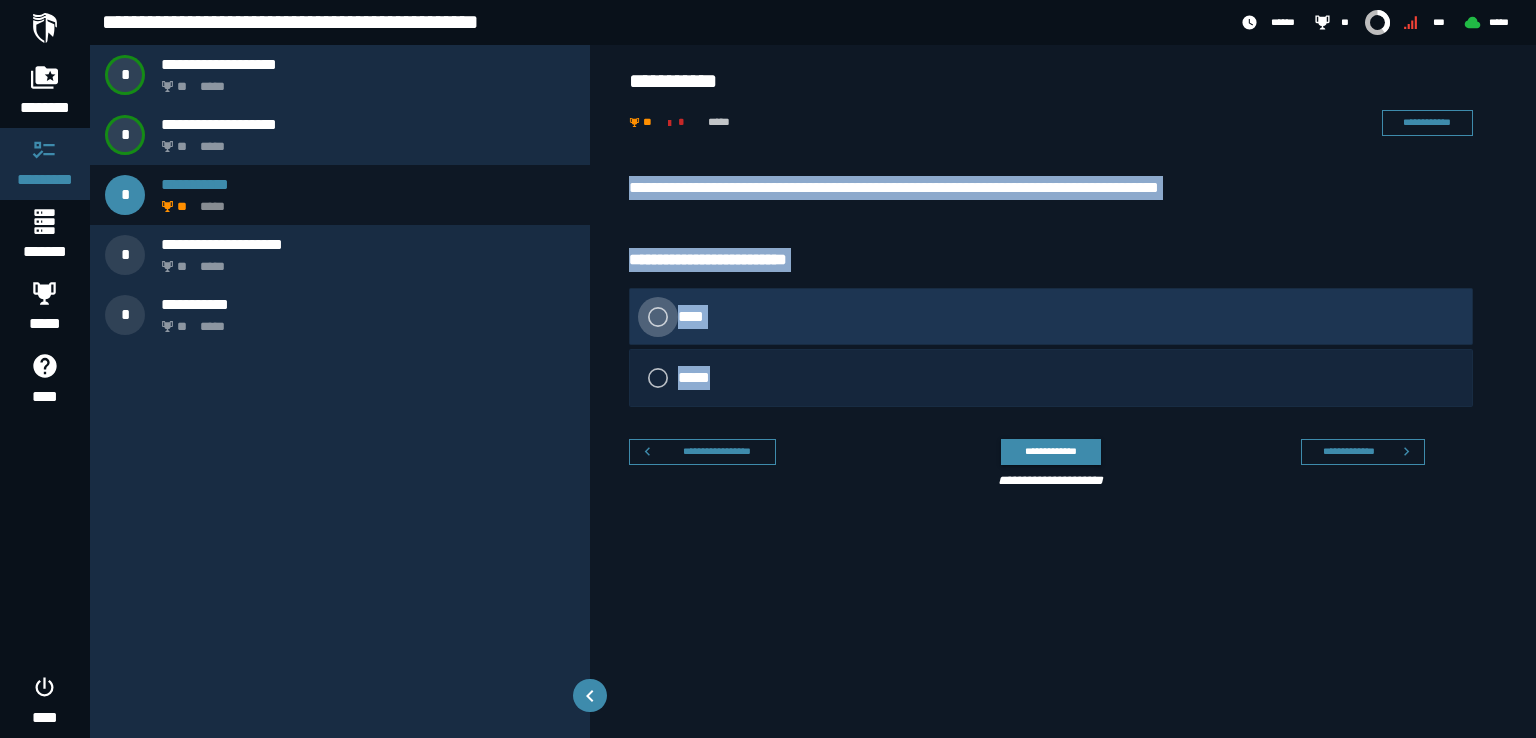 click at bounding box center (658, 317) 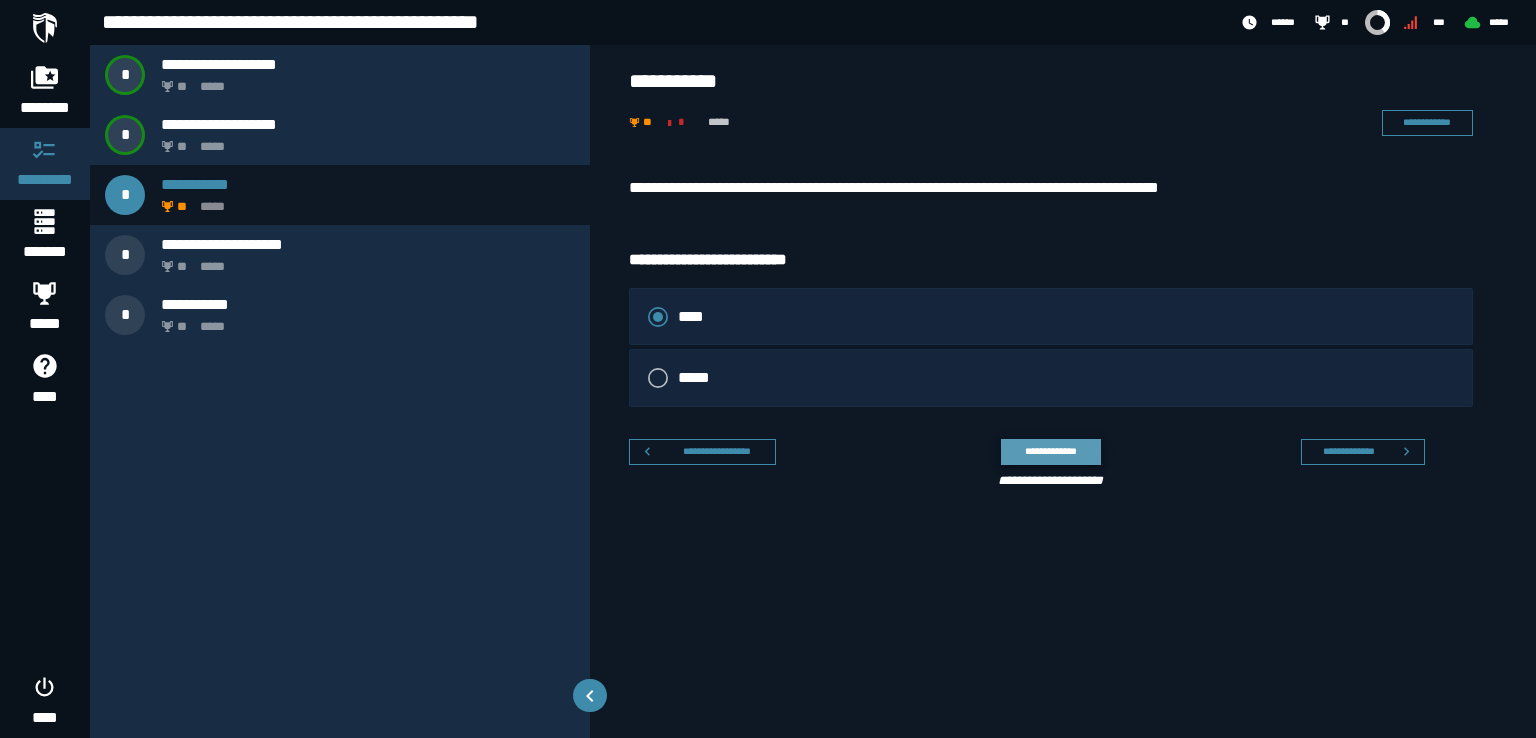 click on "**********" at bounding box center (1050, 451) 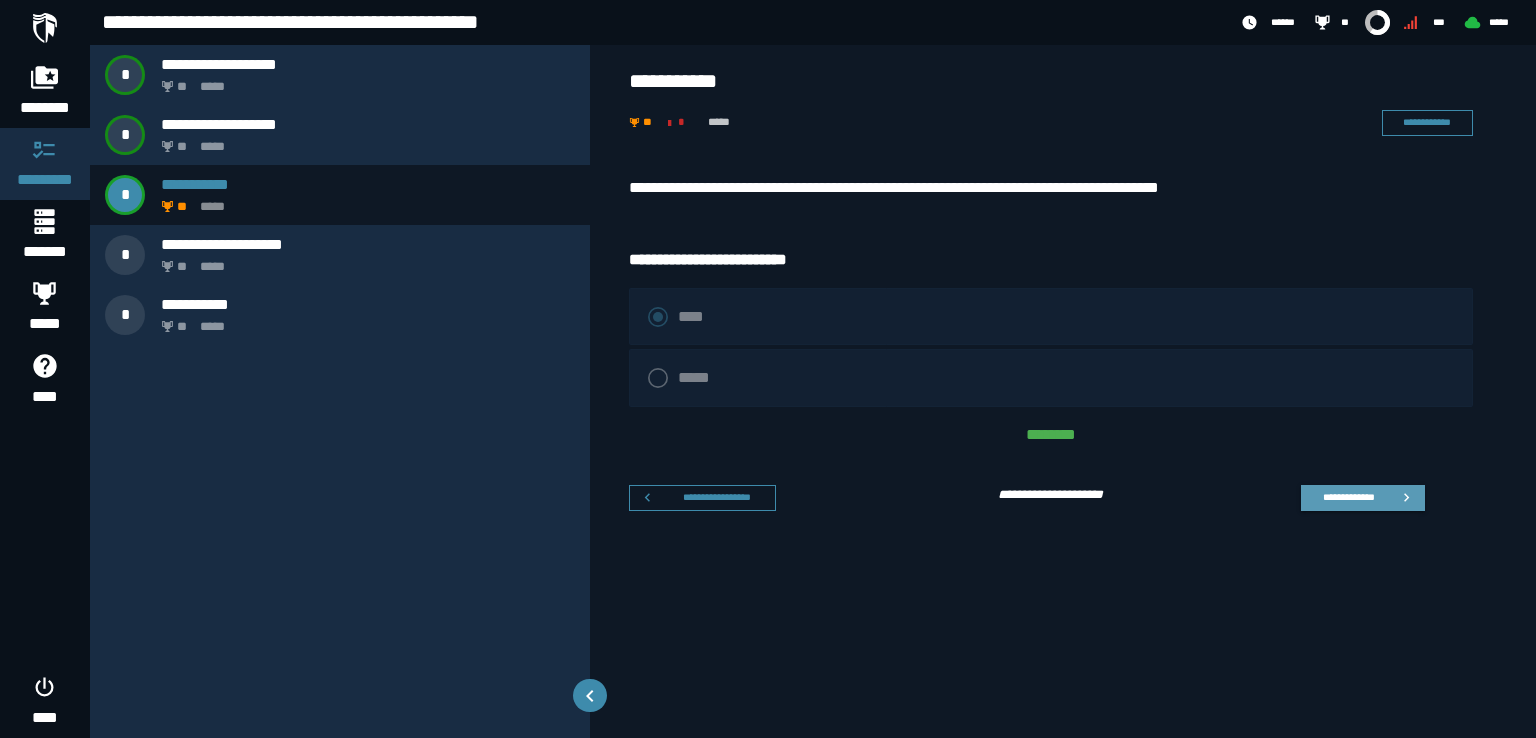 click on "**********" at bounding box center [1363, 498] 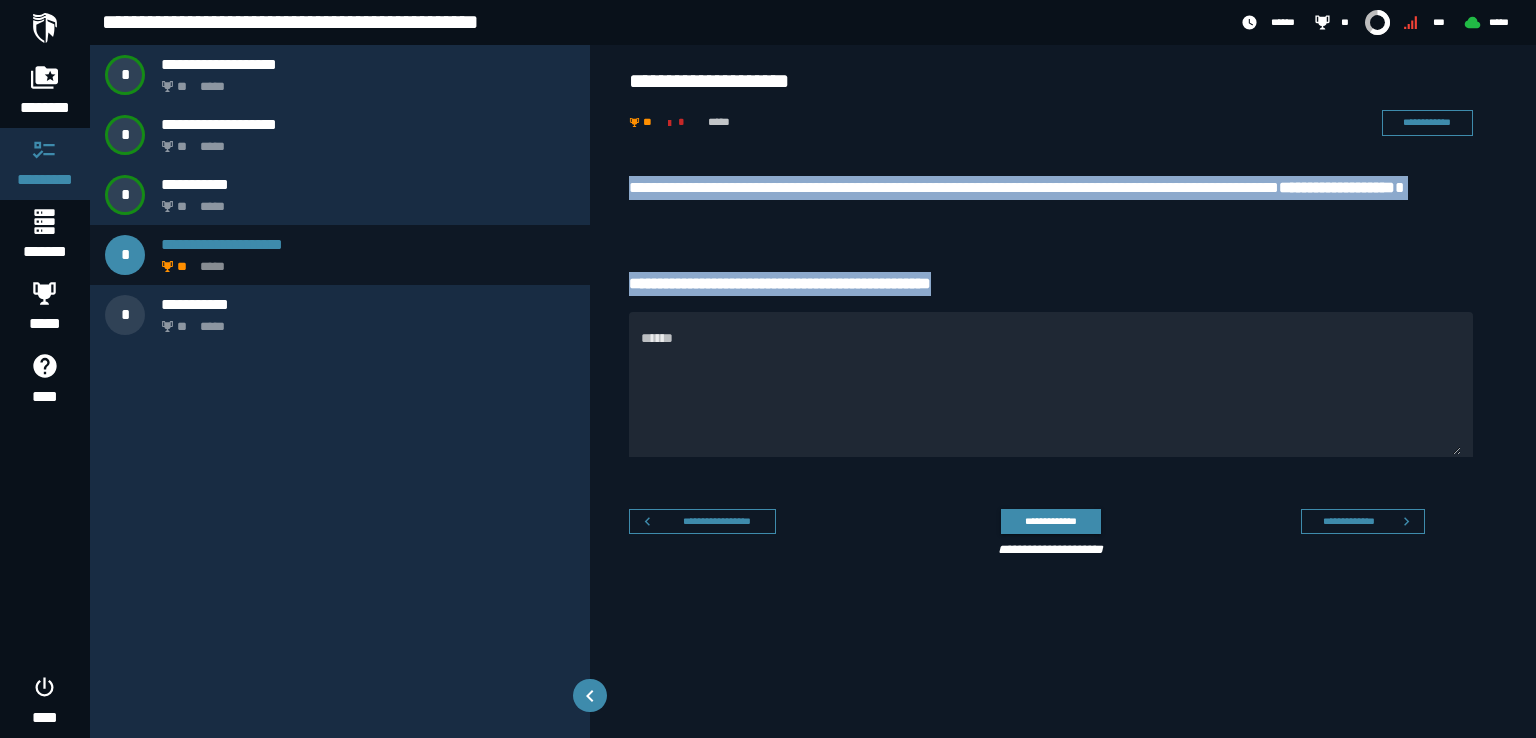 drag, startPoint x: 1023, startPoint y: 284, endPoint x: 607, endPoint y: 187, distance: 427.1592 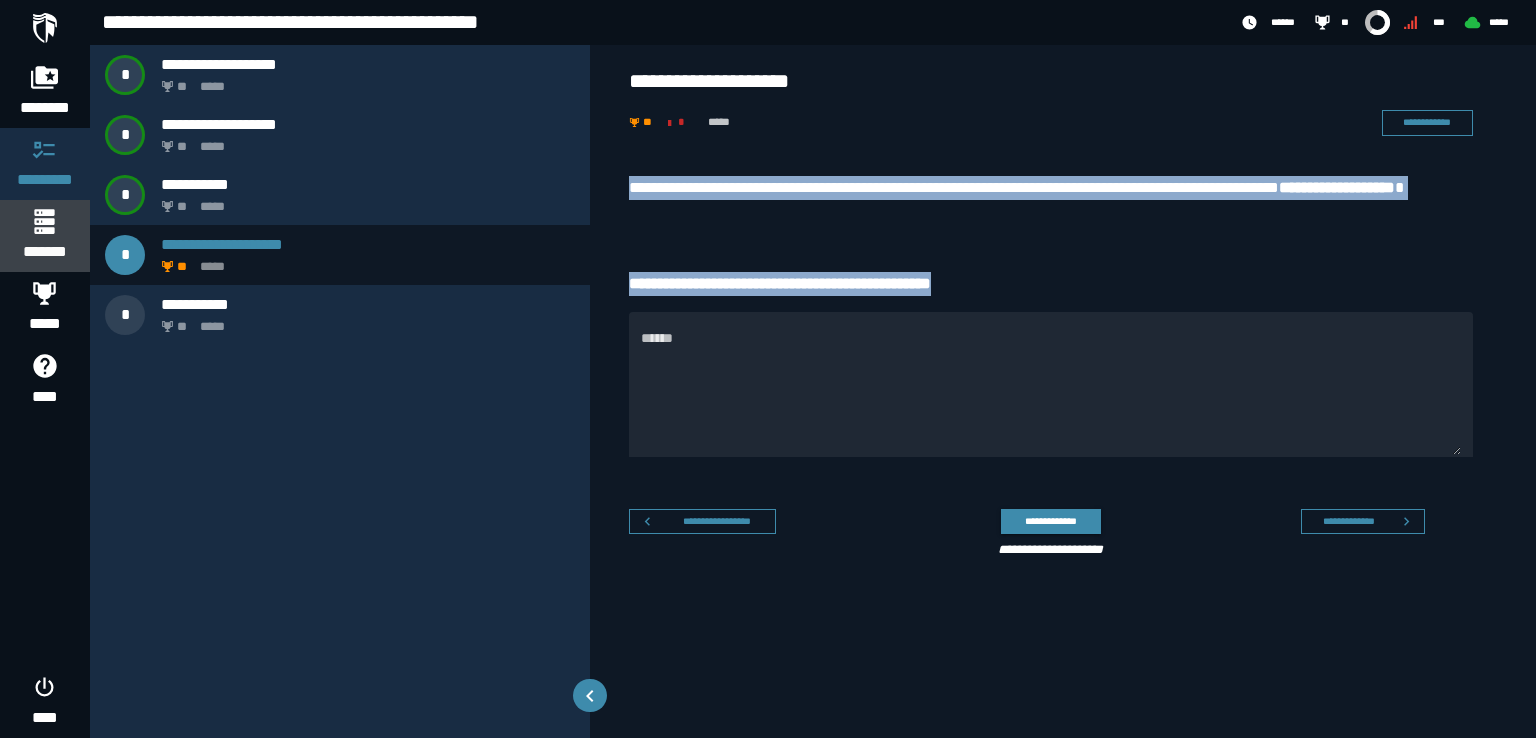 click 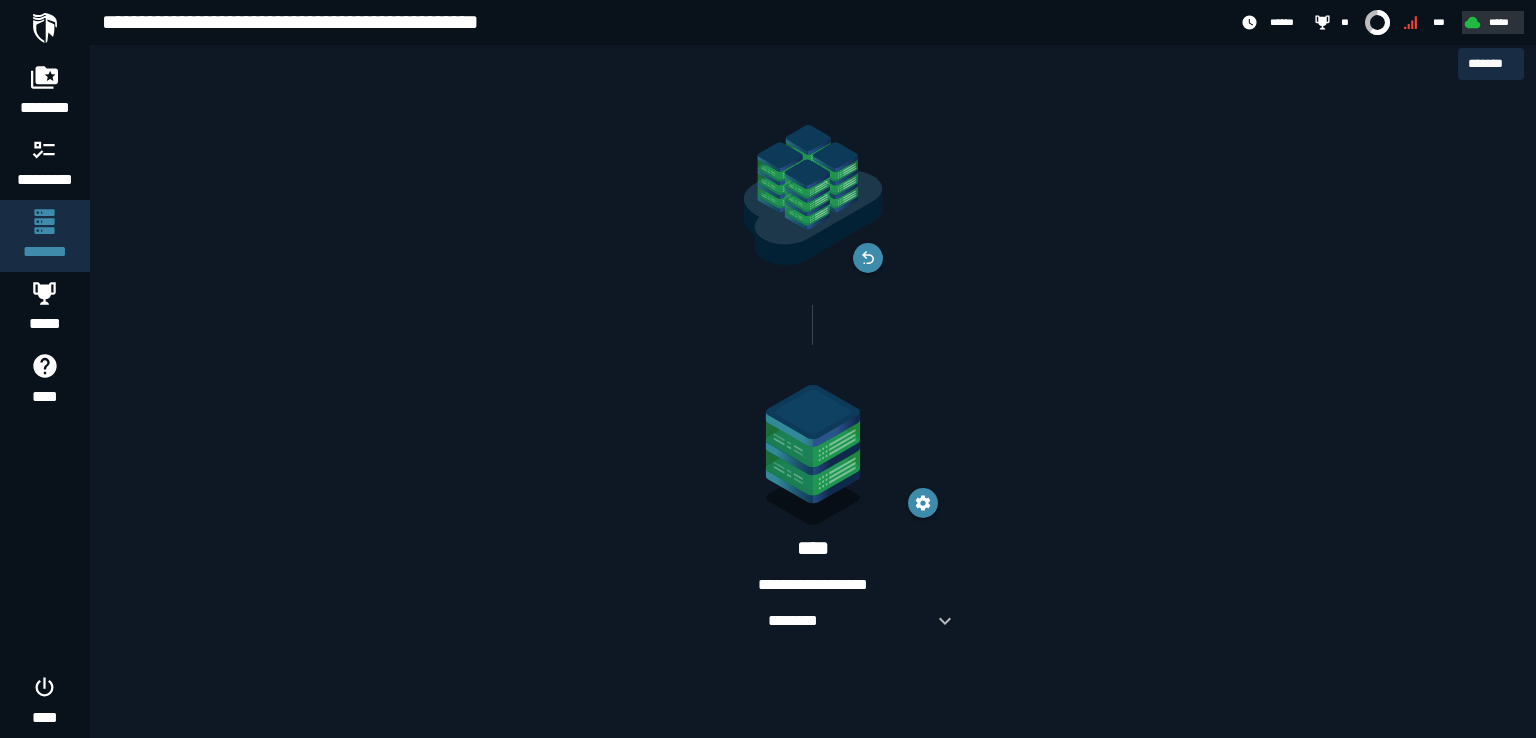 click 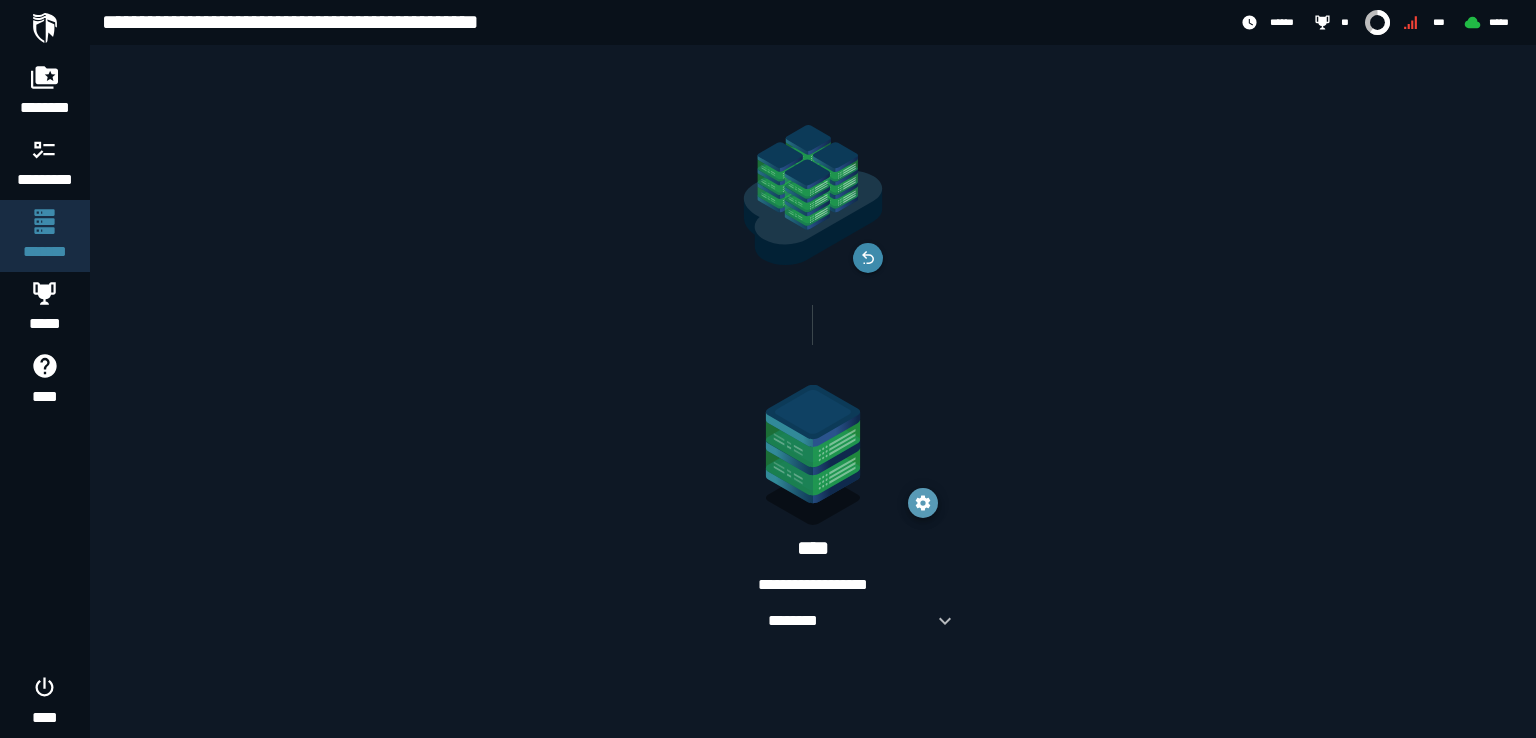 click 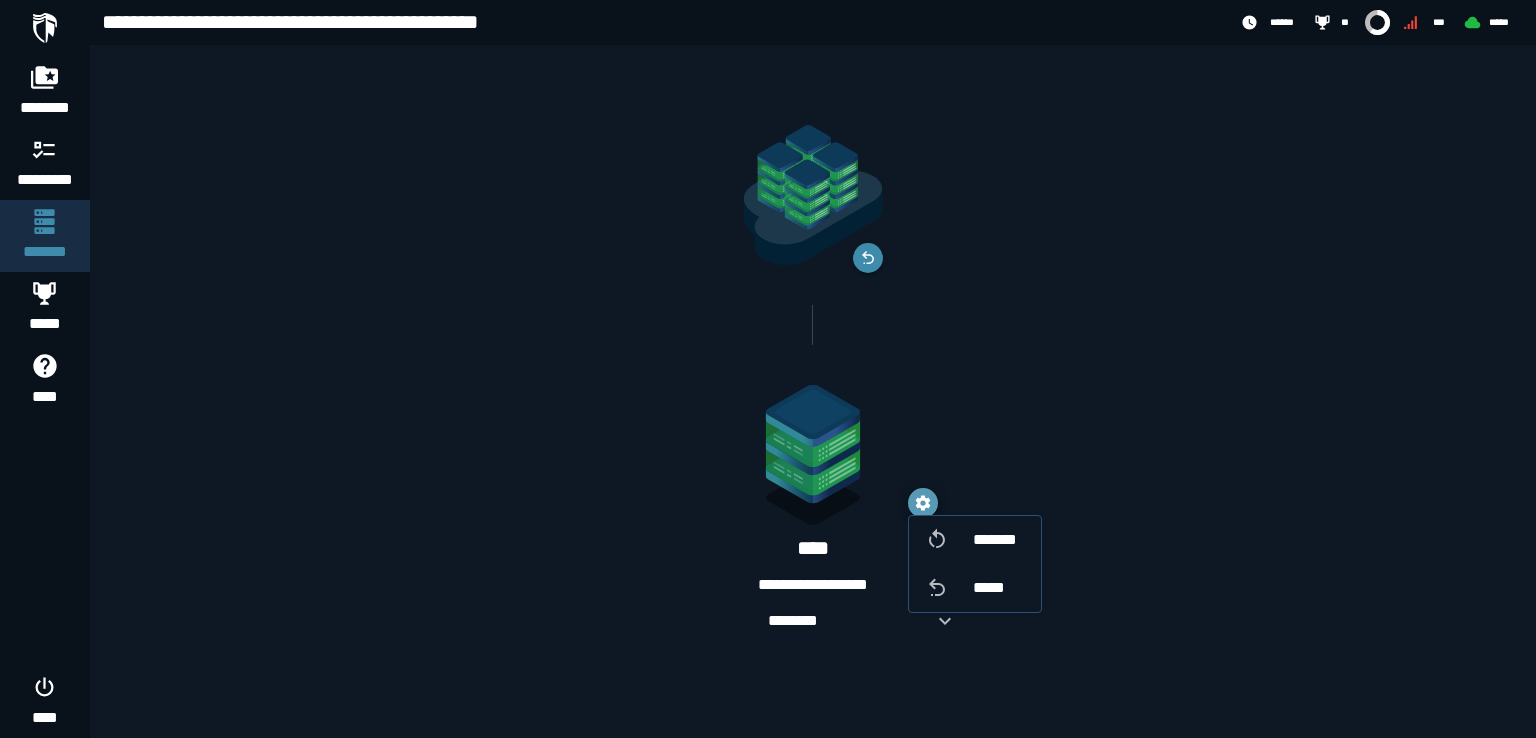 click 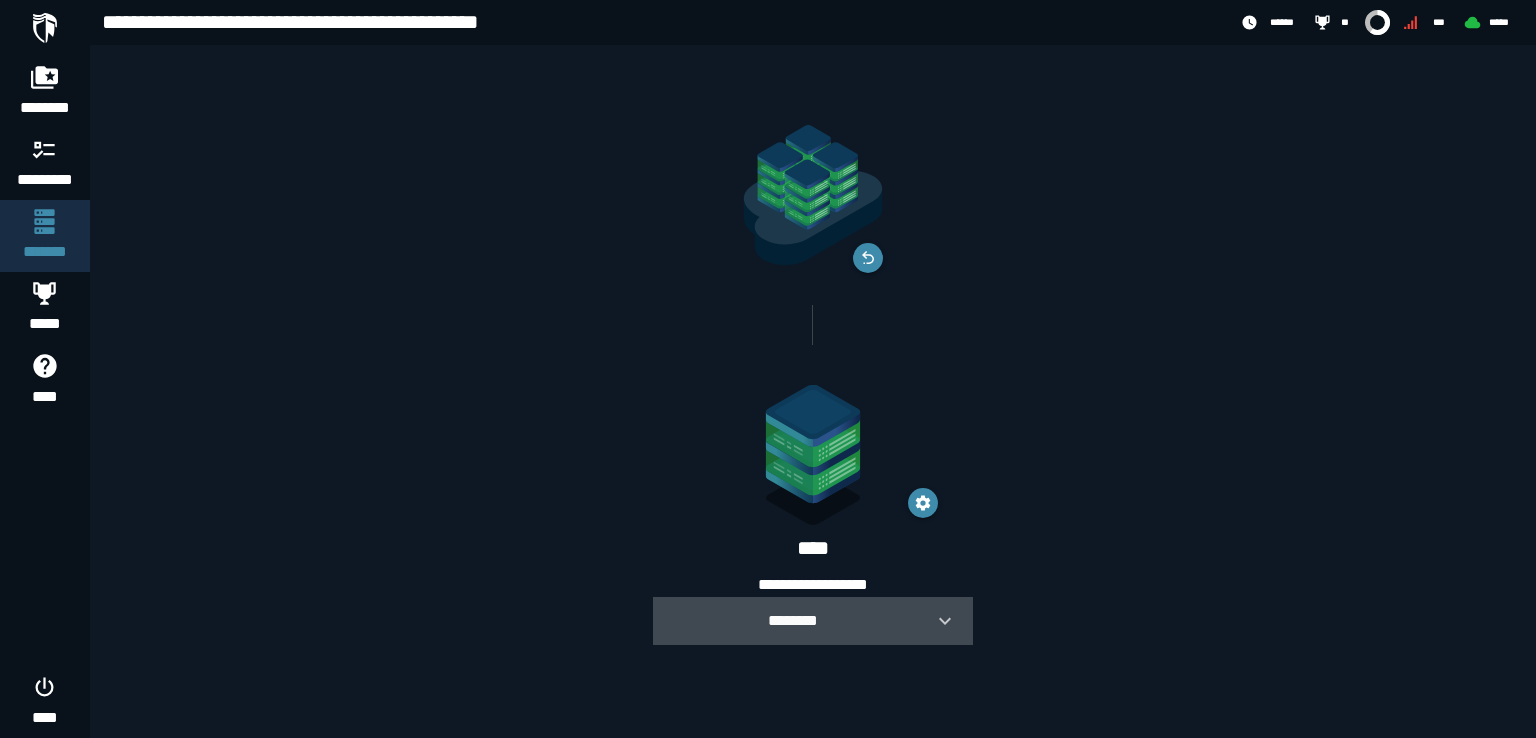 click 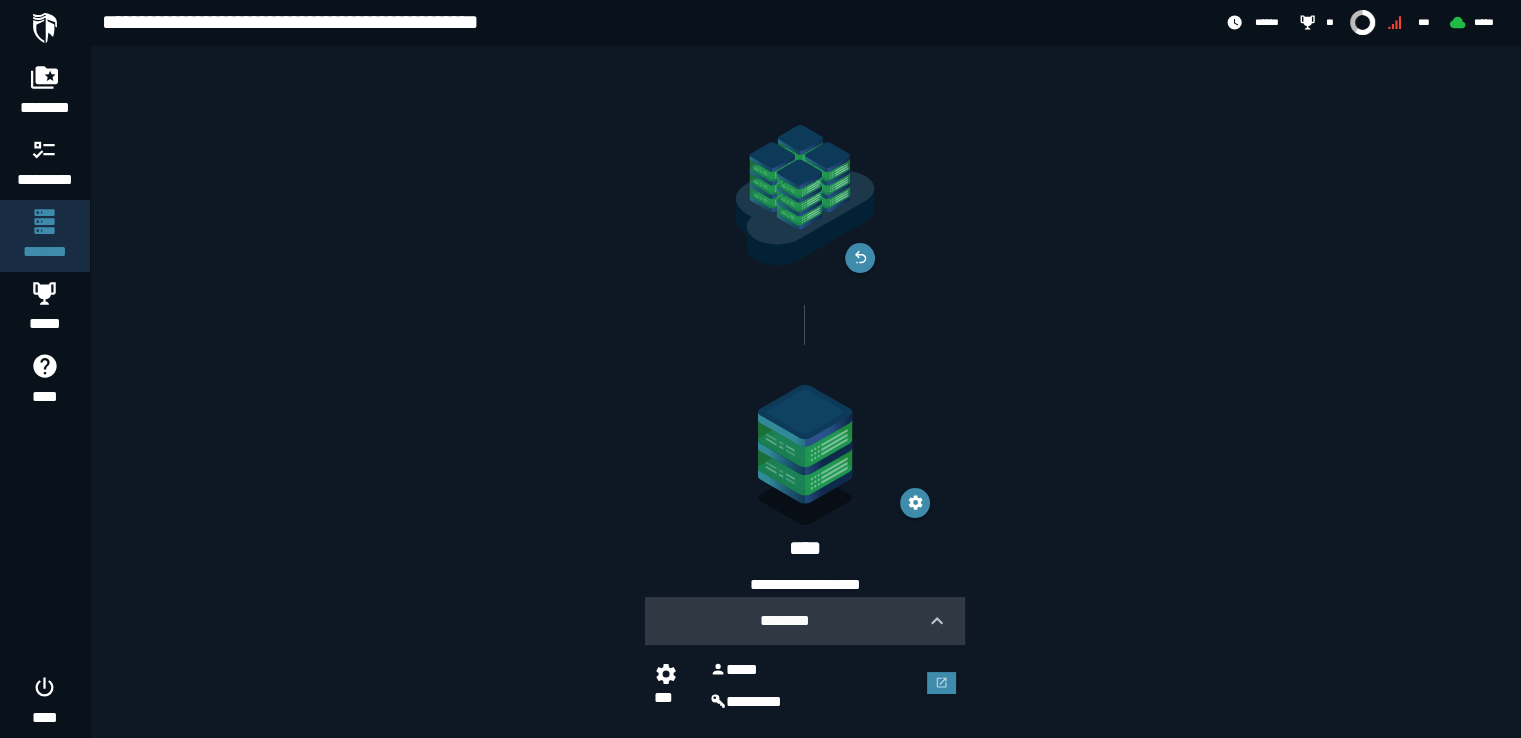 scroll, scrollTop: 33, scrollLeft: 0, axis: vertical 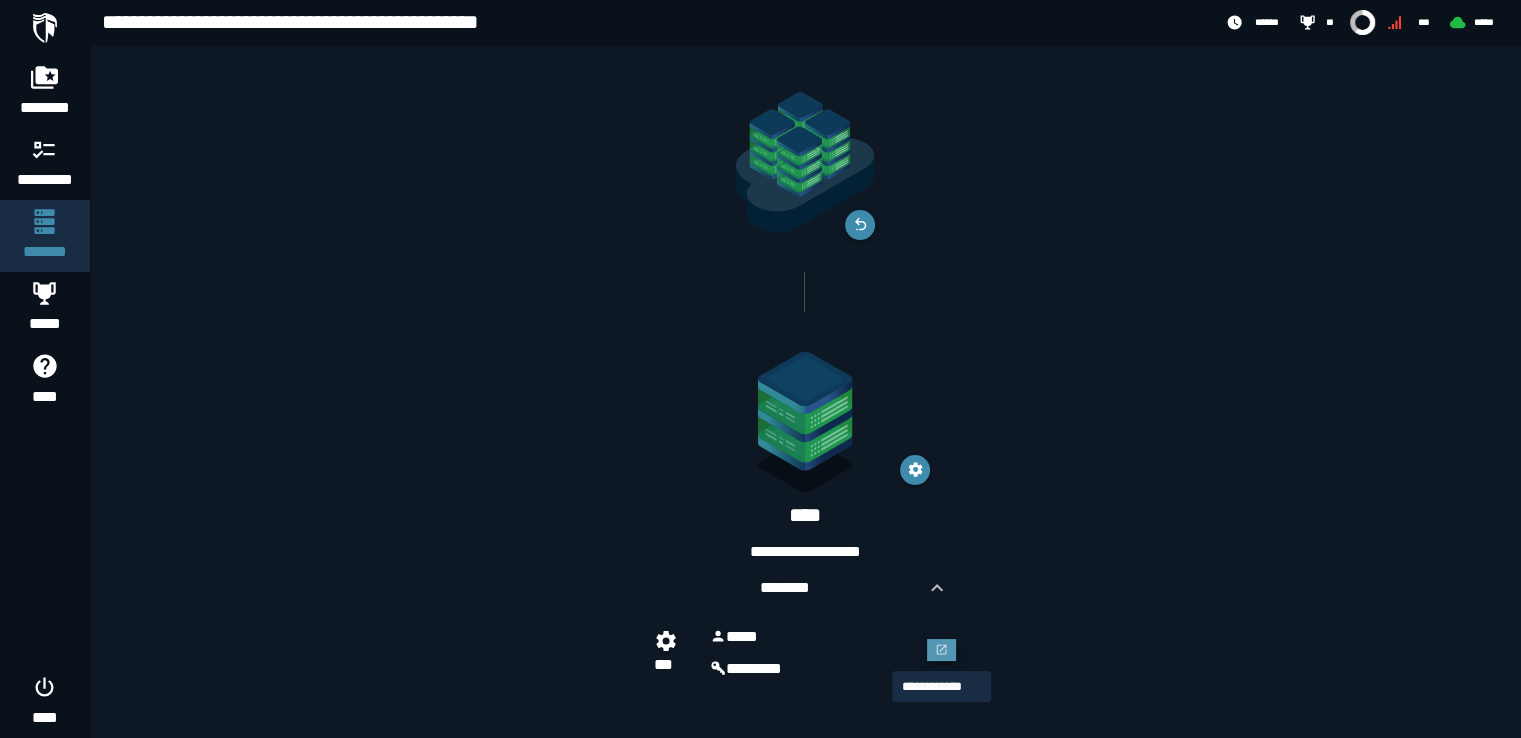 click at bounding box center [942, 650] 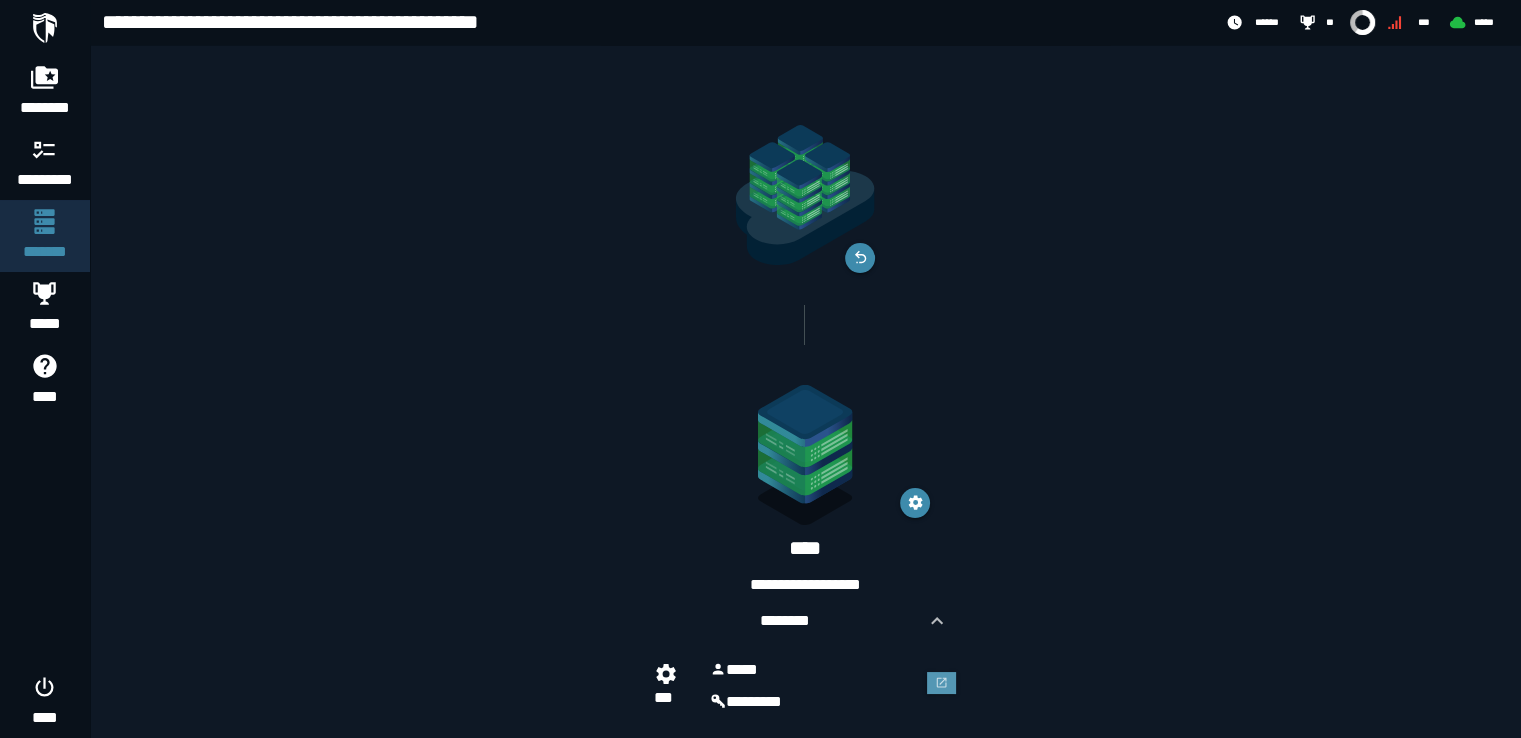 scroll, scrollTop: 33, scrollLeft: 0, axis: vertical 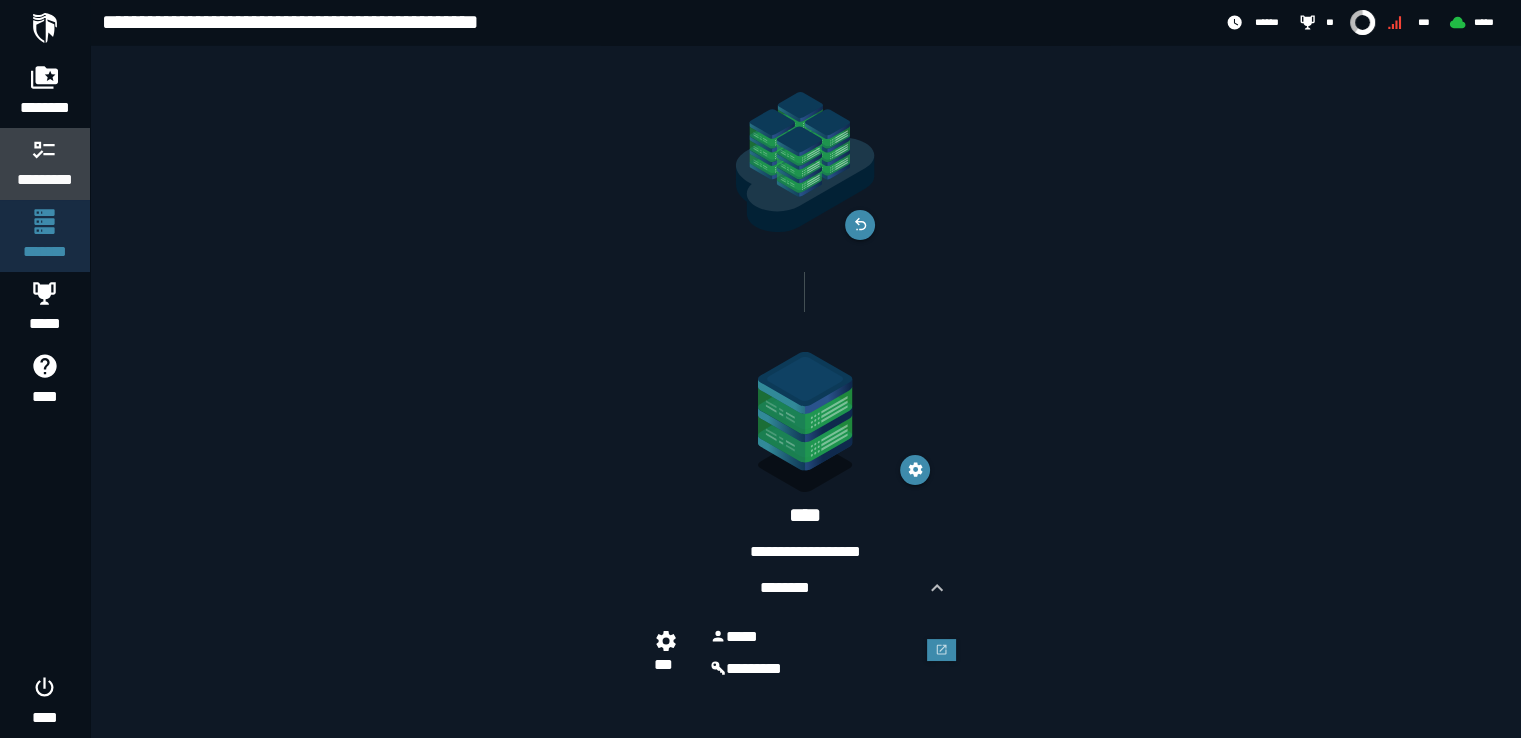 click on "*********" at bounding box center [45, 180] 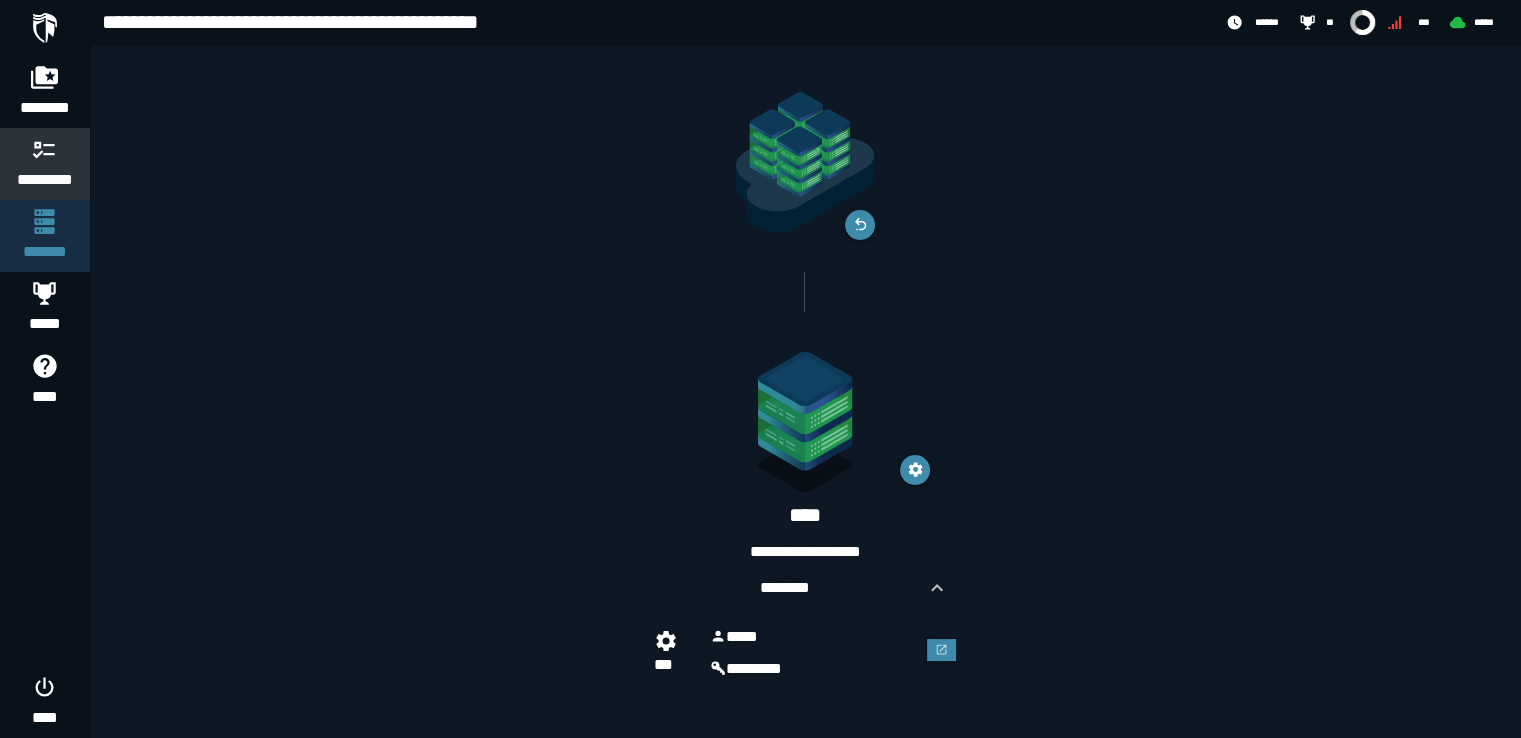scroll, scrollTop: 0, scrollLeft: 0, axis: both 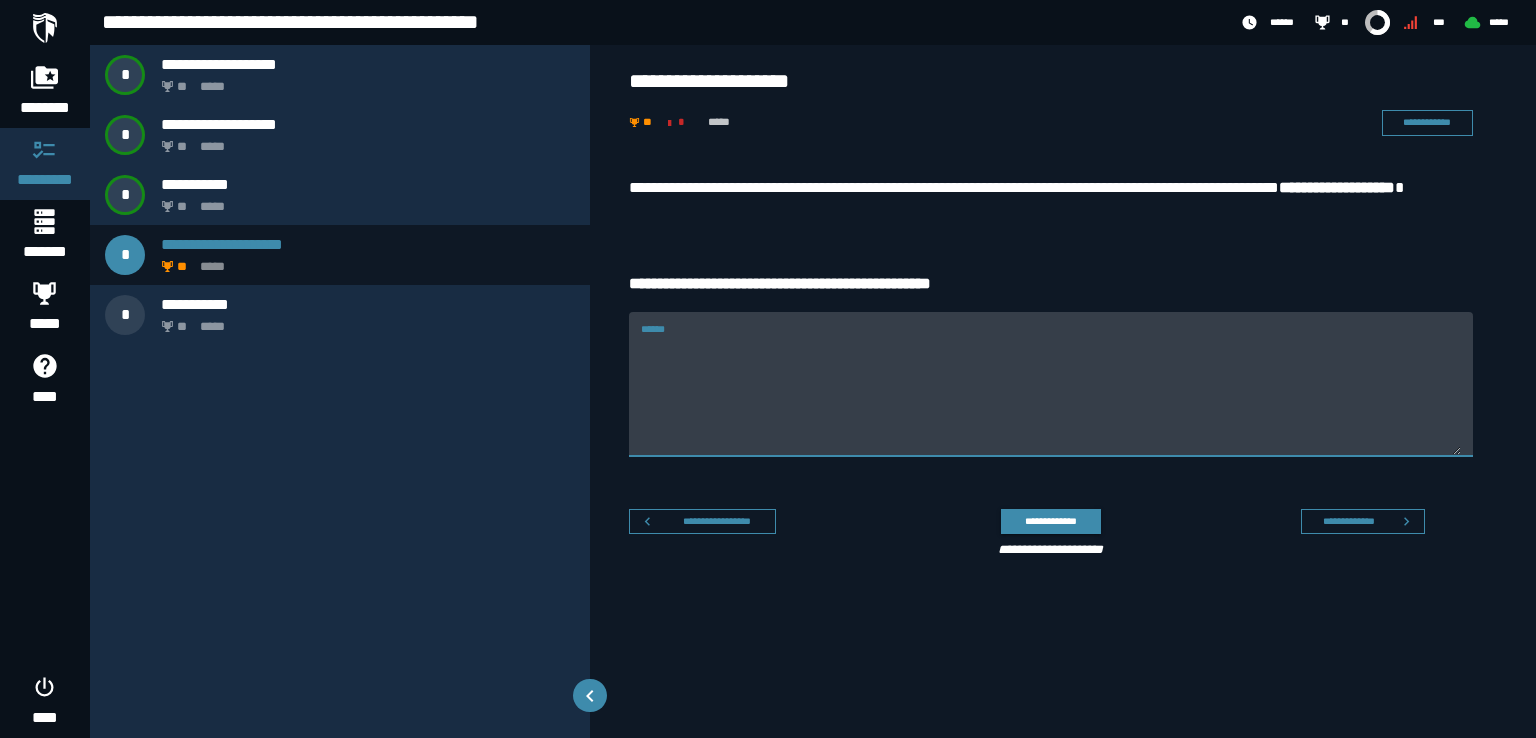 paste on "**********" 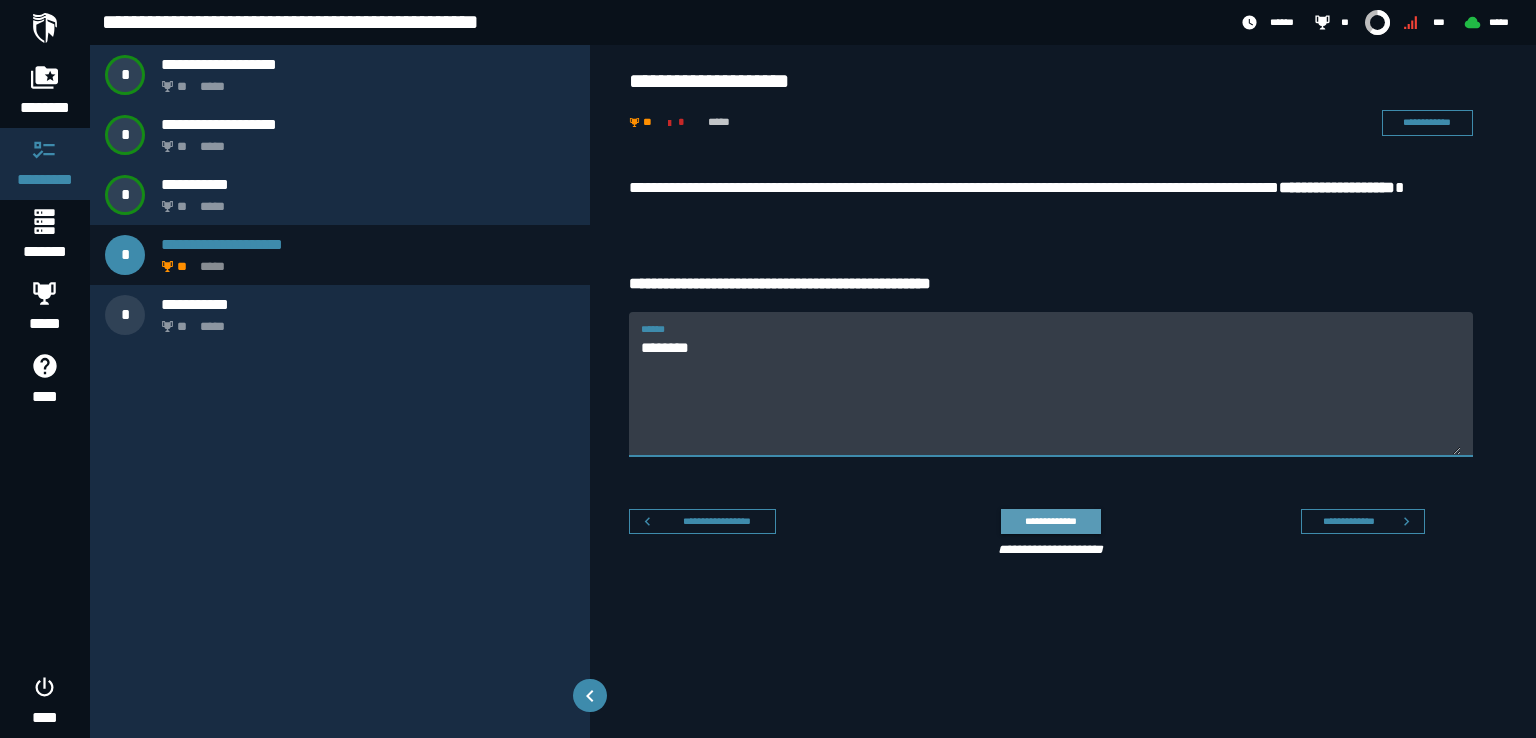 type on "********" 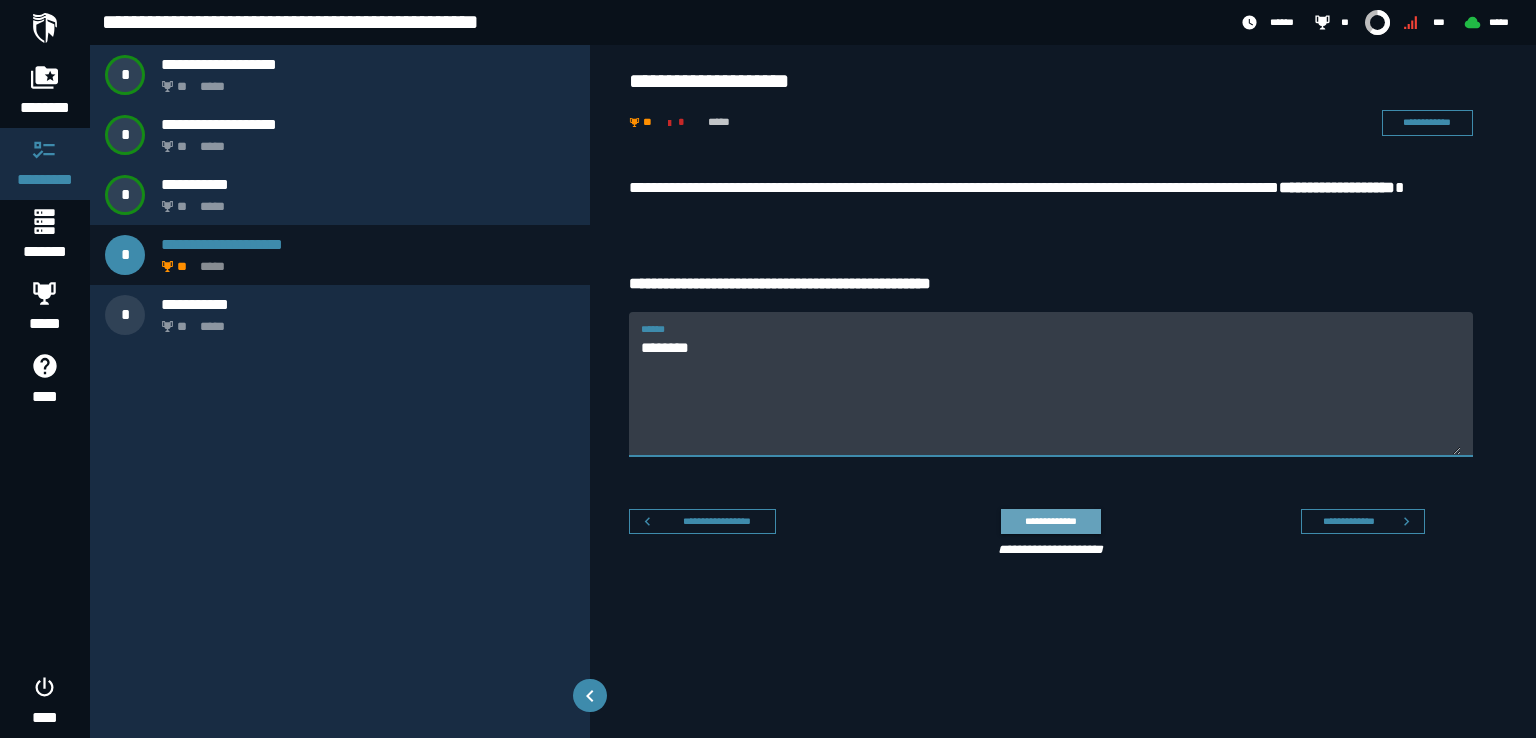 click on "**********" at bounding box center [1050, 521] 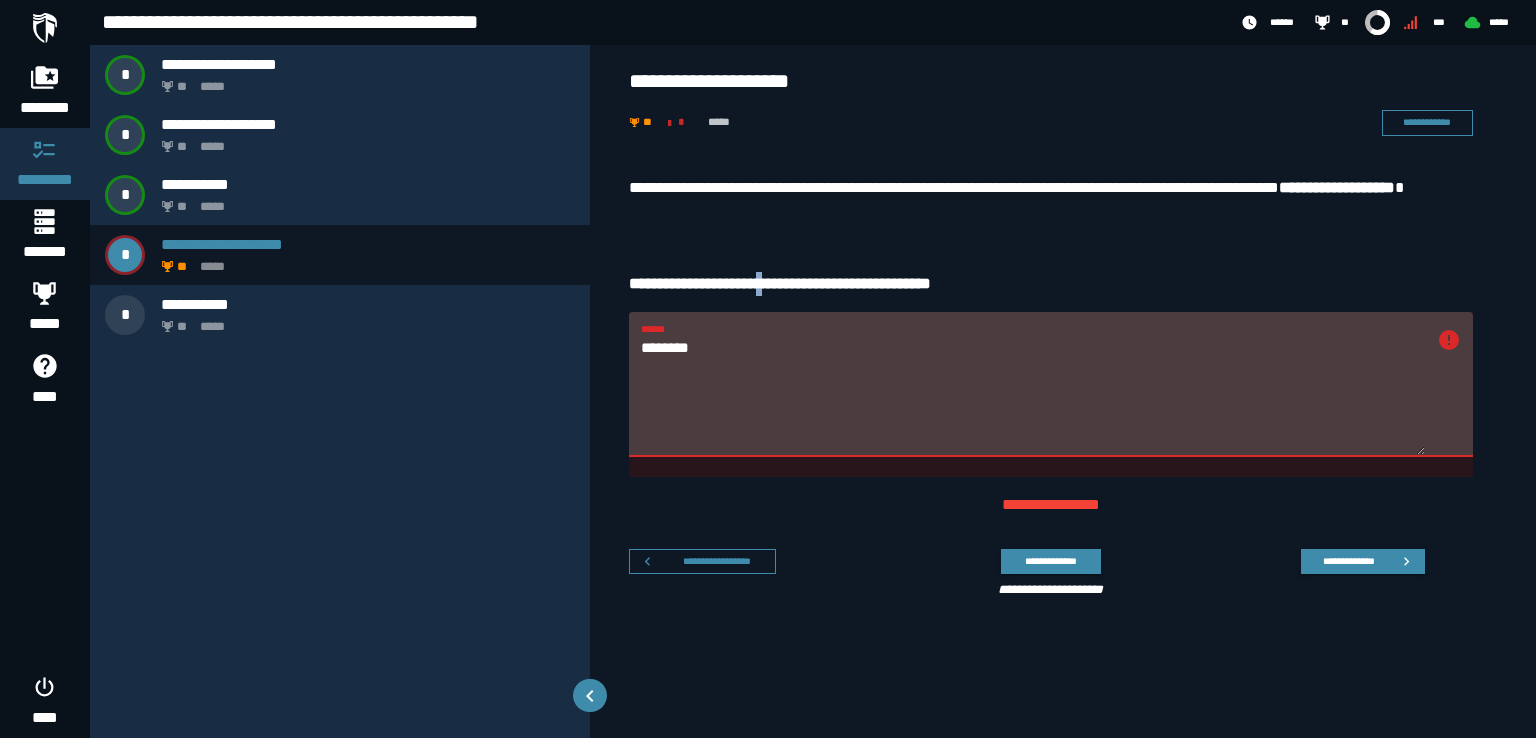 drag, startPoint x: 780, startPoint y: 257, endPoint x: 788, endPoint y: 245, distance: 14.422205 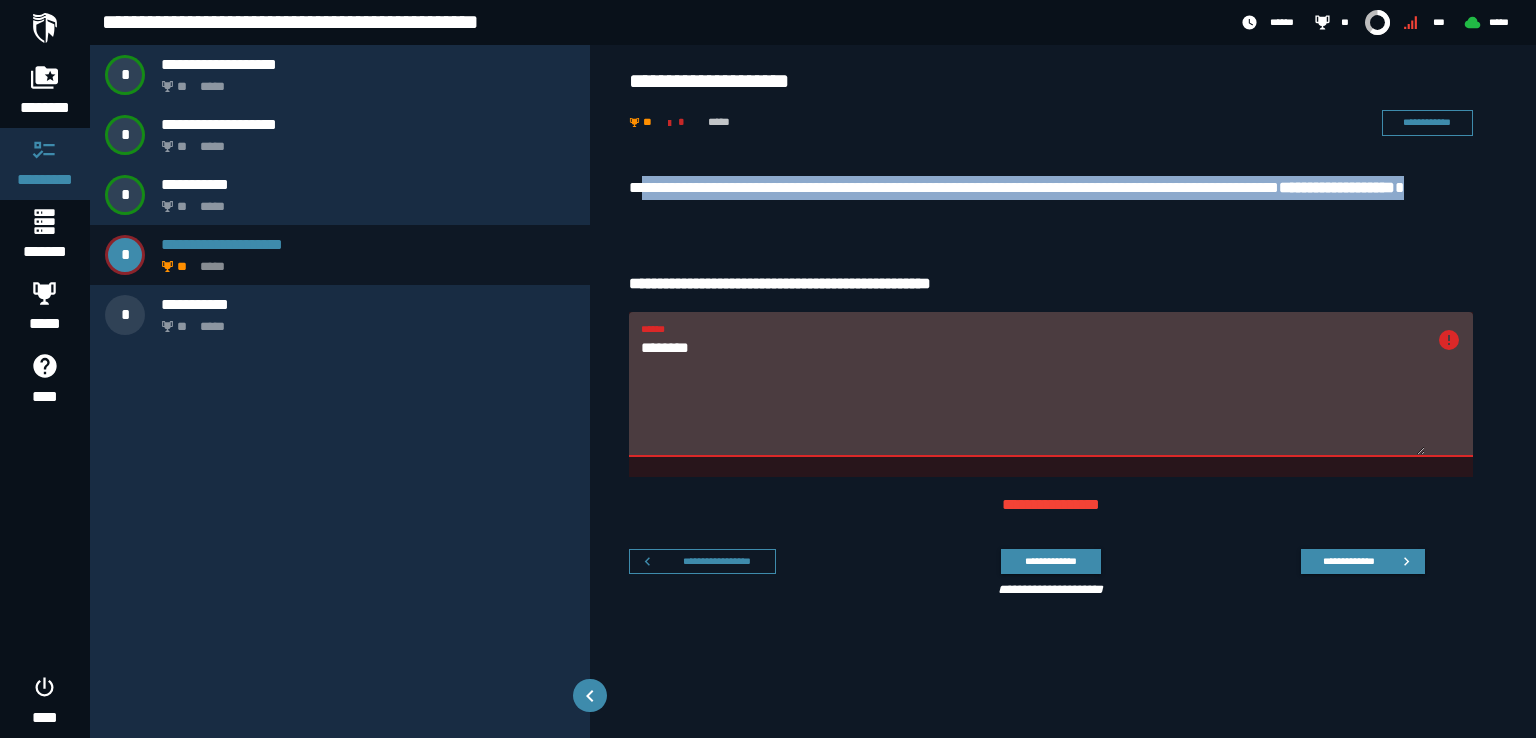 drag, startPoint x: 792, startPoint y: 221, endPoint x: 655, endPoint y: 173, distance: 145.16542 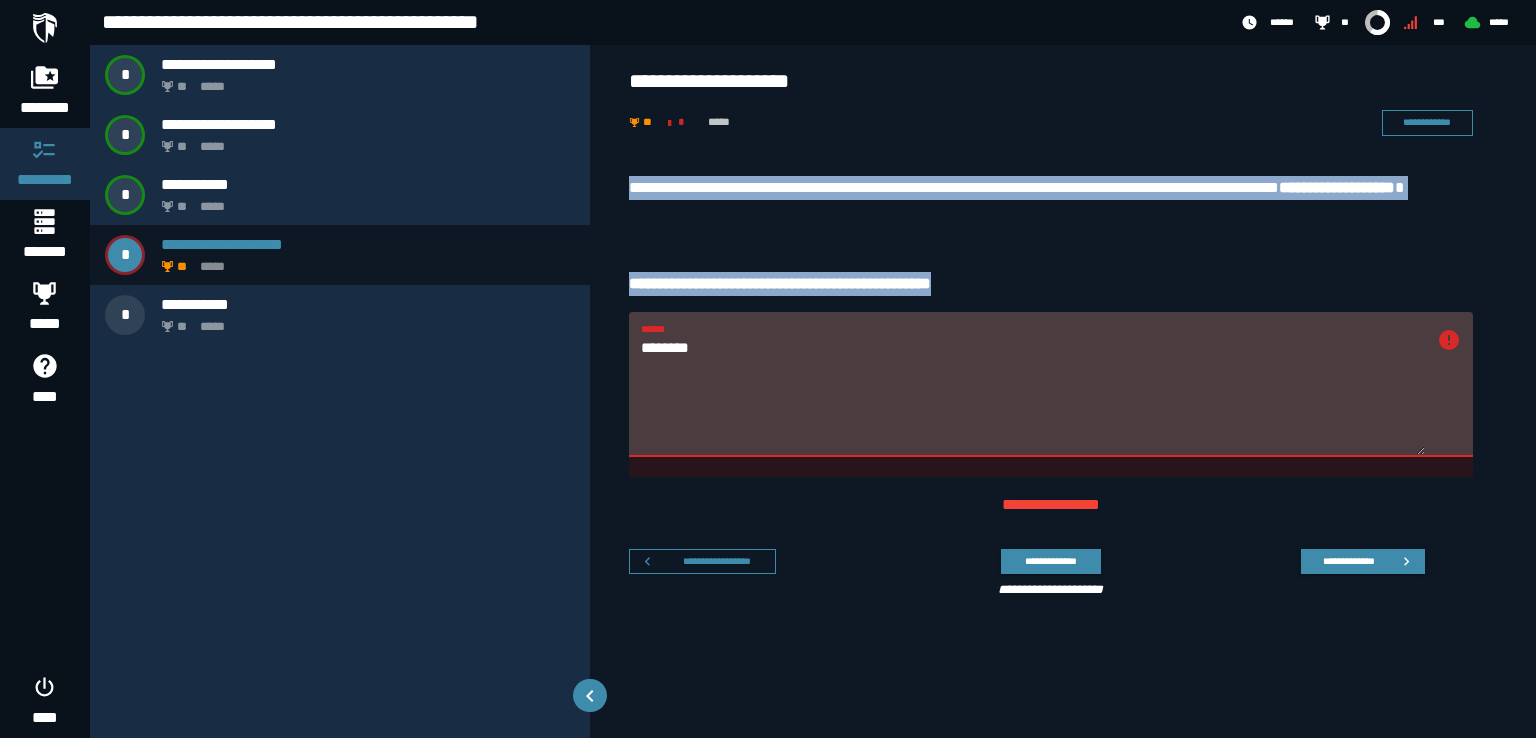 drag, startPoint x: 1031, startPoint y: 274, endPoint x: 639, endPoint y: 177, distance: 403.82297 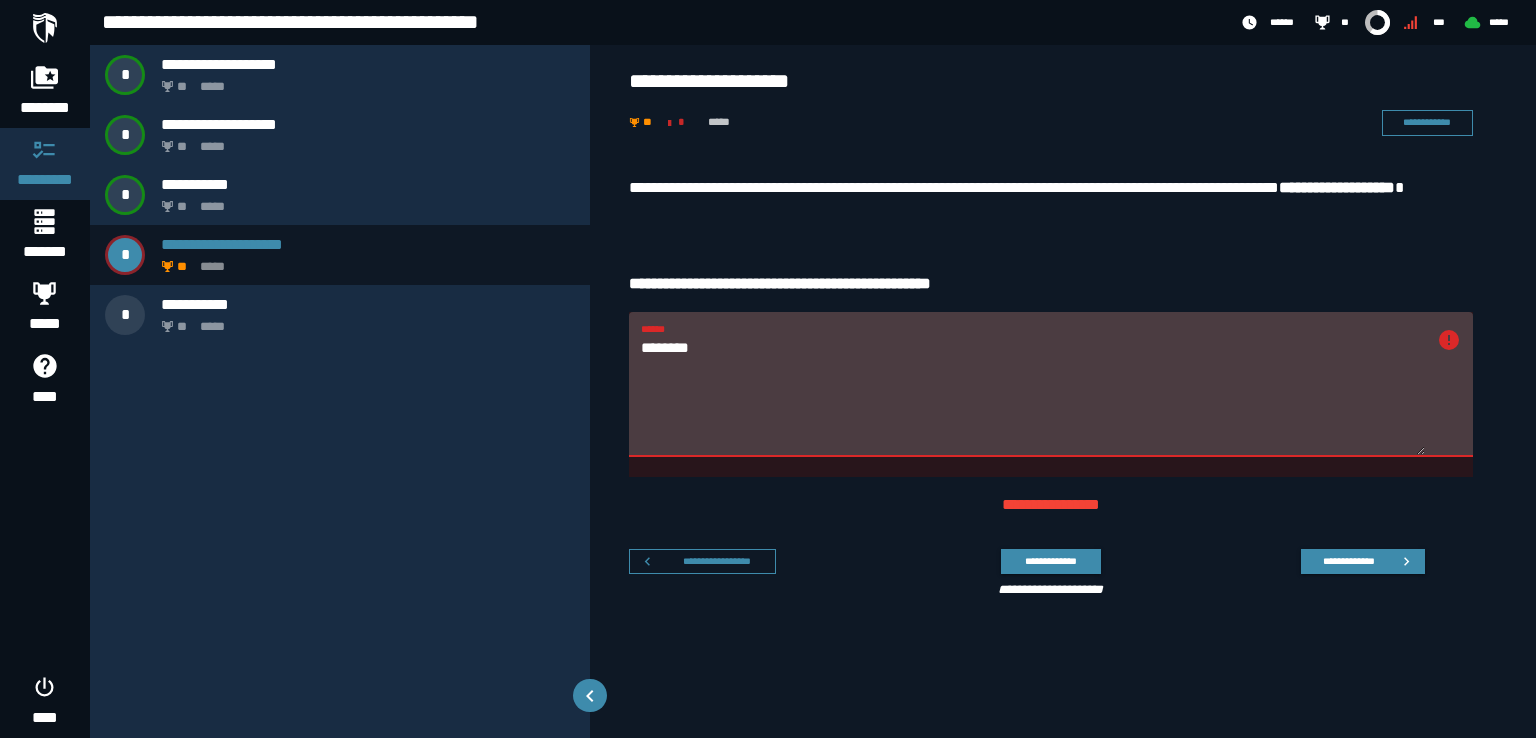 drag, startPoint x: 796, startPoint y: 337, endPoint x: 737, endPoint y: 345, distance: 59.5399 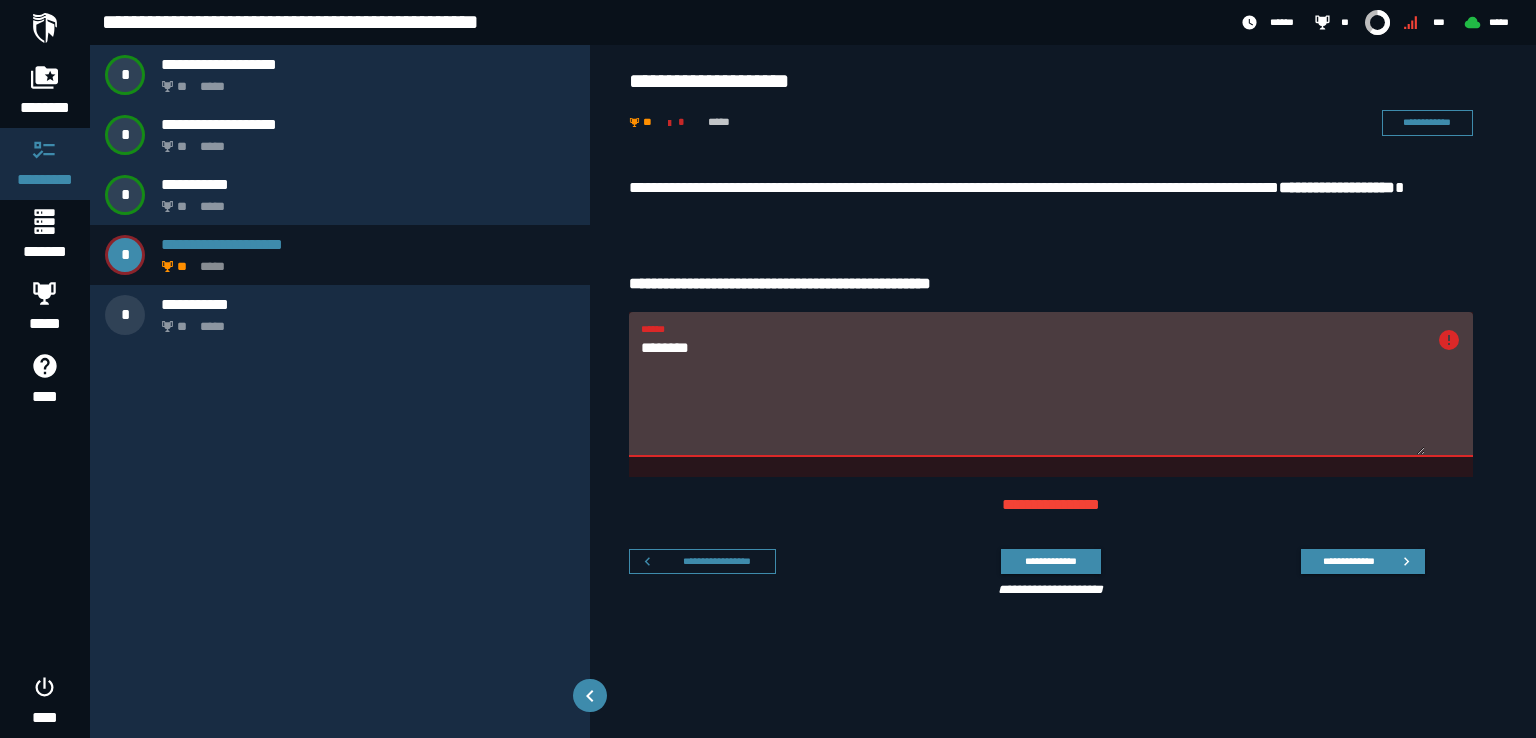 drag, startPoint x: 737, startPoint y: 345, endPoint x: 619, endPoint y: 353, distance: 118.270874 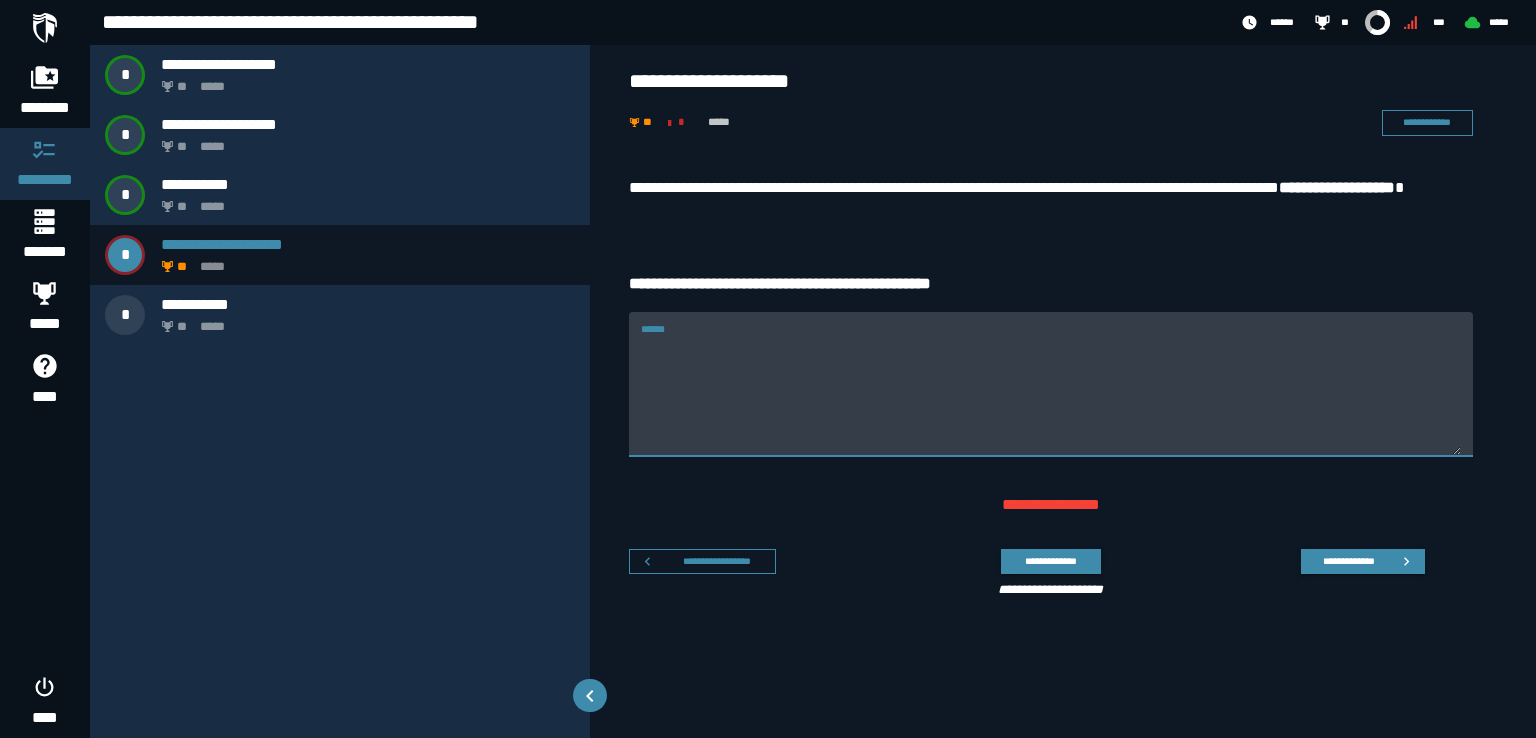 paste on "**********" 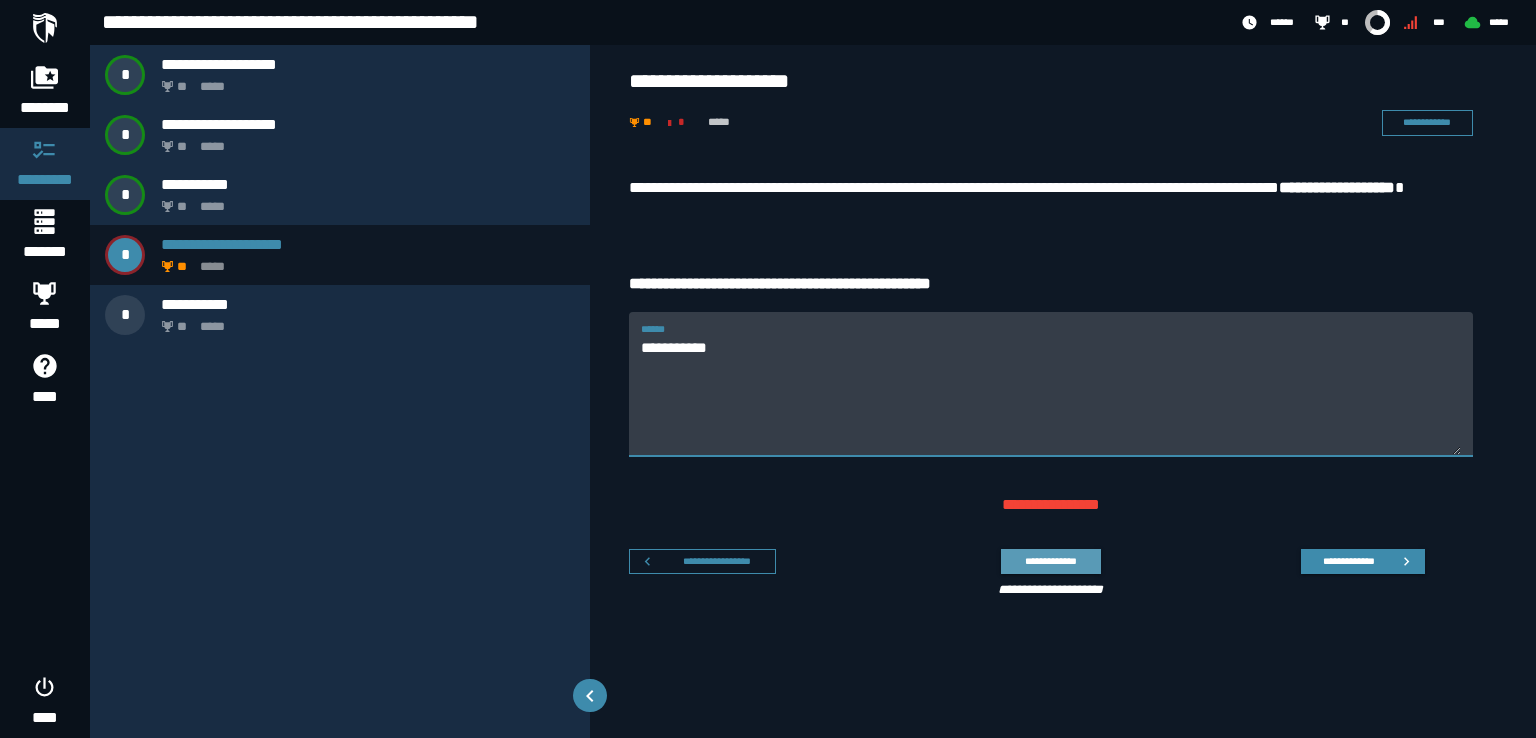 type on "**********" 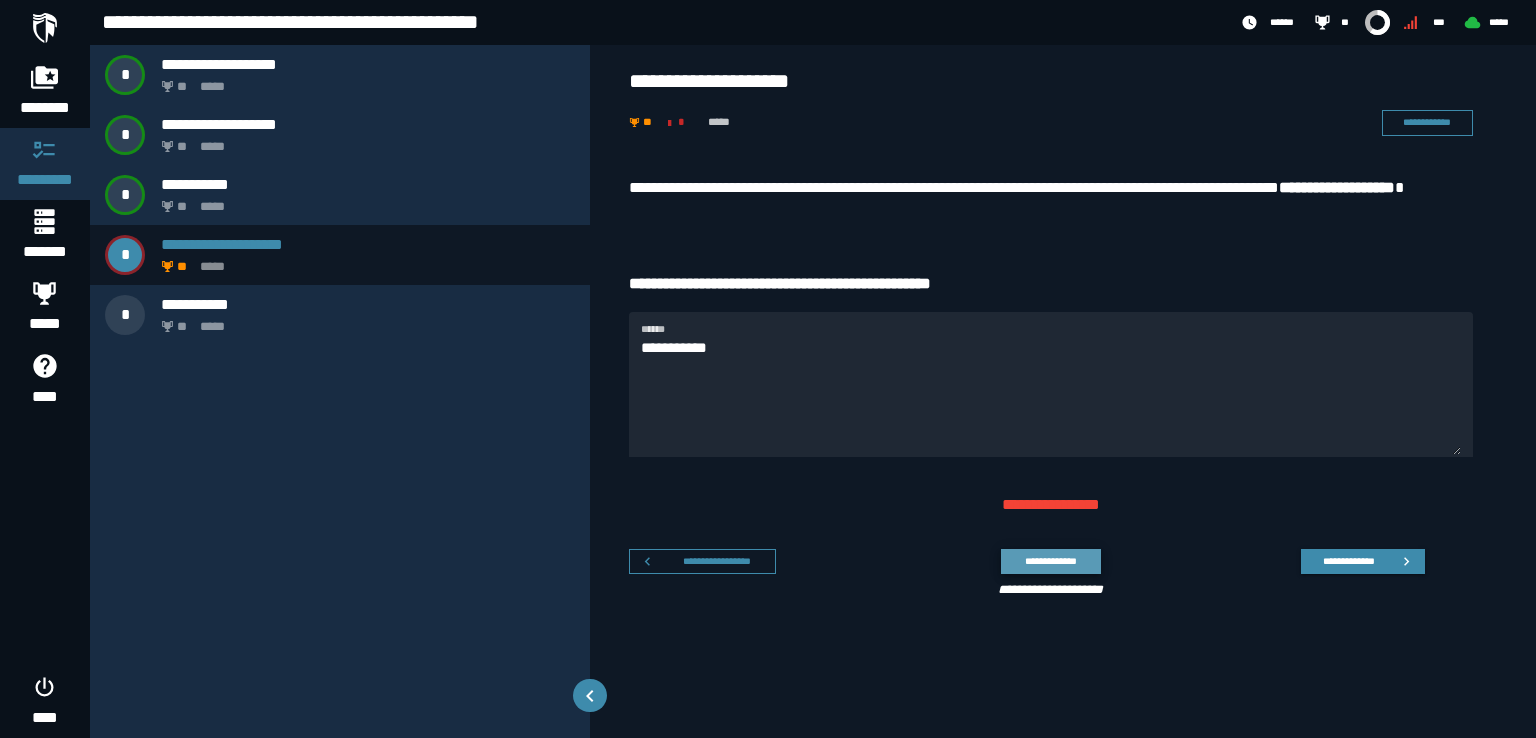 click on "**********" at bounding box center [1050, 561] 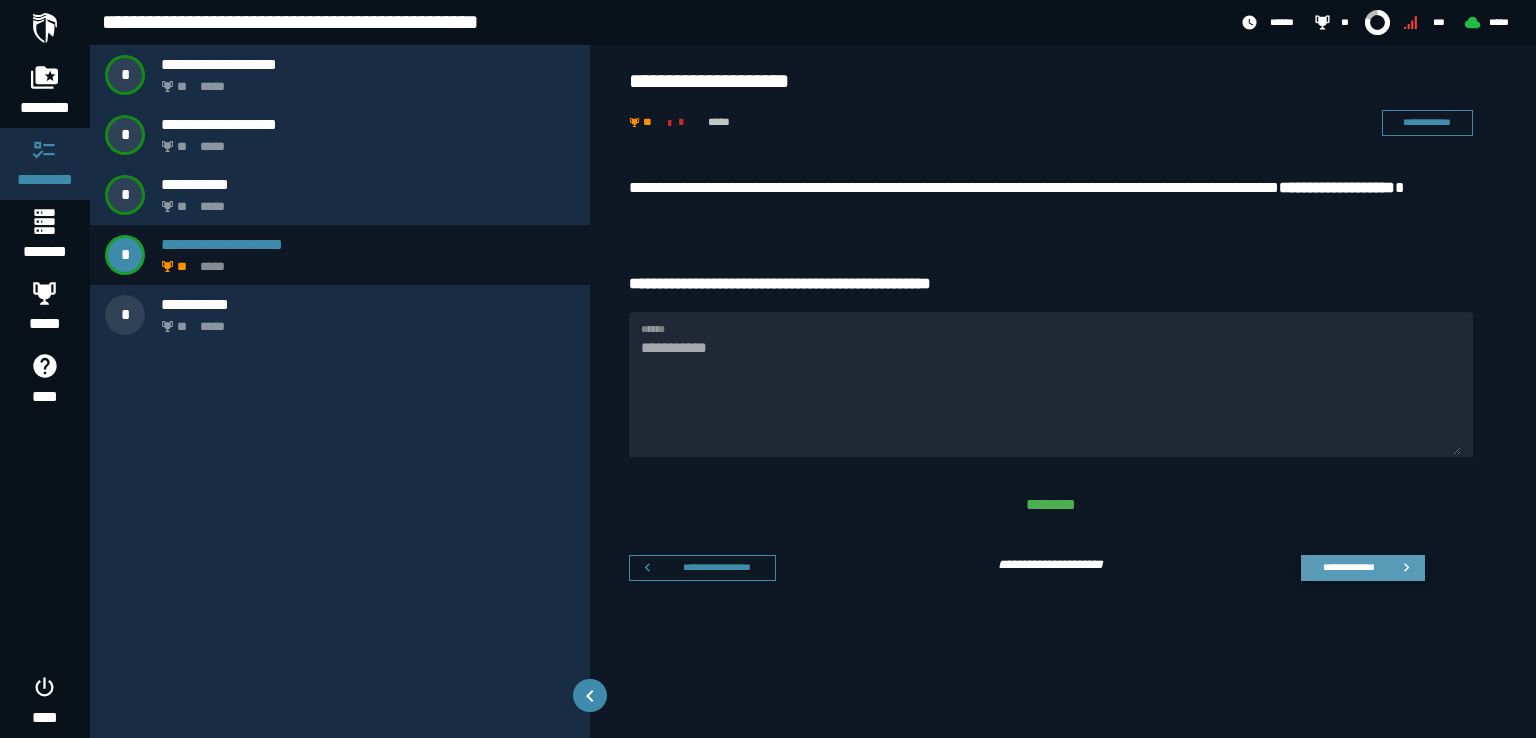 click on "**********" at bounding box center [1348, 567] 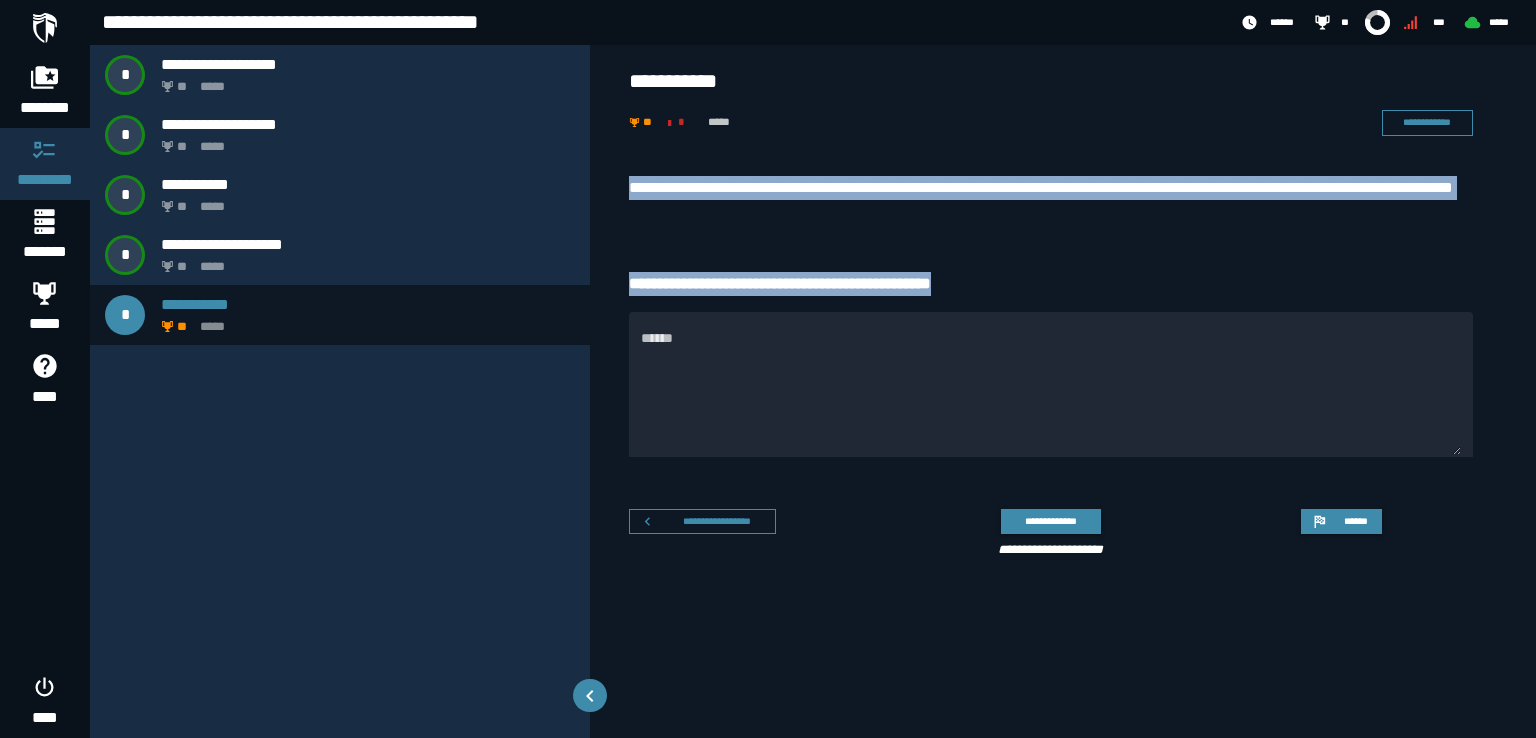 drag, startPoint x: 1011, startPoint y: 296, endPoint x: 622, endPoint y: 186, distance: 404.25363 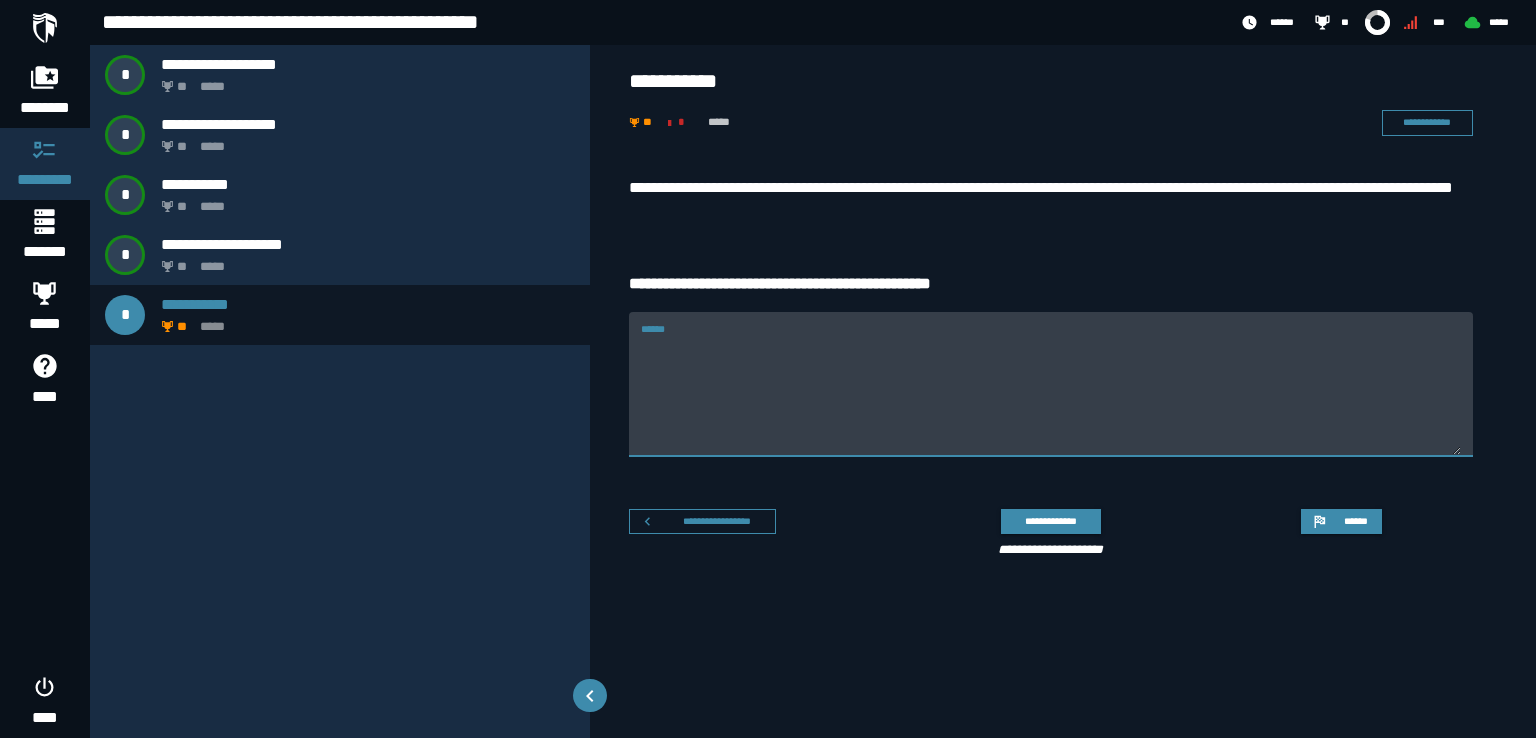 click on "******" at bounding box center [1051, 396] 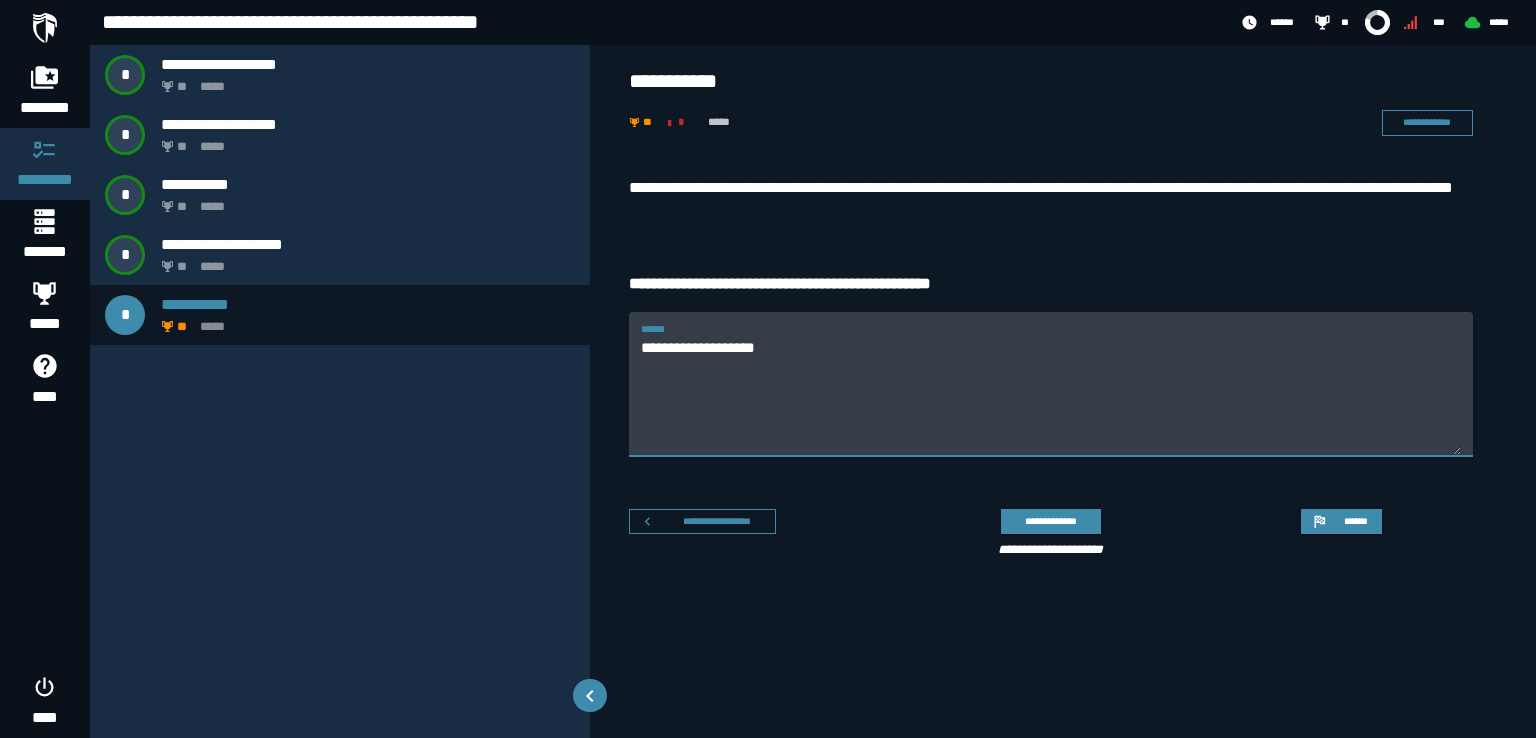 type on "**********" 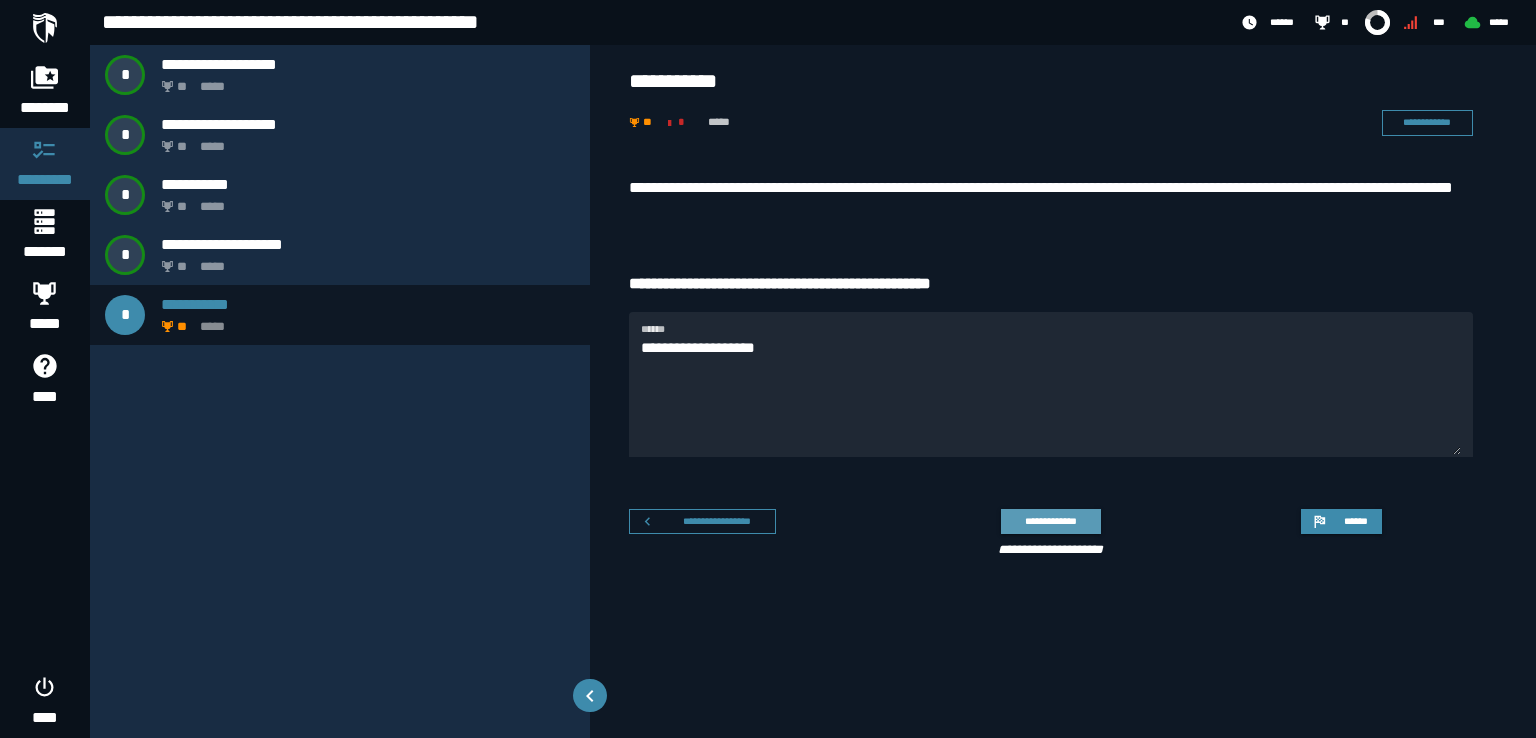 drag, startPoint x: 1027, startPoint y: 508, endPoint x: 1032, endPoint y: 520, distance: 13 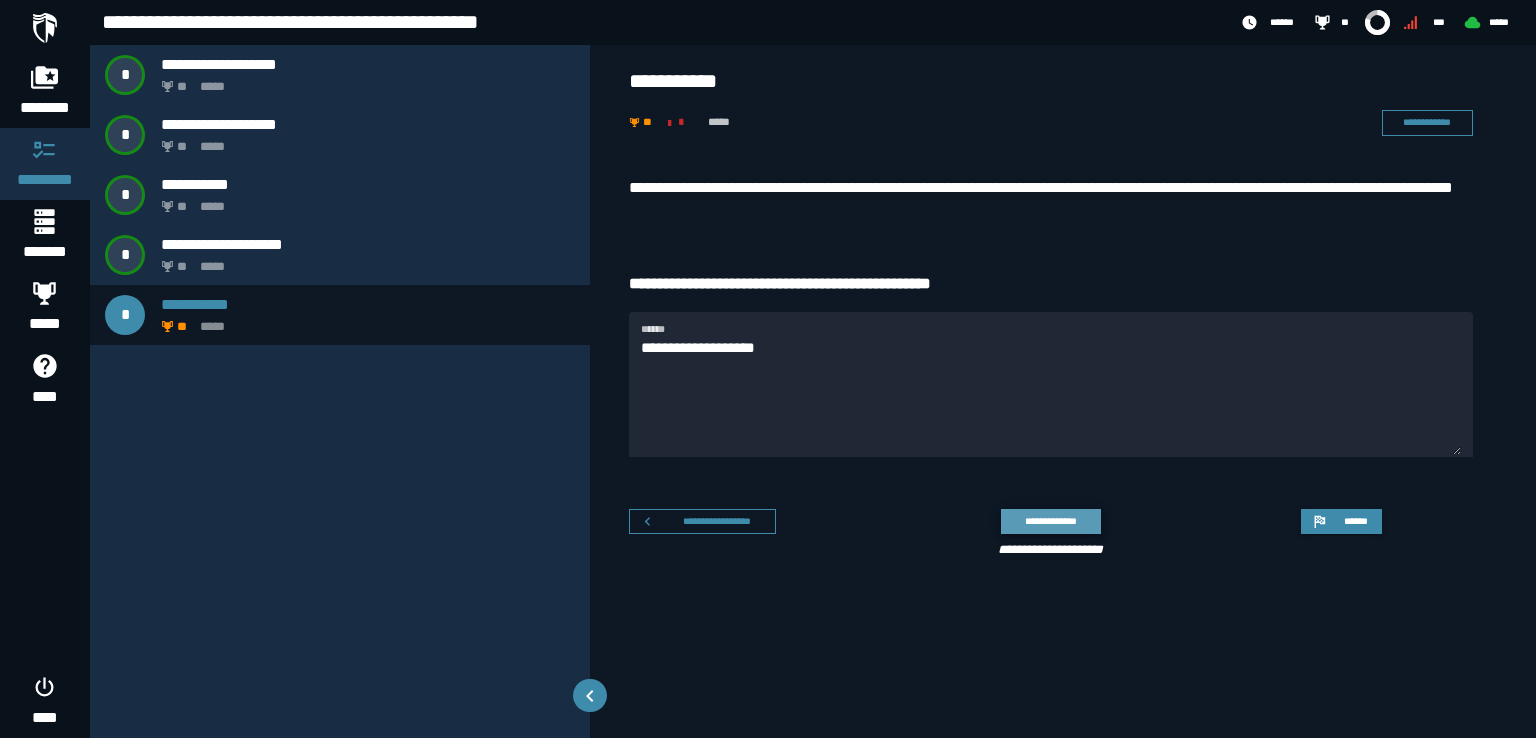 click on "**********" at bounding box center (1050, 521) 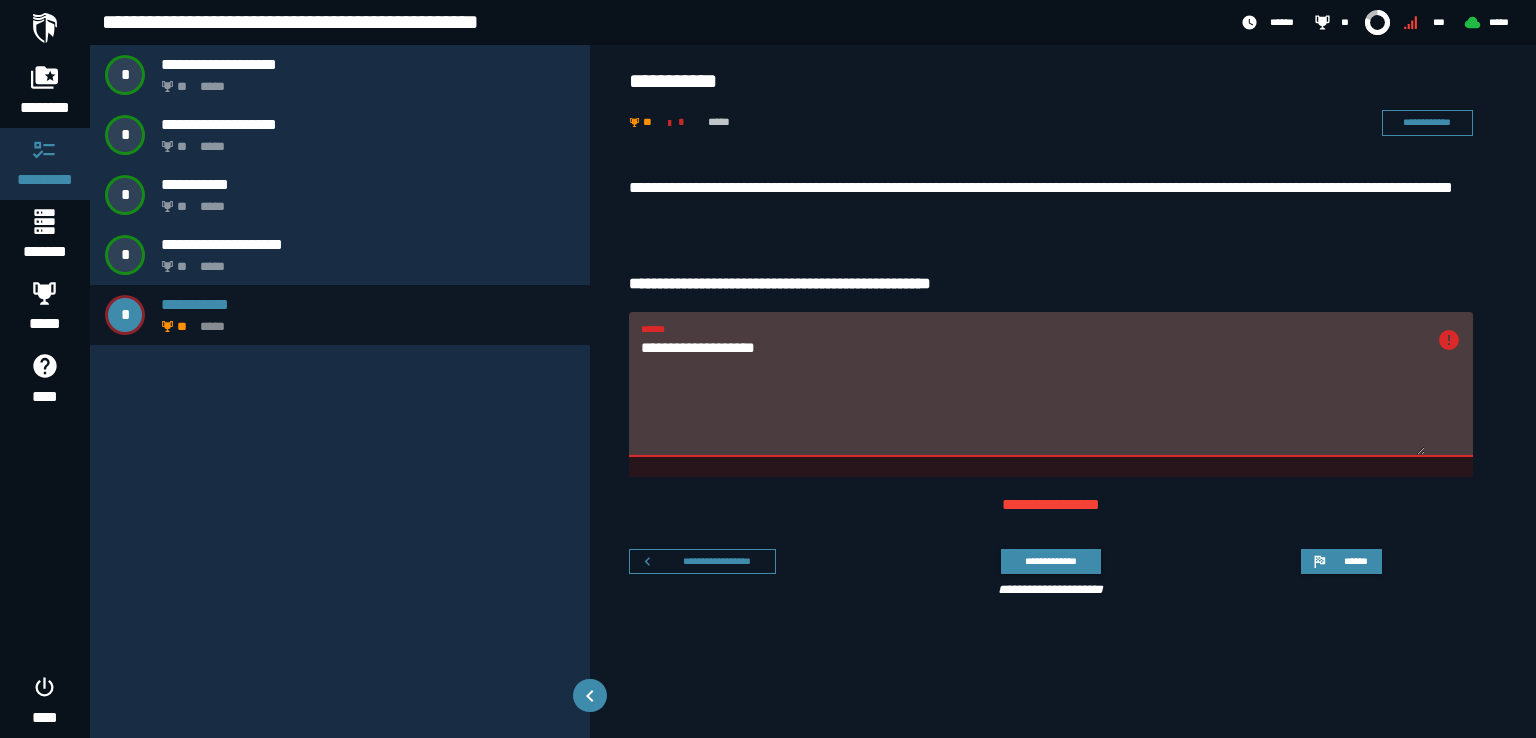 drag, startPoint x: 843, startPoint y: 345, endPoint x: 598, endPoint y: 354, distance: 245.16525 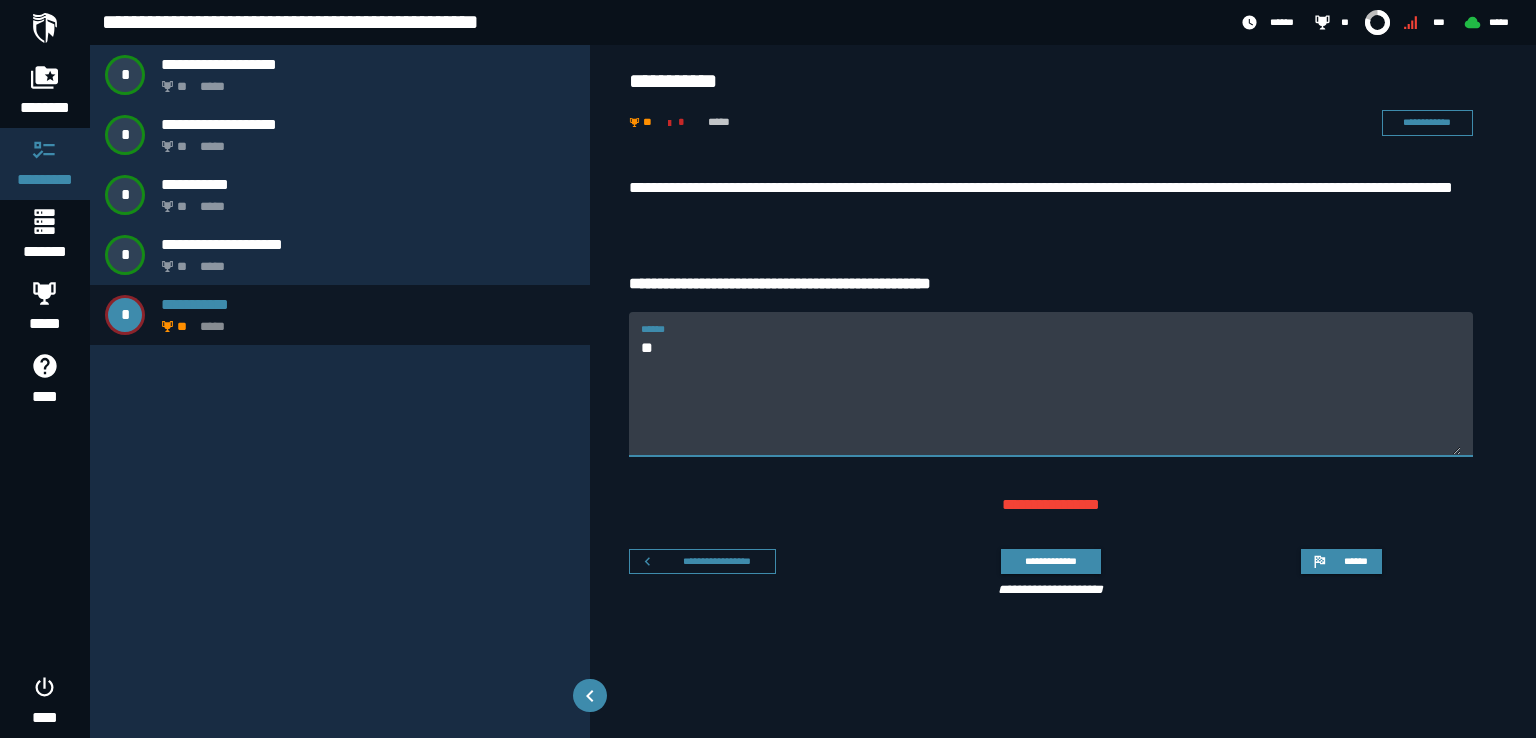 type on "*" 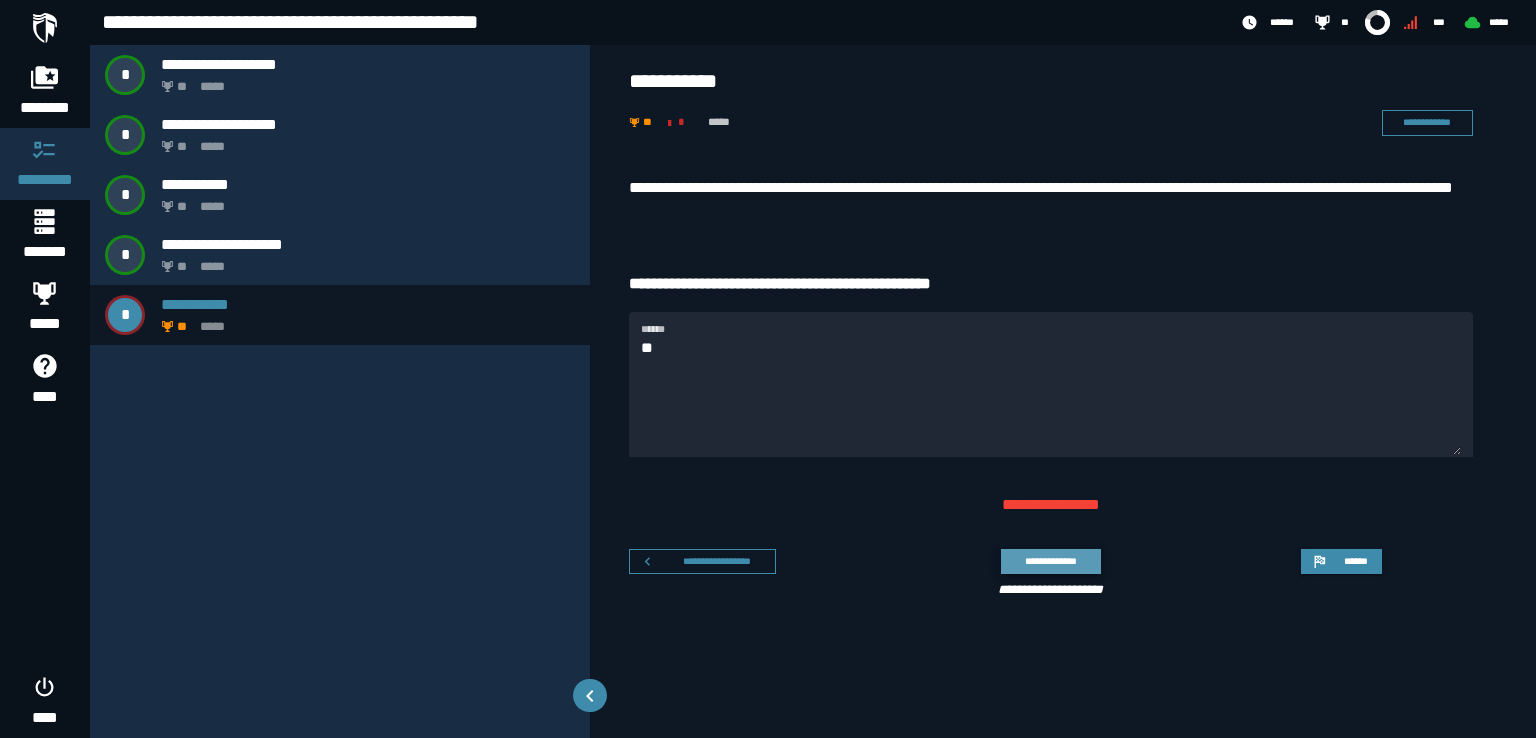 click on "**********" at bounding box center (1050, 561) 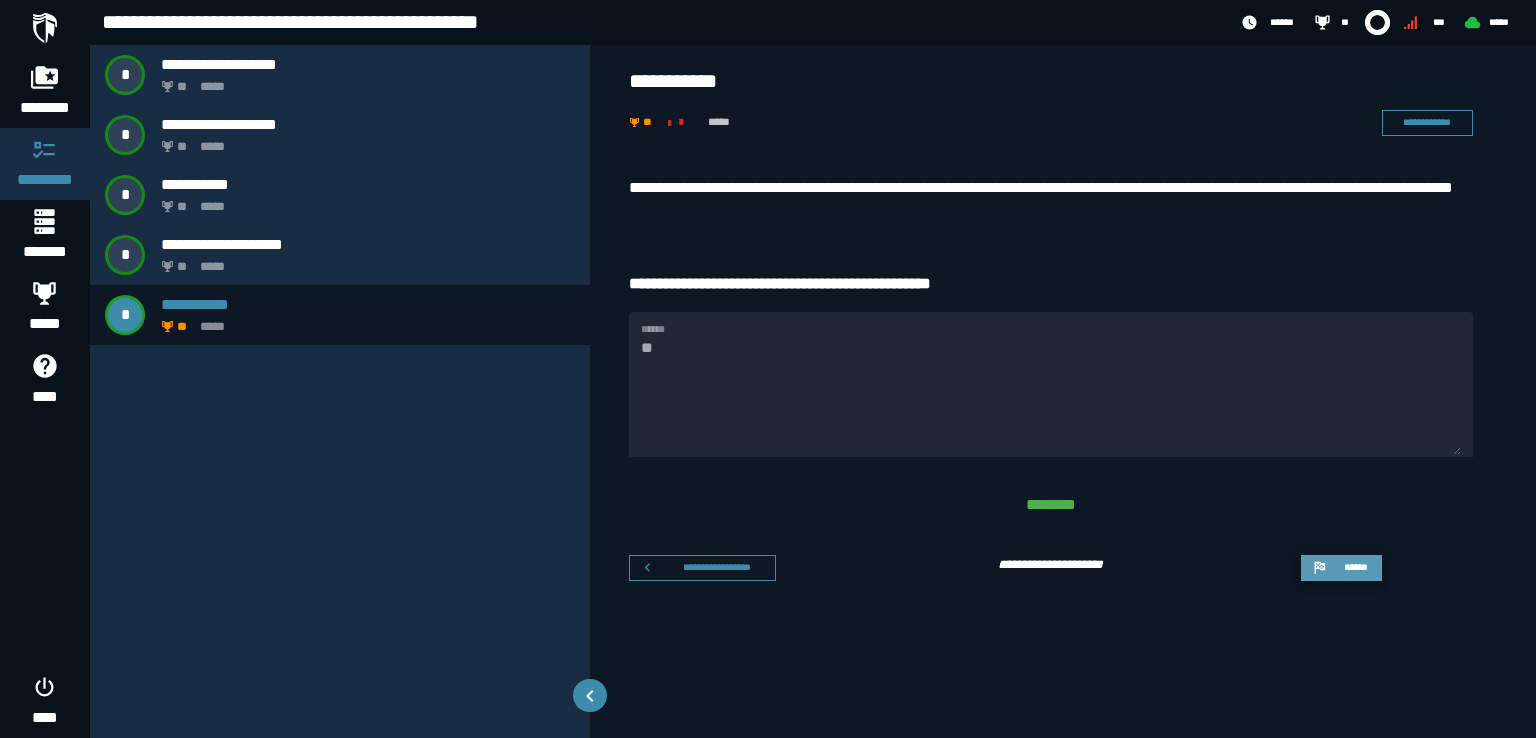 click on "******" at bounding box center (1355, 567) 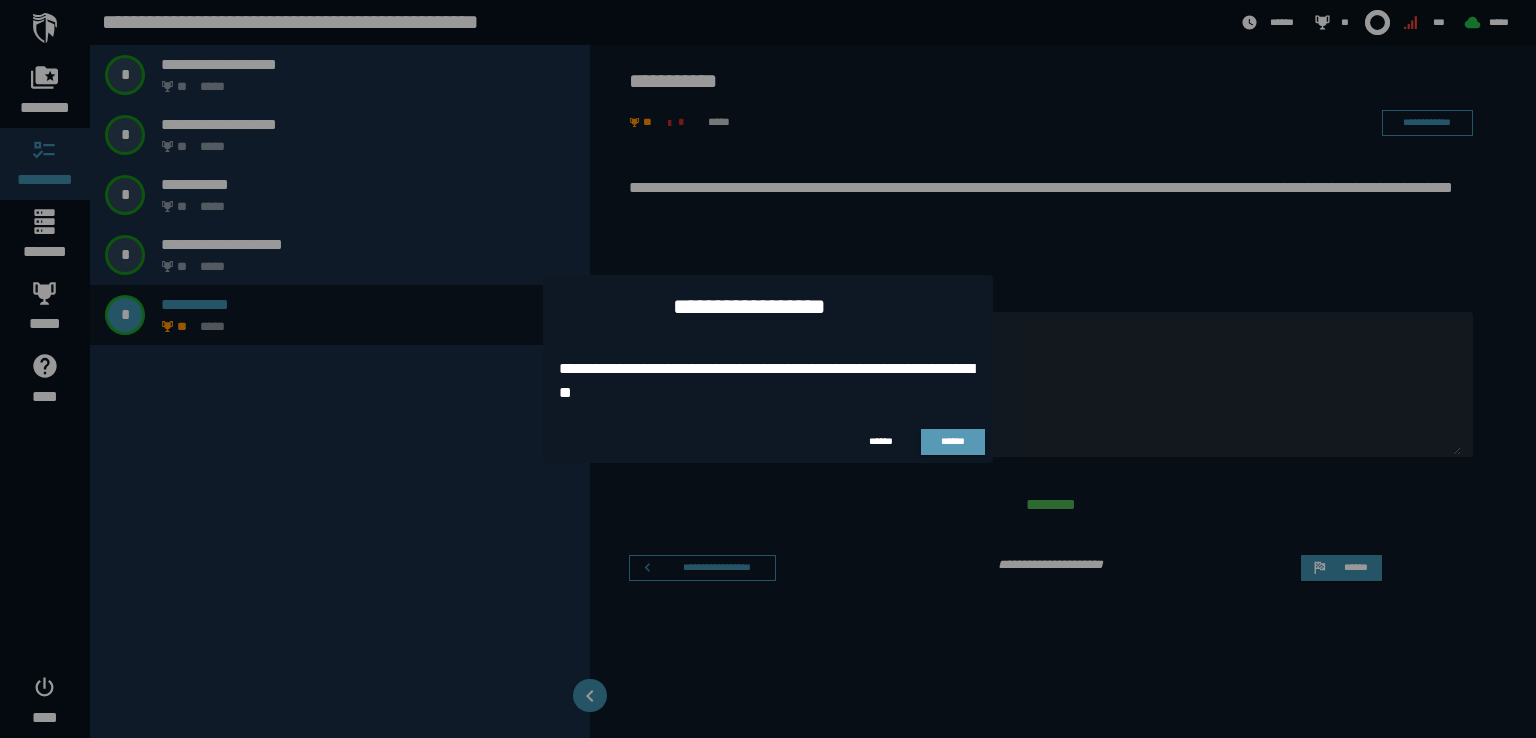 click on "******" at bounding box center (953, 441) 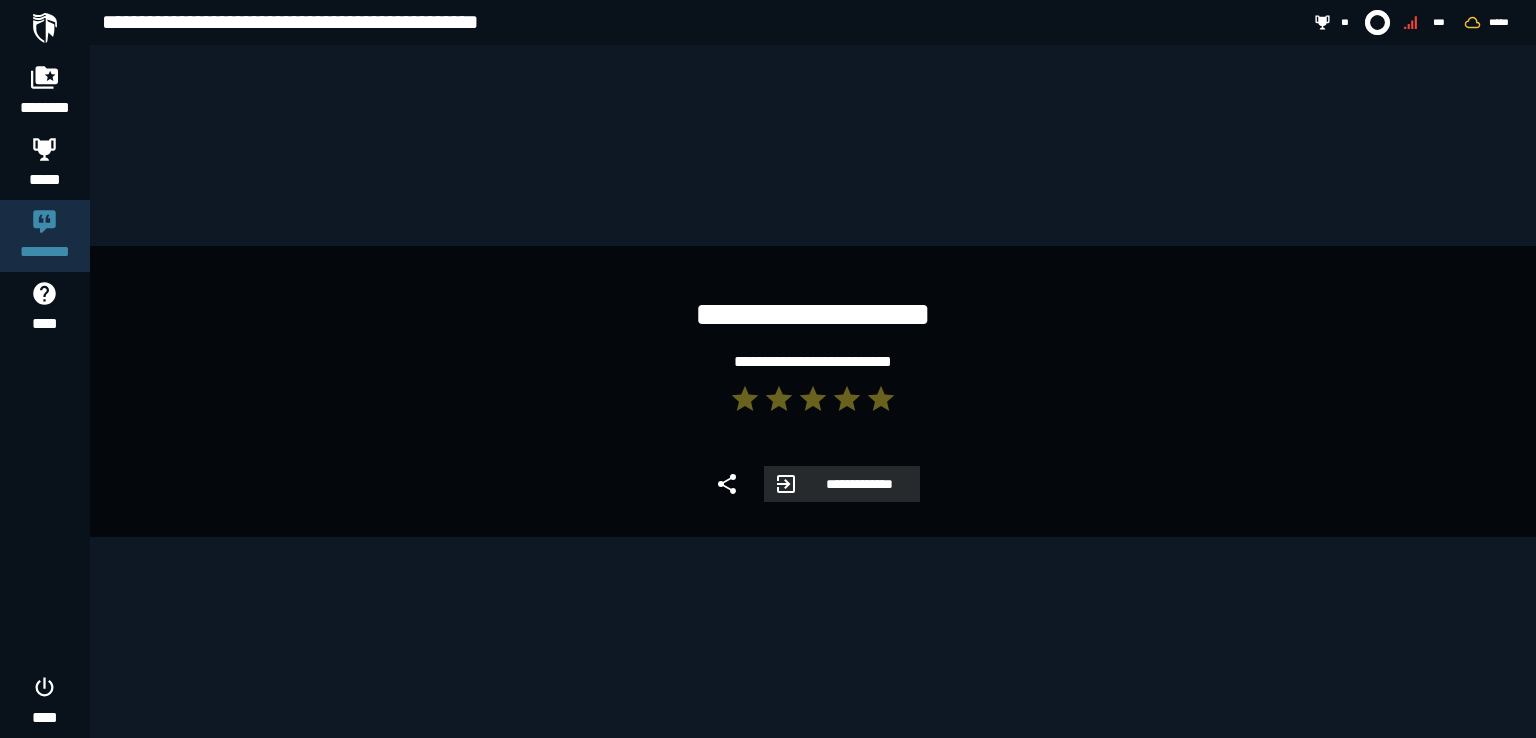 click on "**********" at bounding box center (859, 484) 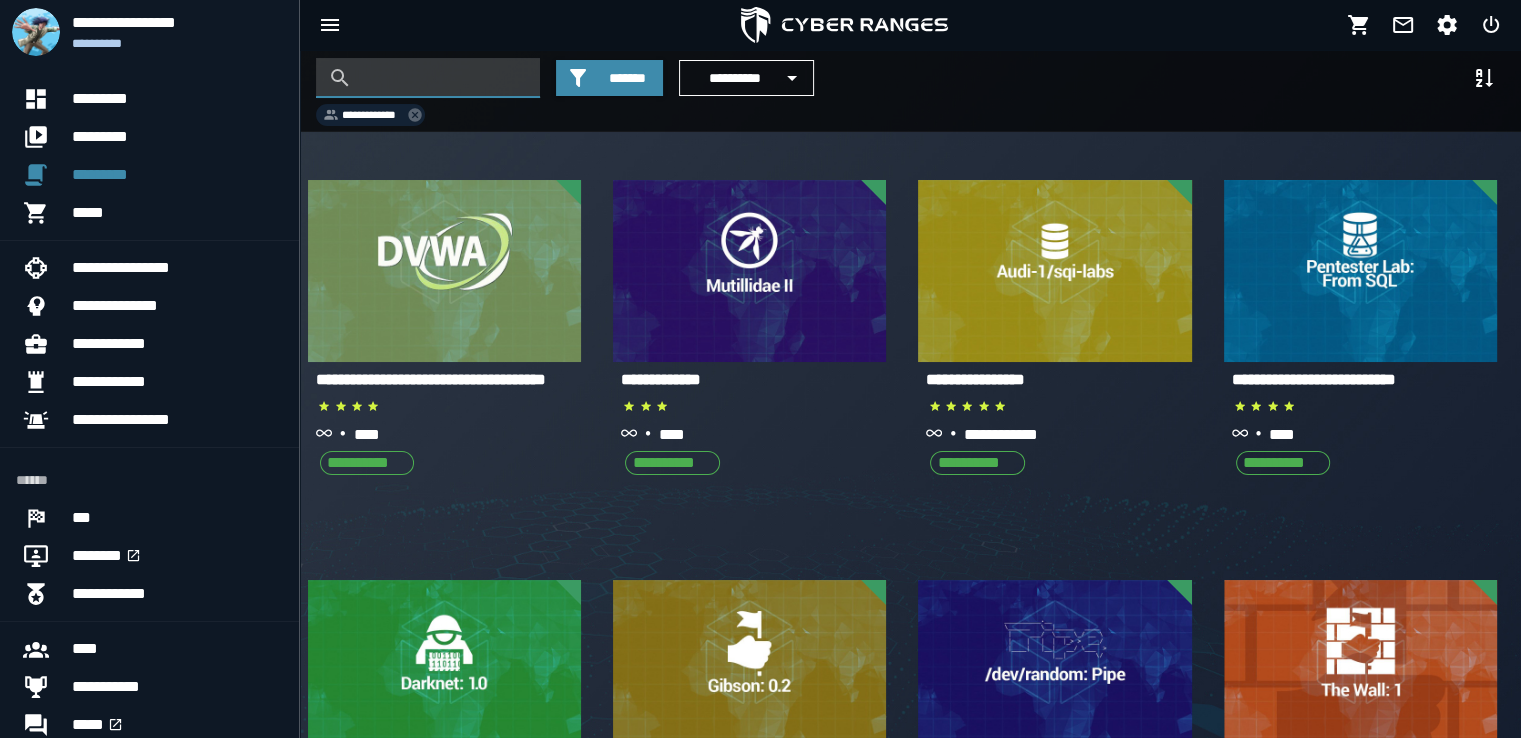 click at bounding box center [443, 78] 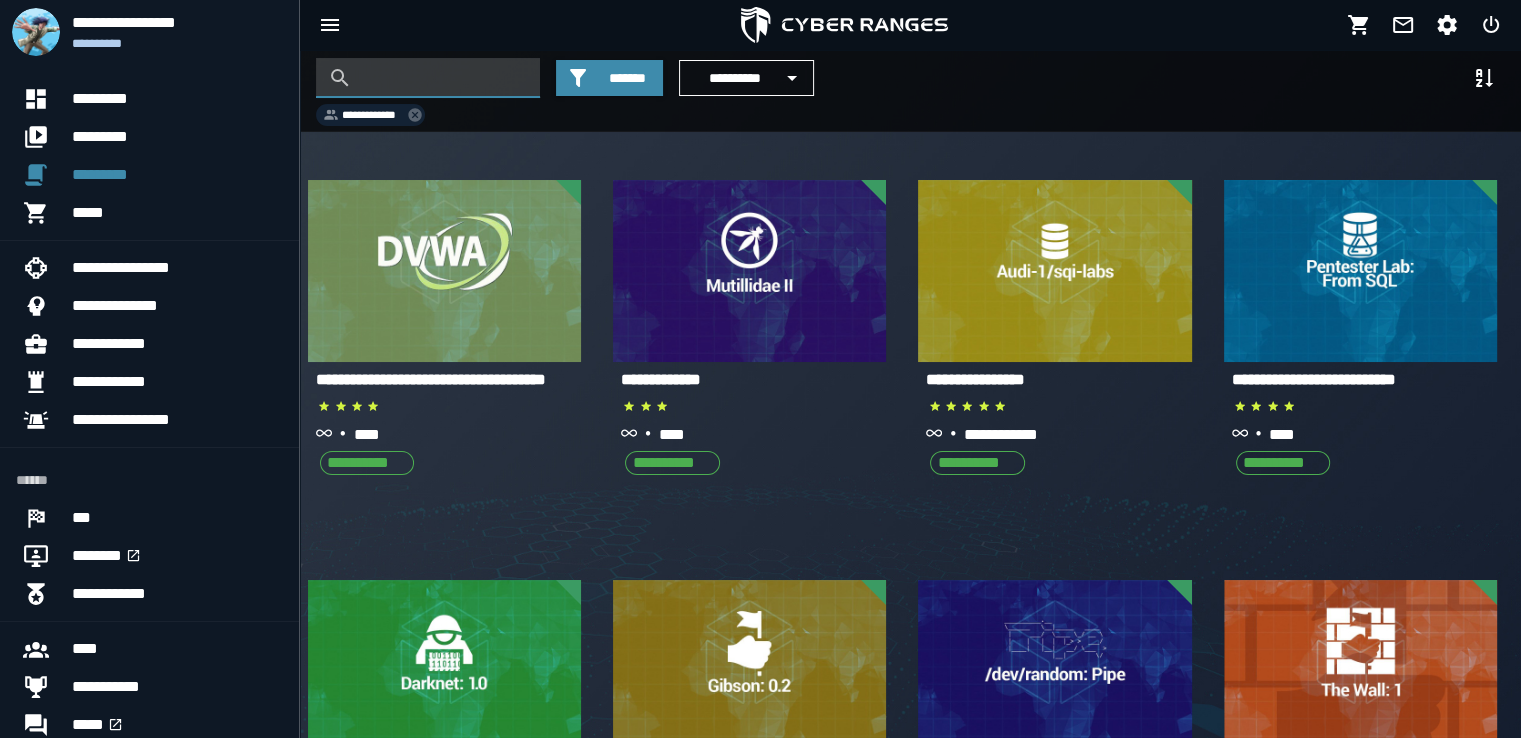 type on "*" 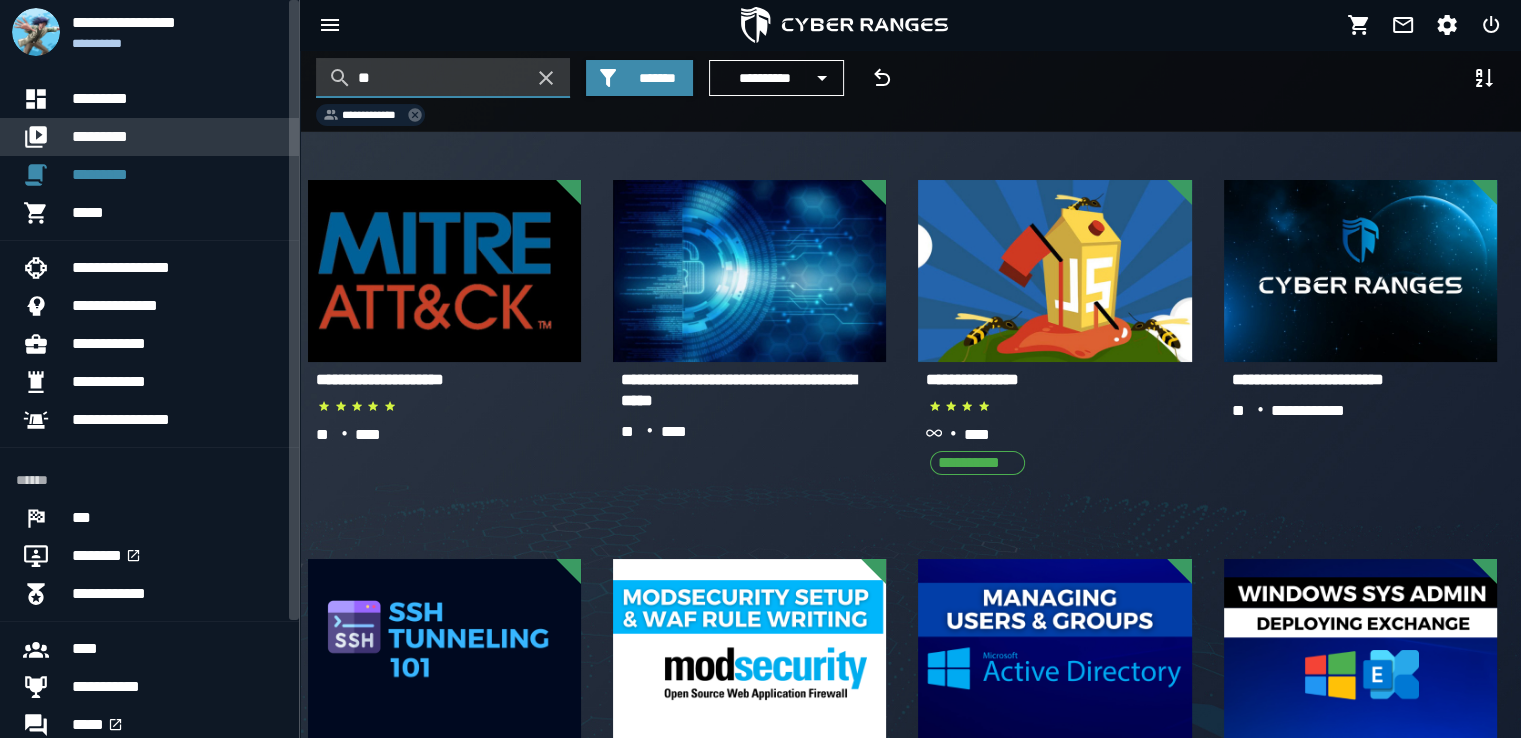 type on "**" 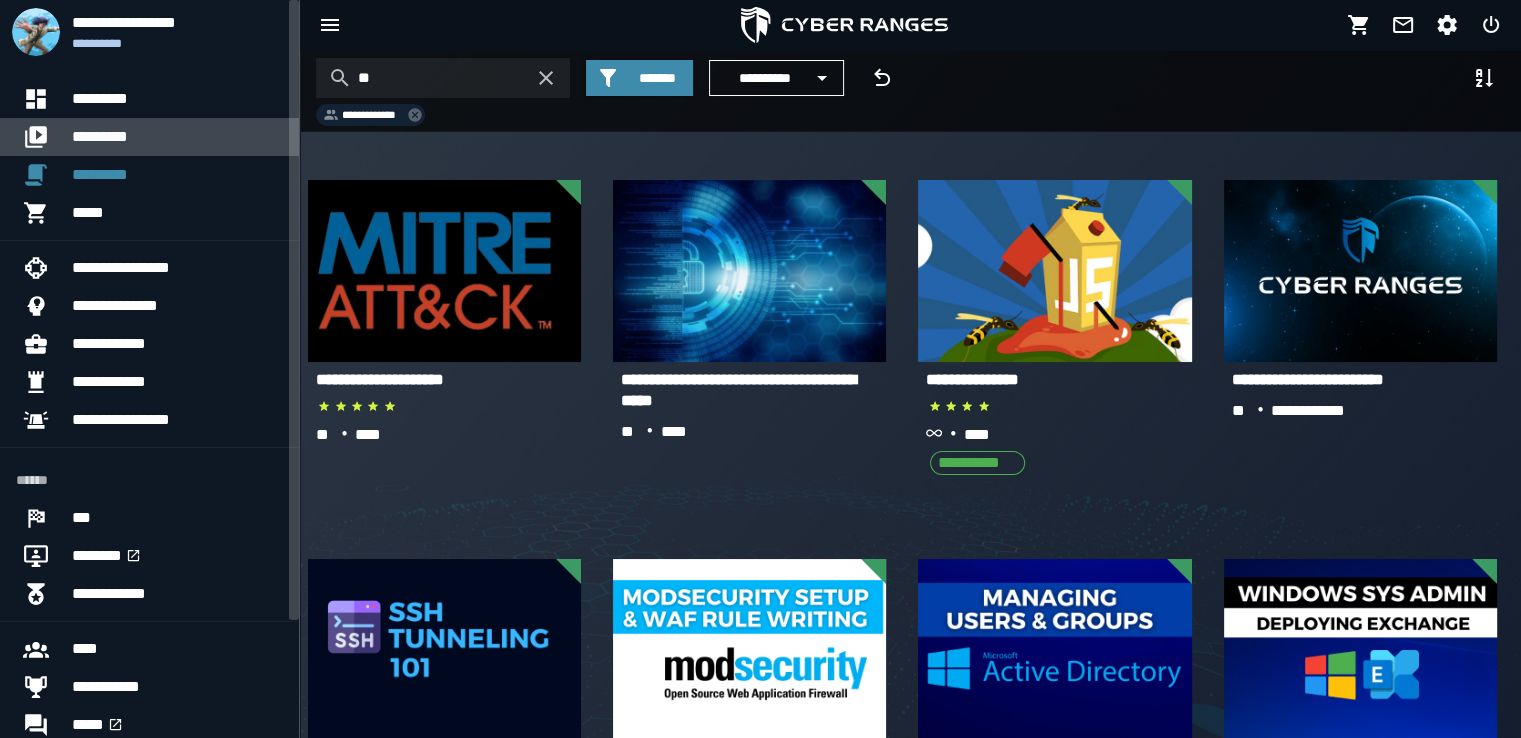 click on "*********" at bounding box center [177, 137] 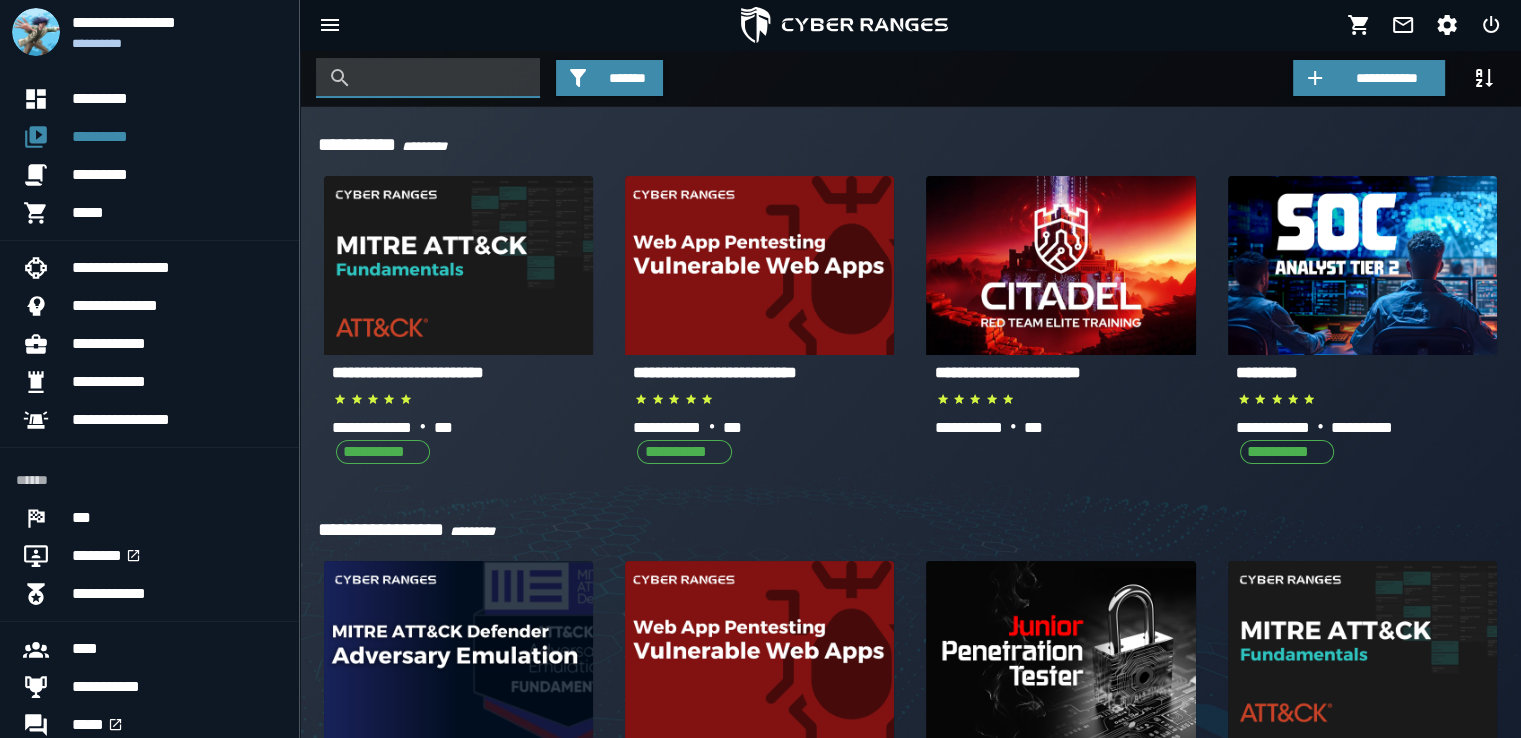 click at bounding box center (443, 78) 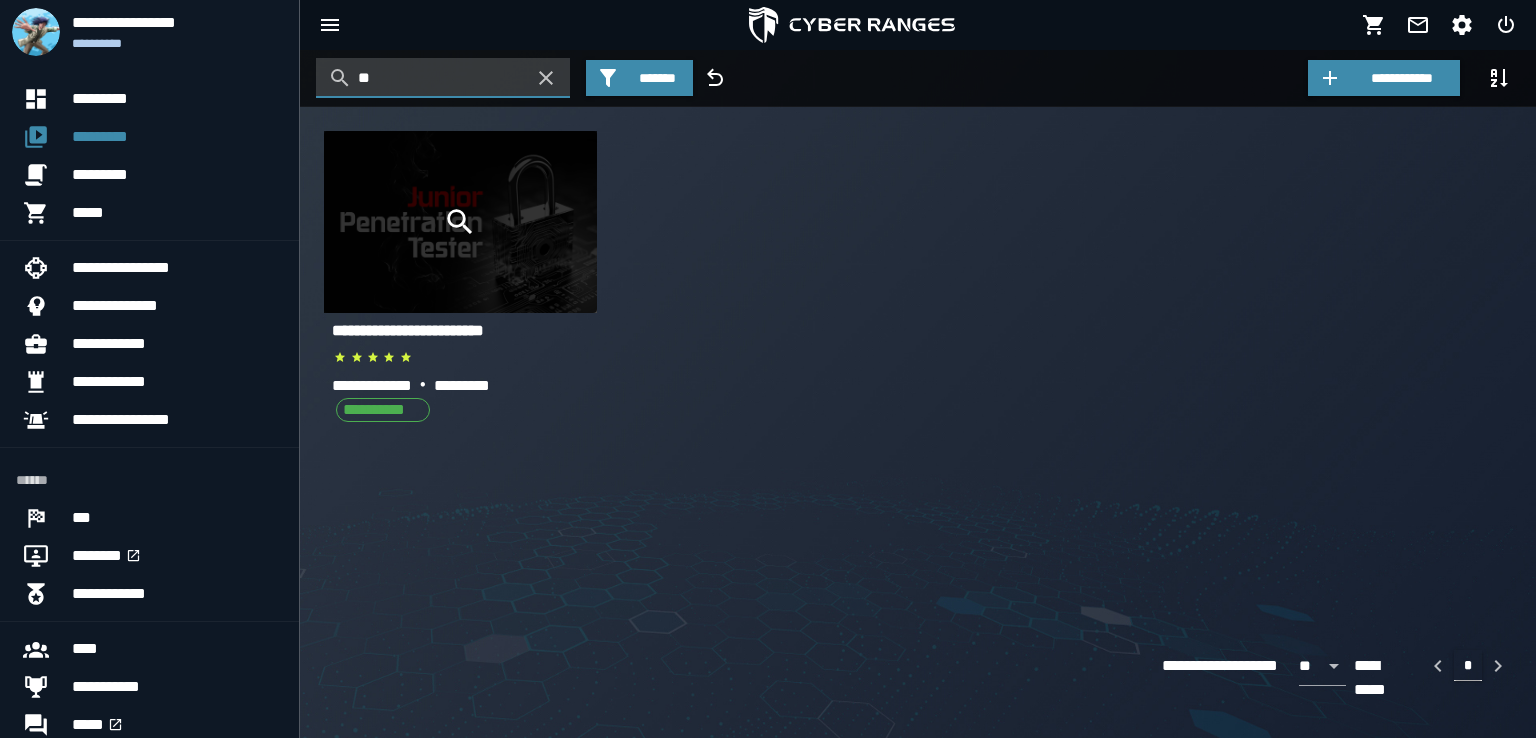 type on "**" 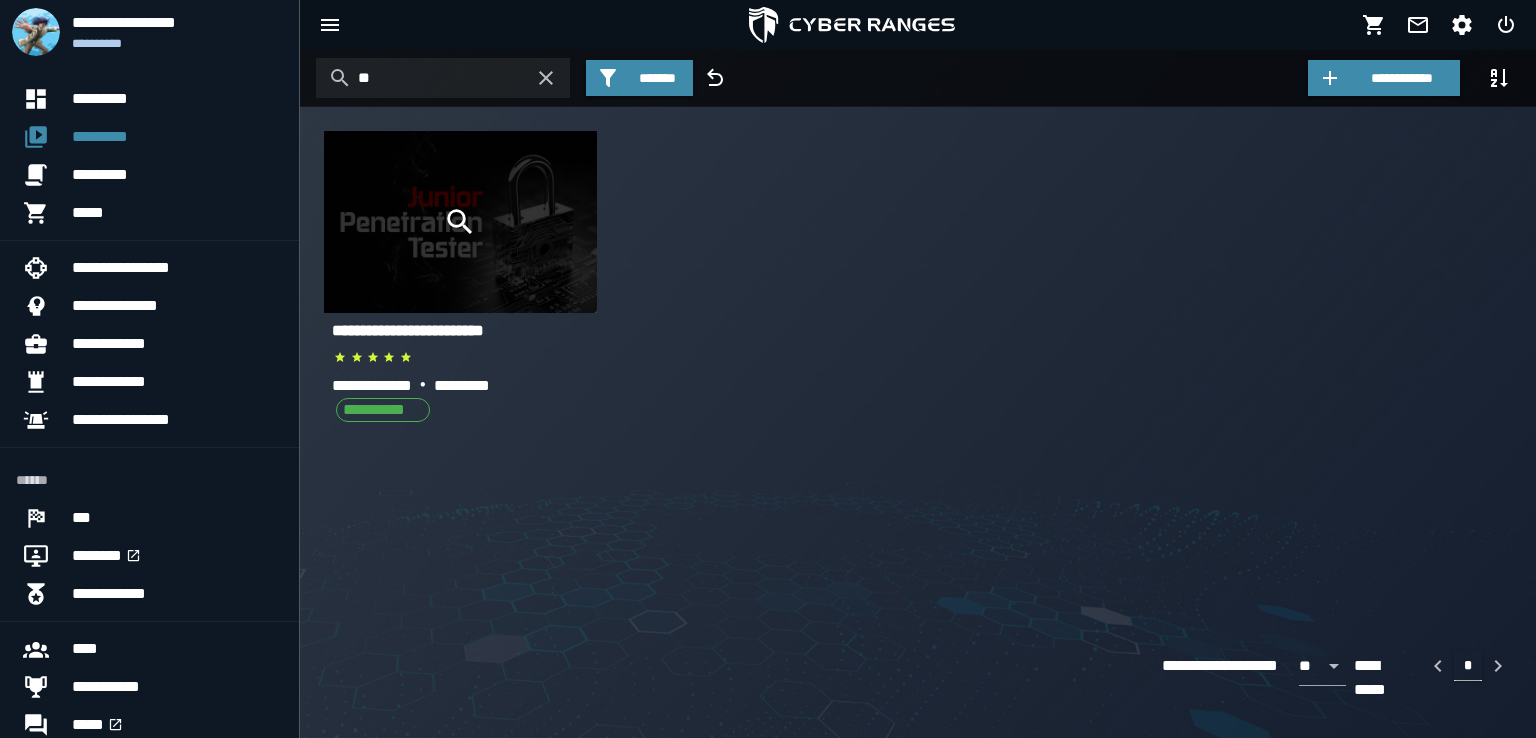 click 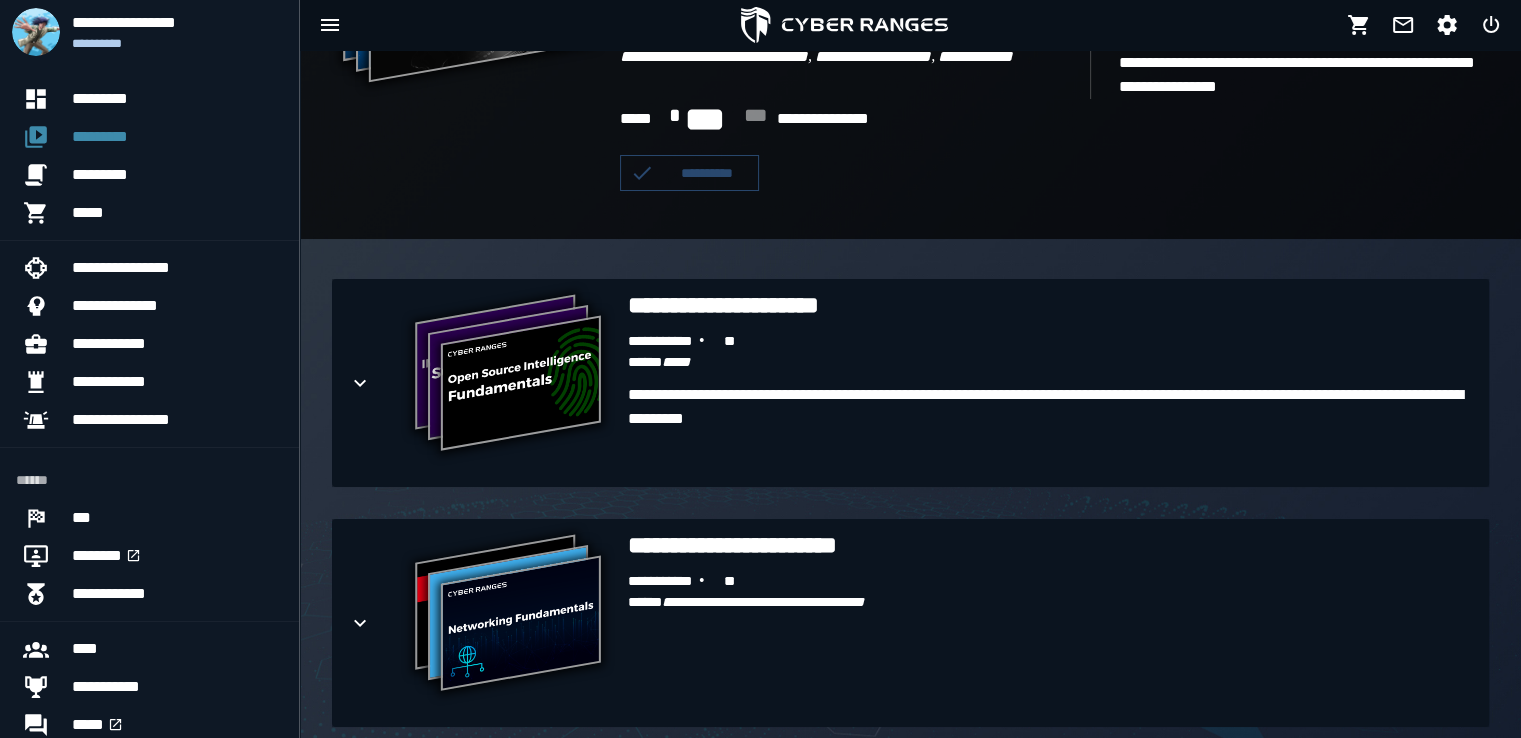 scroll, scrollTop: 298, scrollLeft: 0, axis: vertical 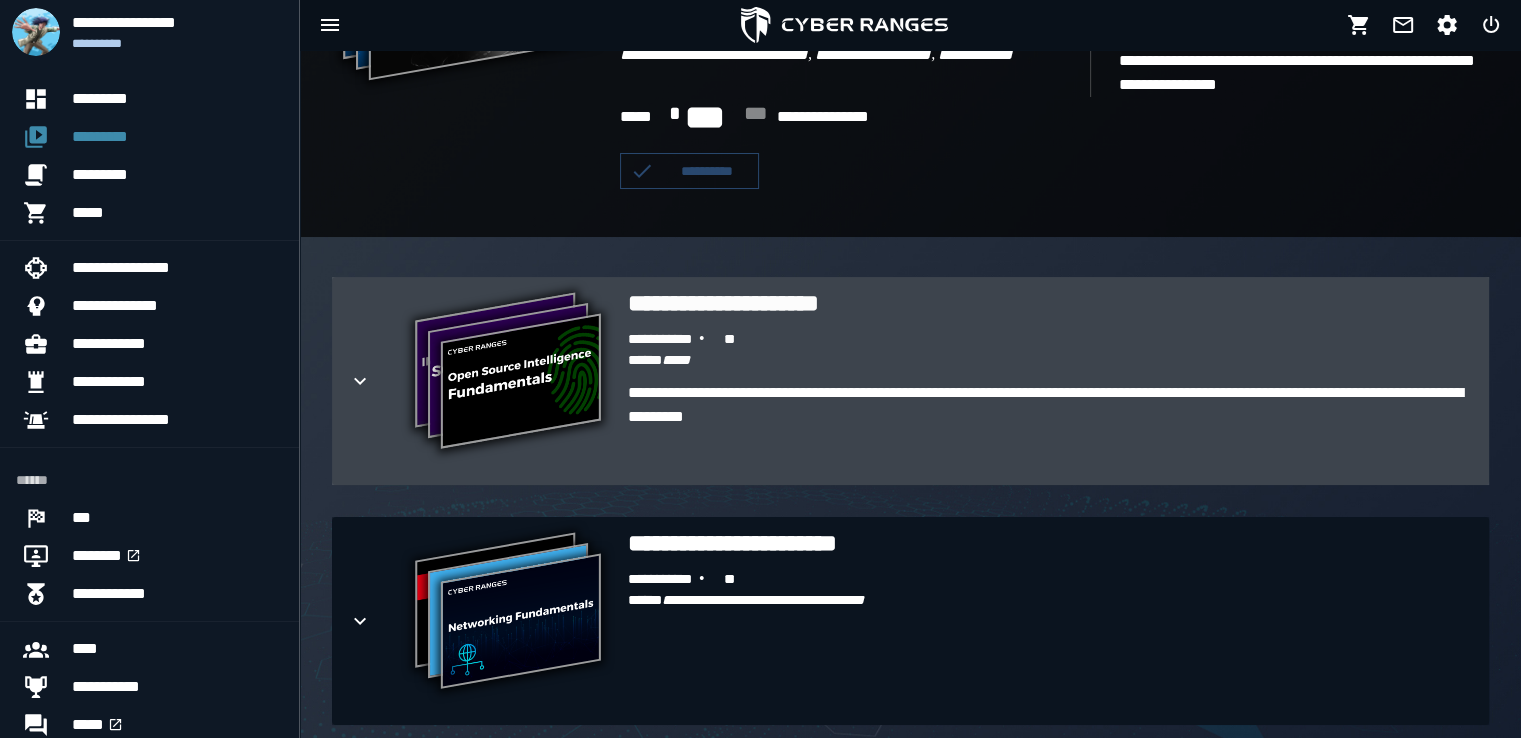 click 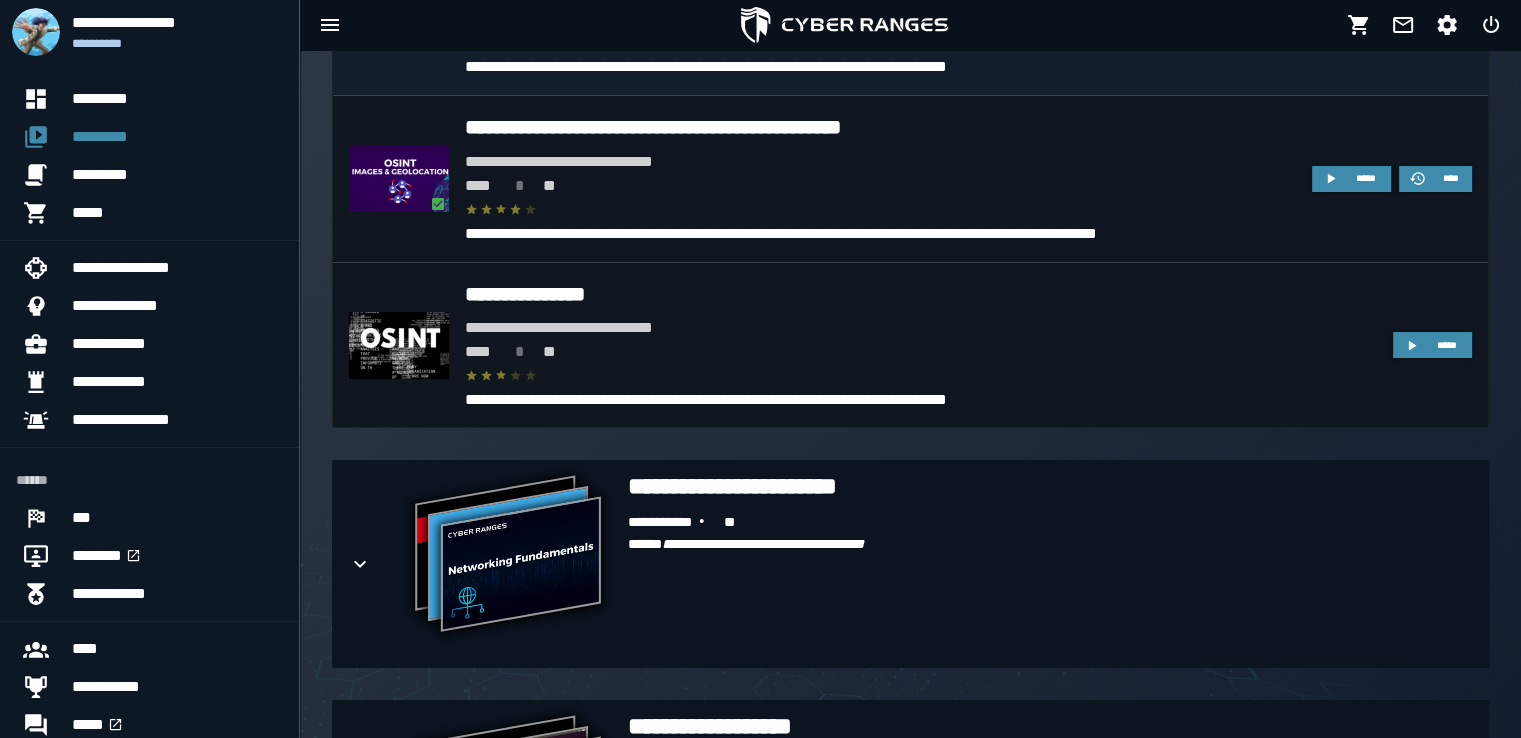 scroll, scrollTop: 863, scrollLeft: 0, axis: vertical 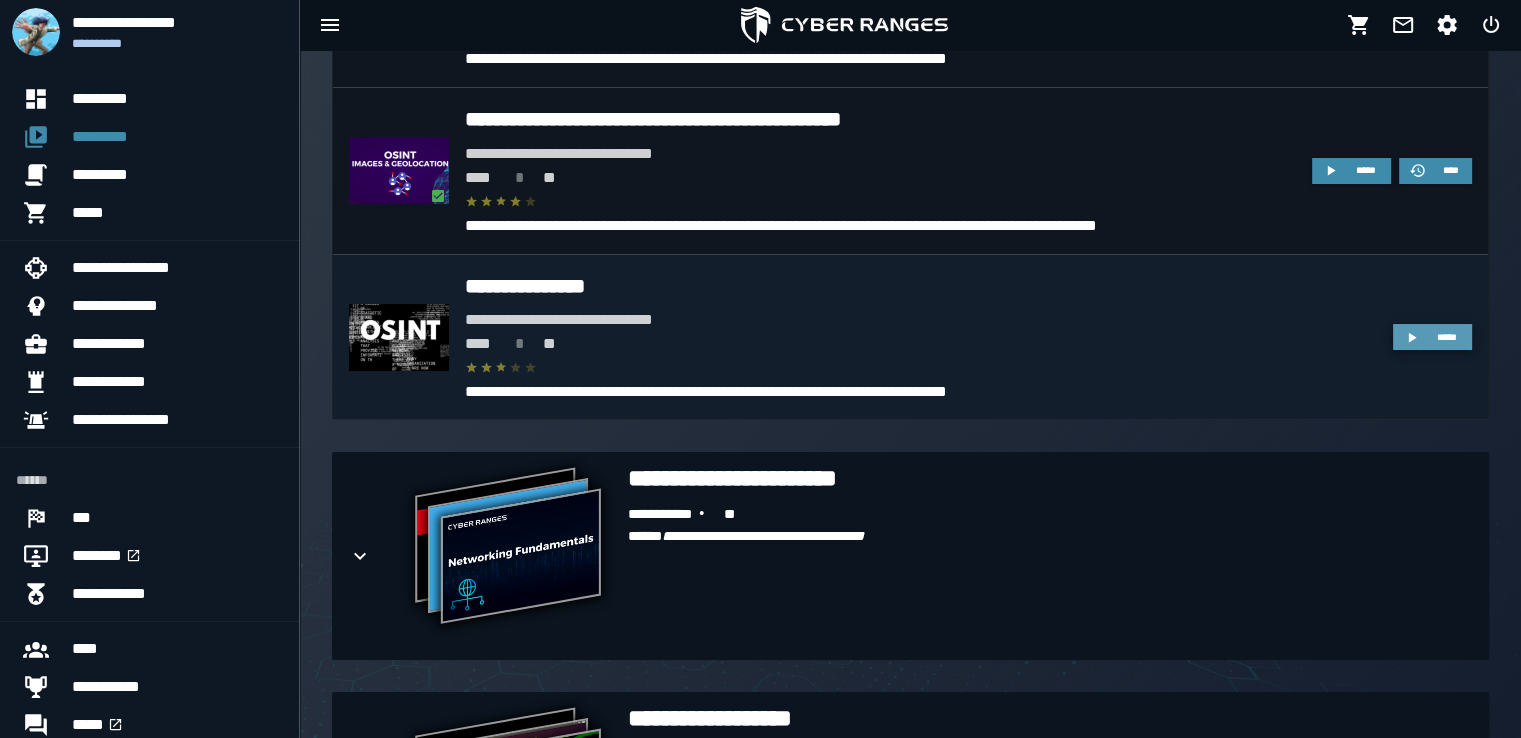 click on "*****" at bounding box center [1432, 337] 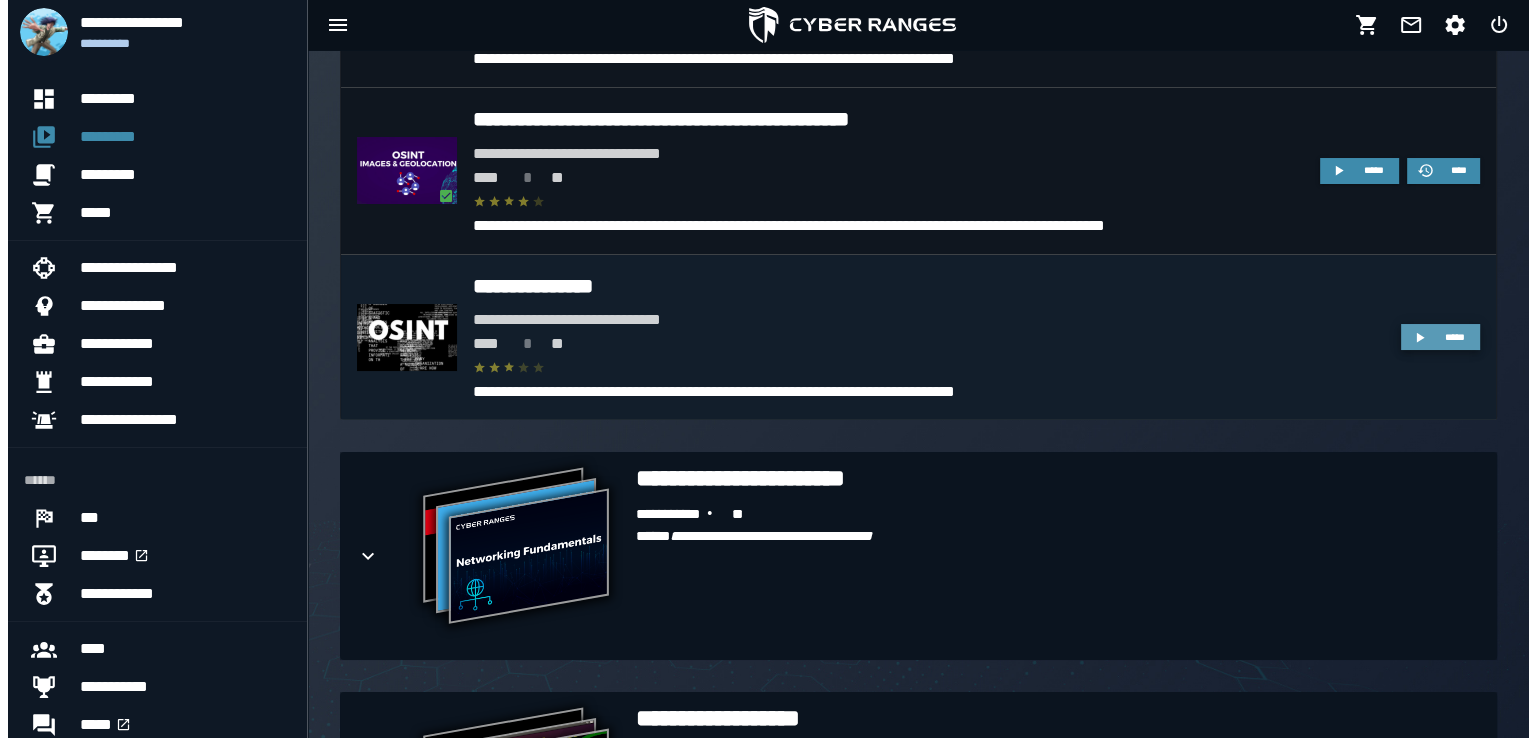scroll, scrollTop: 0, scrollLeft: 0, axis: both 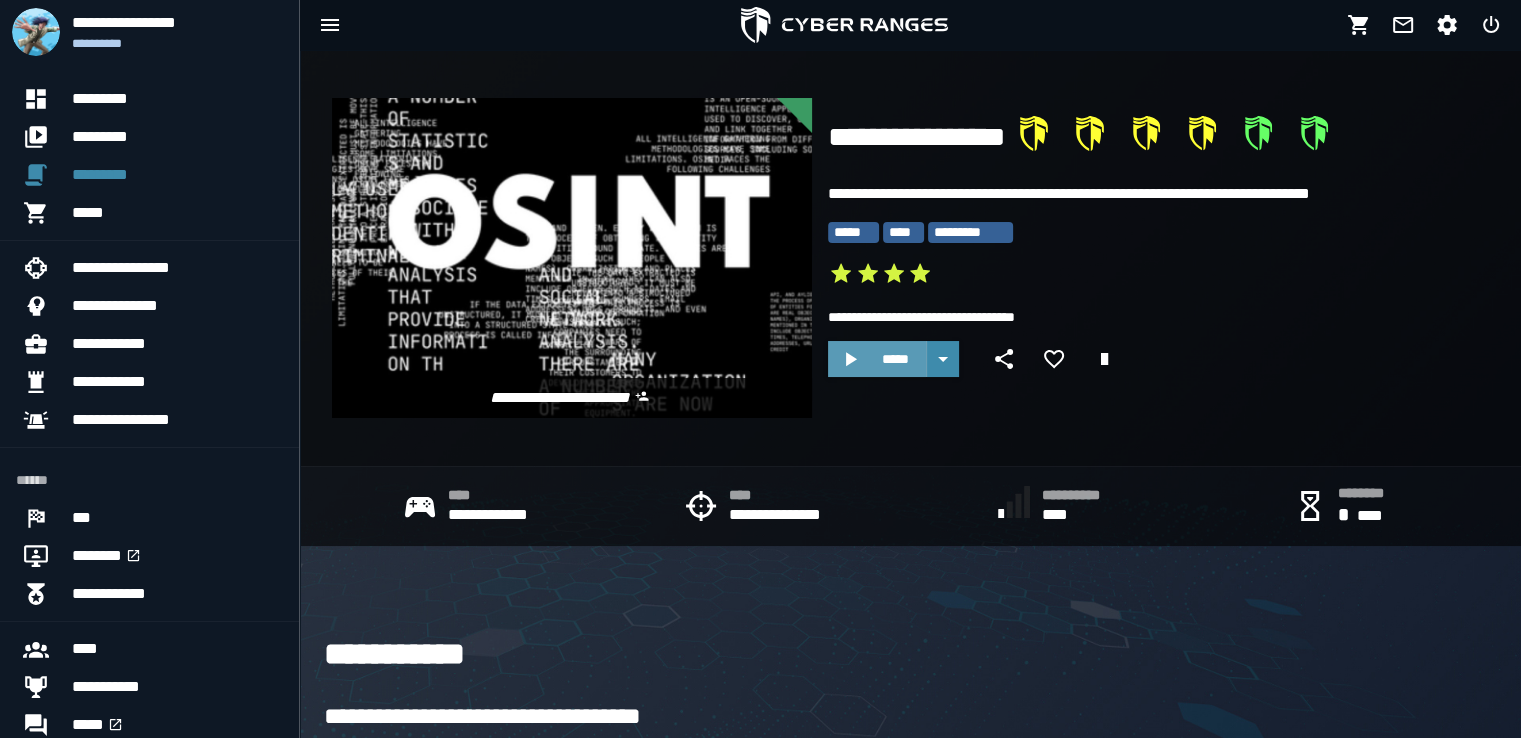 click on "*****" at bounding box center [895, 359] 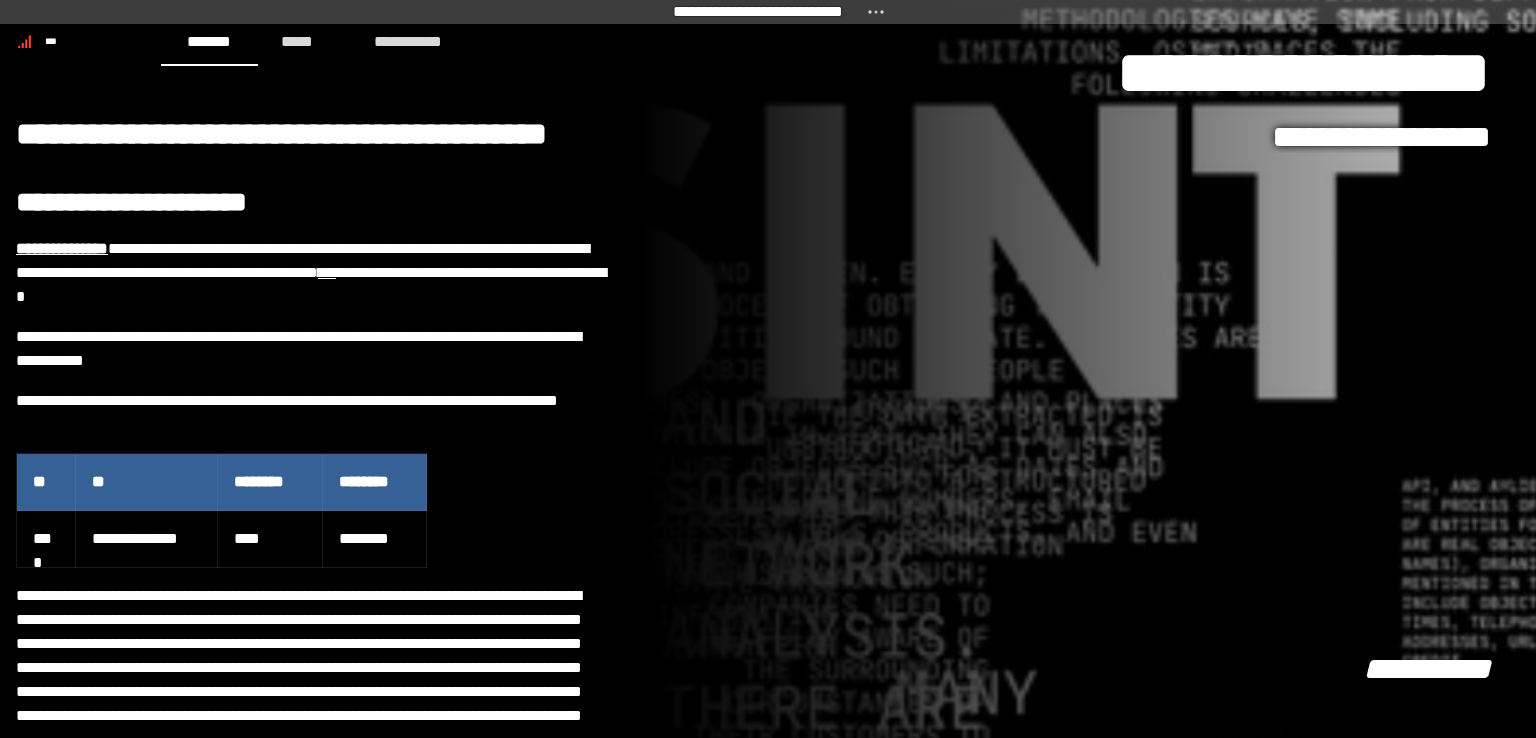 click on "**********" at bounding box center [1088, 369] 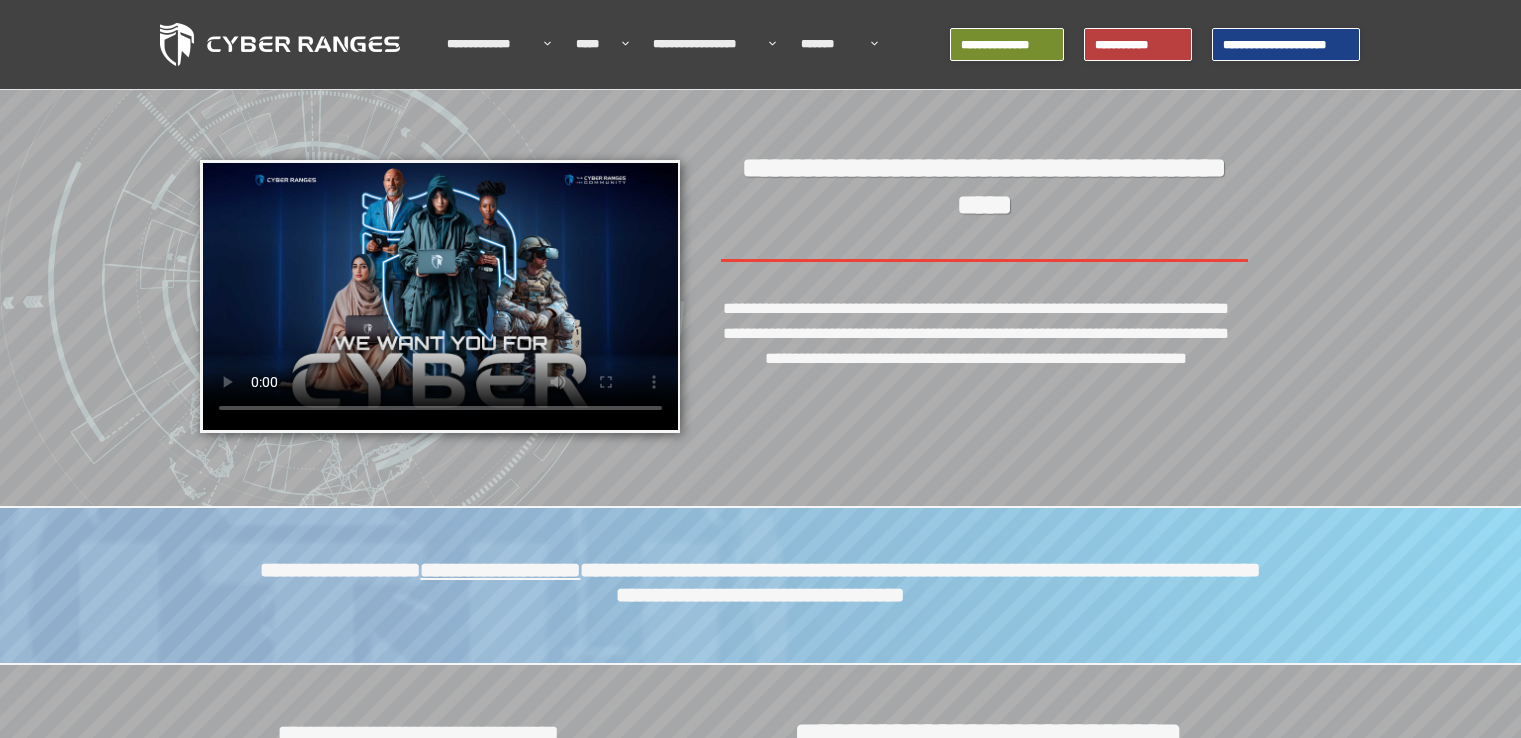 scroll, scrollTop: 0, scrollLeft: 0, axis: both 